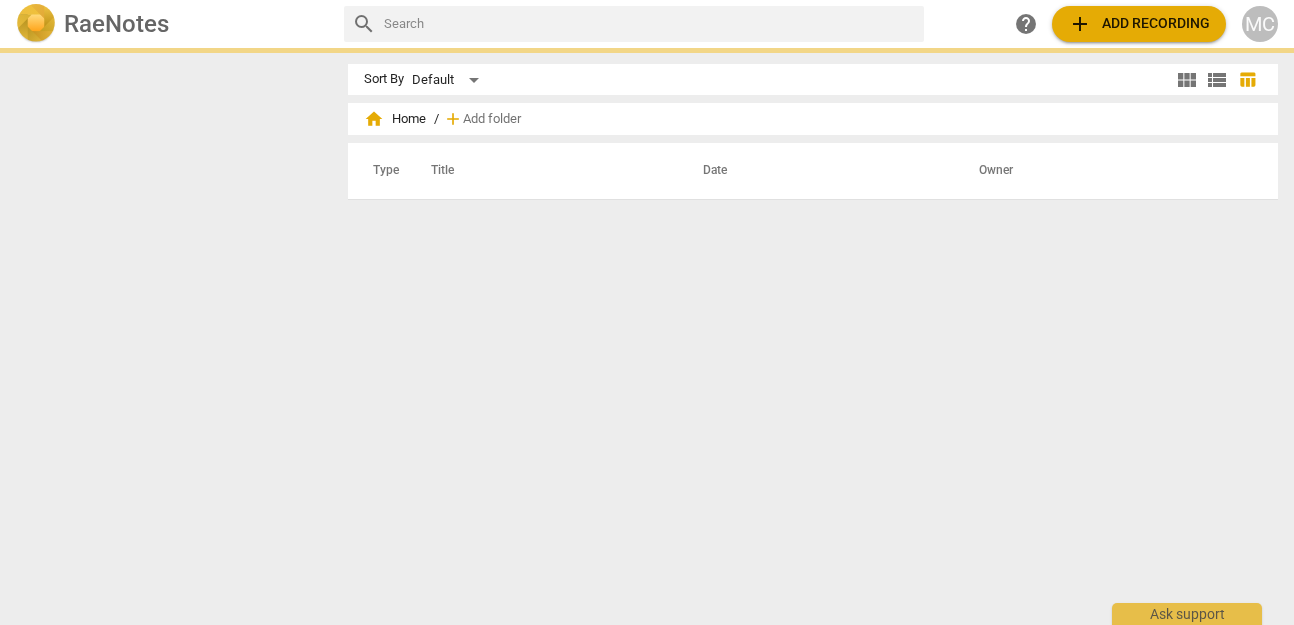 scroll, scrollTop: 0, scrollLeft: 0, axis: both 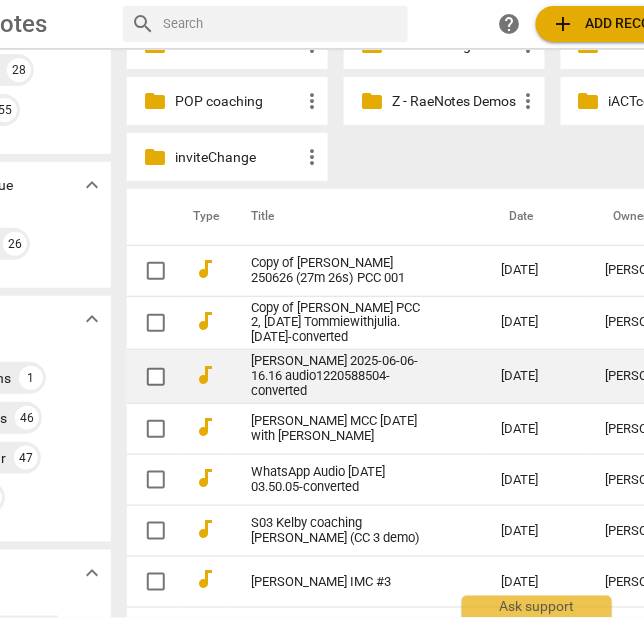 click on "Taylor Miller 2025-06-06-16.16 audio1220588504-converted" at bounding box center (340, 376) 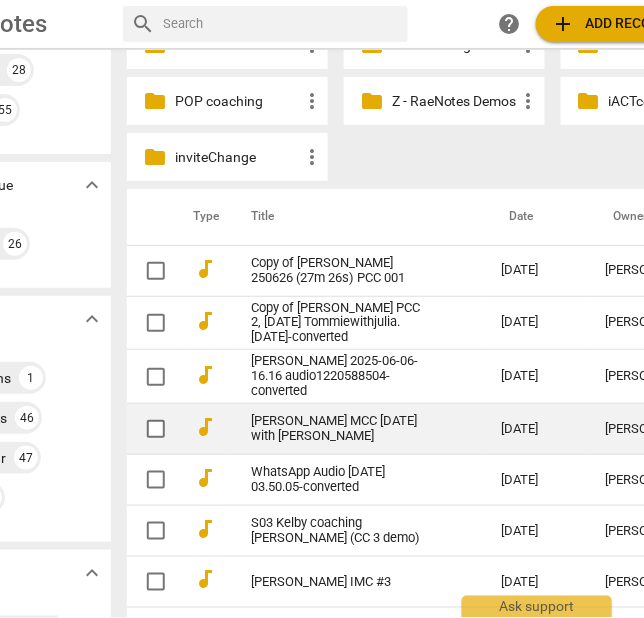 click on "[PERSON_NAME] MCC [DATE] with [PERSON_NAME]" at bounding box center [340, 429] 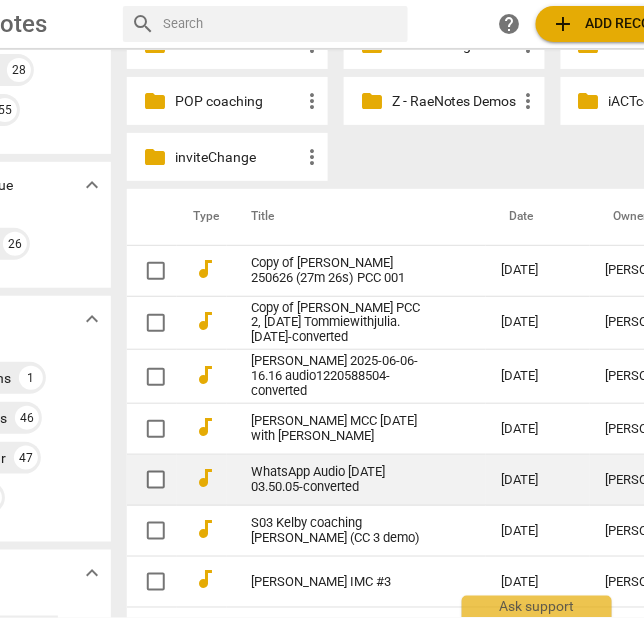 click on "WhatsApp Audio 2025-07-11 at 03.50.05-converted" at bounding box center [340, 480] 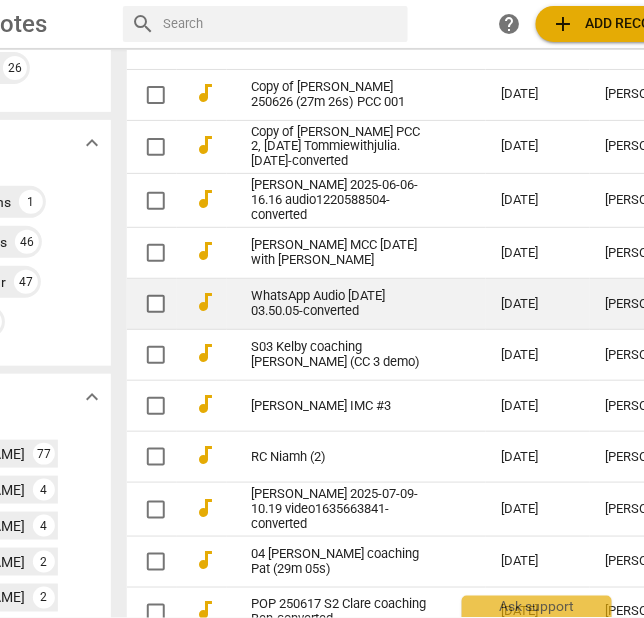 scroll, scrollTop: 539, scrollLeft: 0, axis: vertical 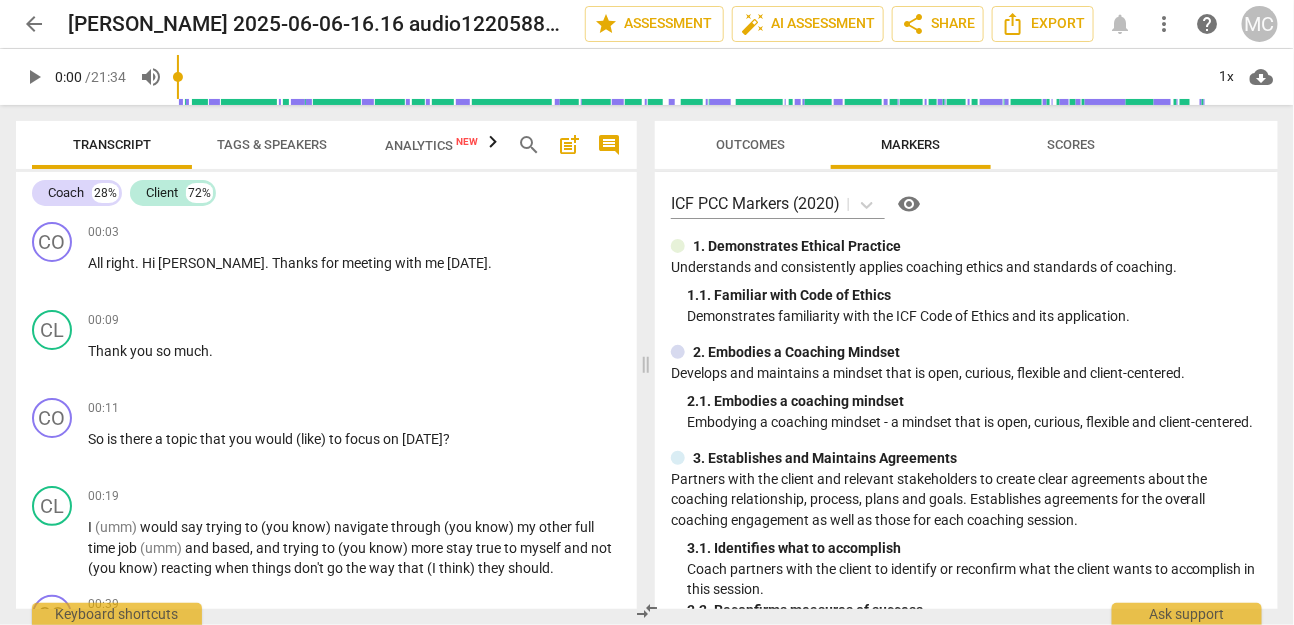 click on "arrow_back" at bounding box center (34, 24) 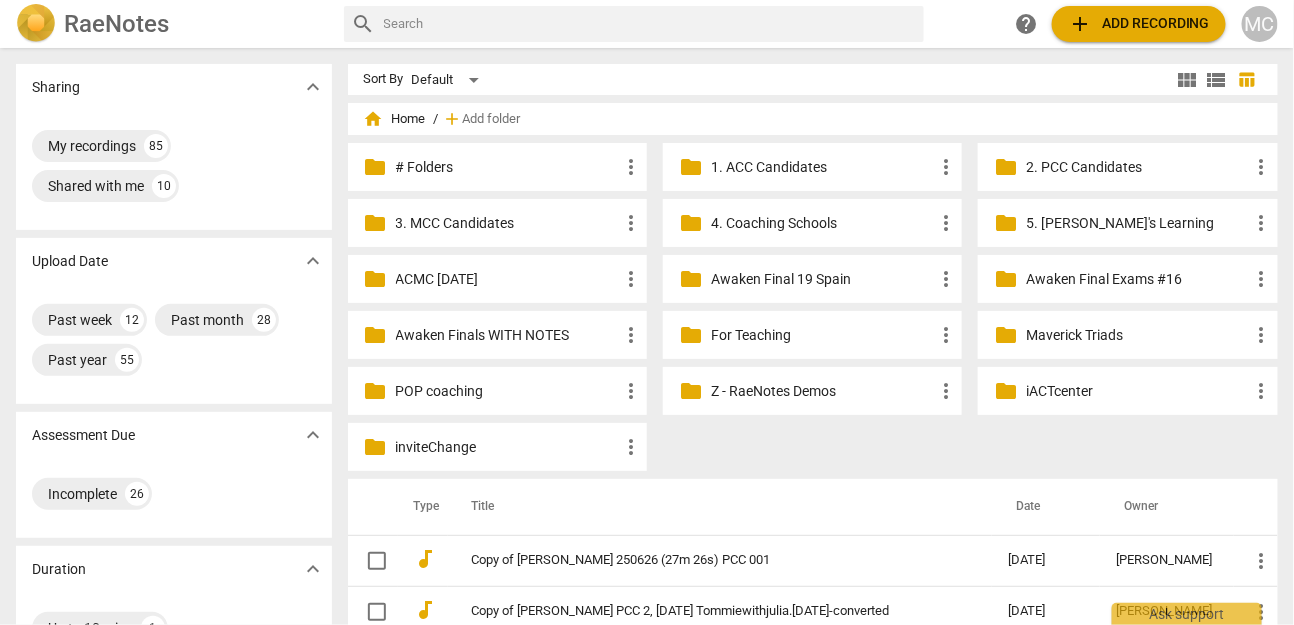 click on "Sharing expand_more My recordings 85 Shared with me 10 Upload Date expand_more Past week 12 Past month 28 Past year 55 Assessment Due expand_more Incomplete 26 Duration expand_more Up to 10 mins 1 Less 30 mins 46 Under 1 hour 47 Longer 1 Tags expand_more Matthew Cintron-Quinones 77 Andrea Wedell 4 Gaye Kuelsen 4 Hayley Brackley 2 Lyssa deHart 2 Srikanthan Kumarasamy 2 詹正哲 Philip Chan 2 Mary  Murimi 1 Sajili Mohan Chawla 1 coach 1 Expiration Date expand_more Fresh 95 Sort By Default view_module view_list table_chart home Home / add Add folder folder # Folders more_vert folder 1. ACC Candidates more_vert folder 2. PCC Candidates more_vert folder 3. MCC Candidates more_vert folder 4. Coaching Schools more_vert folder 5. Matthew's Learning more_vert folder ACMC June 2025 more_vert folder Awaken Final 19 Spain more_vert folder Awaken Final Exams #16 more_vert folder Awaken Finals WITH NOTES more_vert folder For Teaching more_vert folder Maverick Triads more_vert folder POP coaching more_vert folder more_vert" at bounding box center [647, 337] 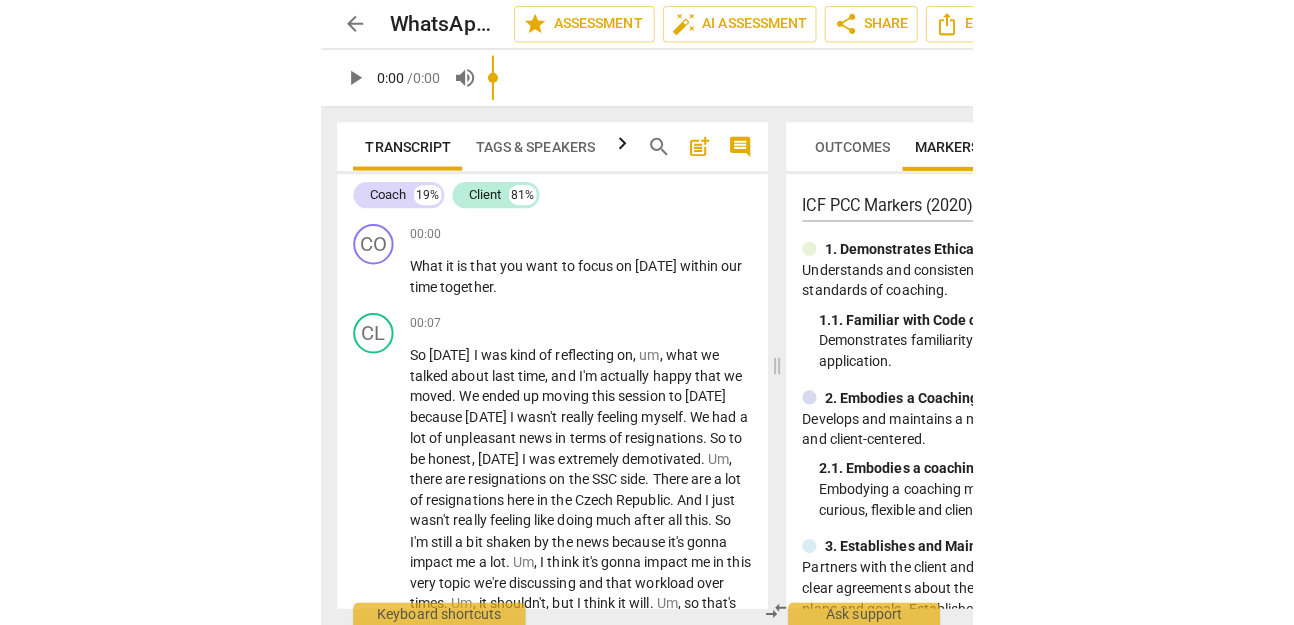 scroll, scrollTop: 0, scrollLeft: 0, axis: both 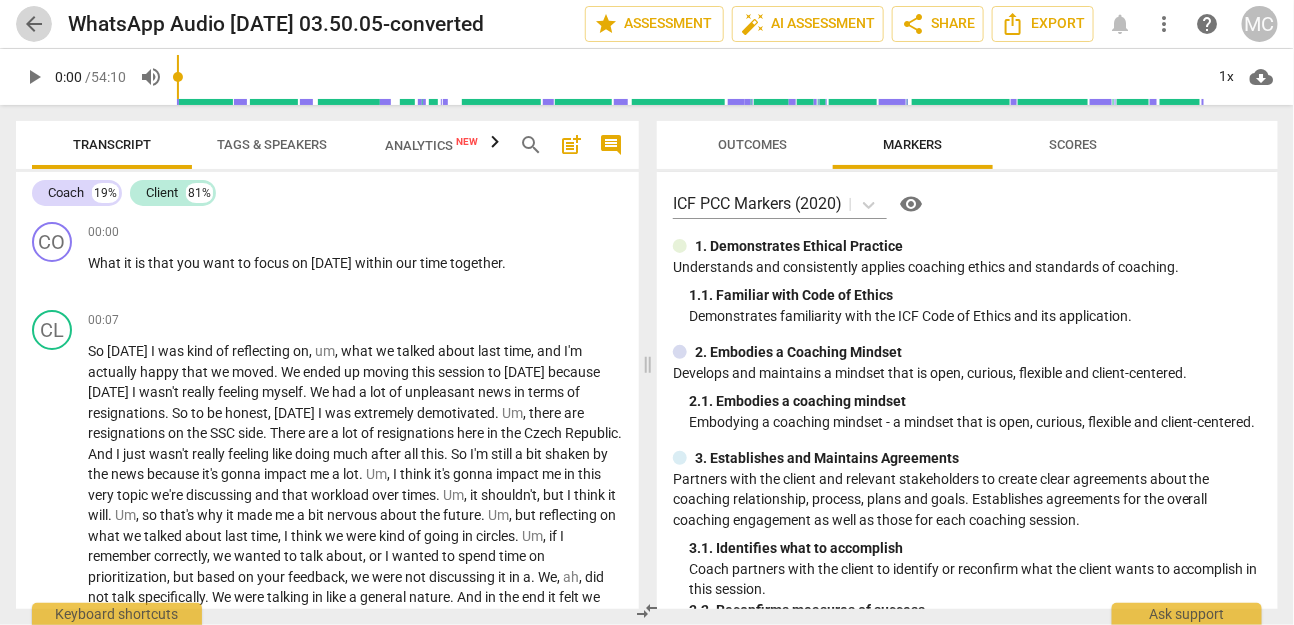 click on "arrow_back" at bounding box center (34, 24) 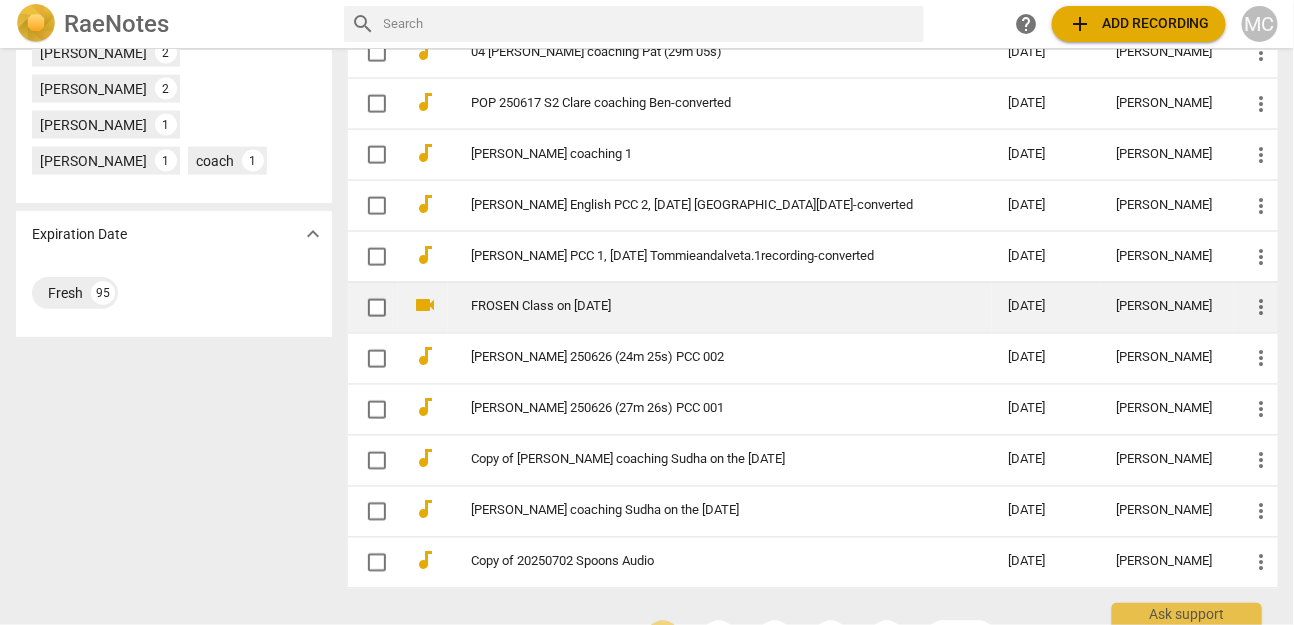 scroll, scrollTop: 1021, scrollLeft: 0, axis: vertical 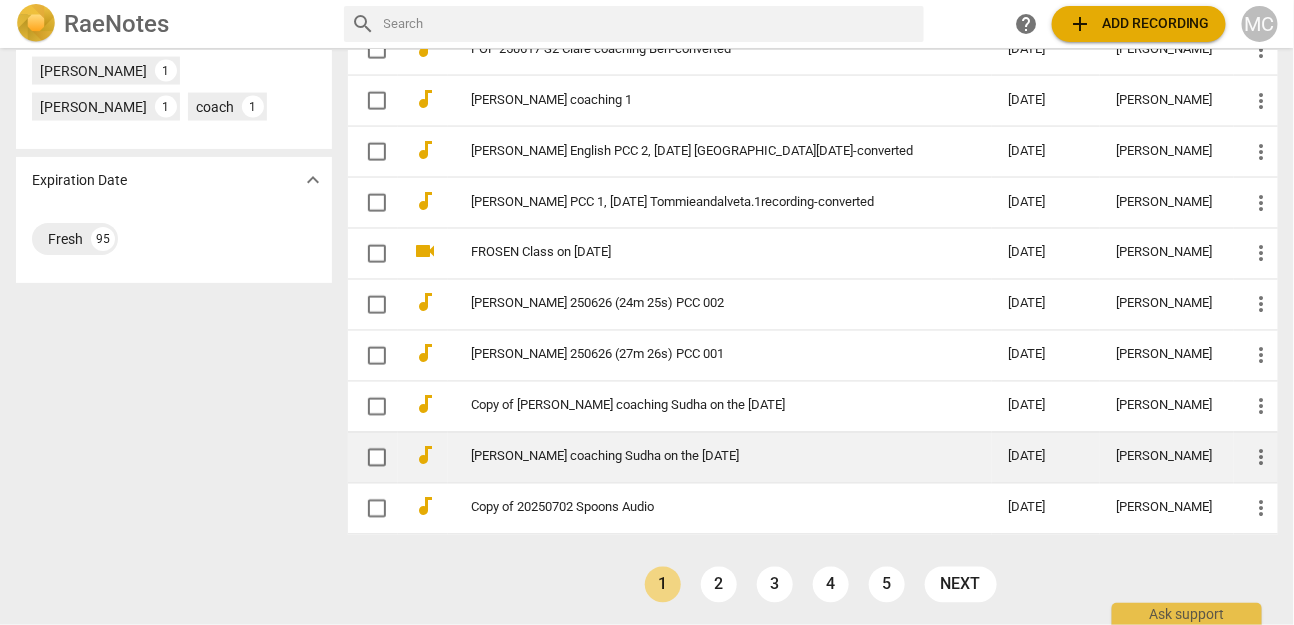 click on "[PERSON_NAME] coaching Sudha on the [DATE]" at bounding box center (704, 457) 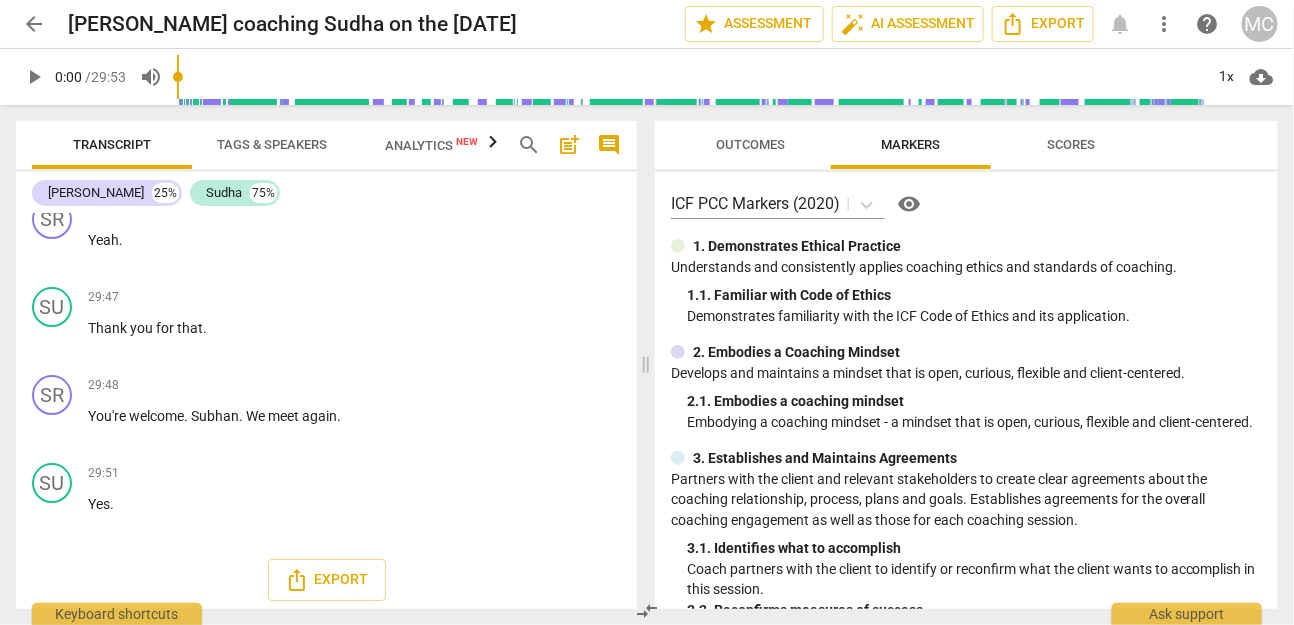 scroll, scrollTop: 9286, scrollLeft: 0, axis: vertical 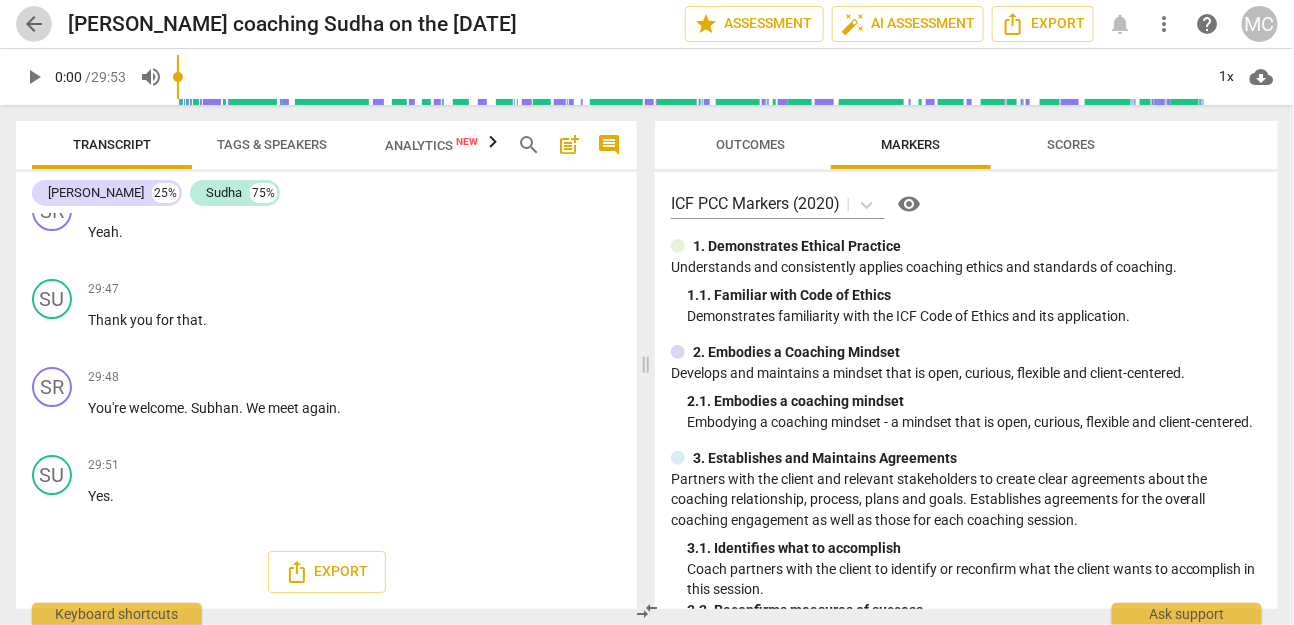 click on "arrow_back" at bounding box center [34, 24] 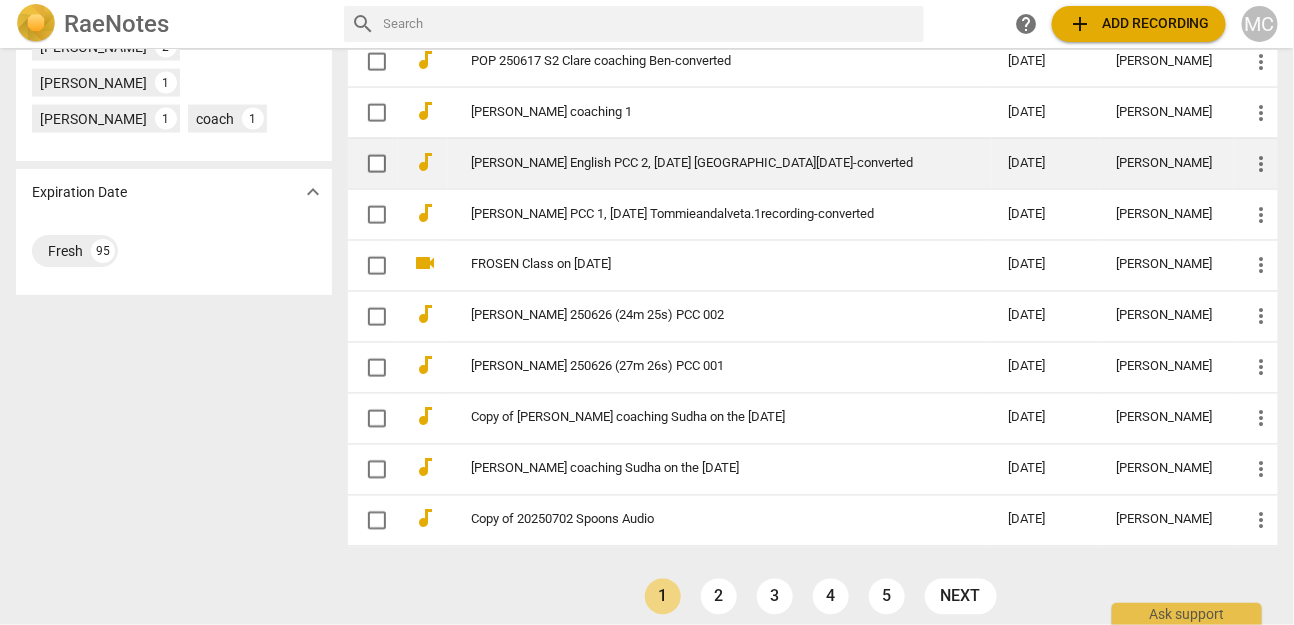 scroll, scrollTop: 1021, scrollLeft: 0, axis: vertical 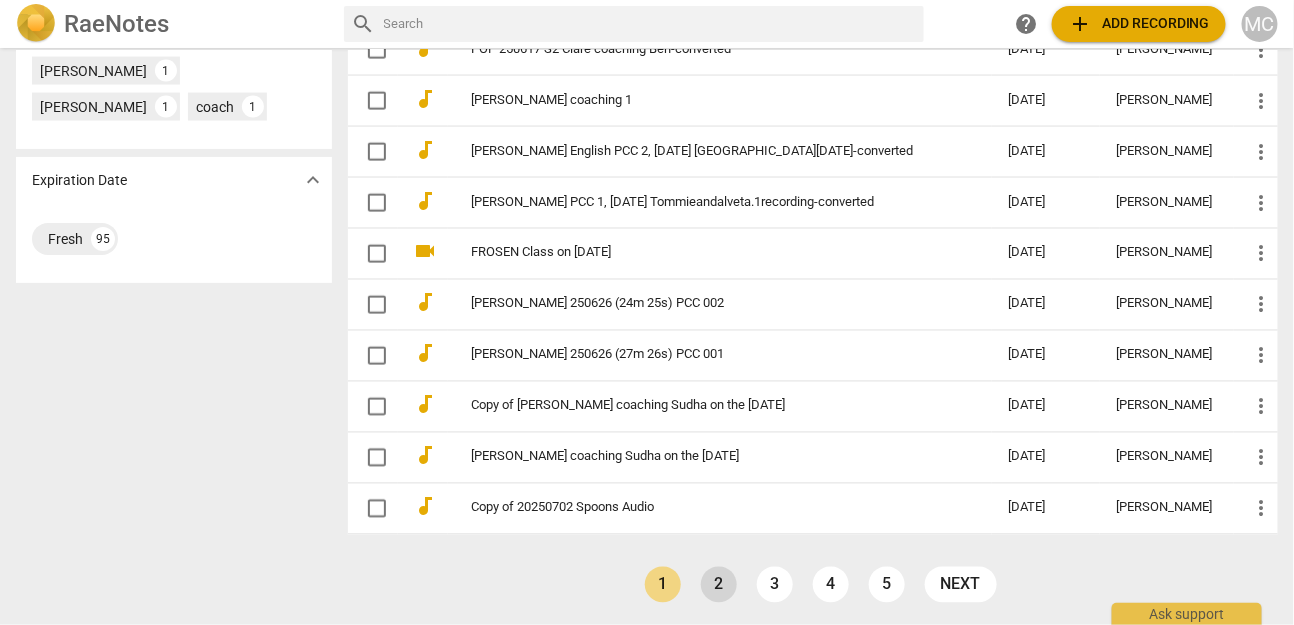 click on "2" at bounding box center [719, 585] 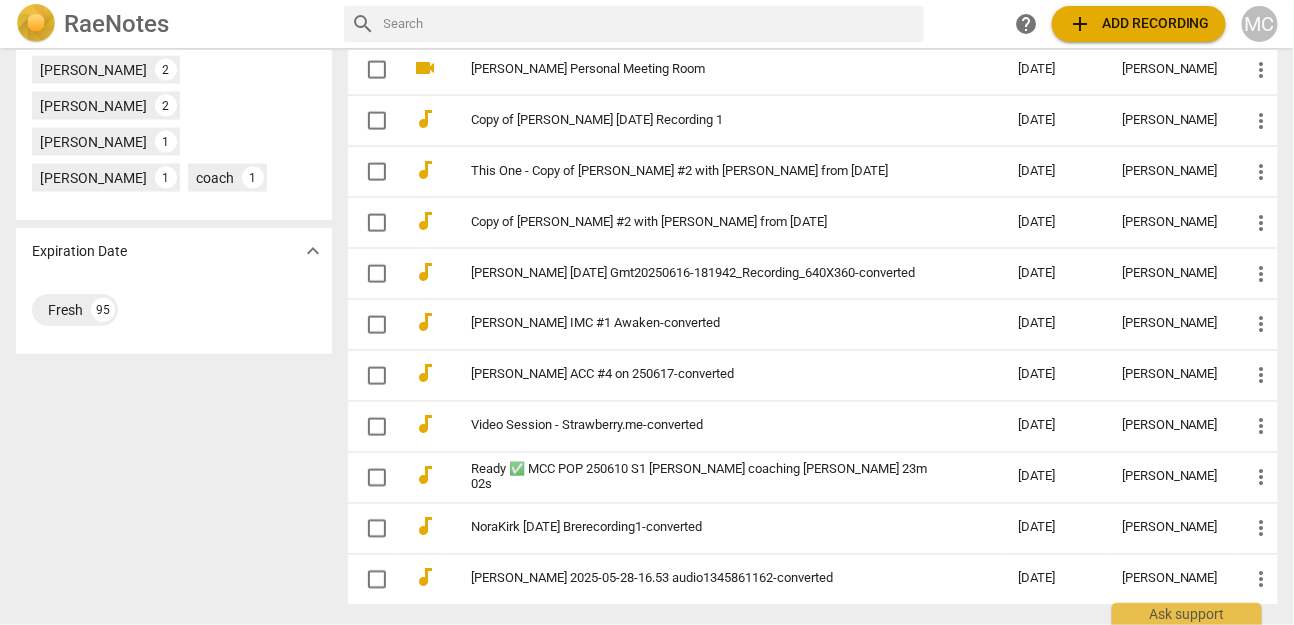 scroll, scrollTop: 1021, scrollLeft: 0, axis: vertical 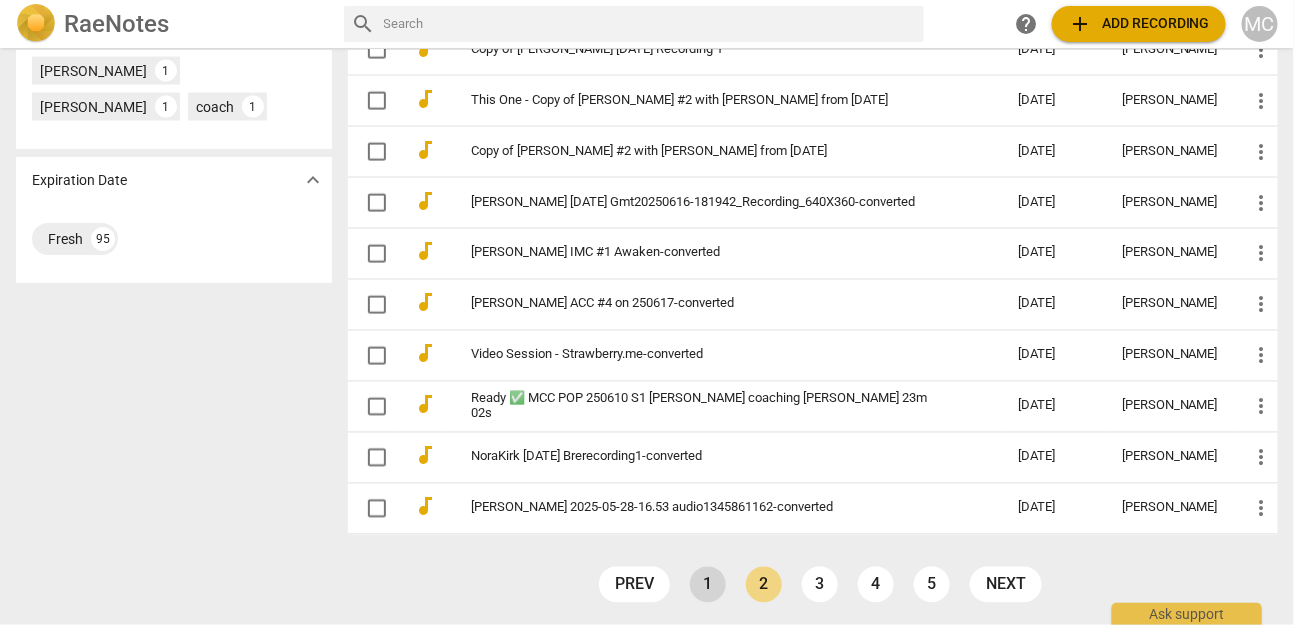click on "1" at bounding box center [708, 585] 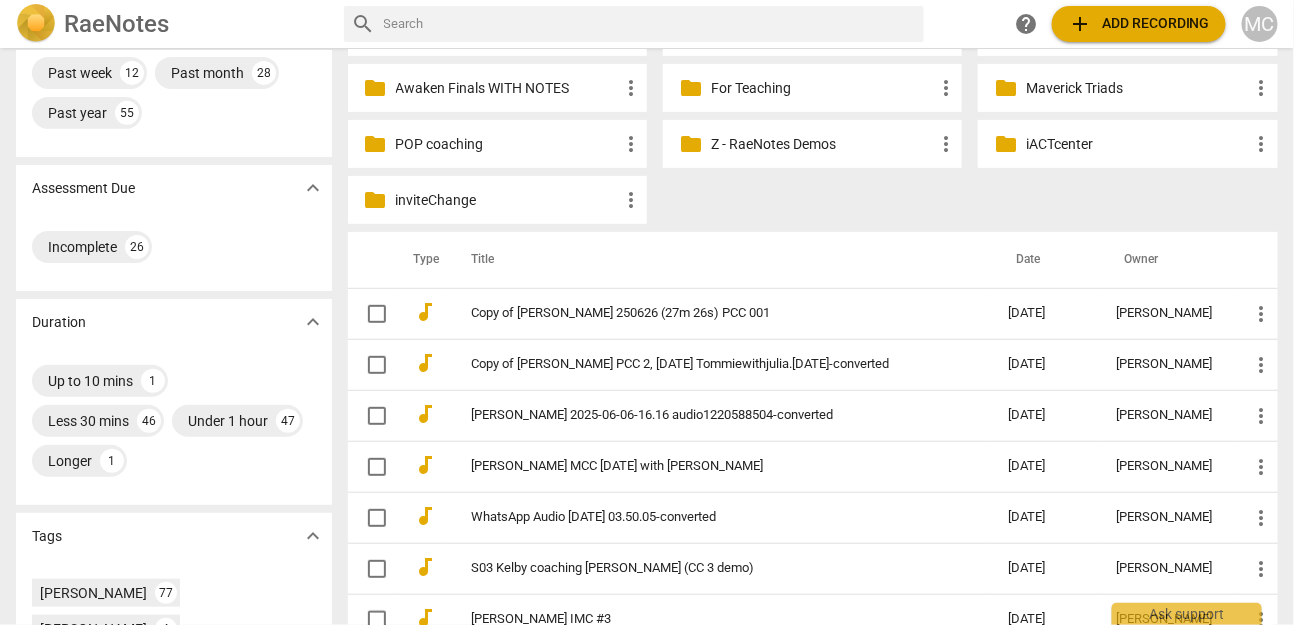 scroll, scrollTop: 248, scrollLeft: 0, axis: vertical 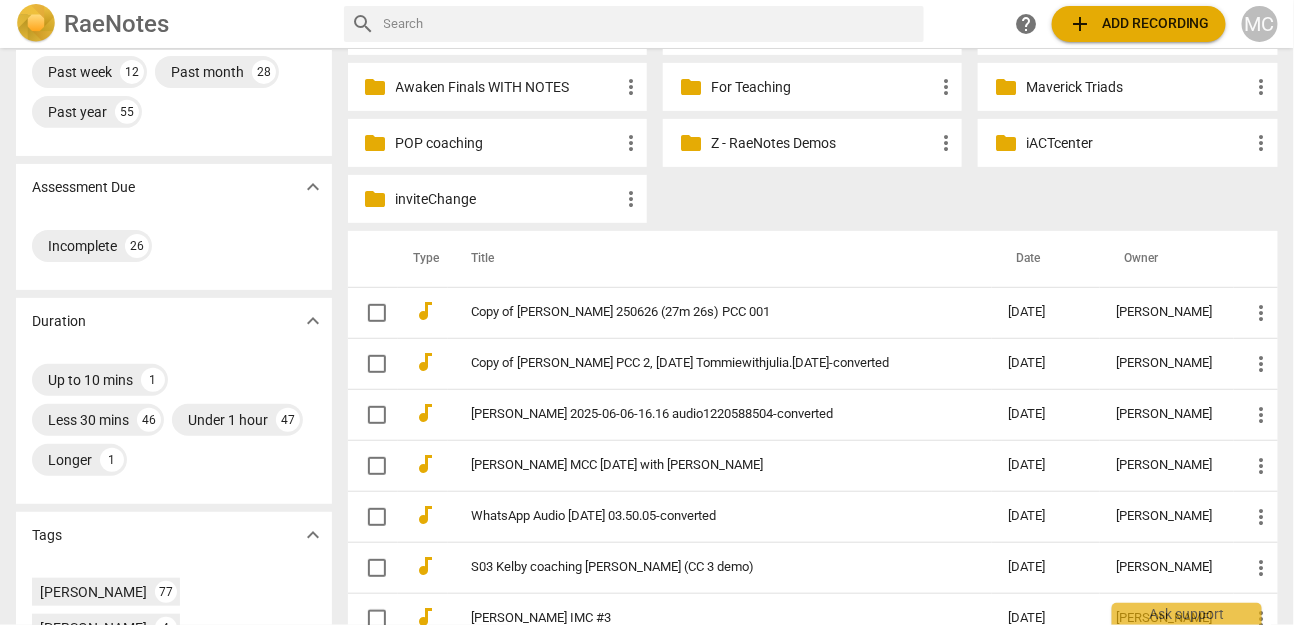 click on "search help add   Add recording MC" at bounding box center (811, 24) 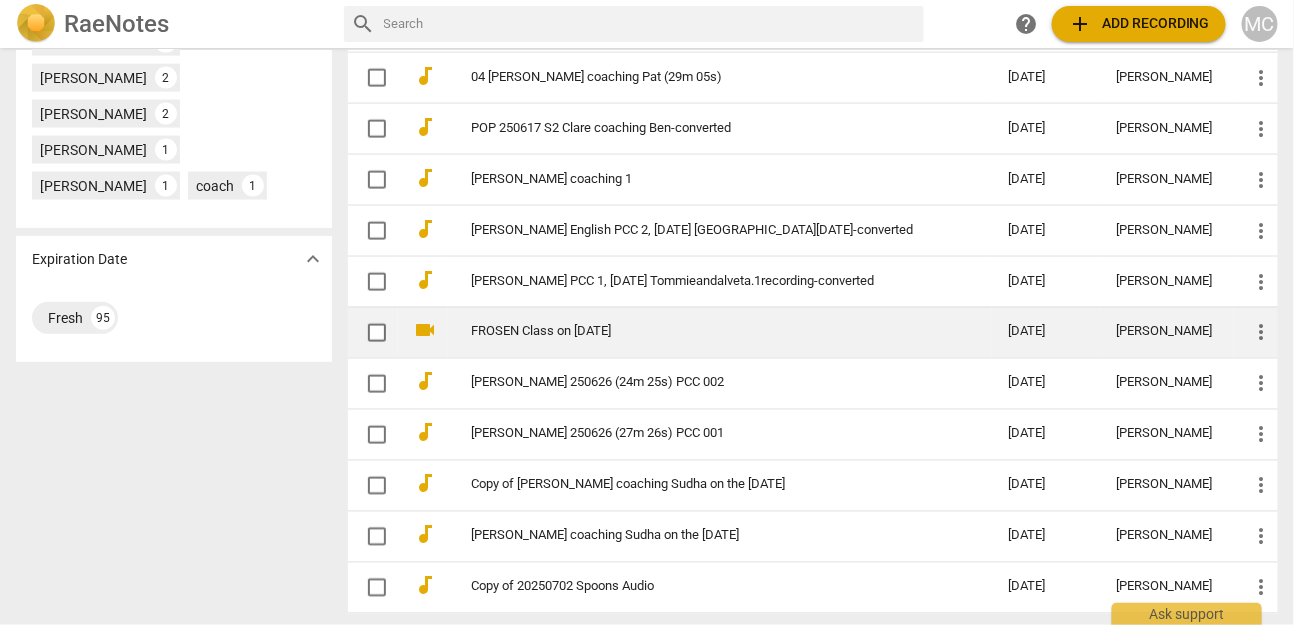 scroll, scrollTop: 1021, scrollLeft: 0, axis: vertical 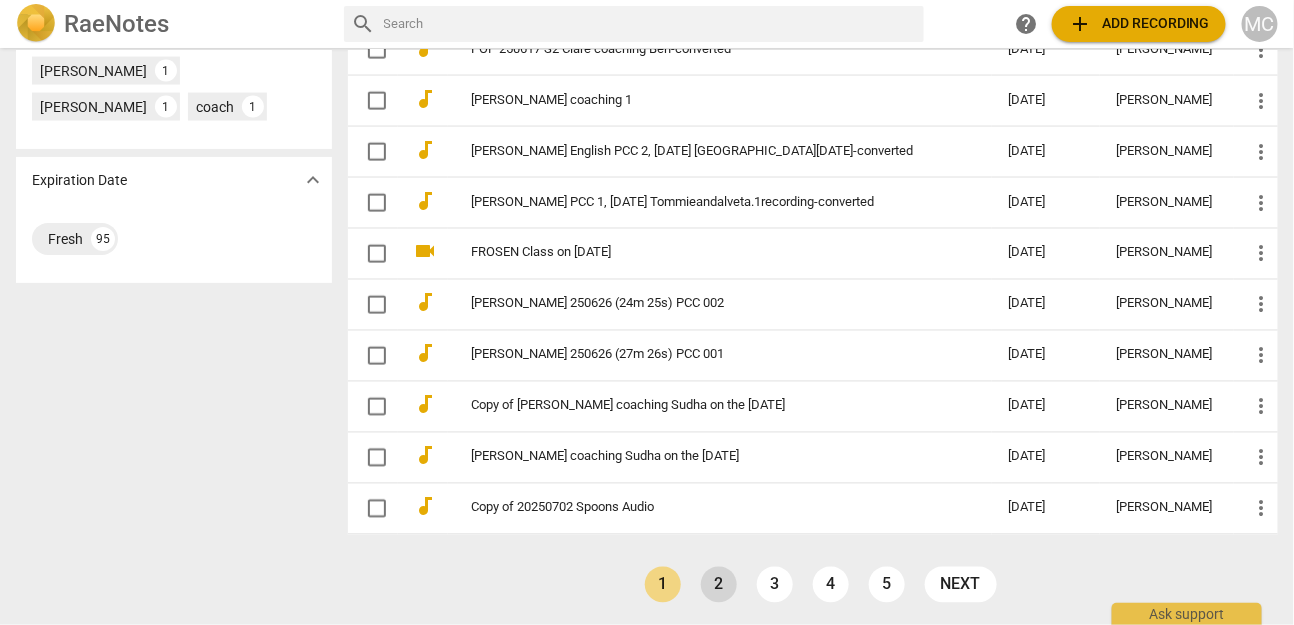 click on "2" at bounding box center [719, 585] 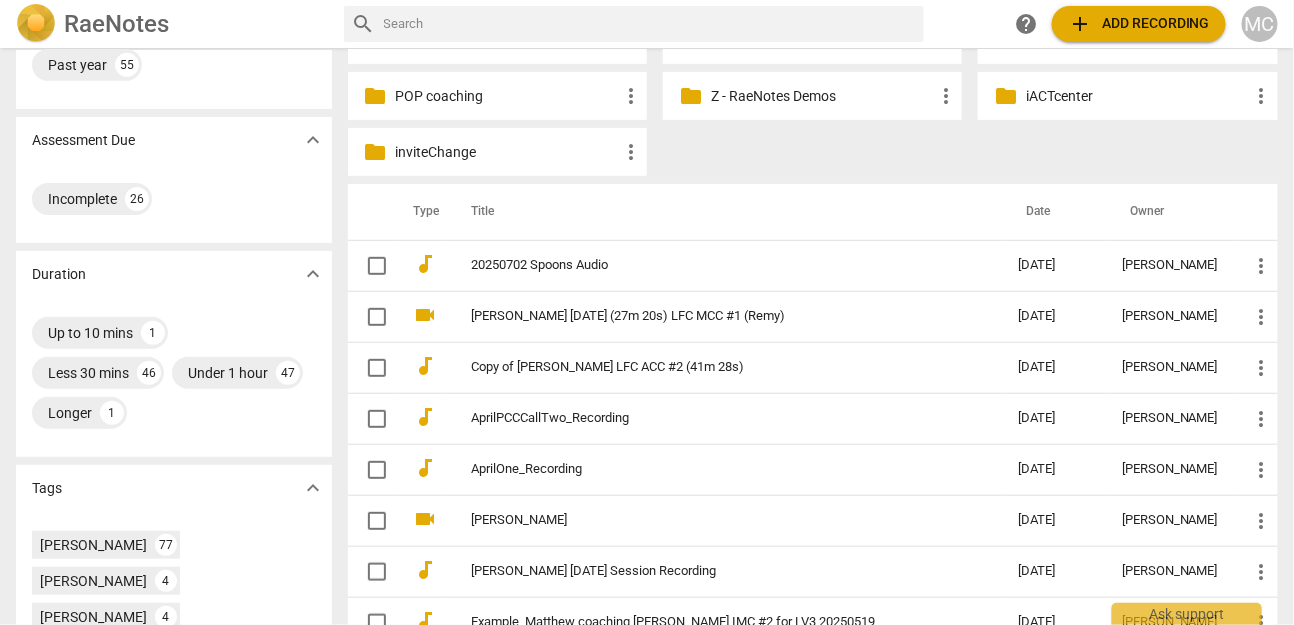 scroll, scrollTop: 299, scrollLeft: 0, axis: vertical 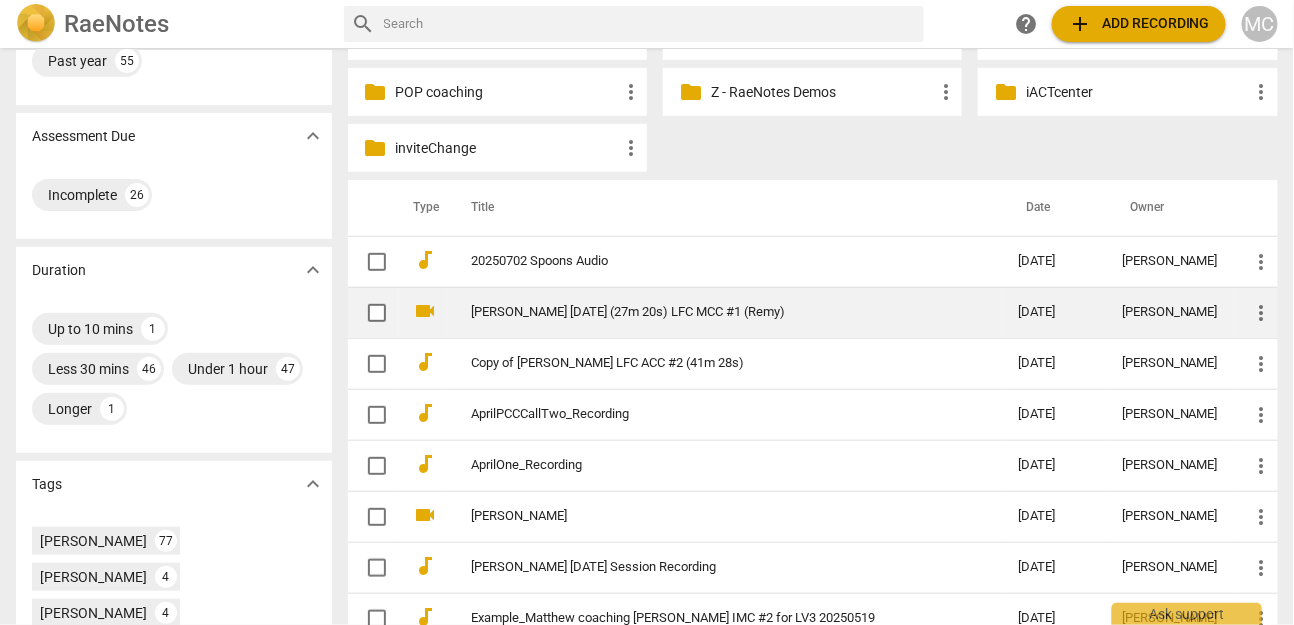 click on "[PERSON_NAME] [DATE] (27m 20s) LFC MCC #1 (Remy)" at bounding box center [725, 312] 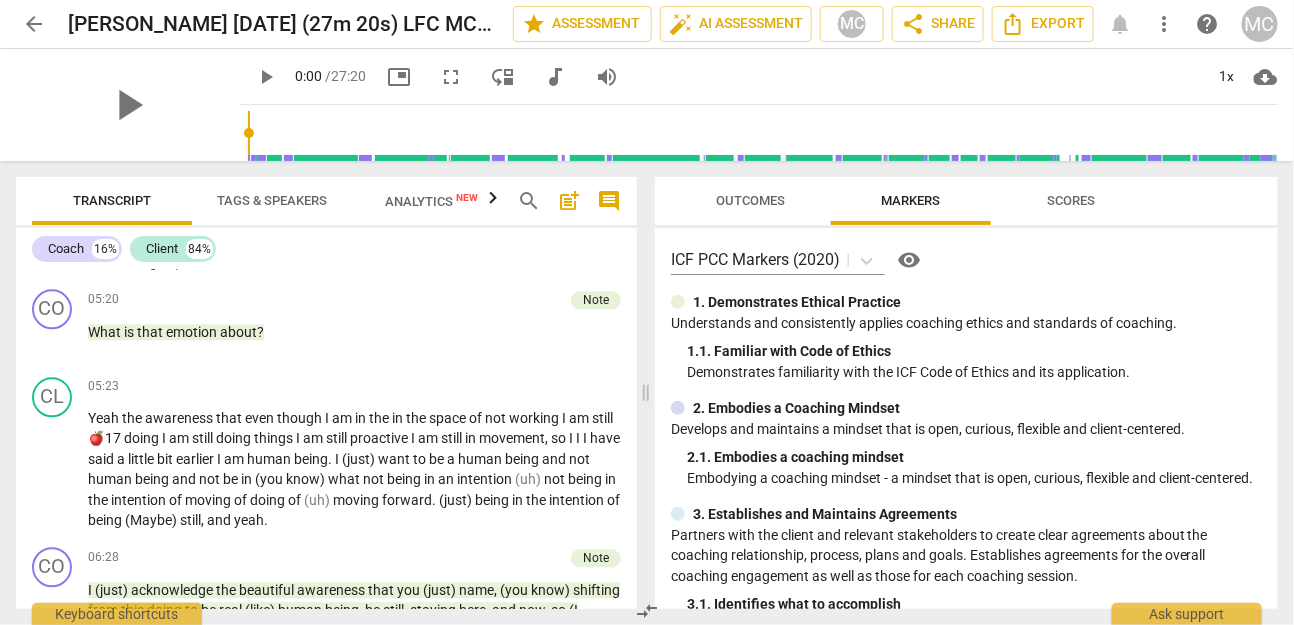 scroll, scrollTop: 1494, scrollLeft: 0, axis: vertical 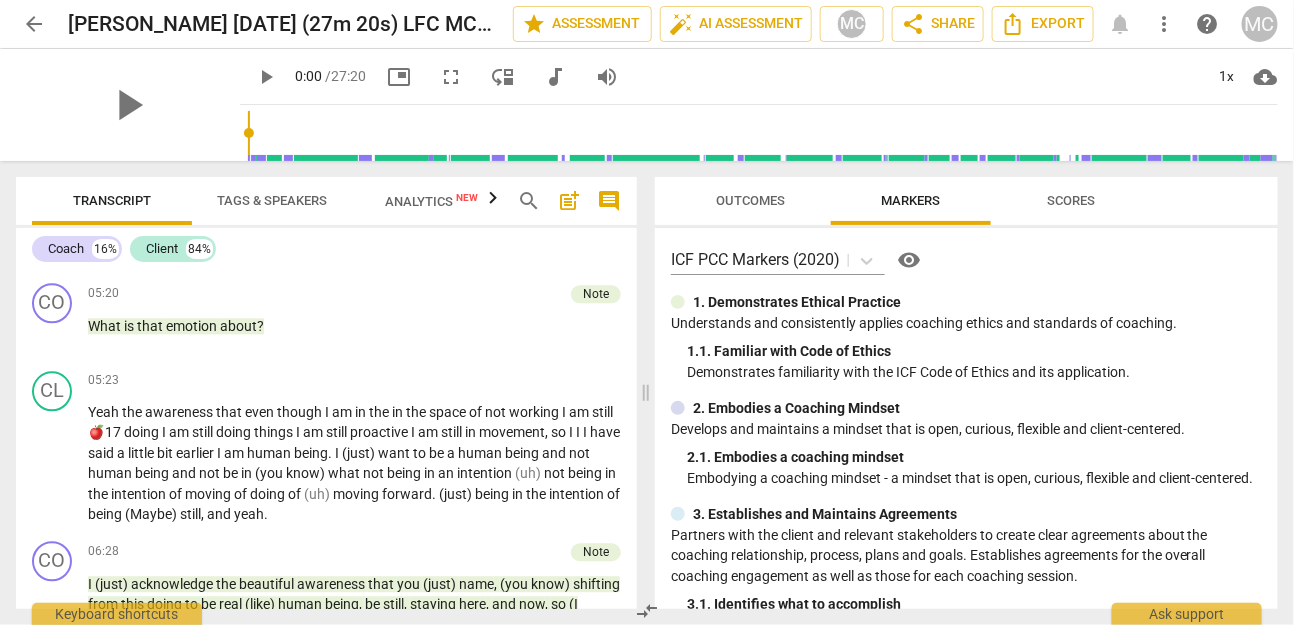 click on "arrow_back" at bounding box center [34, 24] 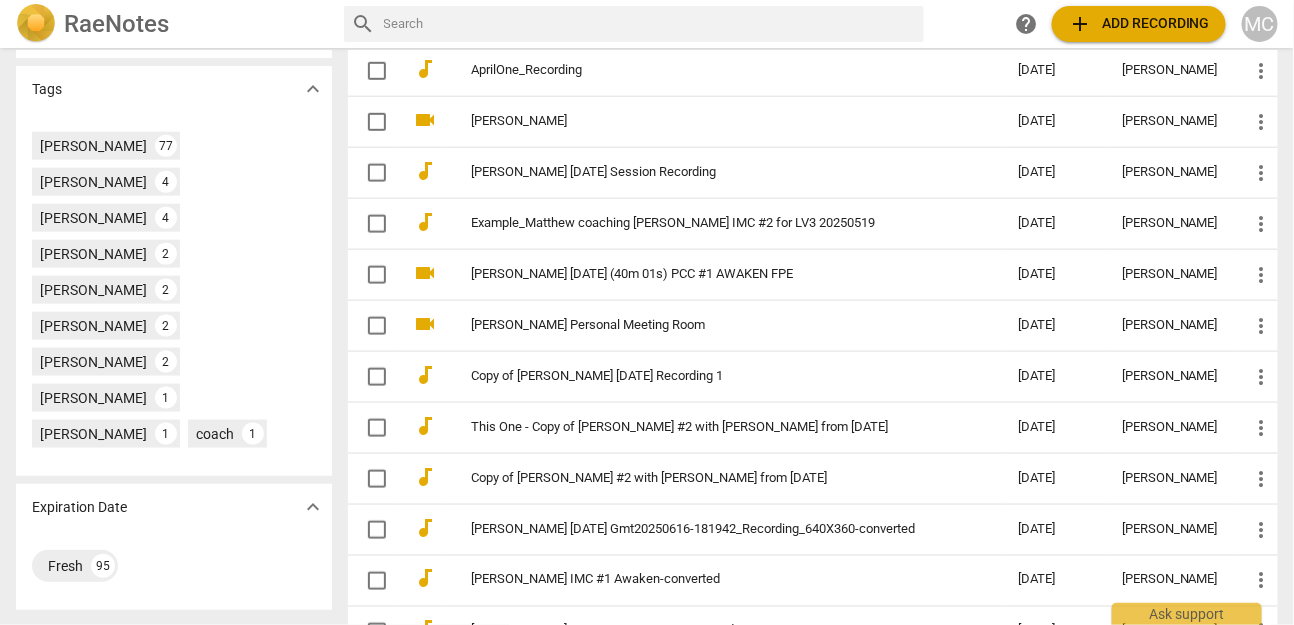 scroll, scrollTop: 696, scrollLeft: 0, axis: vertical 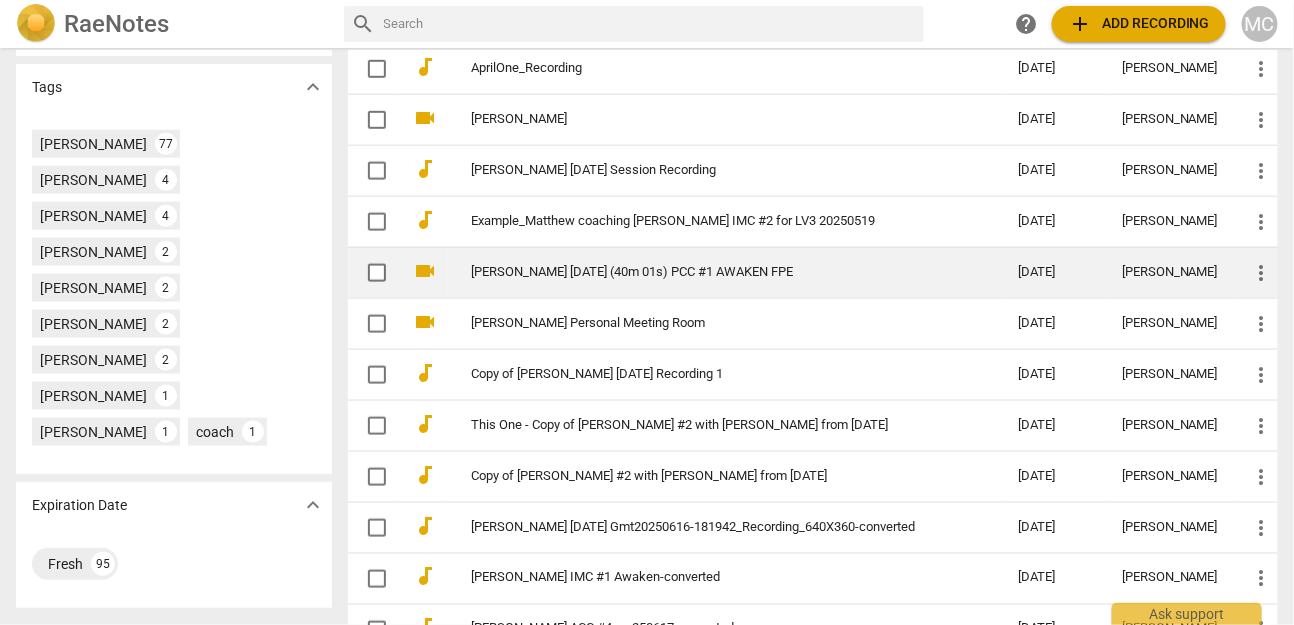 click on "[PERSON_NAME] [DATE] (40m 01s) PCC #1 AWAKEN FPE" at bounding box center (725, 272) 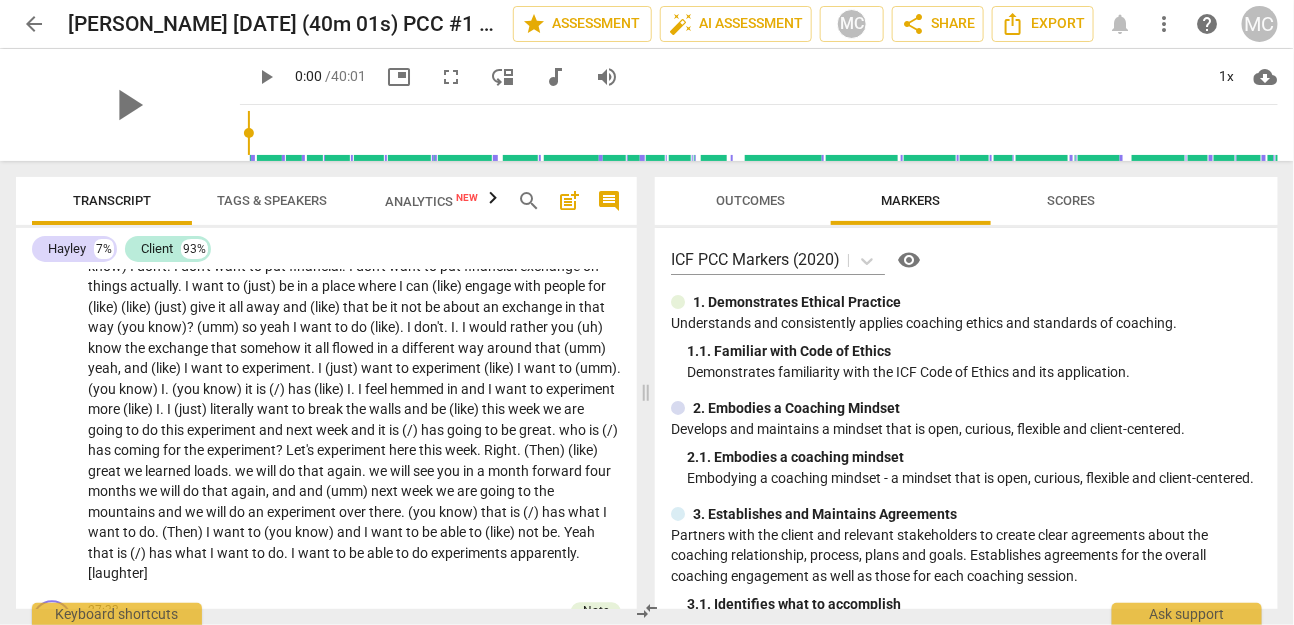 scroll, scrollTop: 4676, scrollLeft: 0, axis: vertical 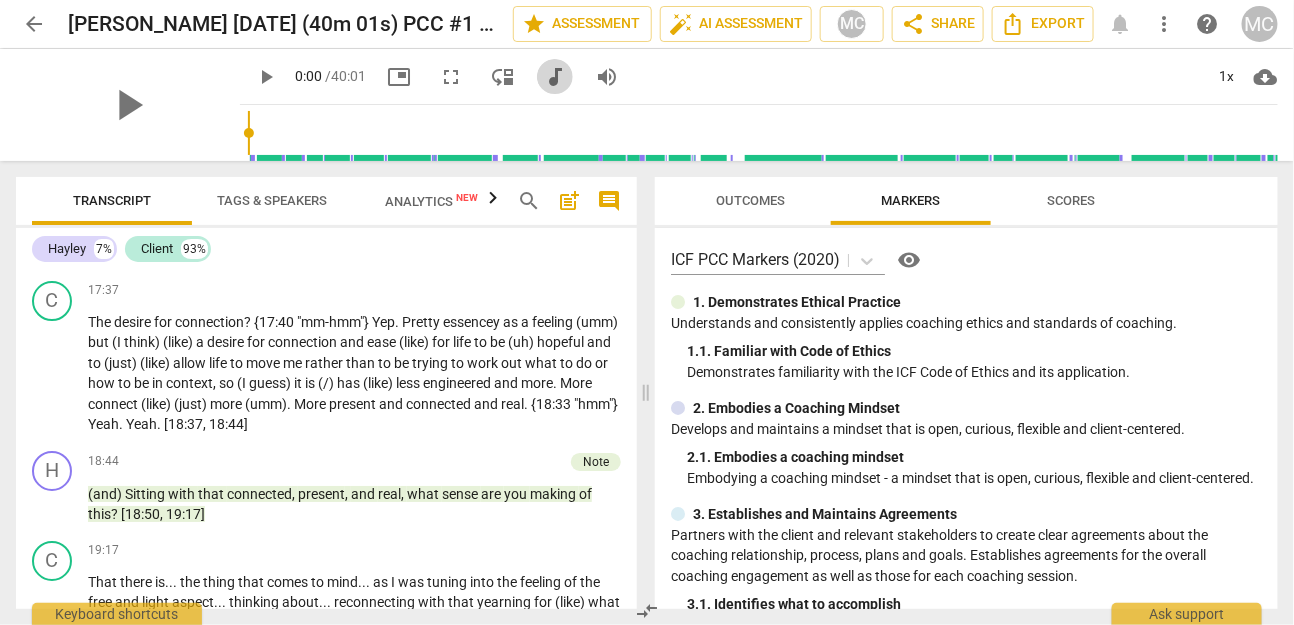 click on "audiotrack" at bounding box center [555, 77] 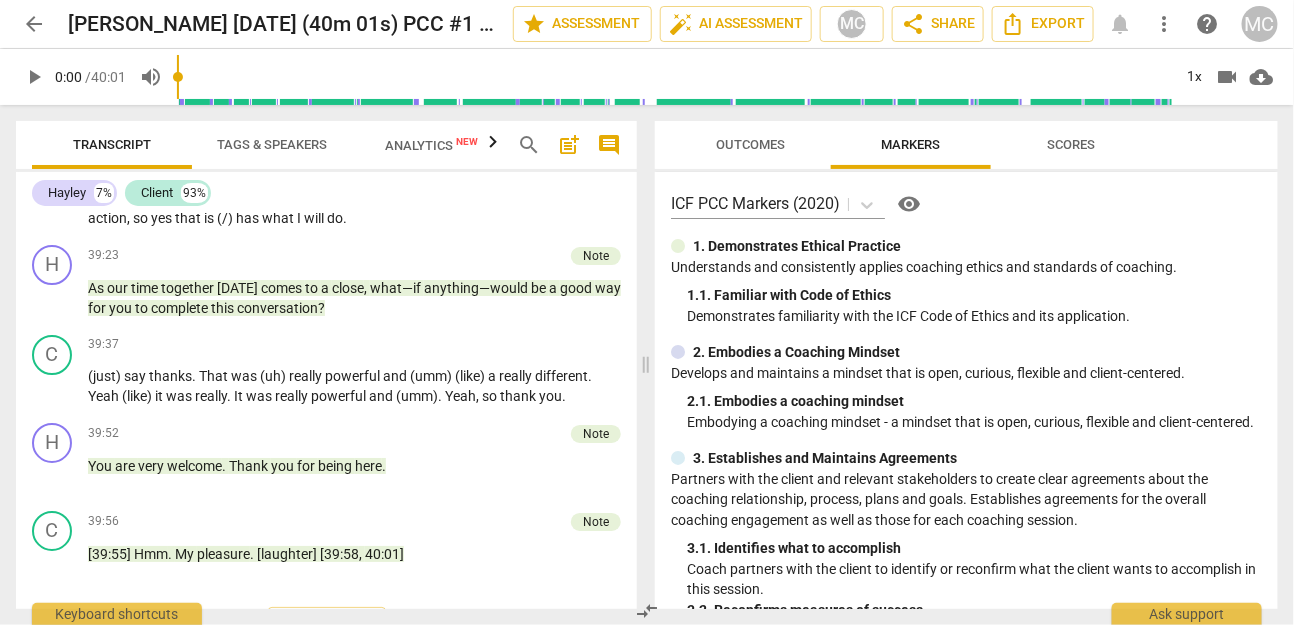 scroll, scrollTop: 9450, scrollLeft: 0, axis: vertical 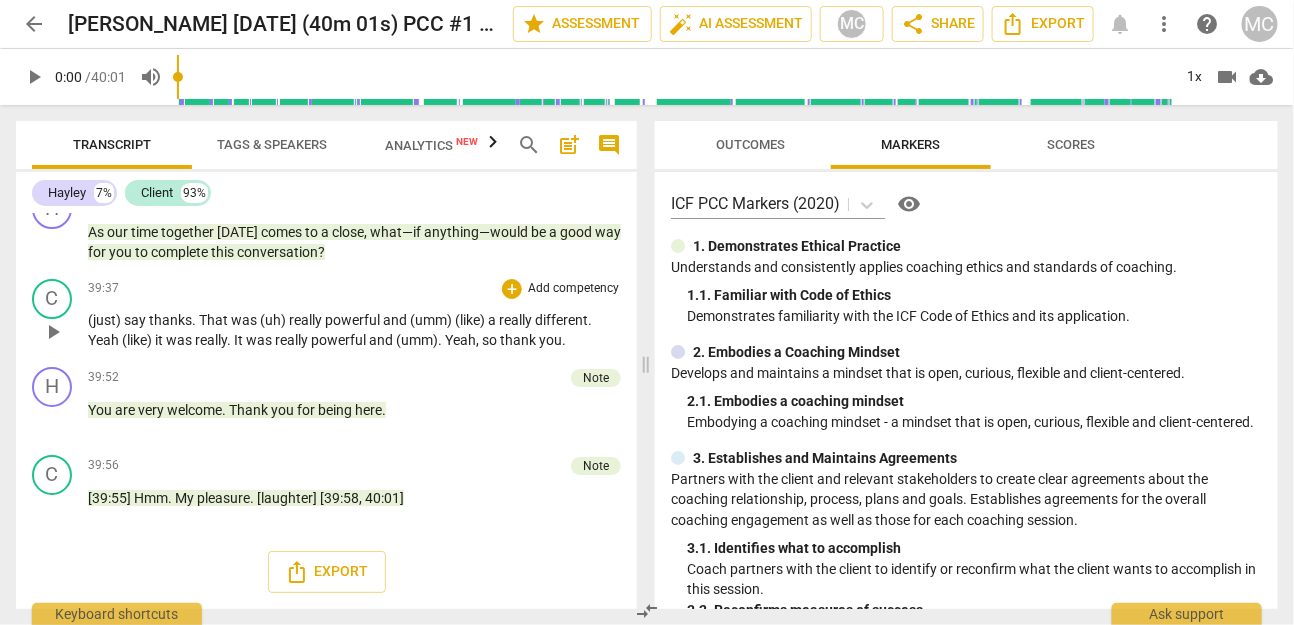 click on "really" at bounding box center [307, 320] 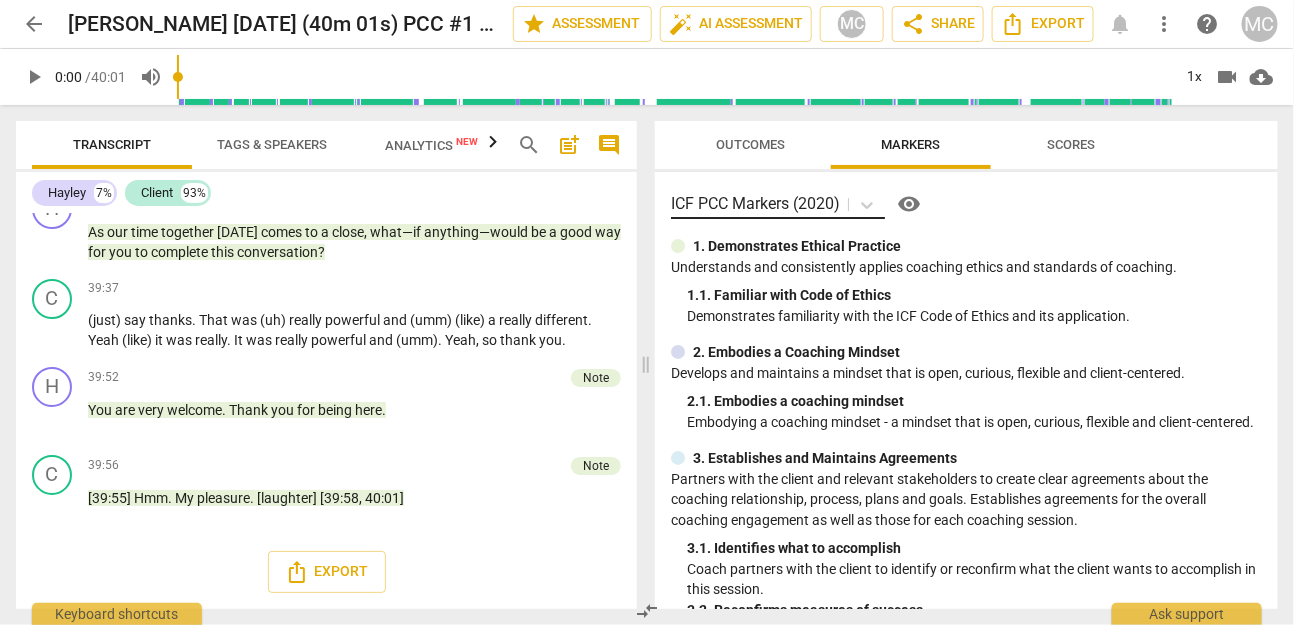 paste 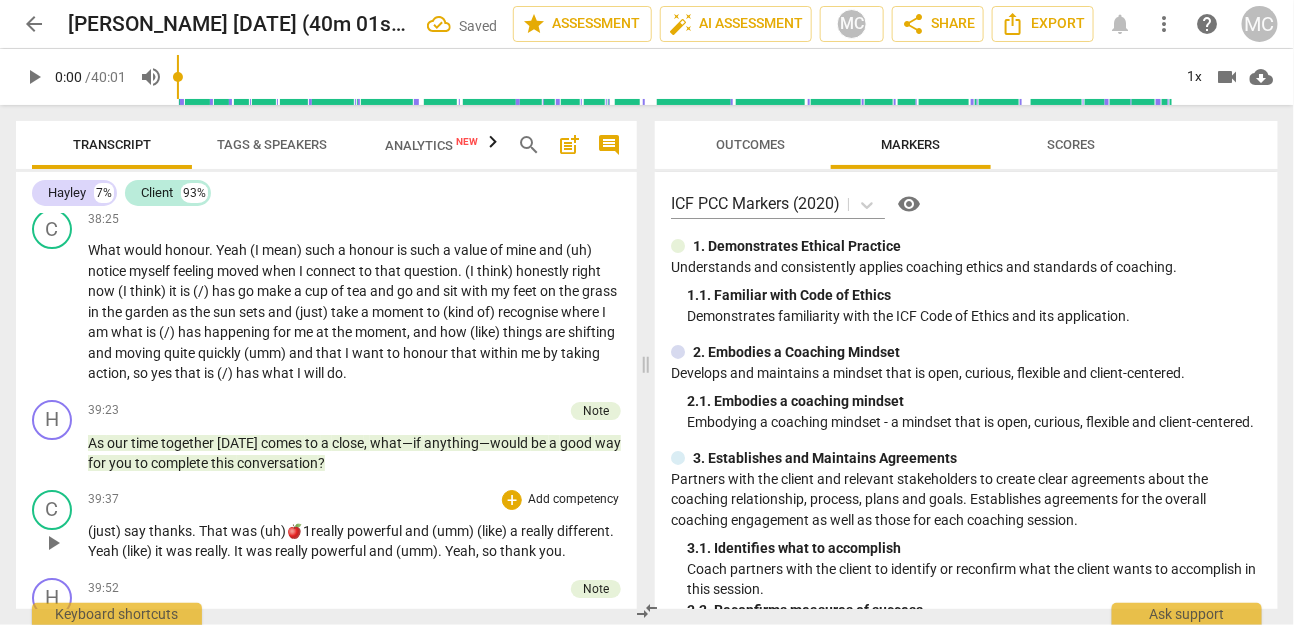 scroll, scrollTop: 9207, scrollLeft: 0, axis: vertical 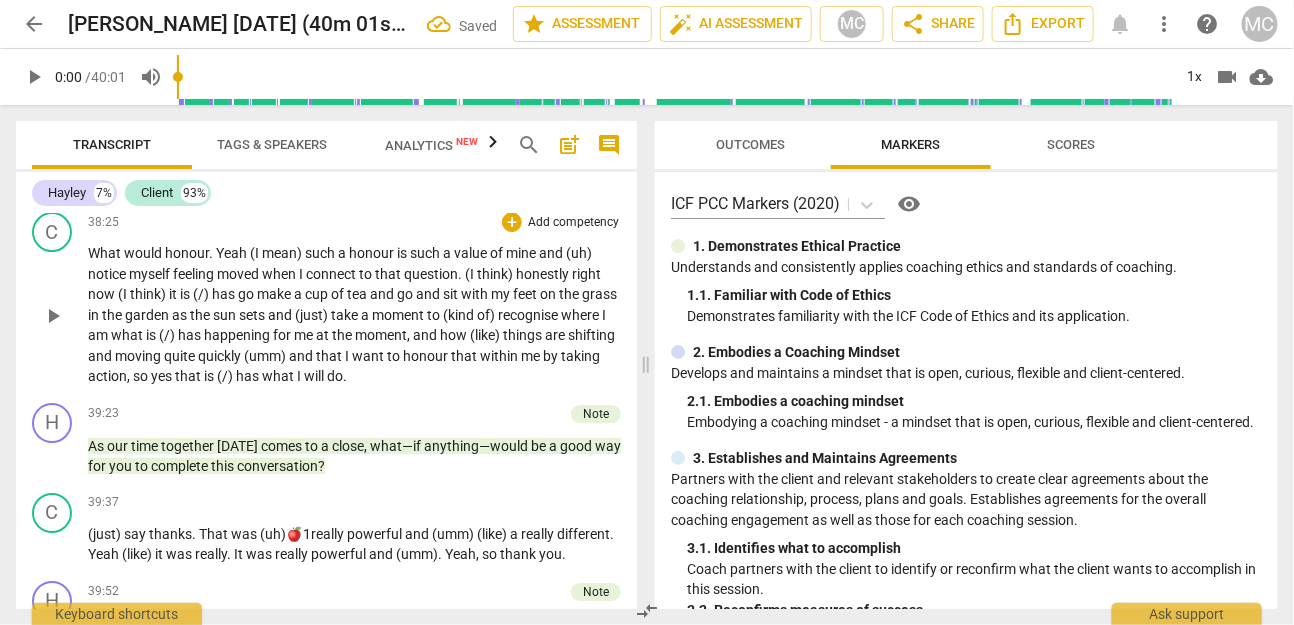 click on "honour" at bounding box center [373, 253] 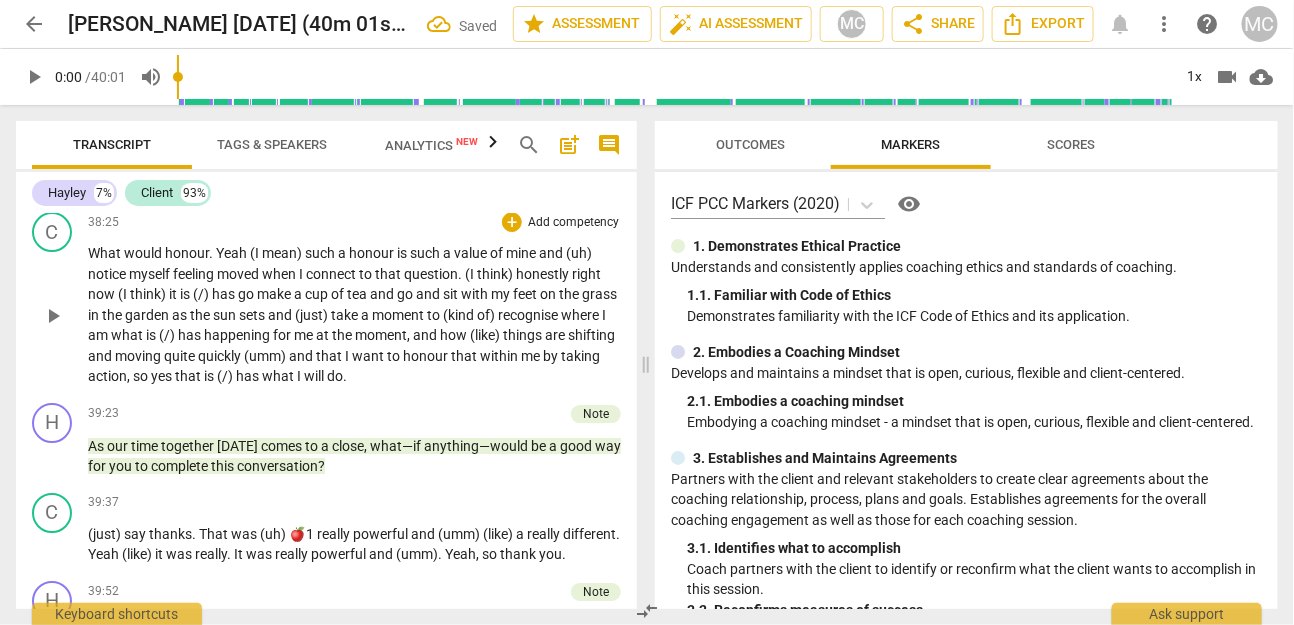 paste 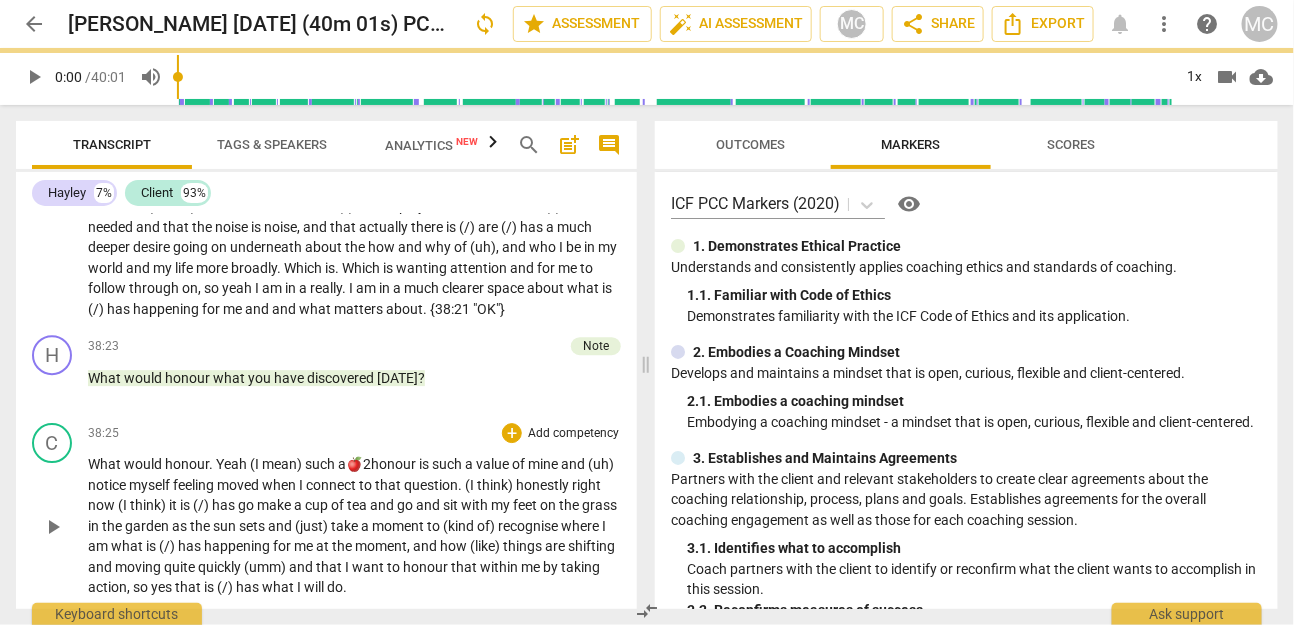 scroll, scrollTop: 8839, scrollLeft: 0, axis: vertical 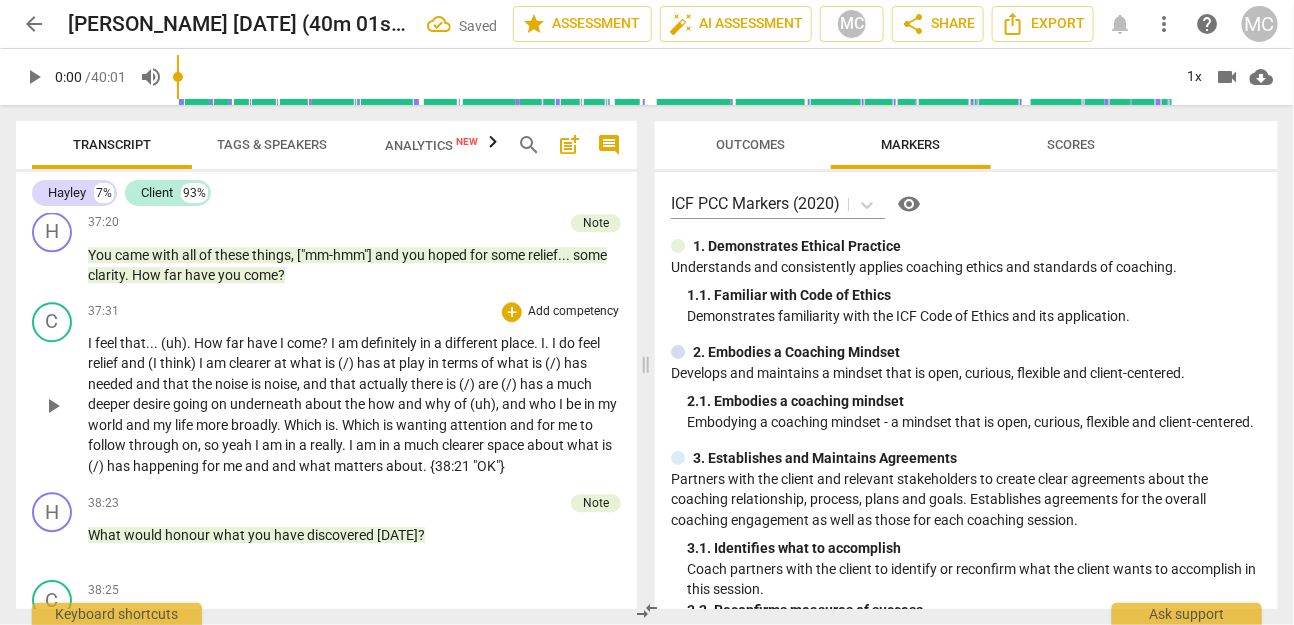 click on "definitely" at bounding box center (390, 343) 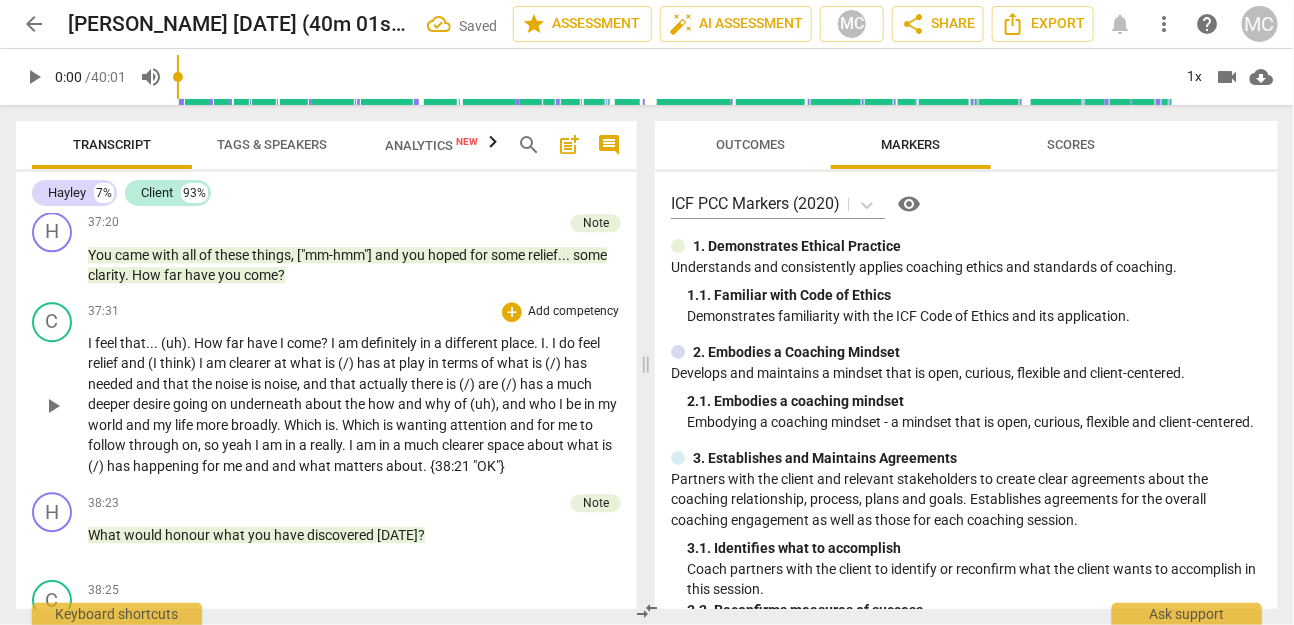 paste 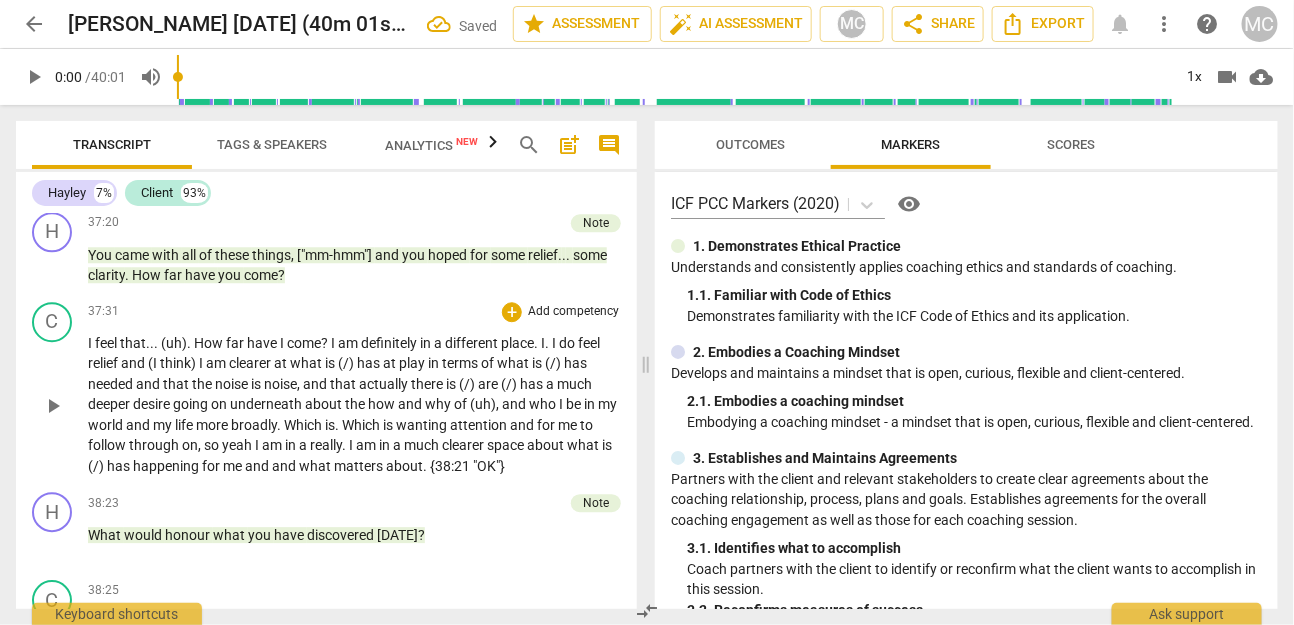 type 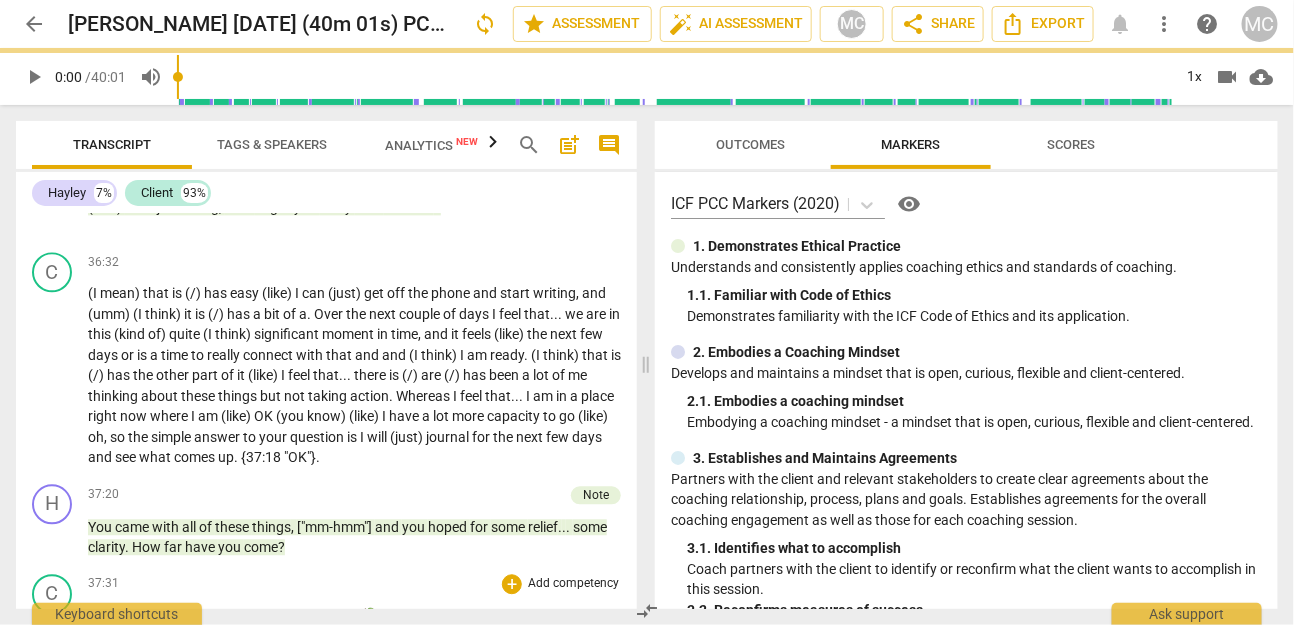 scroll, scrollTop: 8556, scrollLeft: 0, axis: vertical 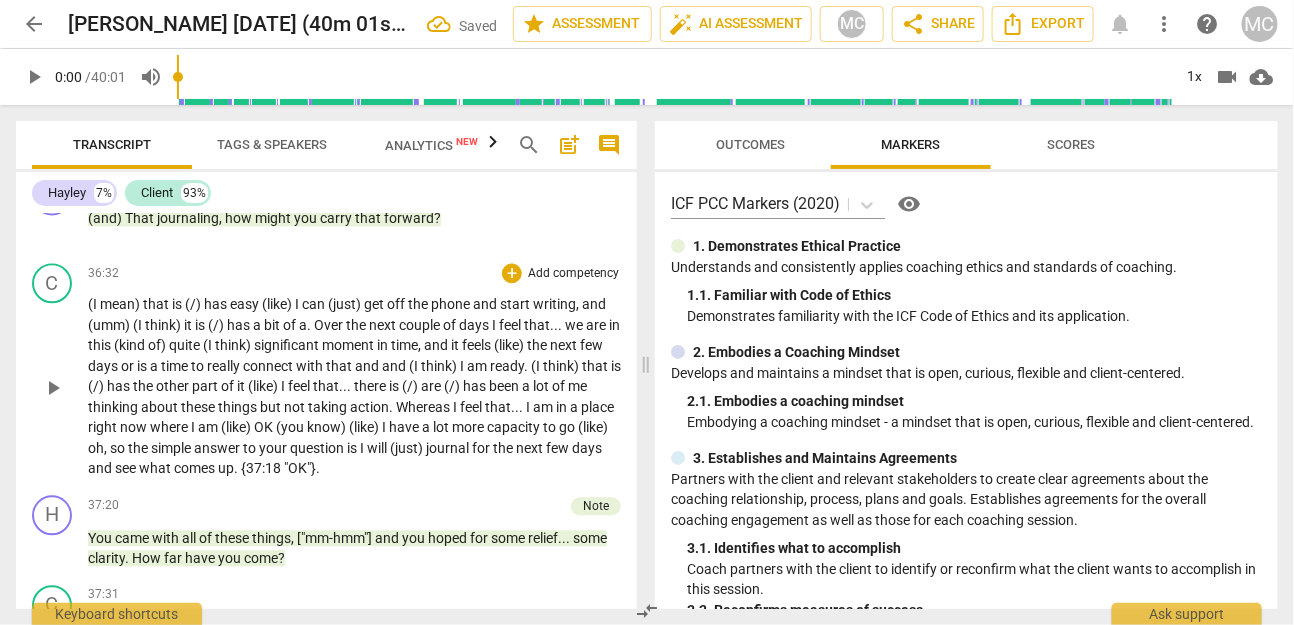 click on "get" at bounding box center [375, 304] 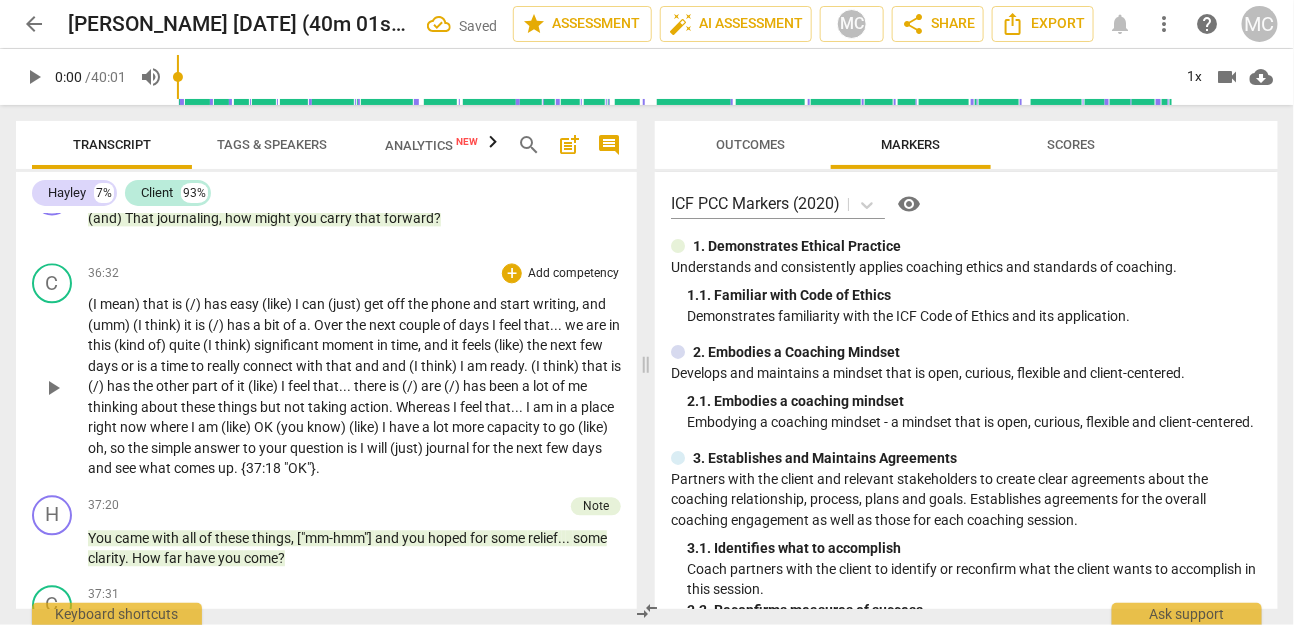 paste 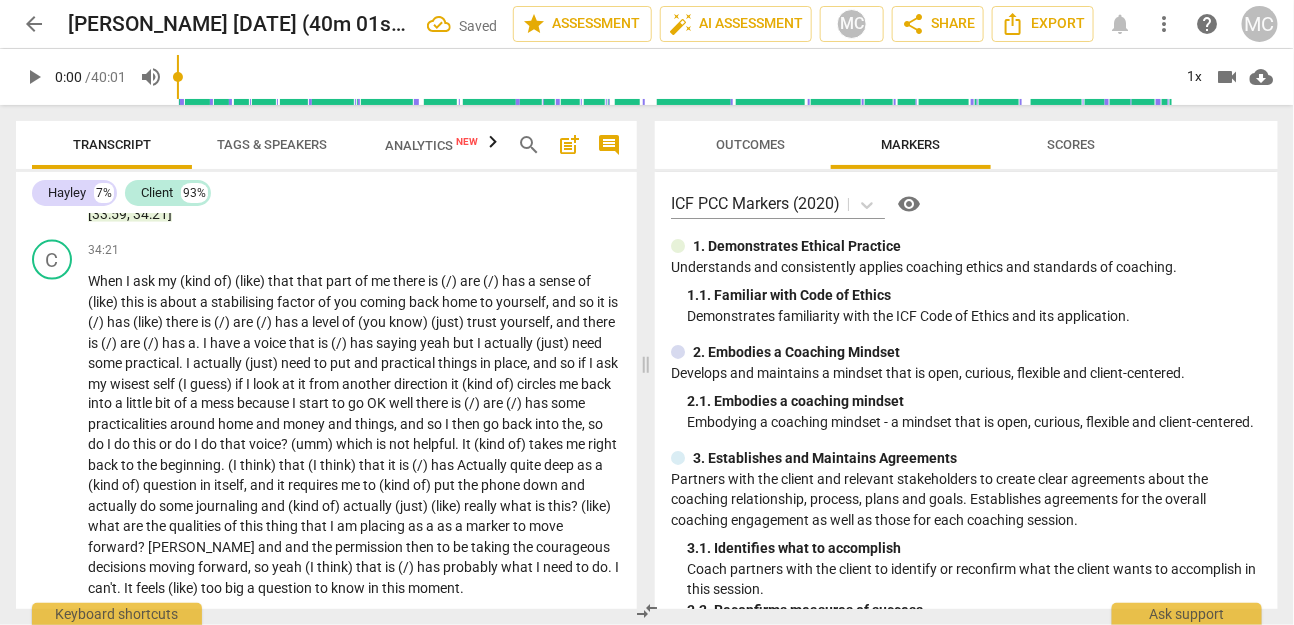 scroll, scrollTop: 8067, scrollLeft: 0, axis: vertical 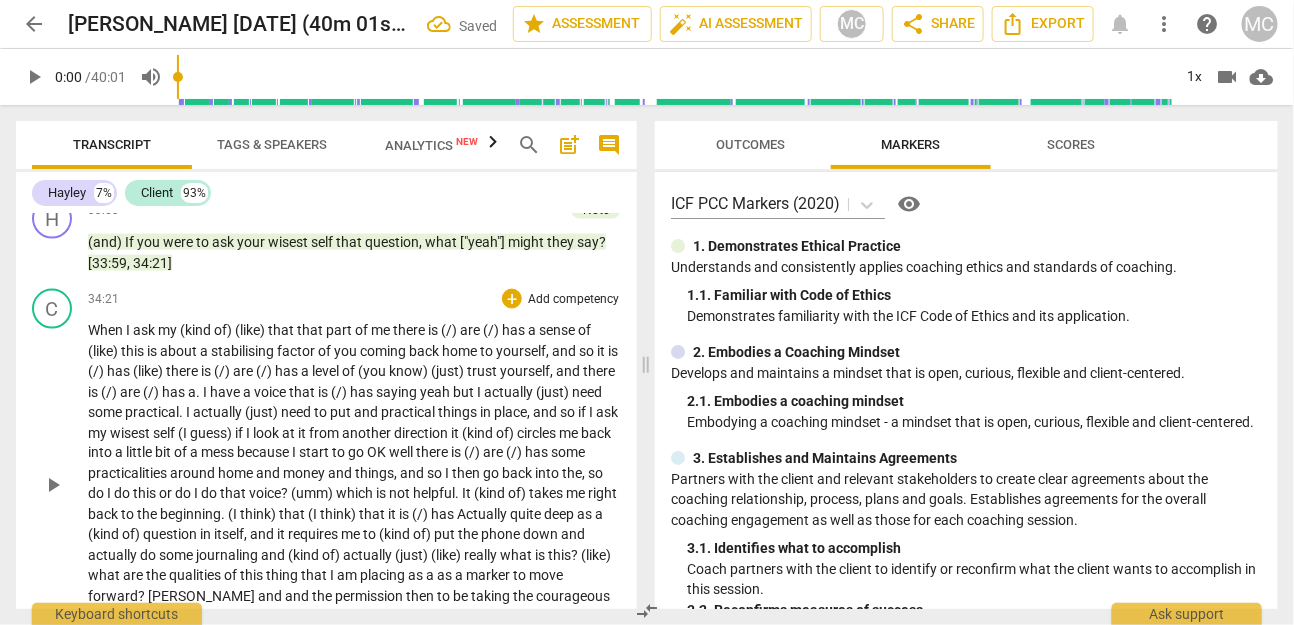 click on "me" at bounding box center [382, 330] 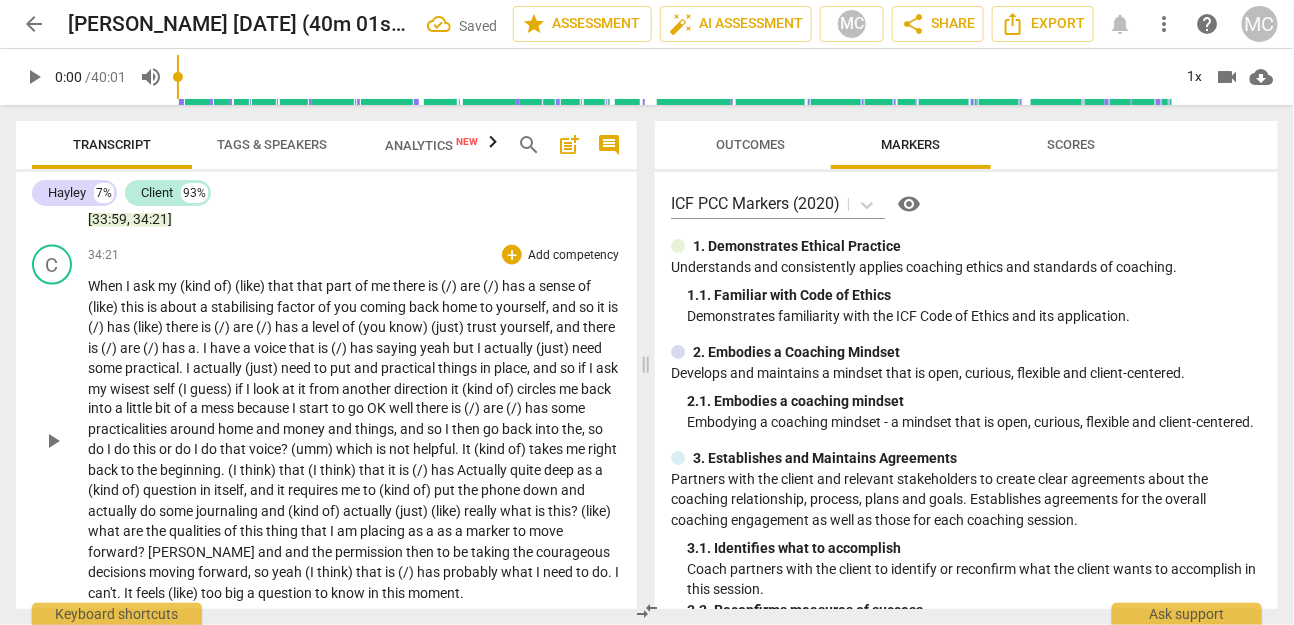 scroll, scrollTop: 8102, scrollLeft: 0, axis: vertical 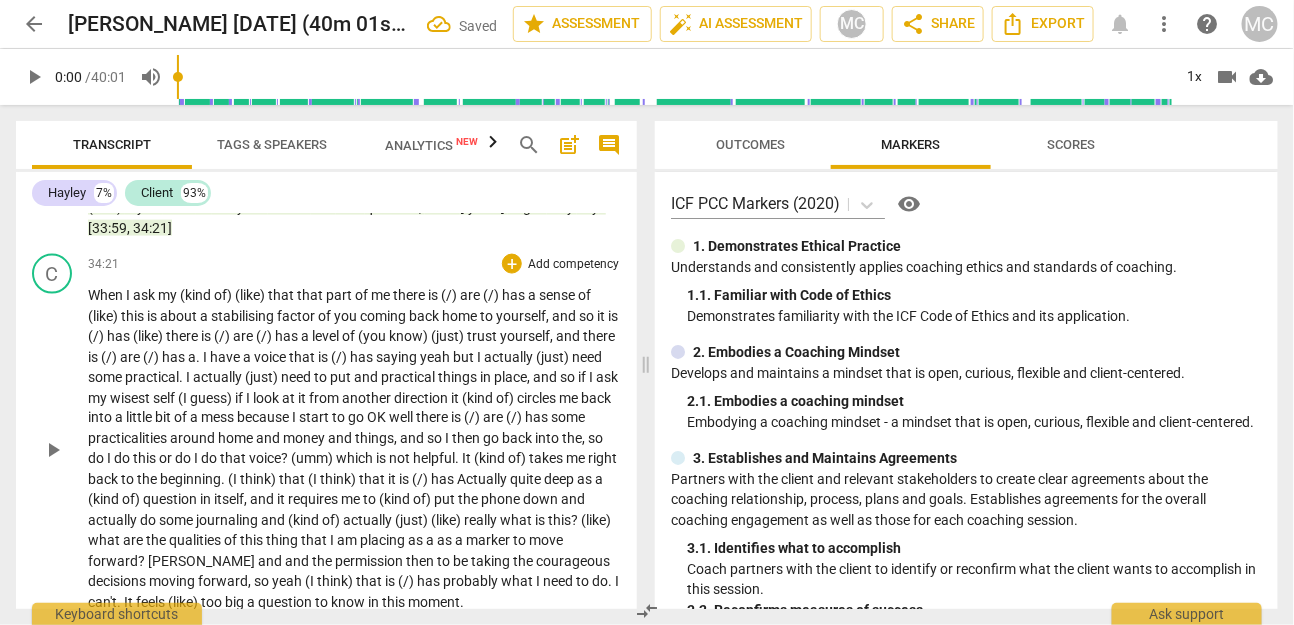 click on "that" at bounding box center (293, 480) 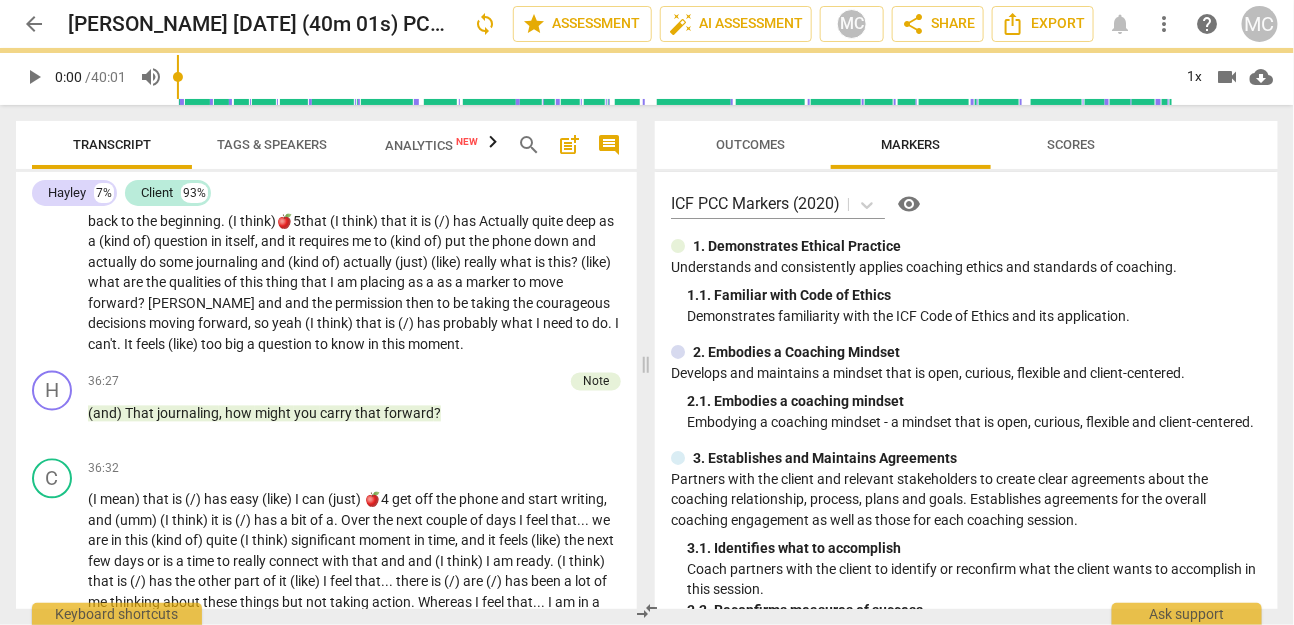 scroll, scrollTop: 8169, scrollLeft: 0, axis: vertical 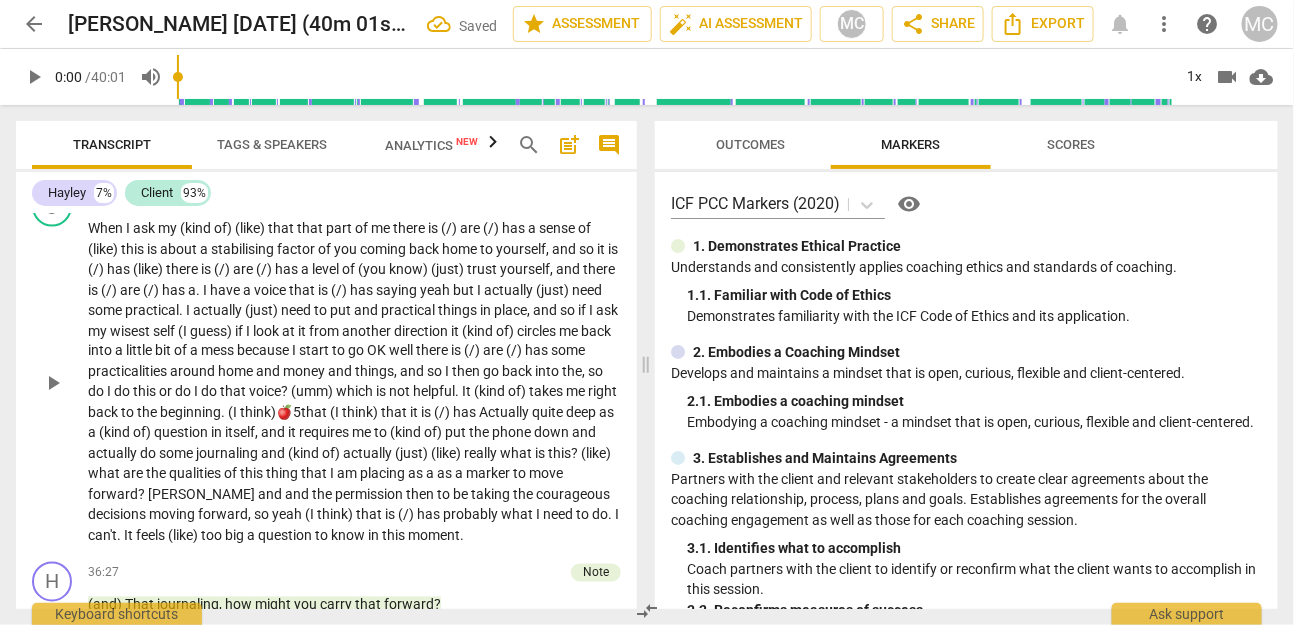 click on "me" at bounding box center (382, 228) 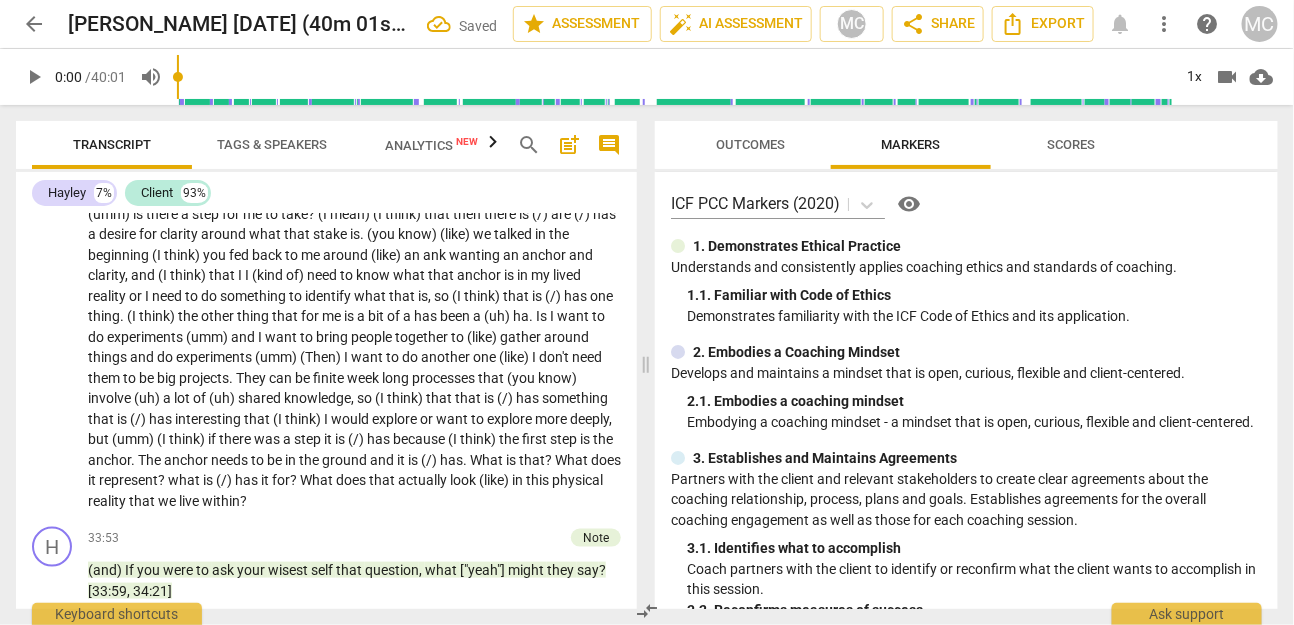 scroll, scrollTop: 7719, scrollLeft: 0, axis: vertical 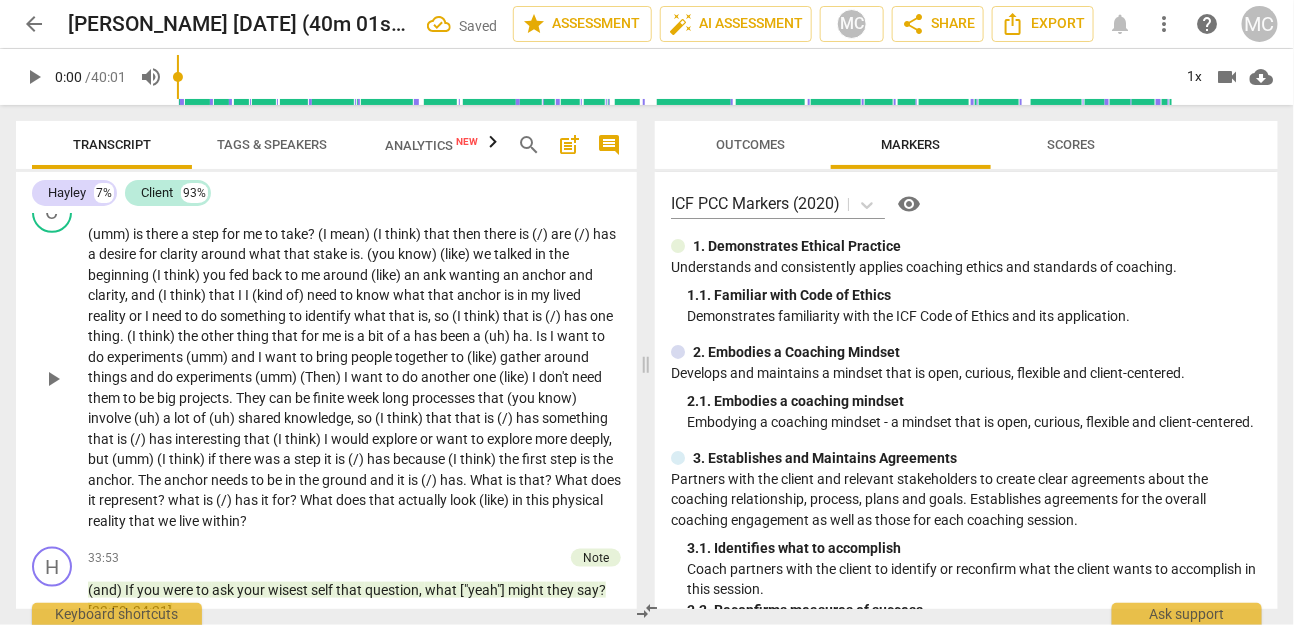 click on "shared" at bounding box center (261, 418) 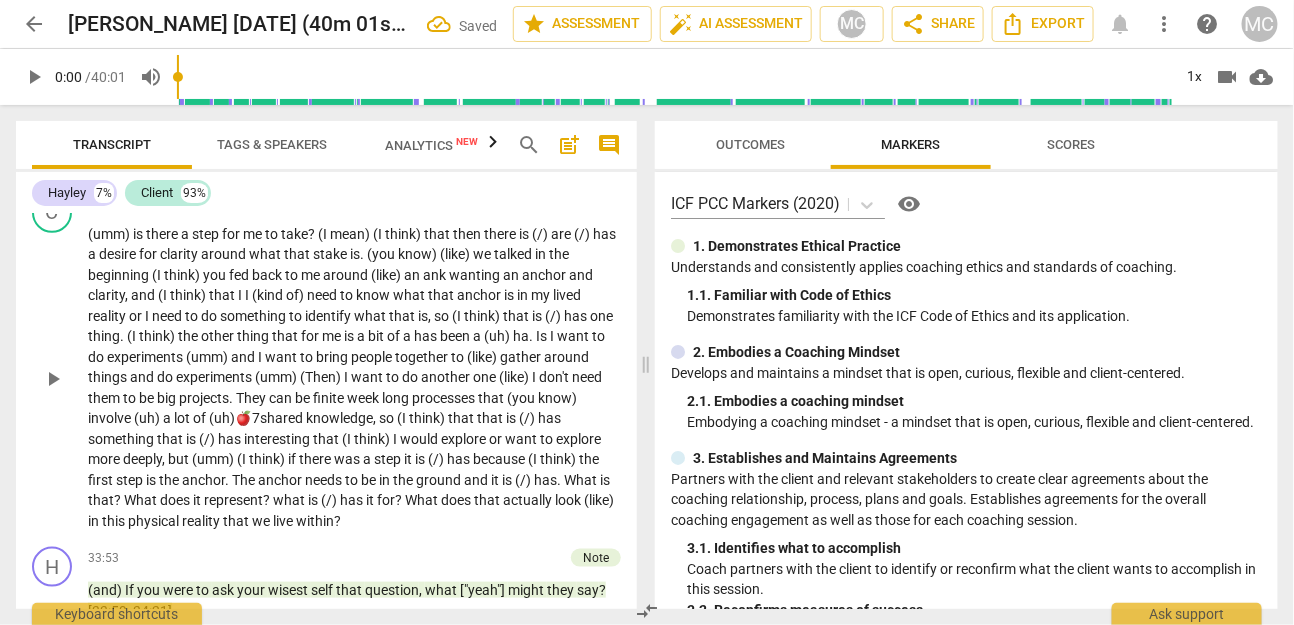 click on "?" at bounding box center (313, 234) 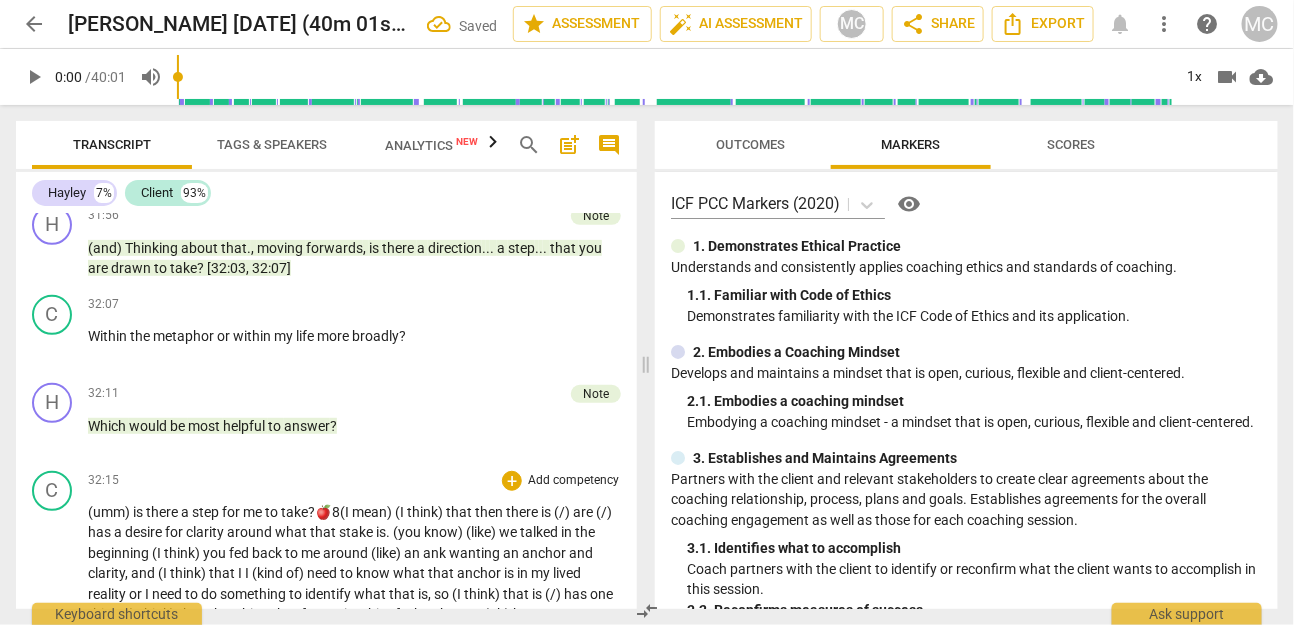 scroll, scrollTop: 7439, scrollLeft: 0, axis: vertical 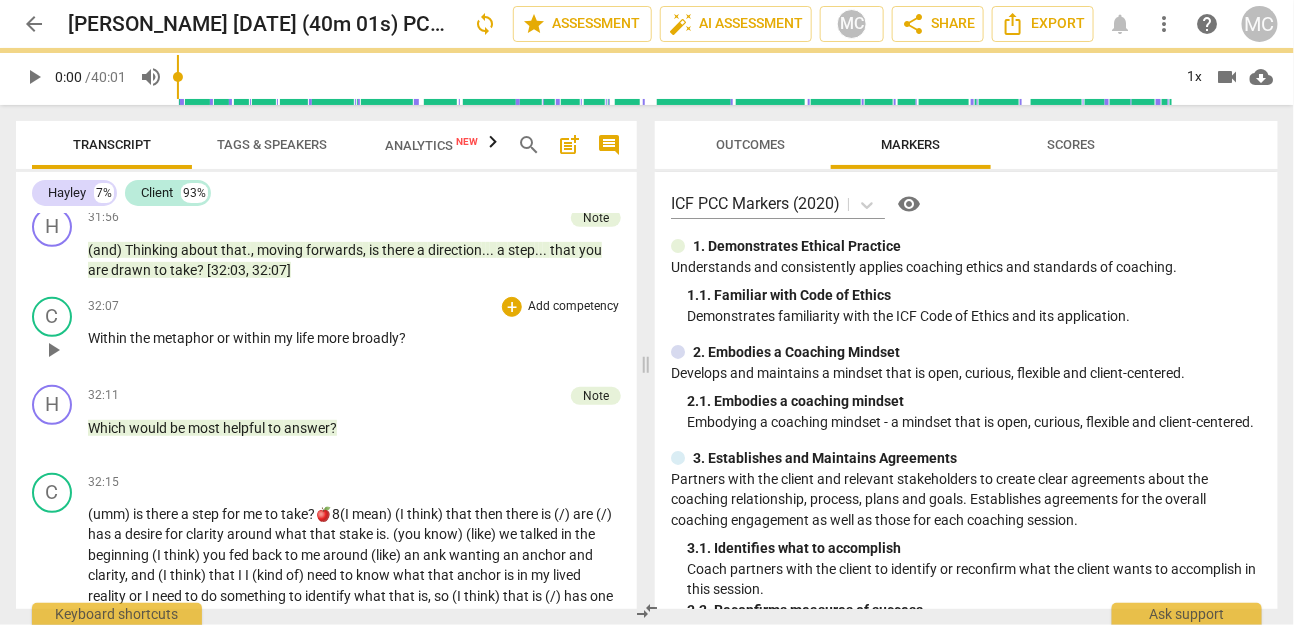 click on "Within   the   metaphor   or   within   my   life   more   broadly ?" at bounding box center (354, 338) 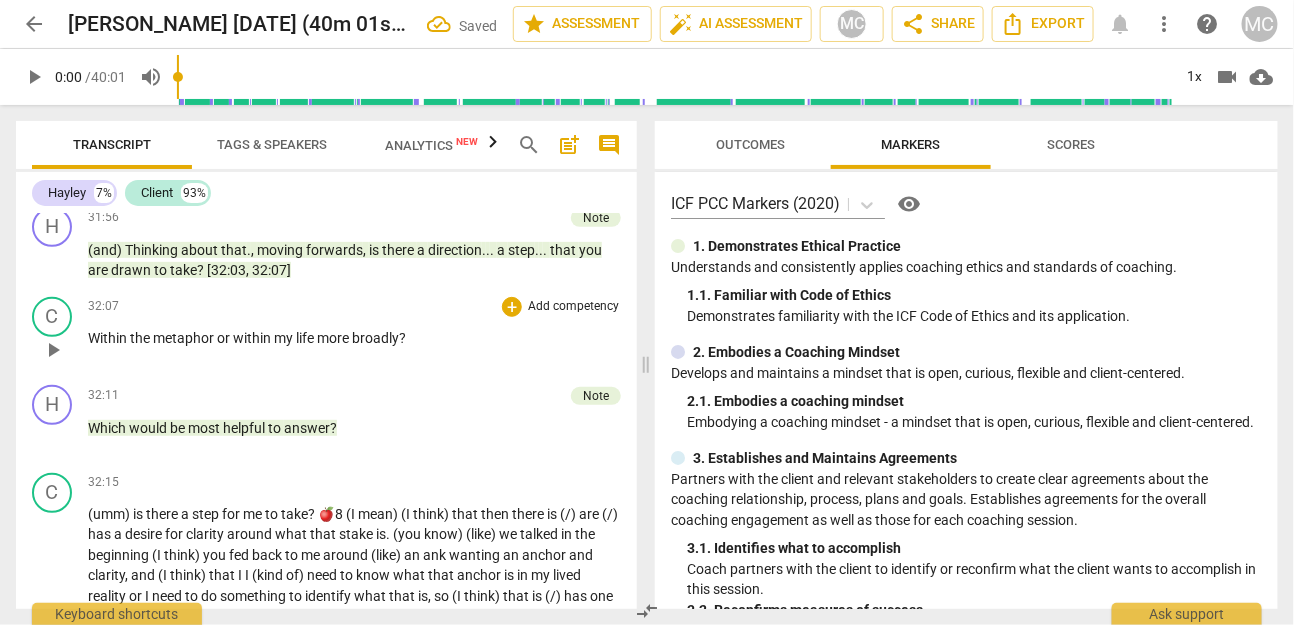 paste 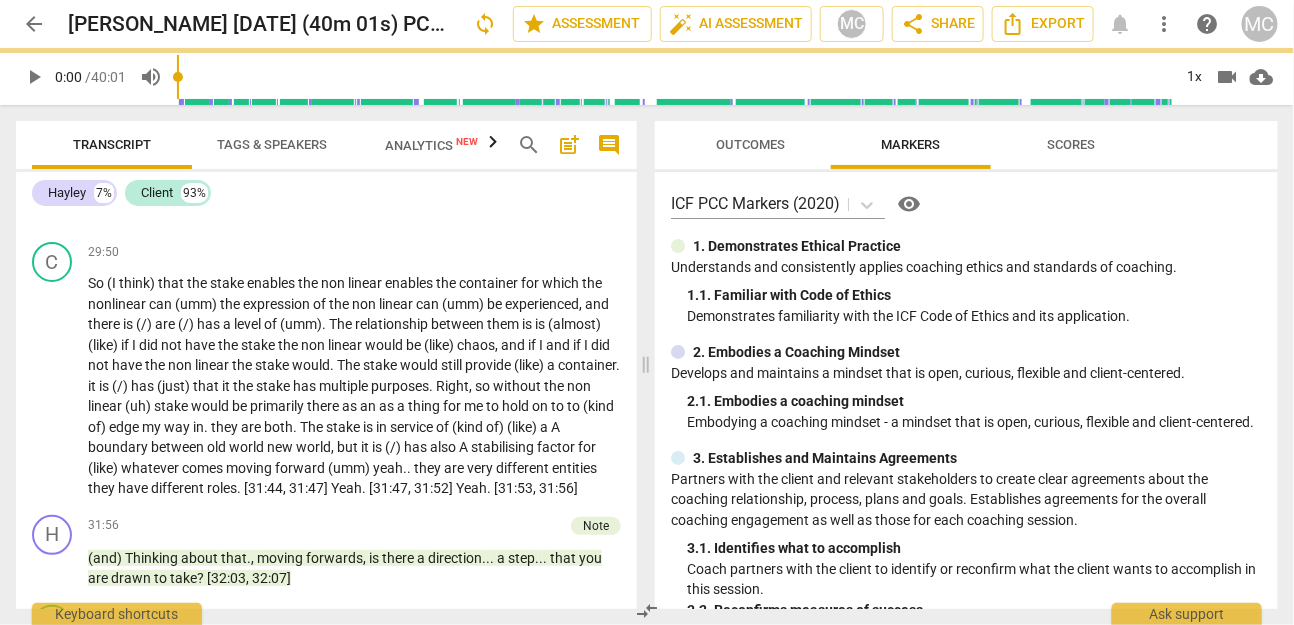 scroll, scrollTop: 7124, scrollLeft: 0, axis: vertical 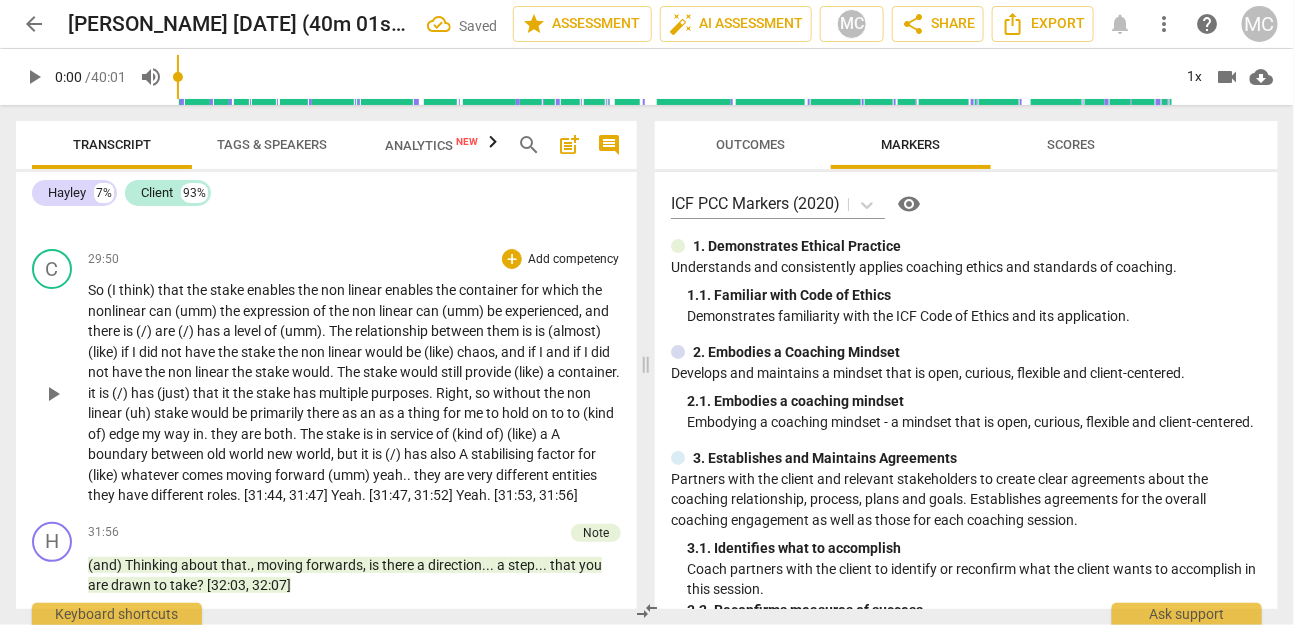 click on "they" at bounding box center [226, 434] 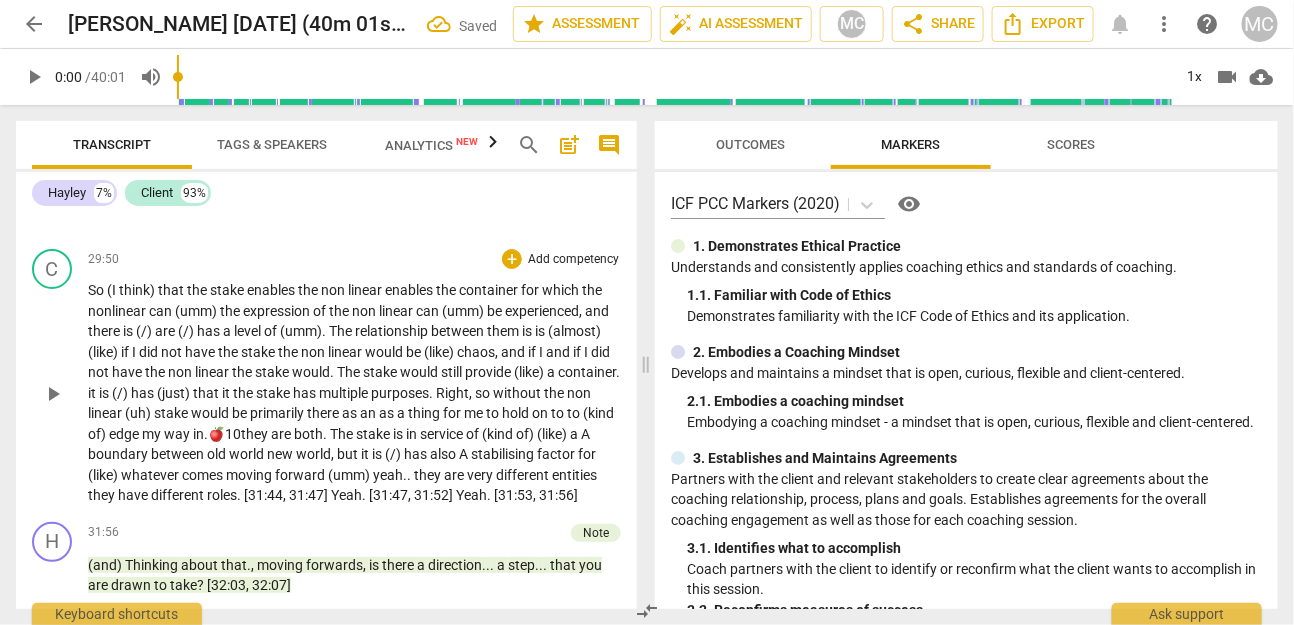 click on "non" at bounding box center (334, 290) 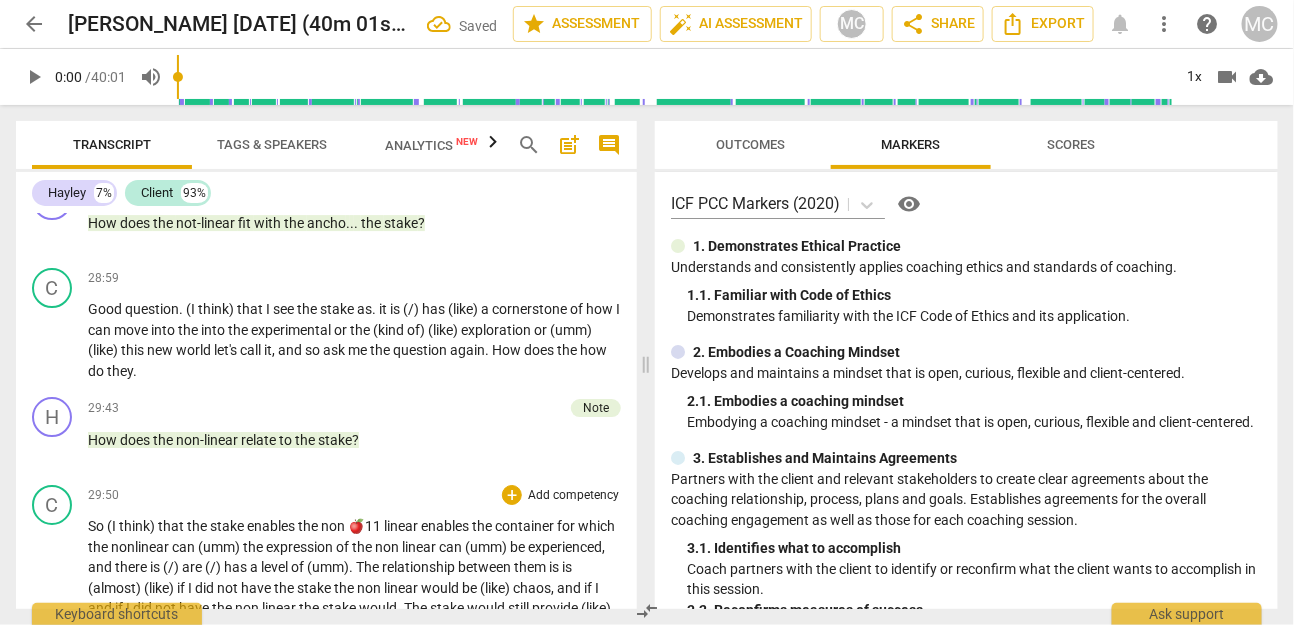 scroll, scrollTop: 6882, scrollLeft: 0, axis: vertical 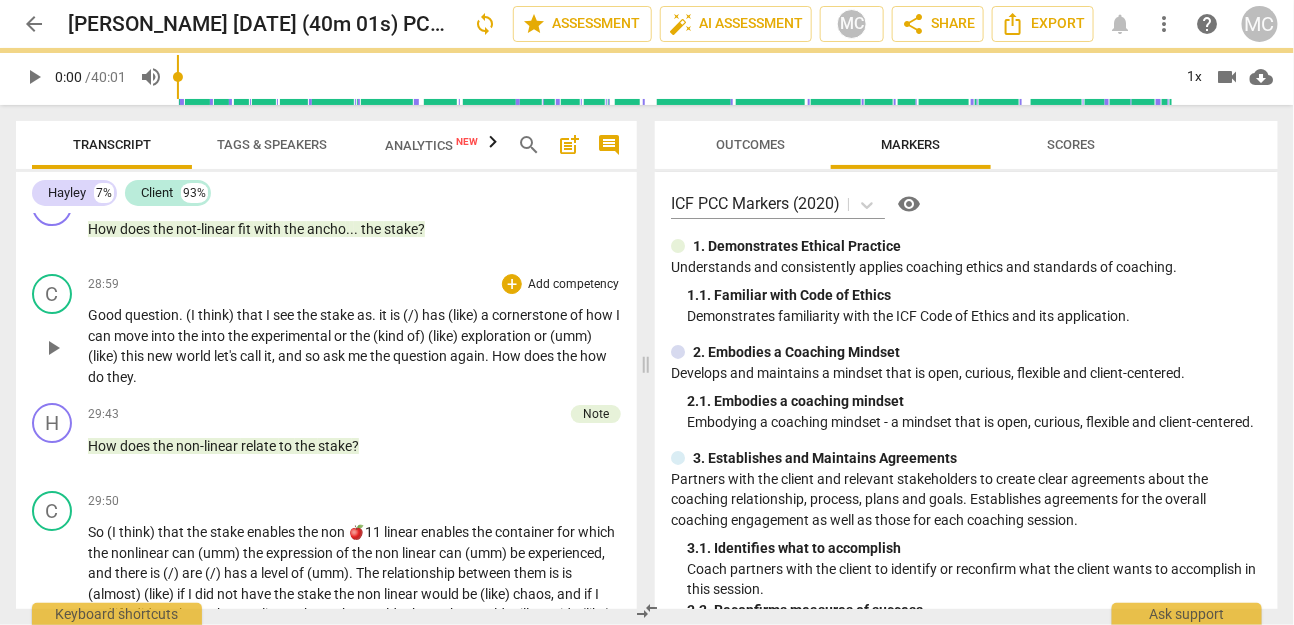 click on "stake" at bounding box center [338, 315] 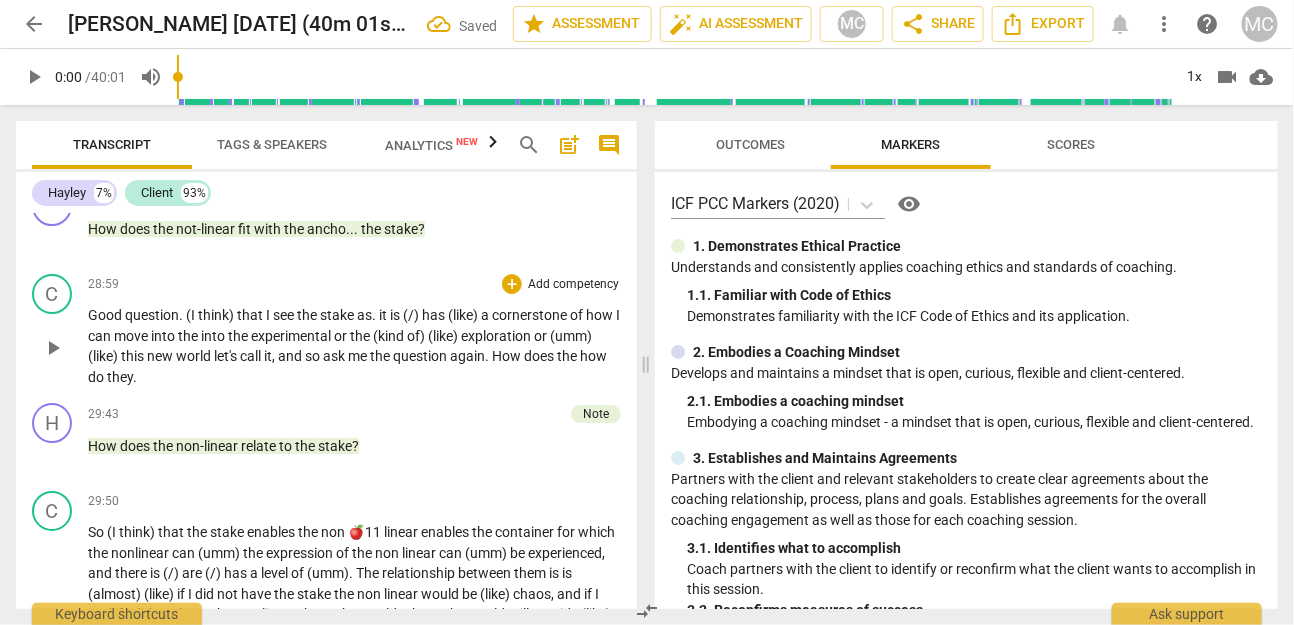 paste 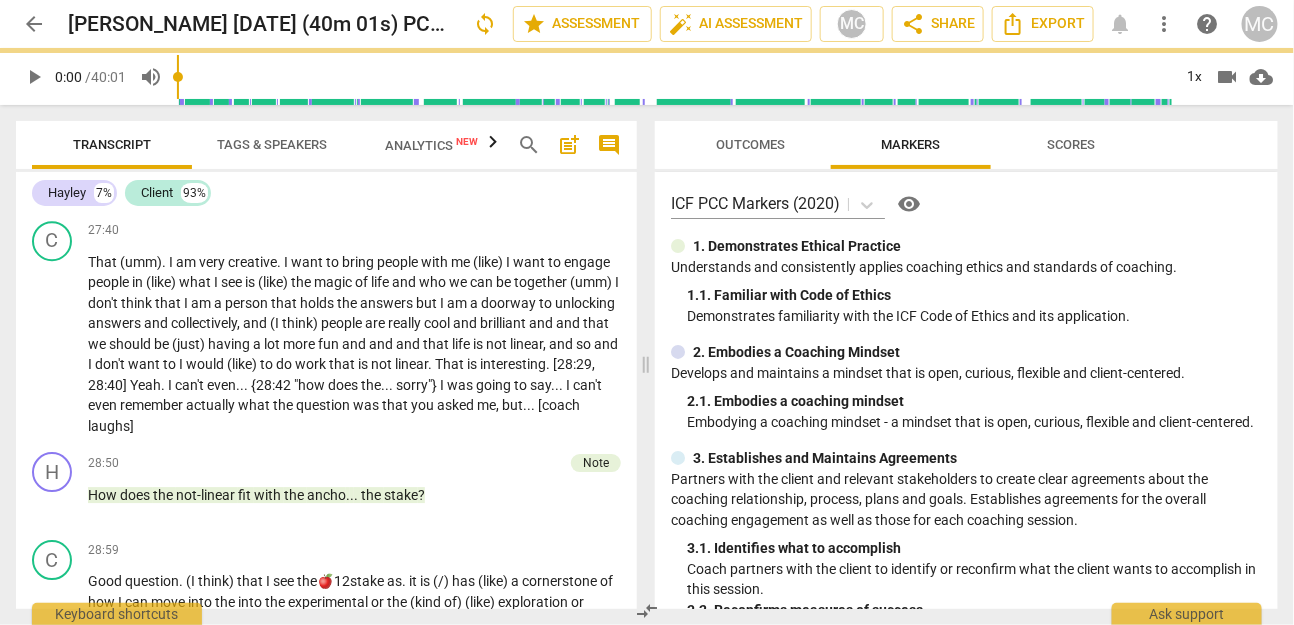 scroll, scrollTop: 6545, scrollLeft: 0, axis: vertical 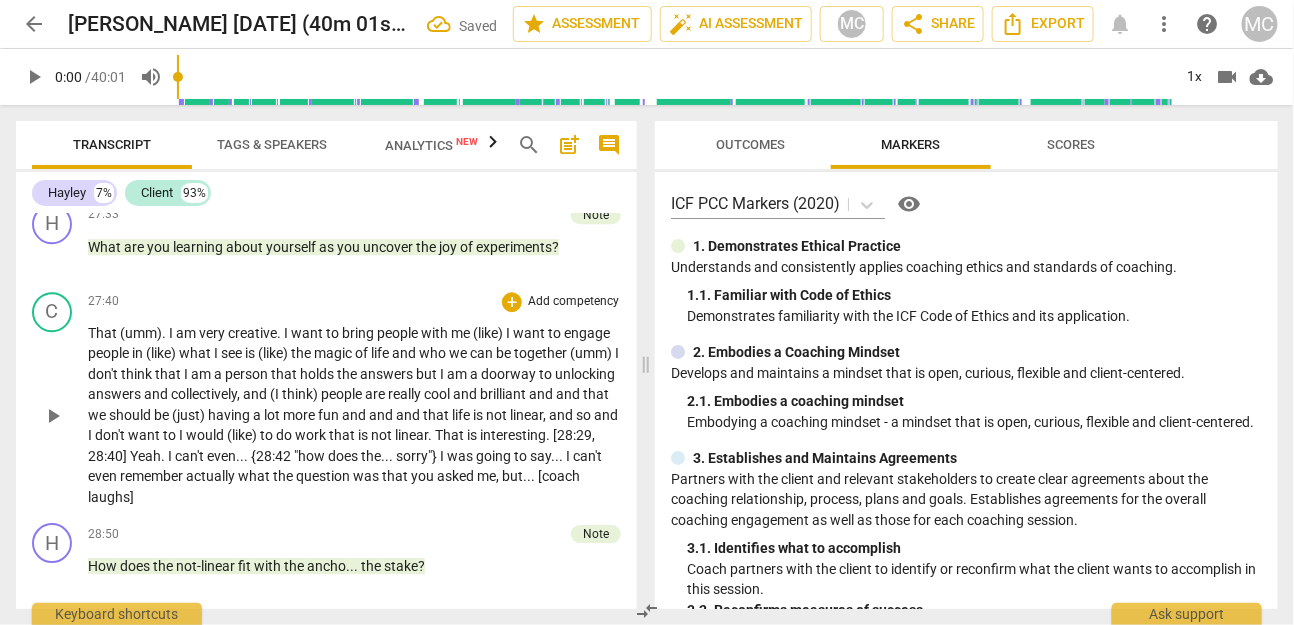 click on "bring" at bounding box center [359, 333] 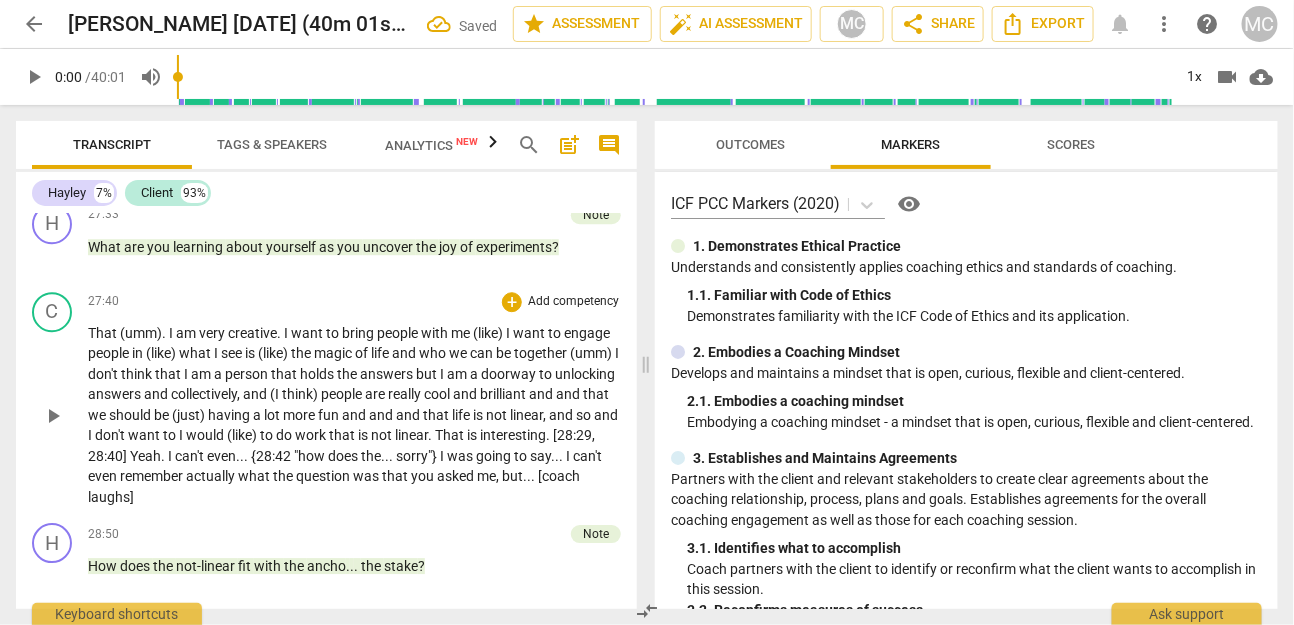 paste 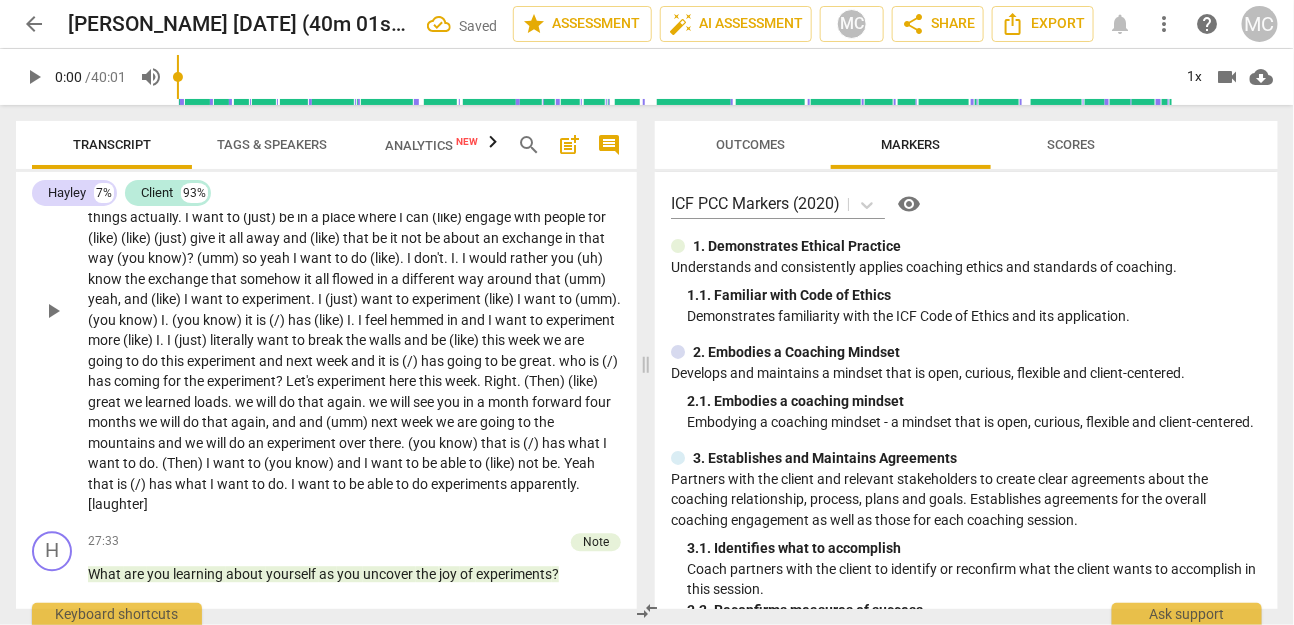 scroll, scrollTop: 6220, scrollLeft: 0, axis: vertical 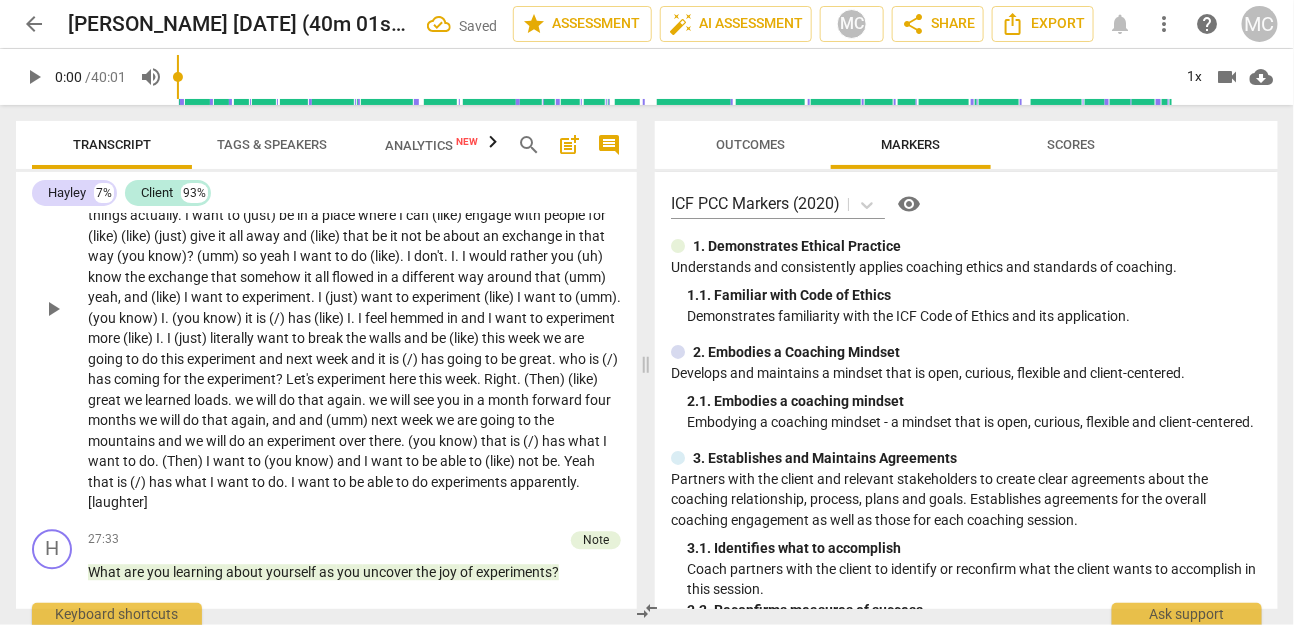 click on "coming" at bounding box center (138, 379) 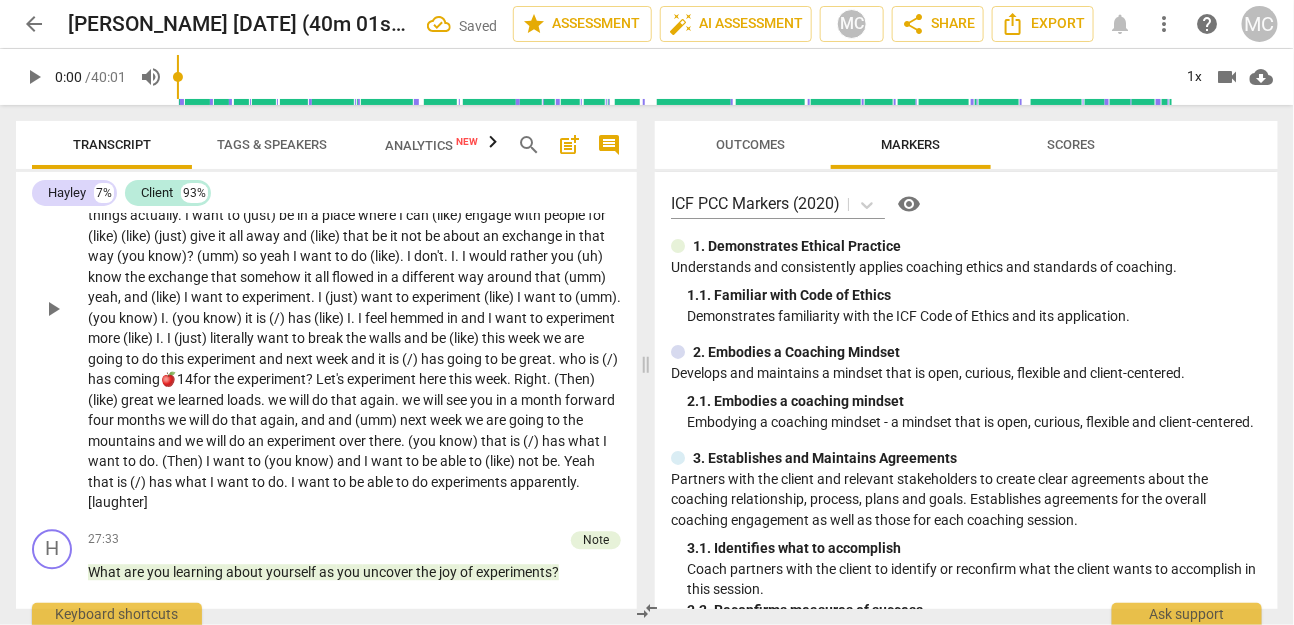 click on "has" at bounding box center [162, 482] 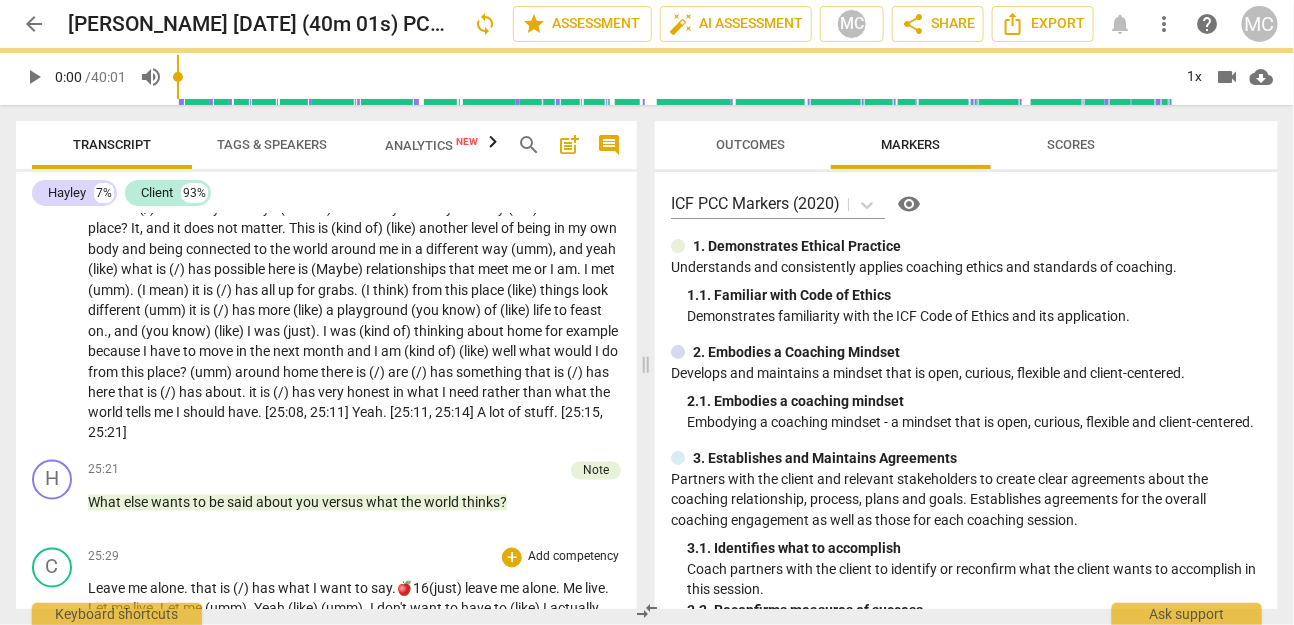 scroll, scrollTop: 5739, scrollLeft: 0, axis: vertical 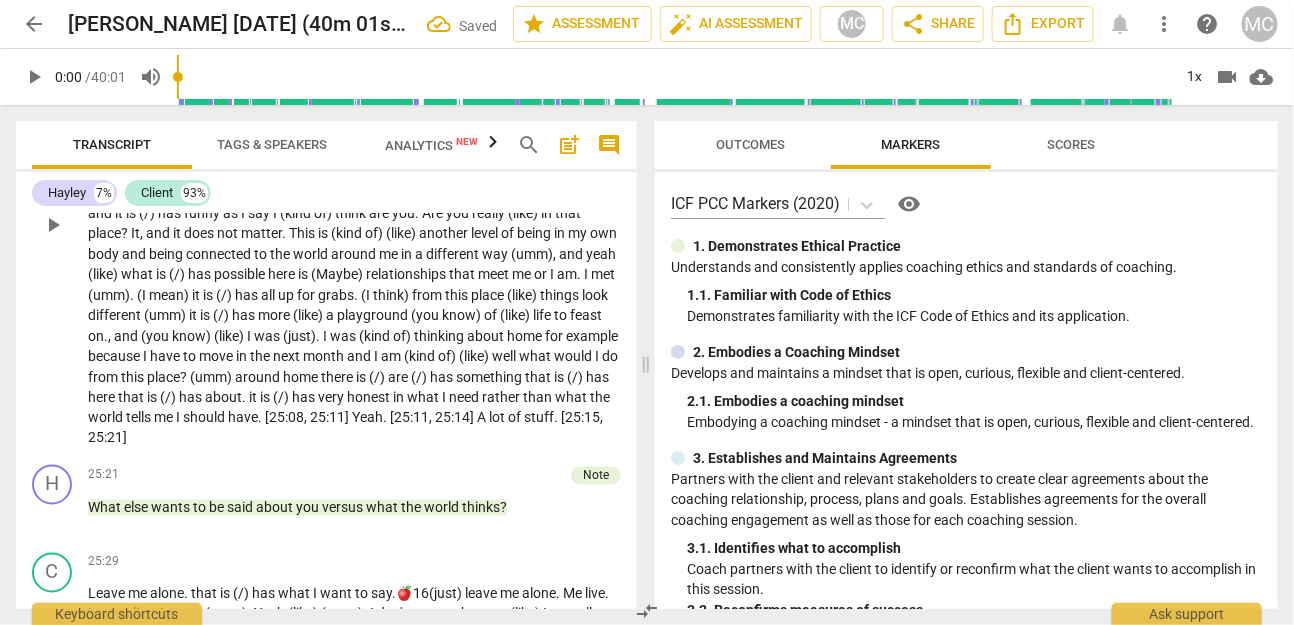 click on "A" at bounding box center [483, 418] 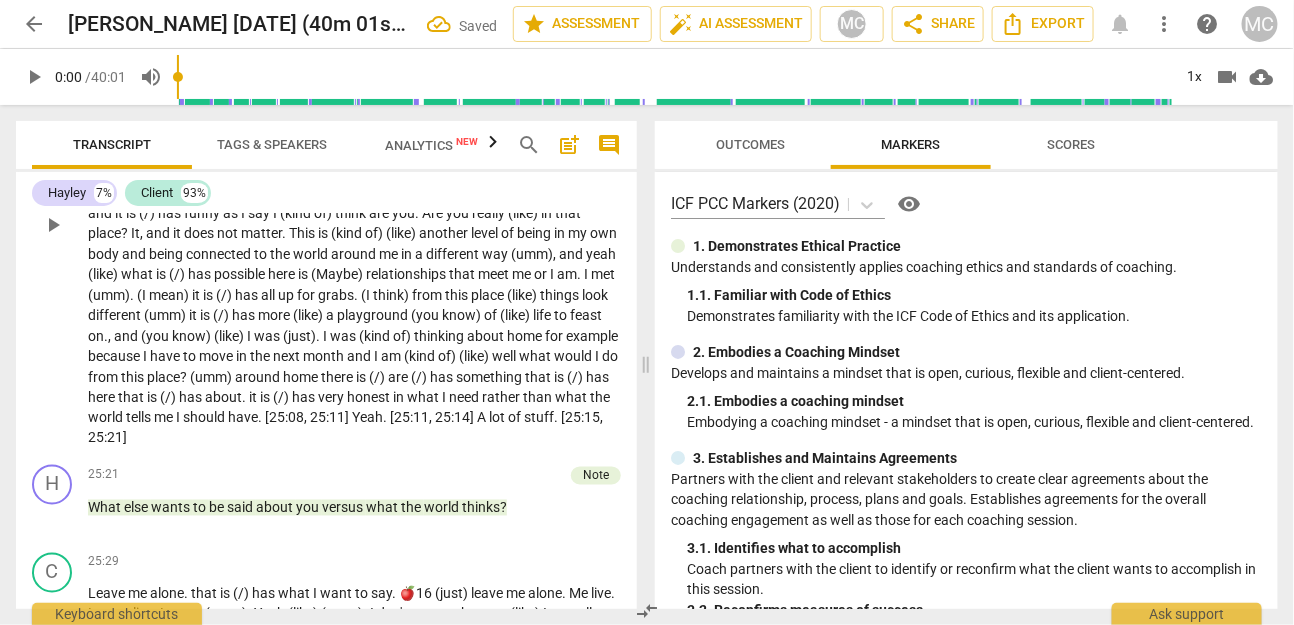 paste 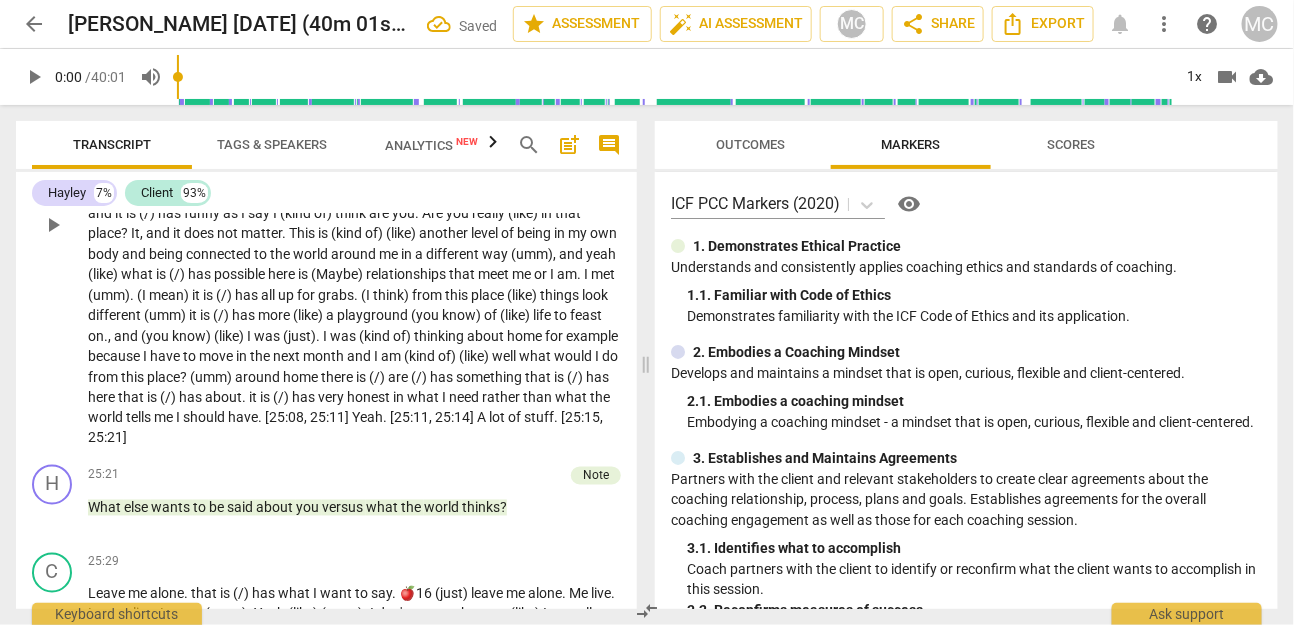 type 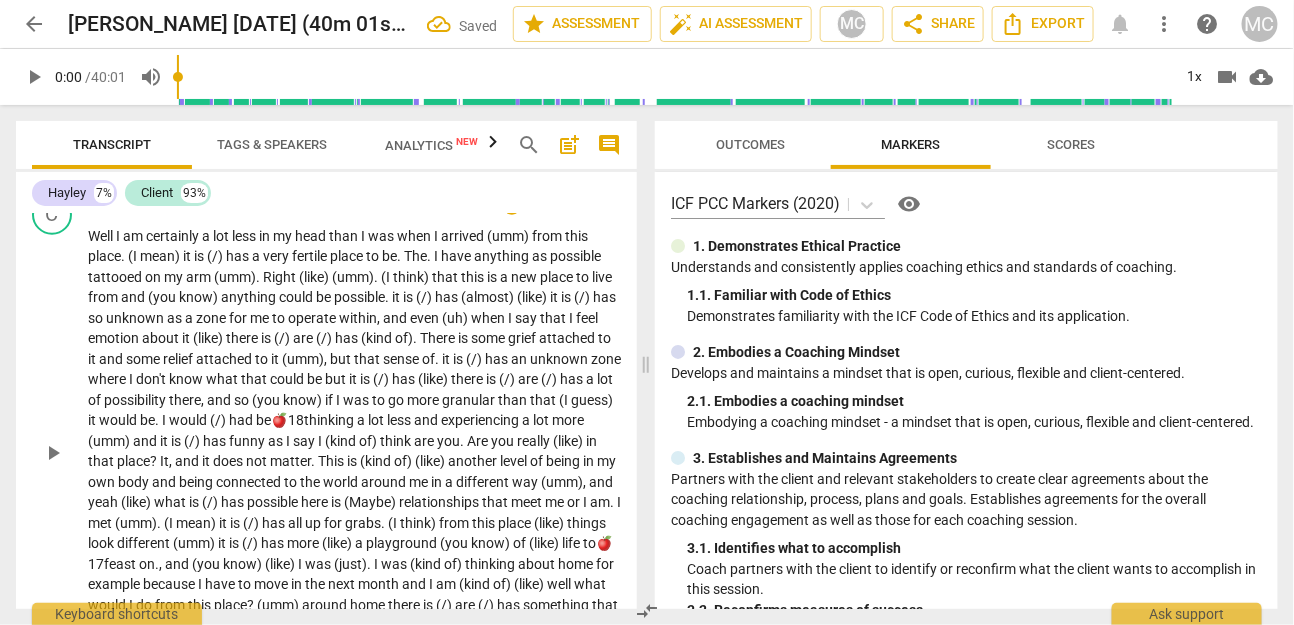 scroll, scrollTop: 5502, scrollLeft: 0, axis: vertical 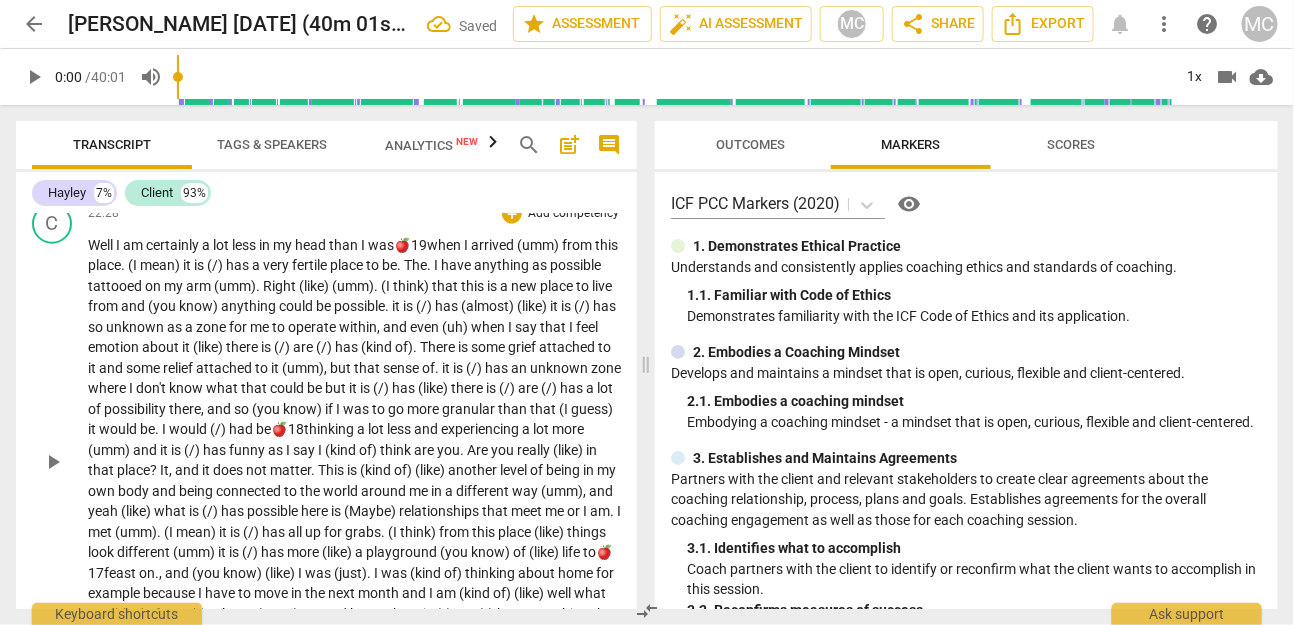 click on "could" at bounding box center [297, 306] 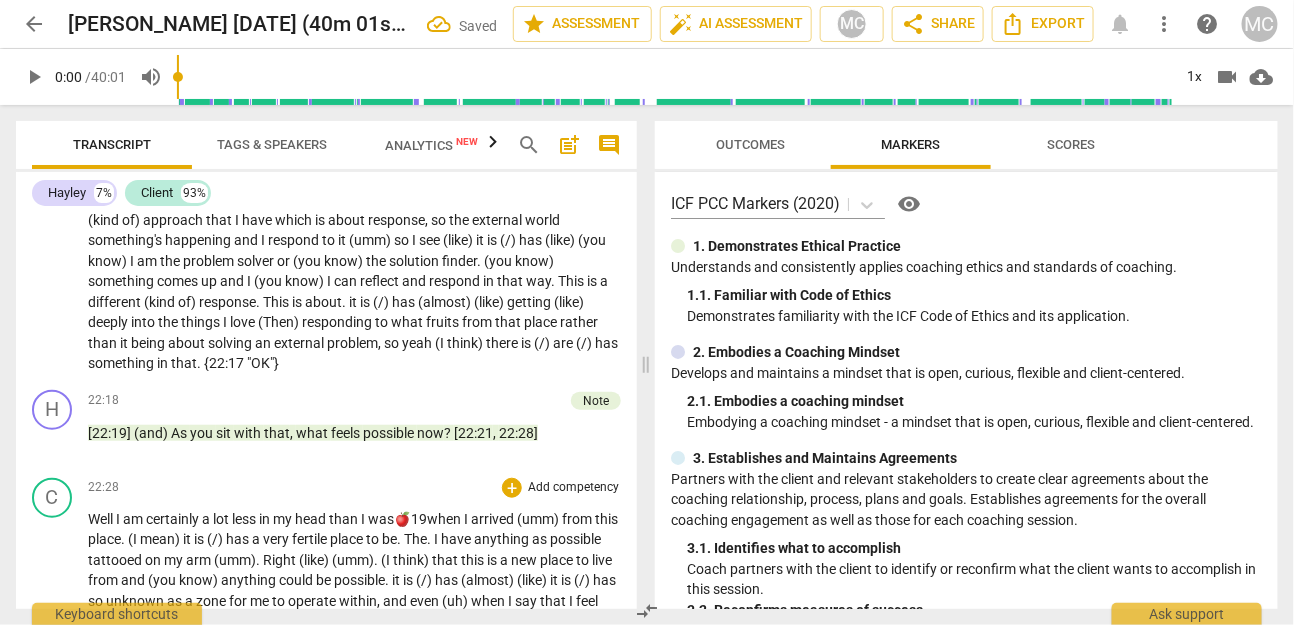 scroll, scrollTop: 5163, scrollLeft: 0, axis: vertical 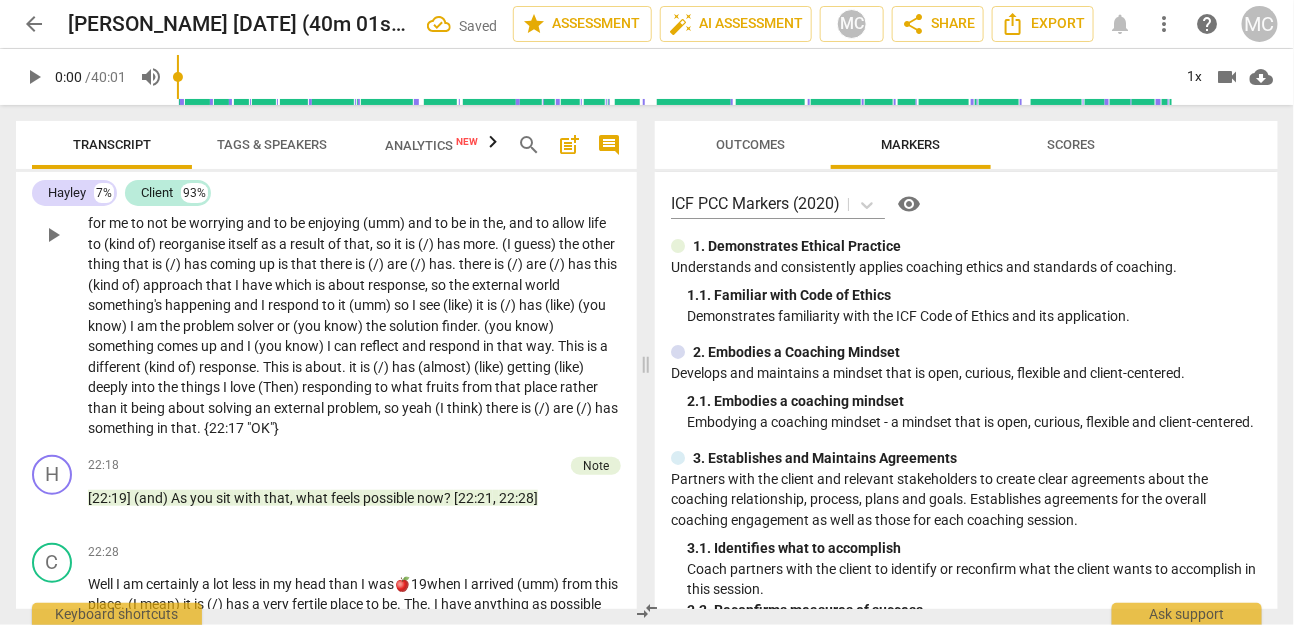 click on "That   there   is . . .   the   thing   that   comes   to   mind . . .   as   I   was   tuning   into   the   feeling   of   the   free   and   light   aspect . . .   thinking   about . . .   reconnecting   with   that   yearning   for   (like)   what   is   (/)   has   that   about ?   (and)   it   is   (/)   has   about   ease   and   connection ,   and   what   am   I   (uh)   making   of   it   is   there   is   (/)   are   (/)   has   a   real   desire   within   me   to   (just)   enjoy   life .   (just)   enjoy   (like)   to   be   in .   Not   in   the   thinking   aspect   (uh)   to   be   made   but   not   (kind   of)   reasoning   things   but   actually   to   really   be   in   the   (umm) .   it   is   (/)   has   (like)   be   in   me .   (Then)   from   there .   Well   what   is   (/)   has   coming   to   me   is .   it   is   (/)   has   (almost)   (like)   the   fruits   of   my   labour   become   apparent   (you   know)   and   it   is   (/)   has   not   labour   as   in   labouring" at bounding box center (354, 234) 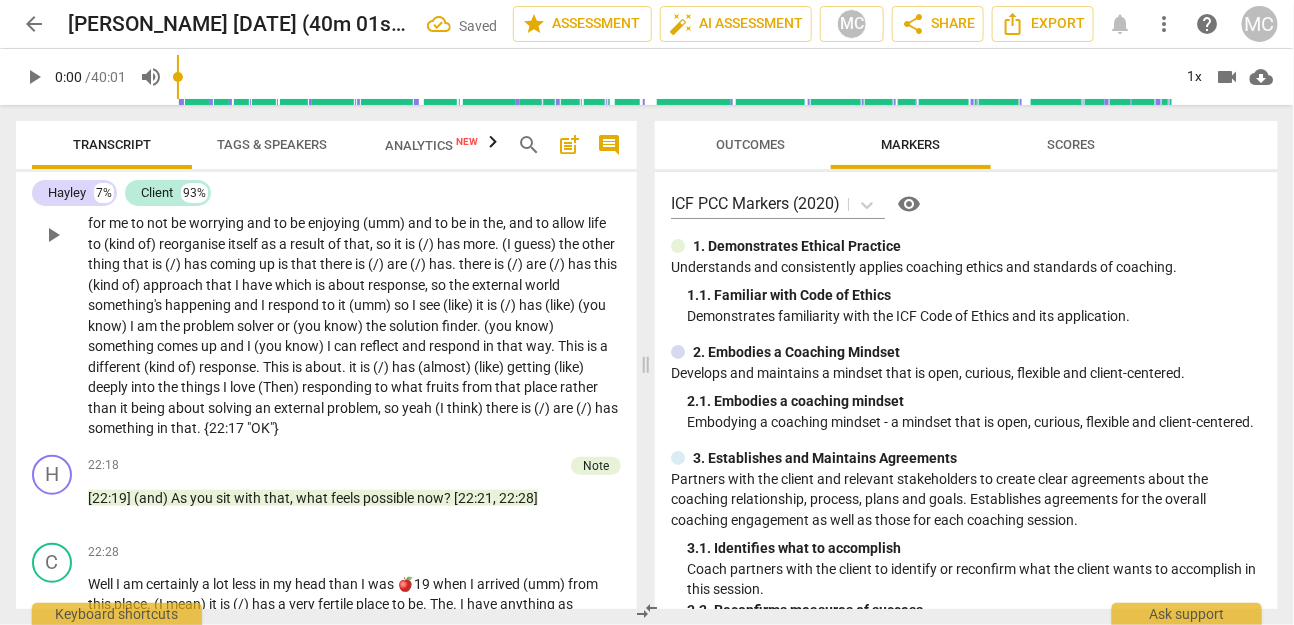 paste 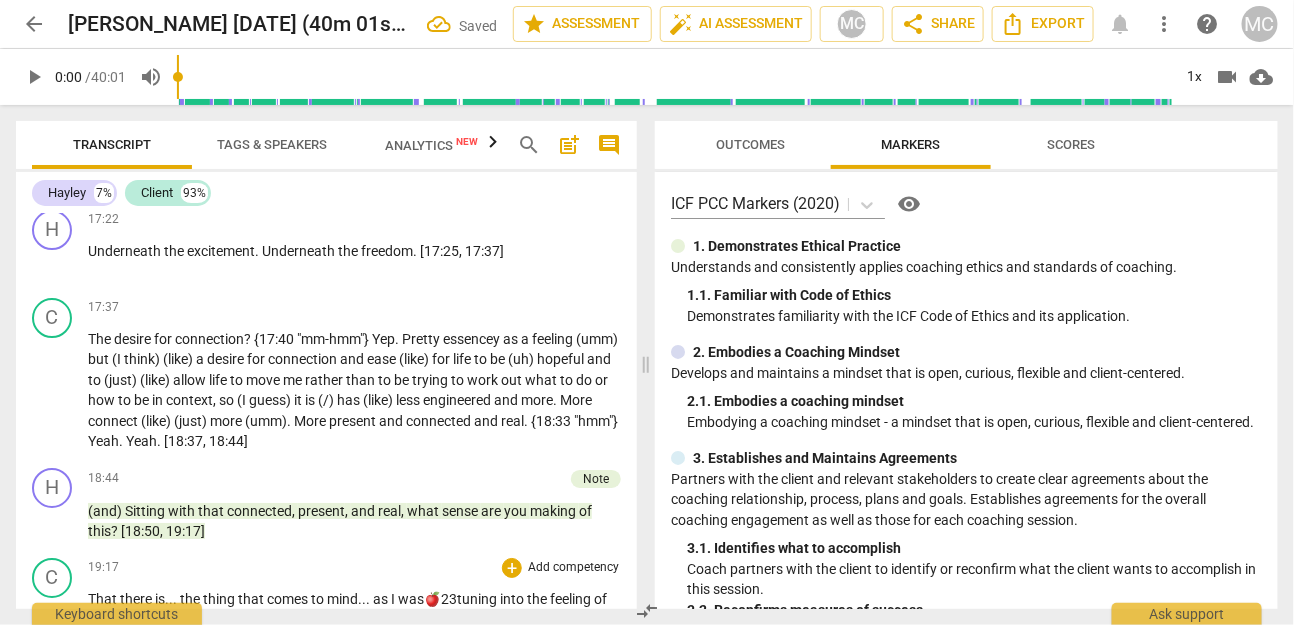 scroll, scrollTop: 4561, scrollLeft: 0, axis: vertical 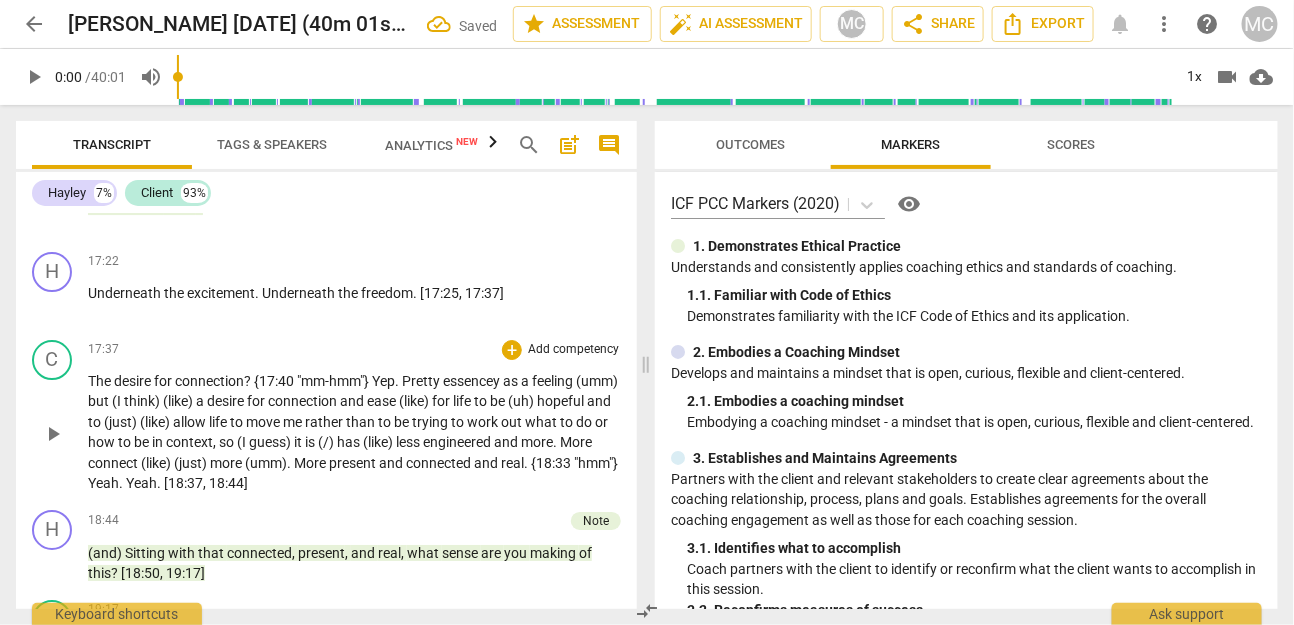 click on "Pretty" at bounding box center (422, 381) 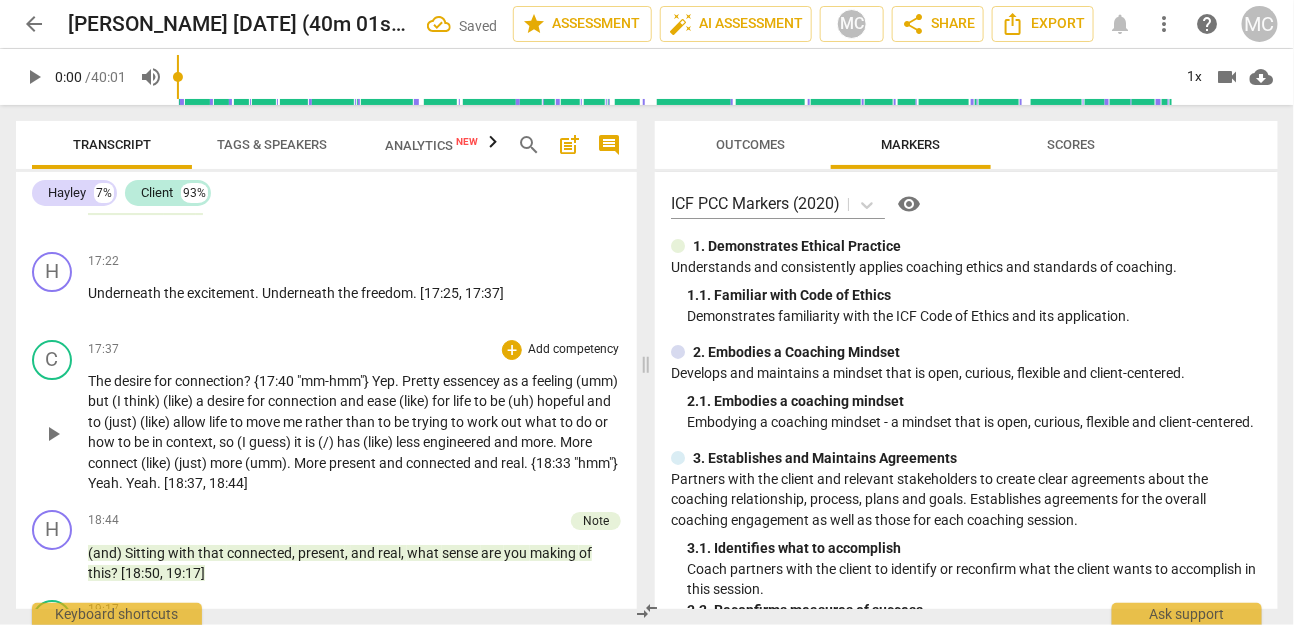 paste 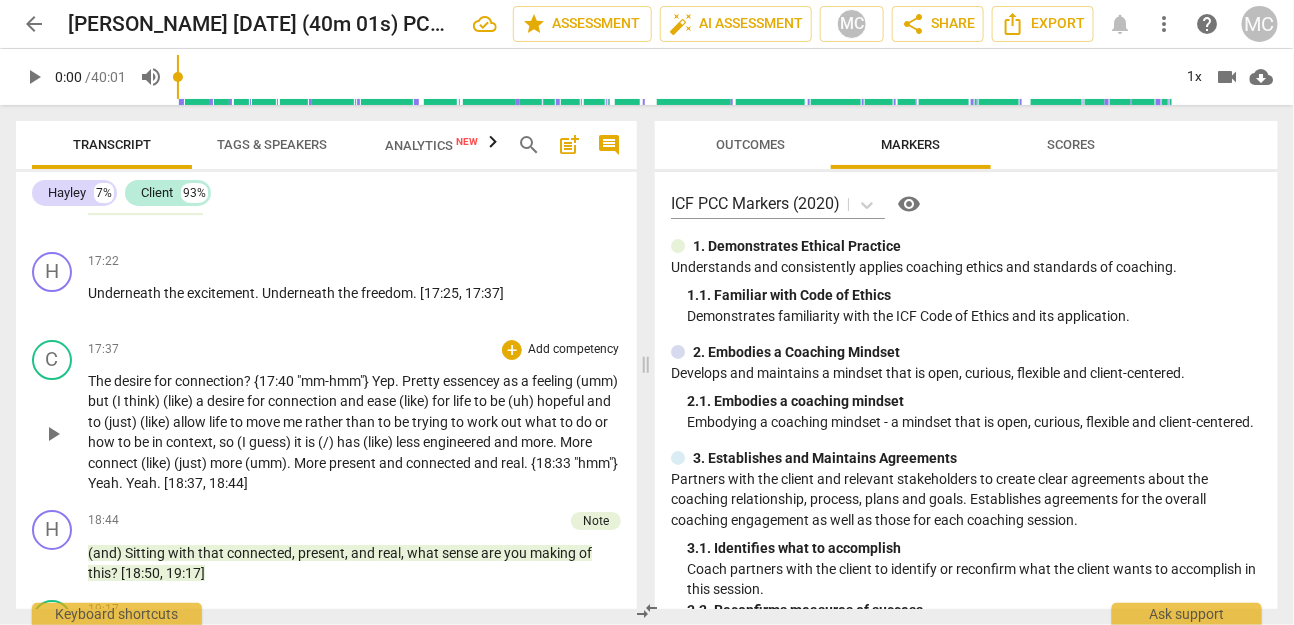 click on "ease" at bounding box center [383, 401] 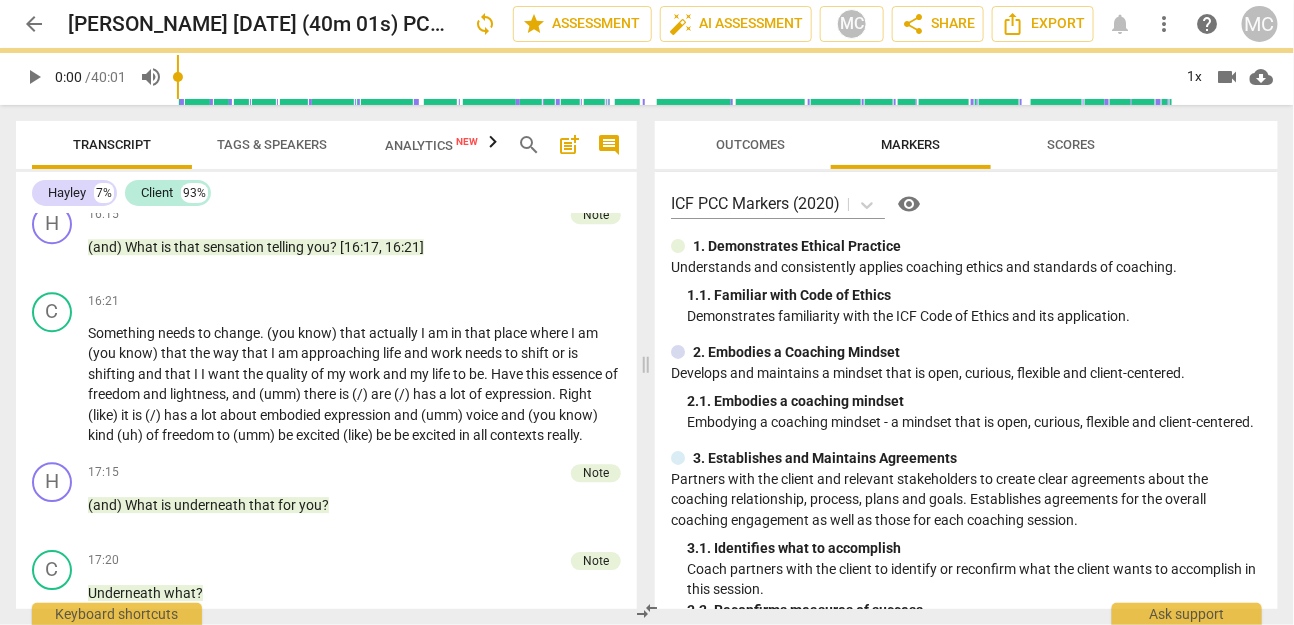 scroll, scrollTop: 4170, scrollLeft: 0, axis: vertical 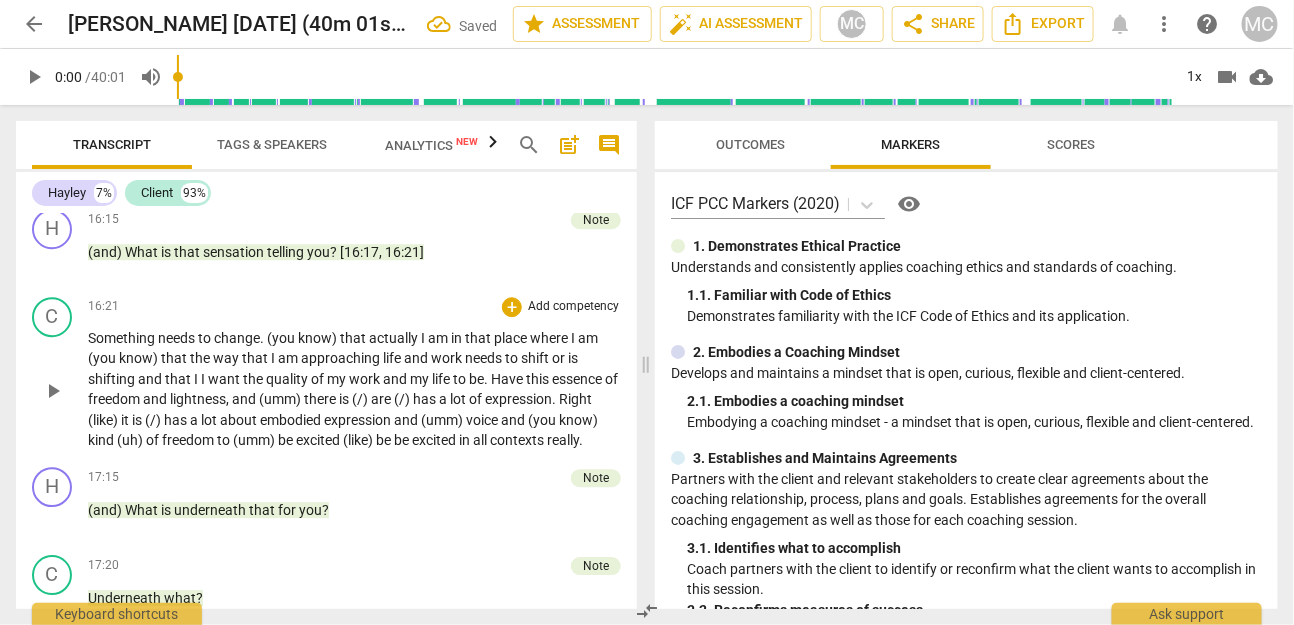 click on "actually" at bounding box center [395, 338] 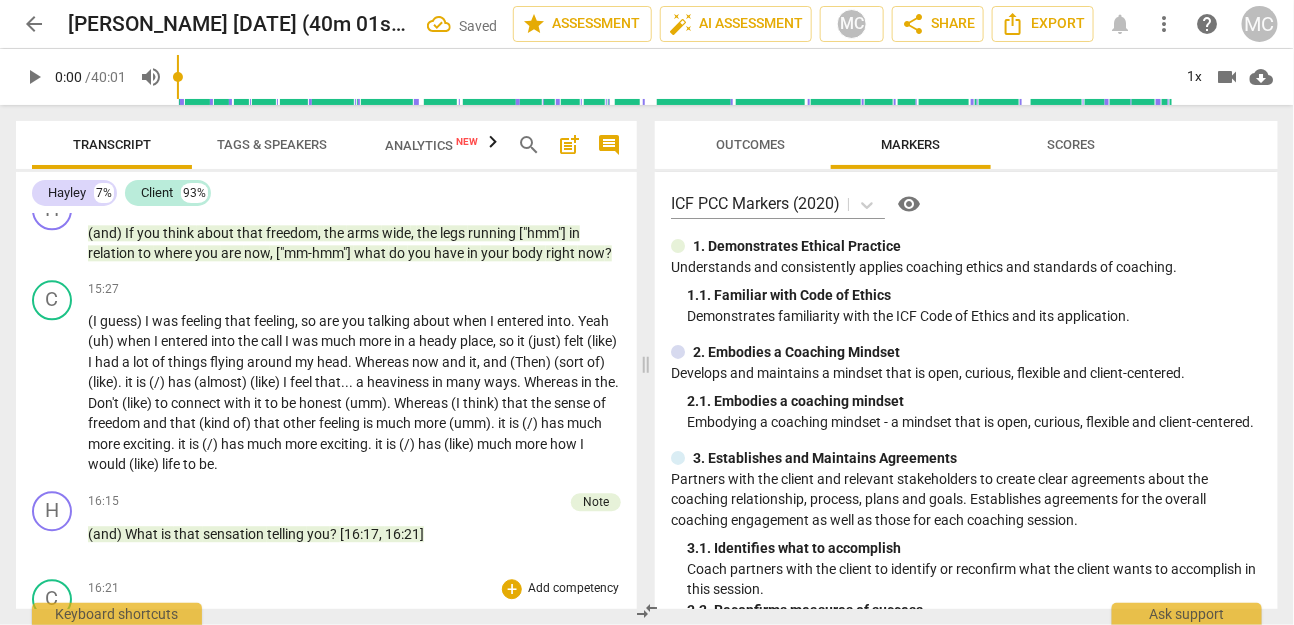 scroll, scrollTop: 3885, scrollLeft: 0, axis: vertical 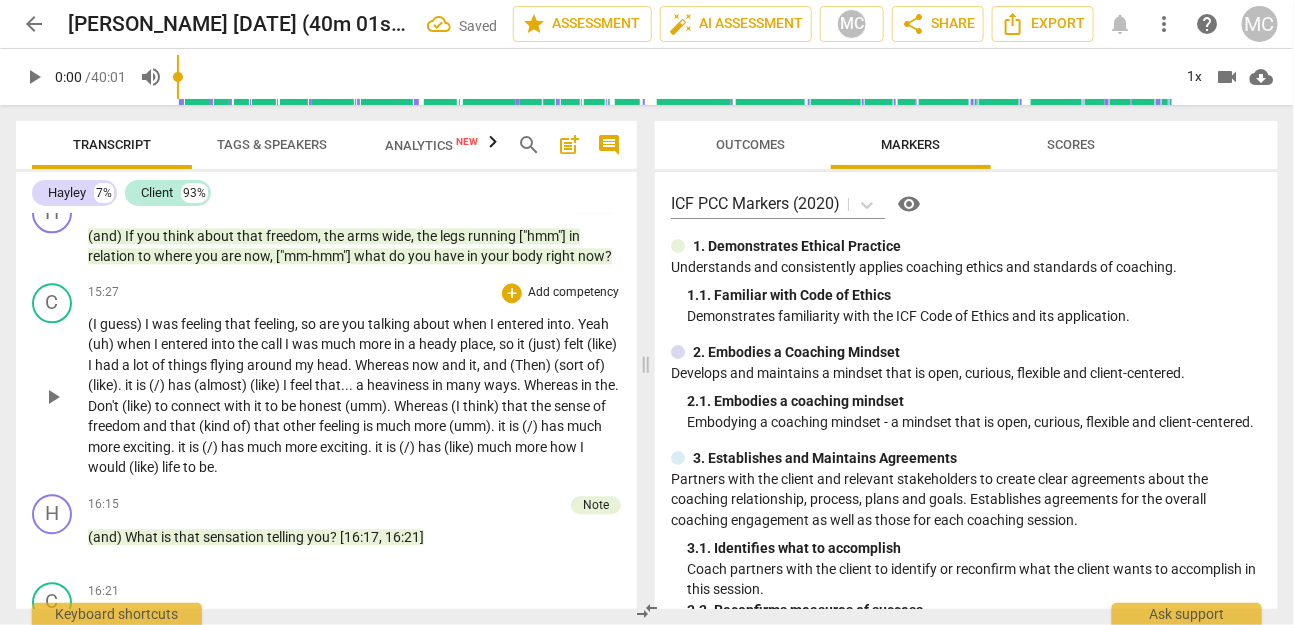 click on "you" at bounding box center [355, 324] 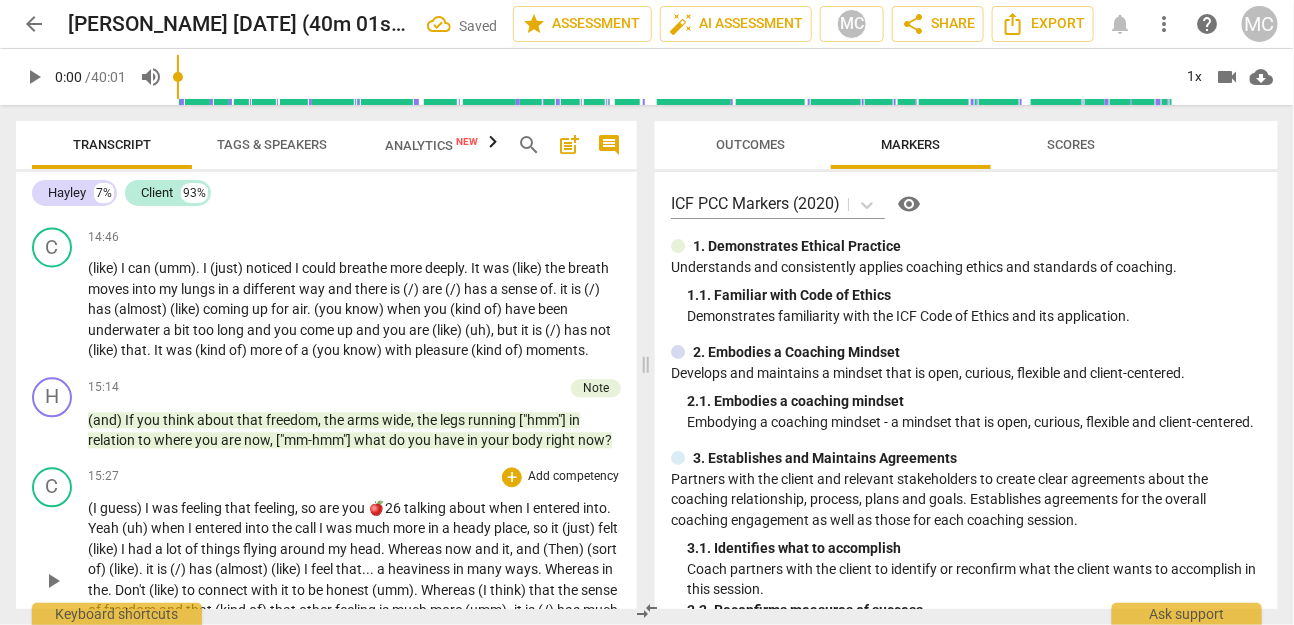 scroll, scrollTop: 3695, scrollLeft: 0, axis: vertical 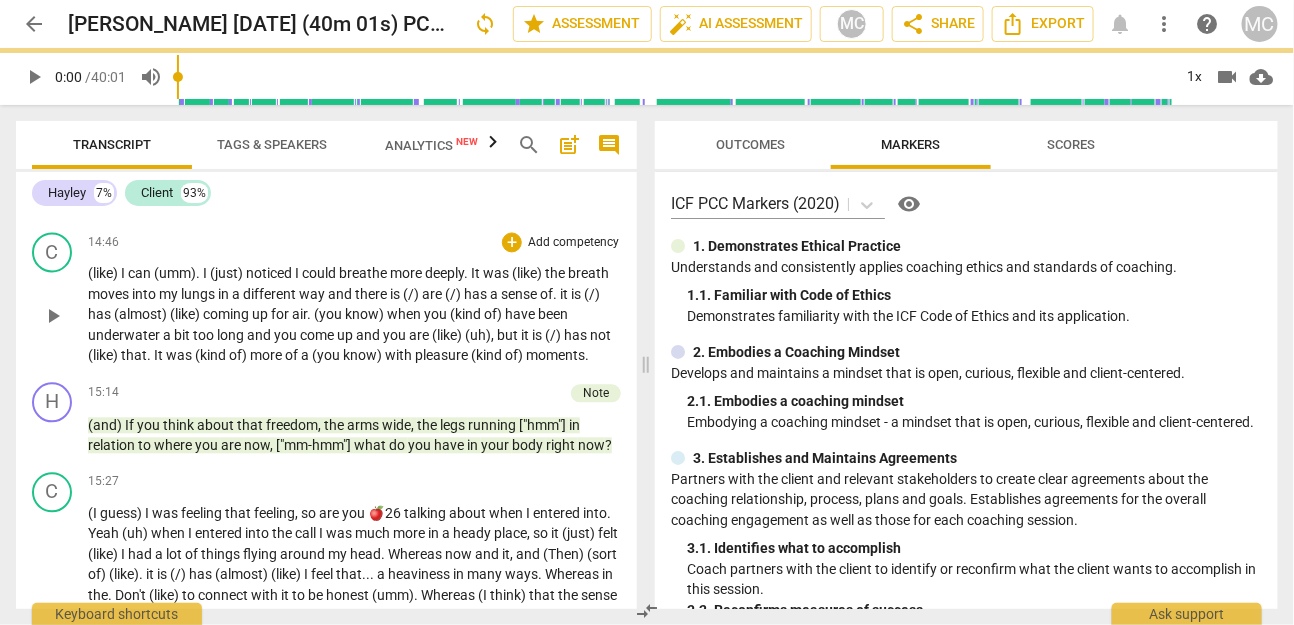 click on "more" at bounding box center (407, 274) 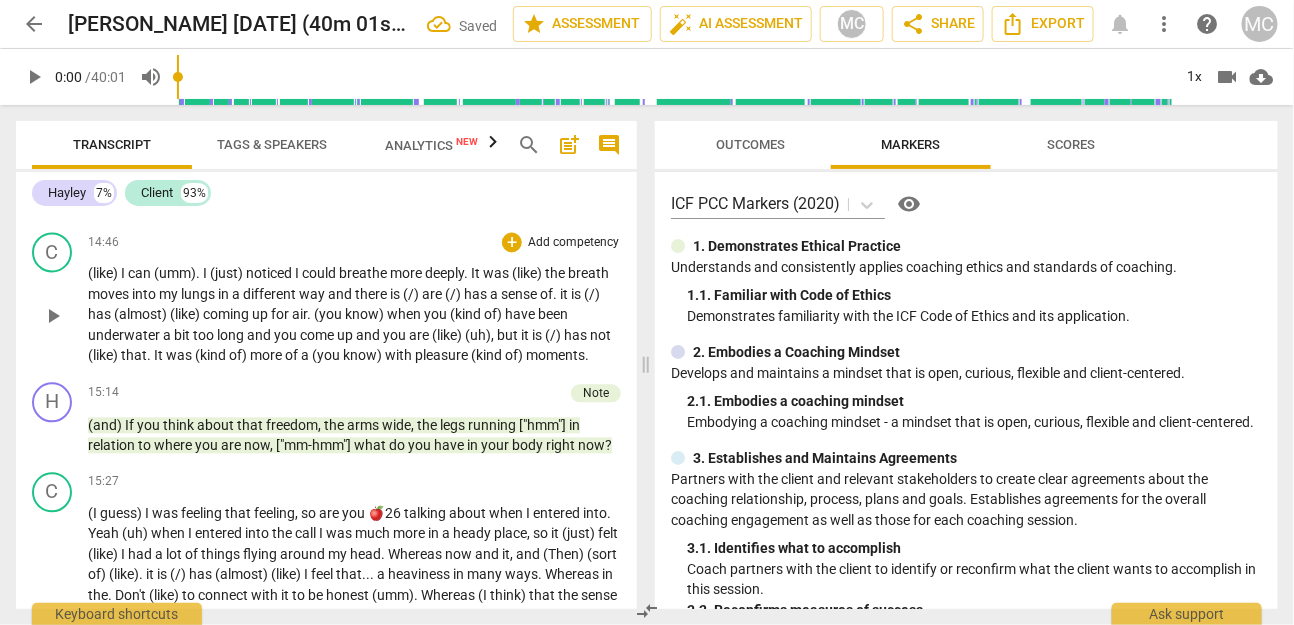 paste 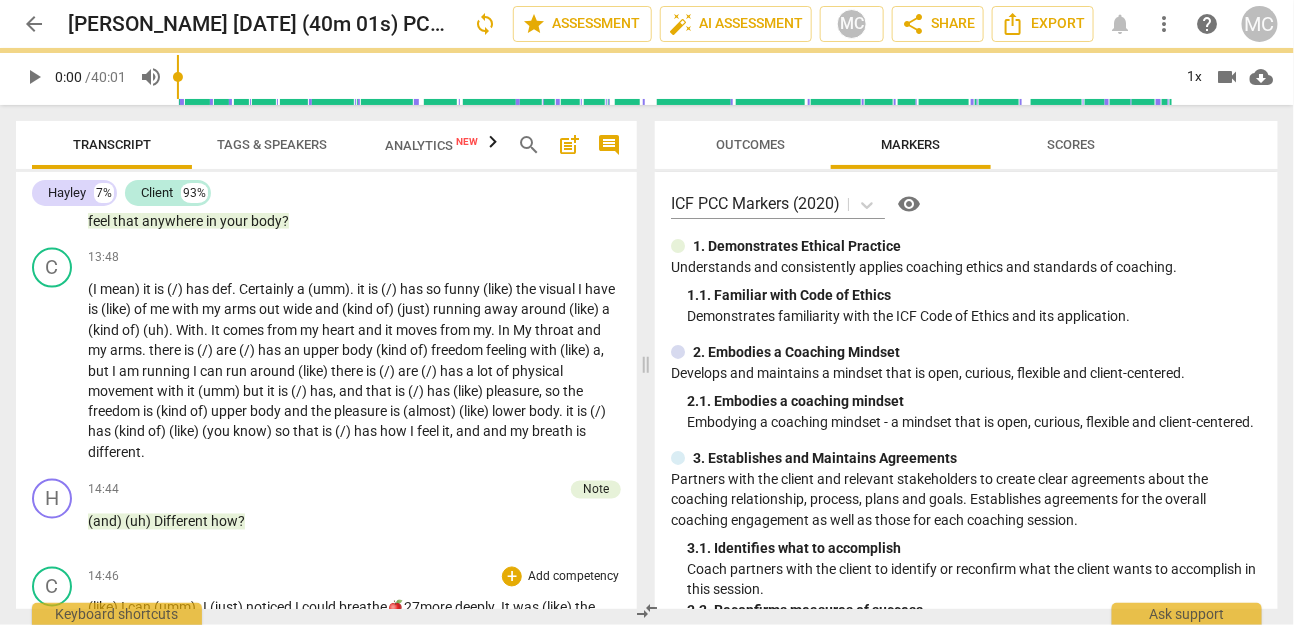 scroll, scrollTop: 3359, scrollLeft: 0, axis: vertical 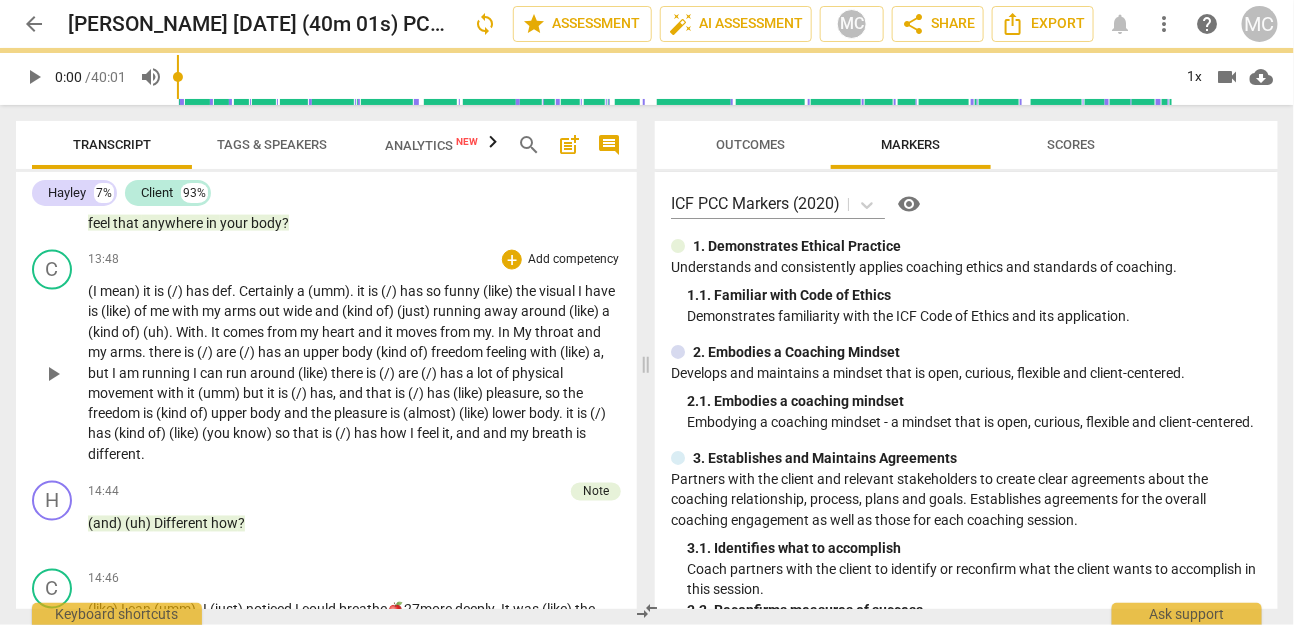 click on "is" at bounding box center [374, 291] 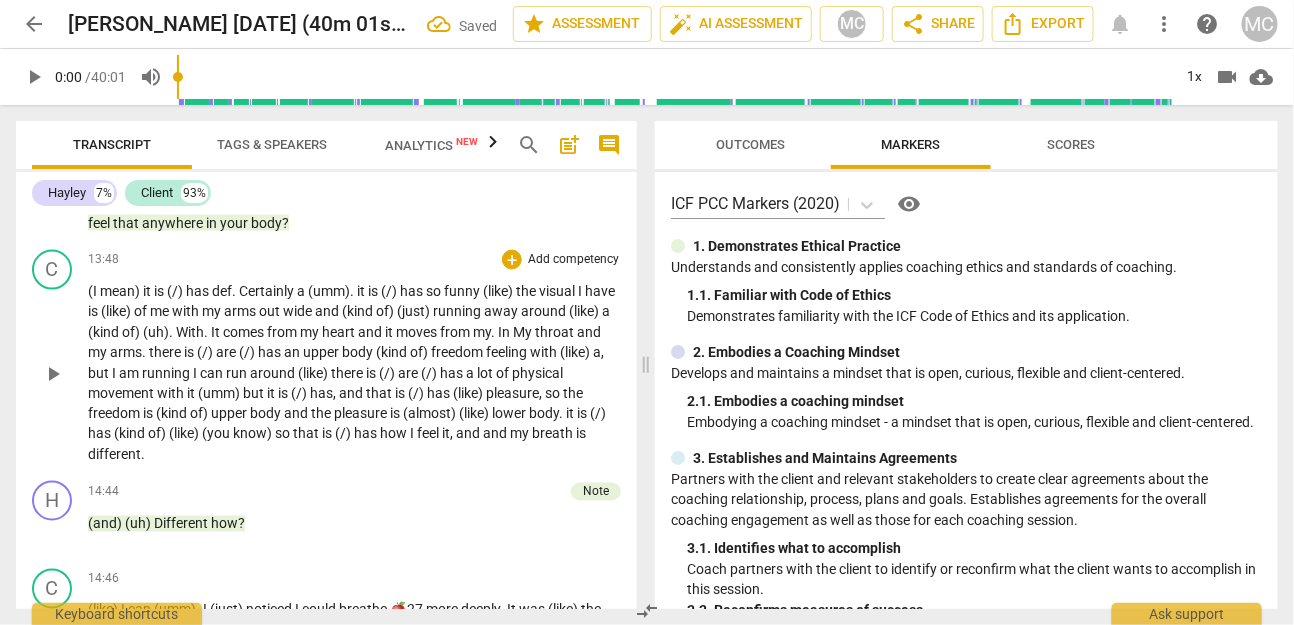 paste 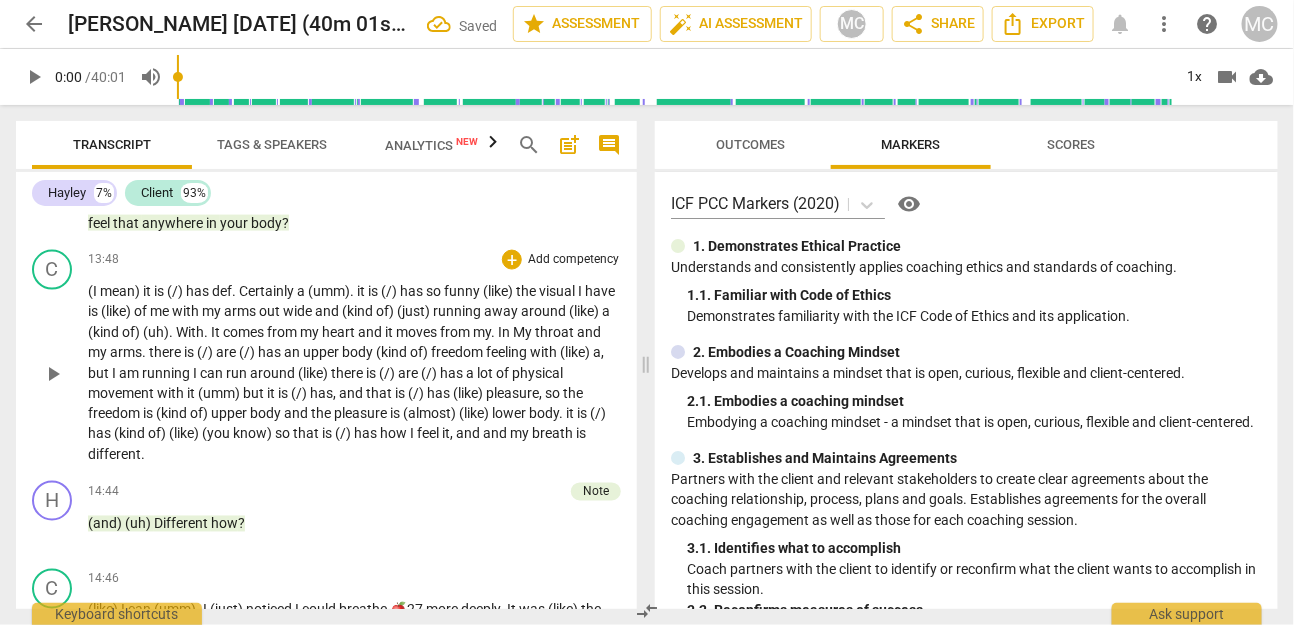type 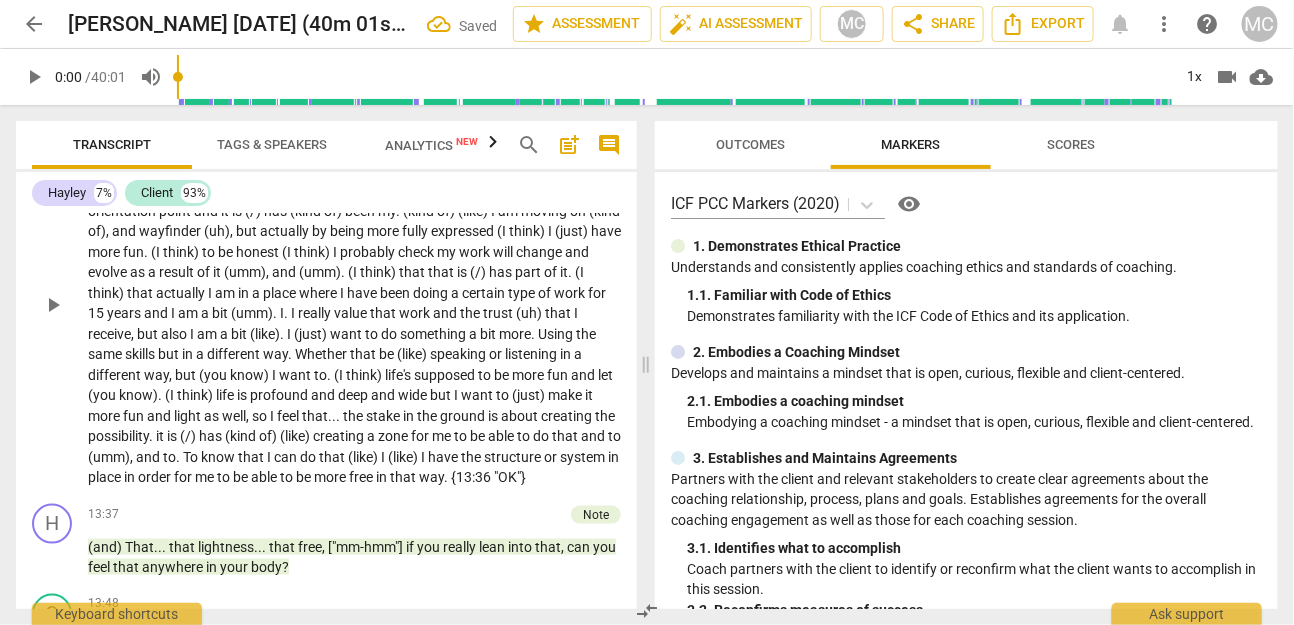 scroll, scrollTop: 3068, scrollLeft: 0, axis: vertical 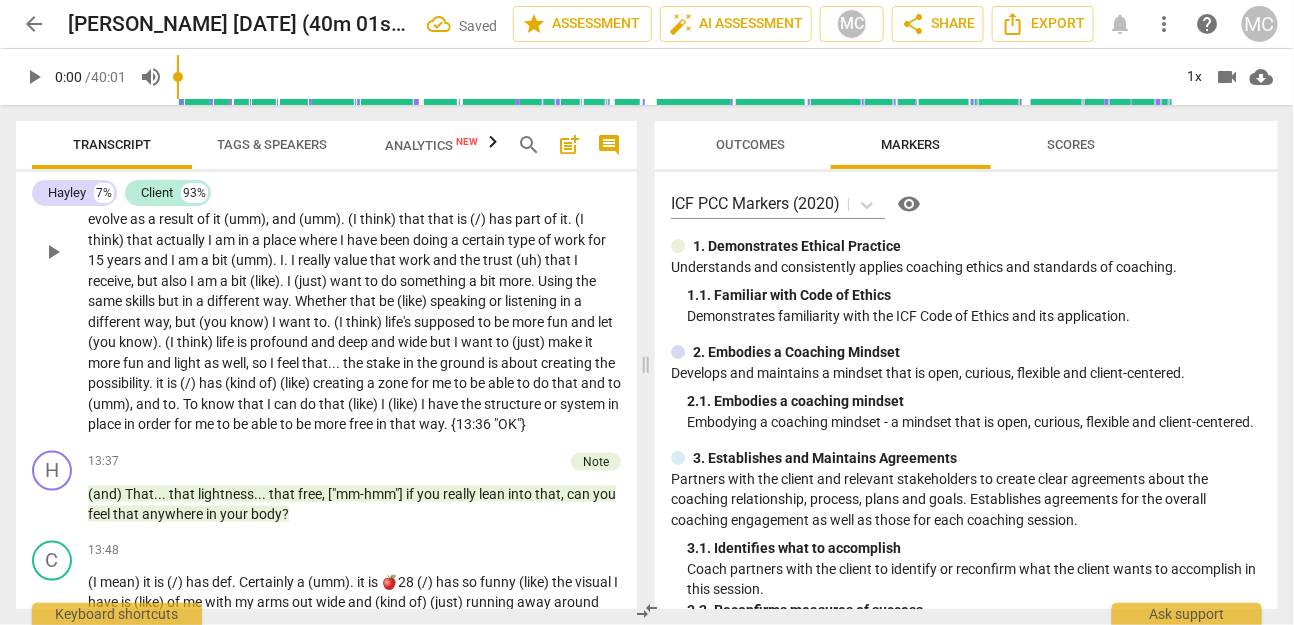 click on "wide" at bounding box center [414, 342] 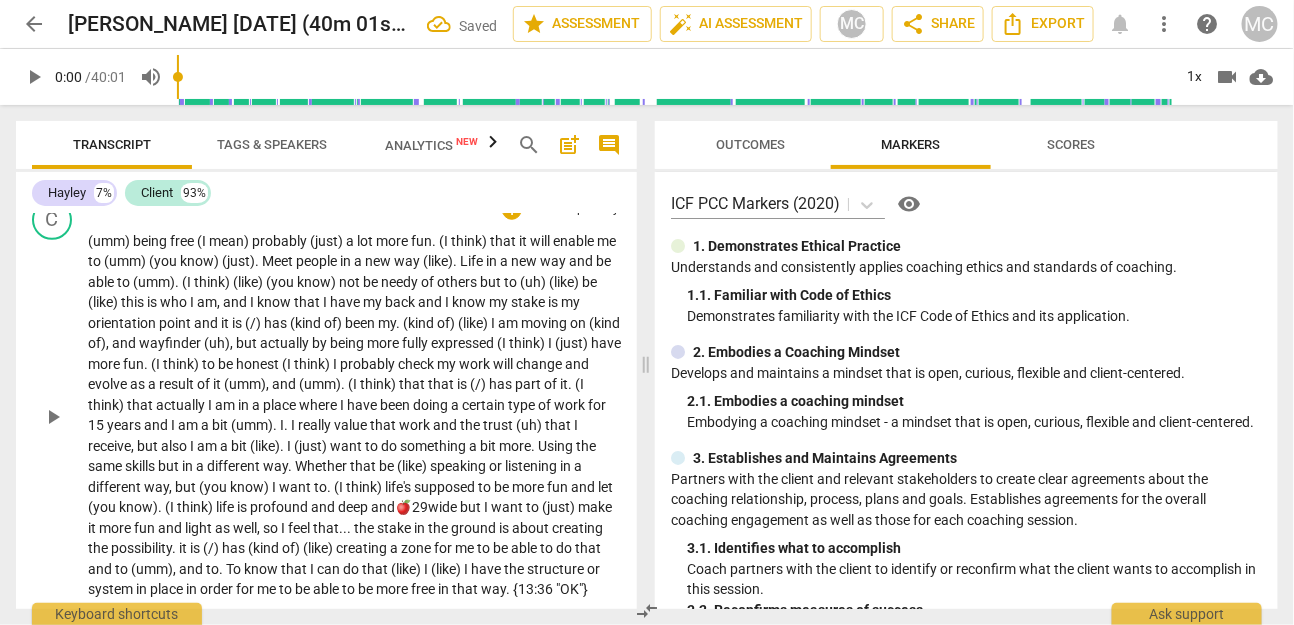 scroll, scrollTop: 2901, scrollLeft: 0, axis: vertical 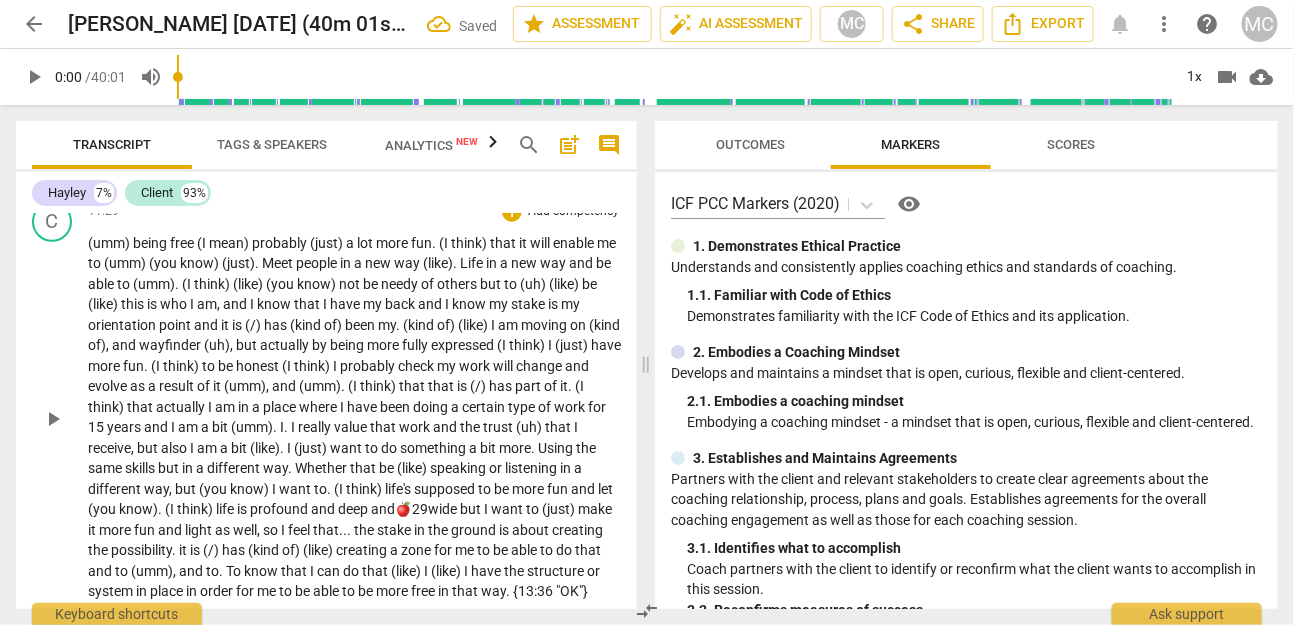 click on "more" at bounding box center [393, 243] 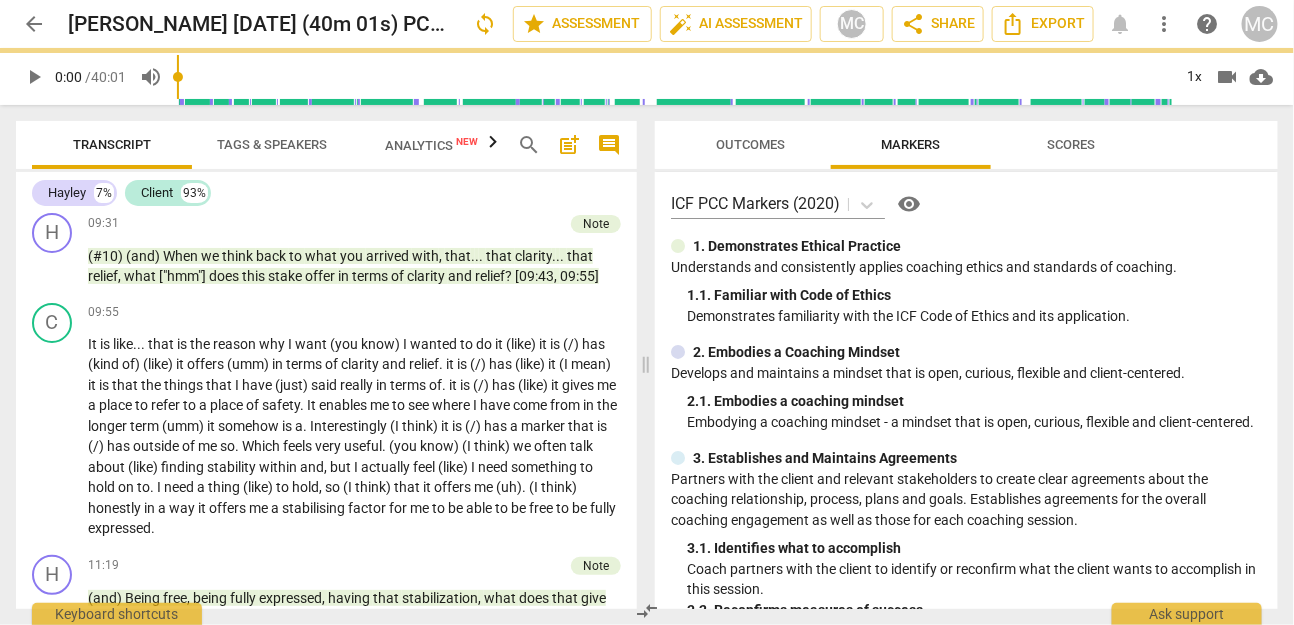 scroll, scrollTop: 2455, scrollLeft: 0, axis: vertical 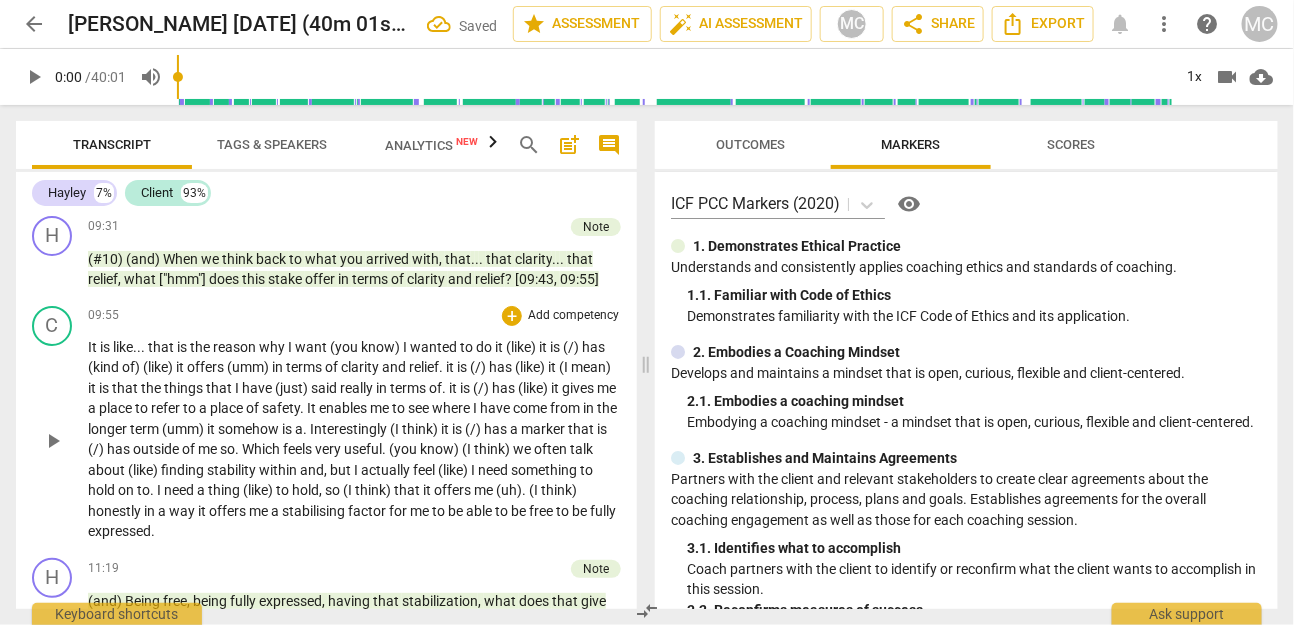 click on "know)" at bounding box center [382, 347] 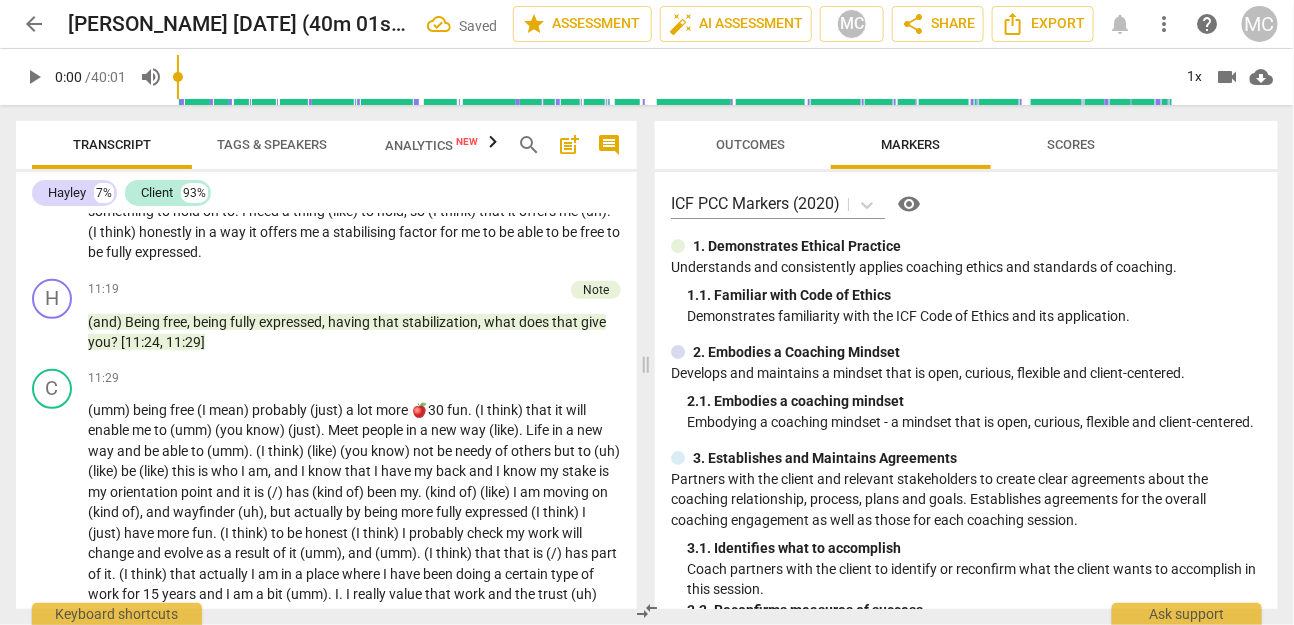 scroll, scrollTop: 2736, scrollLeft: 0, axis: vertical 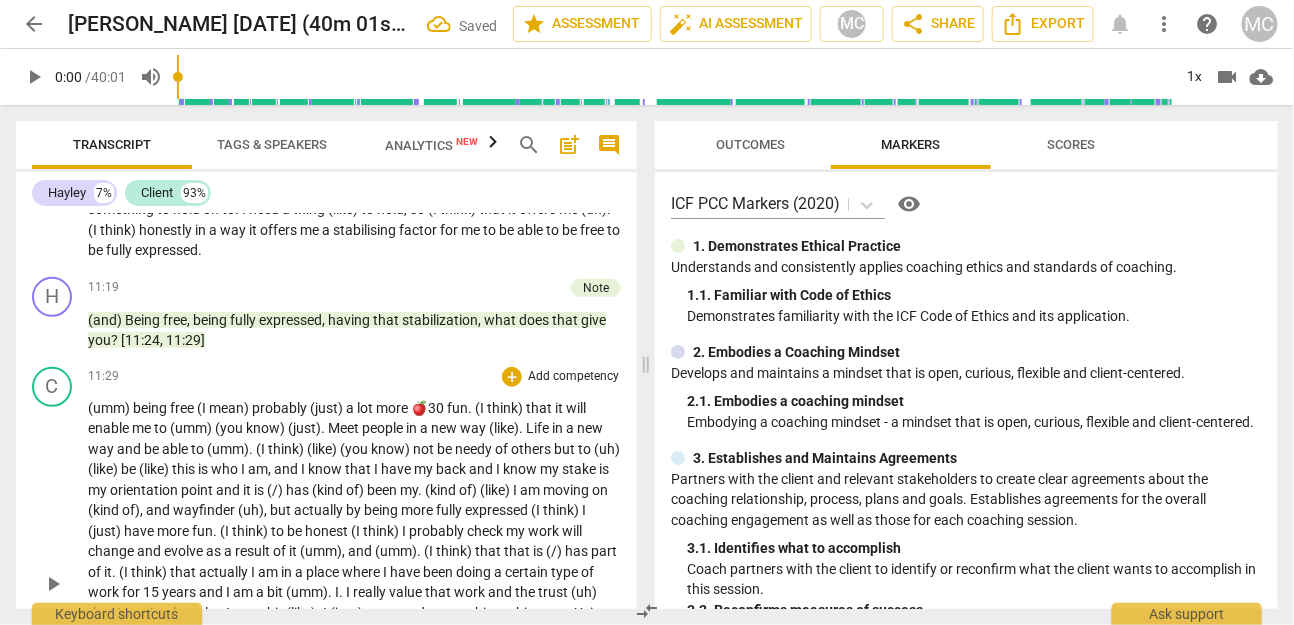 click on "been" at bounding box center [383, 490] 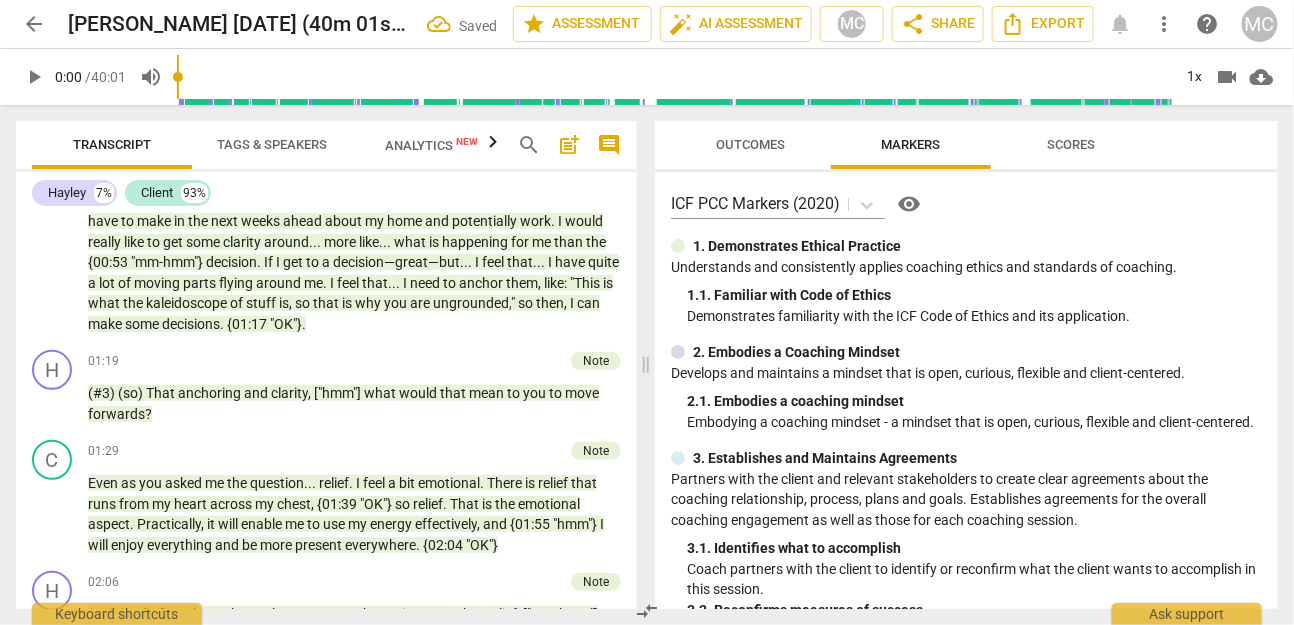scroll, scrollTop: 0, scrollLeft: 0, axis: both 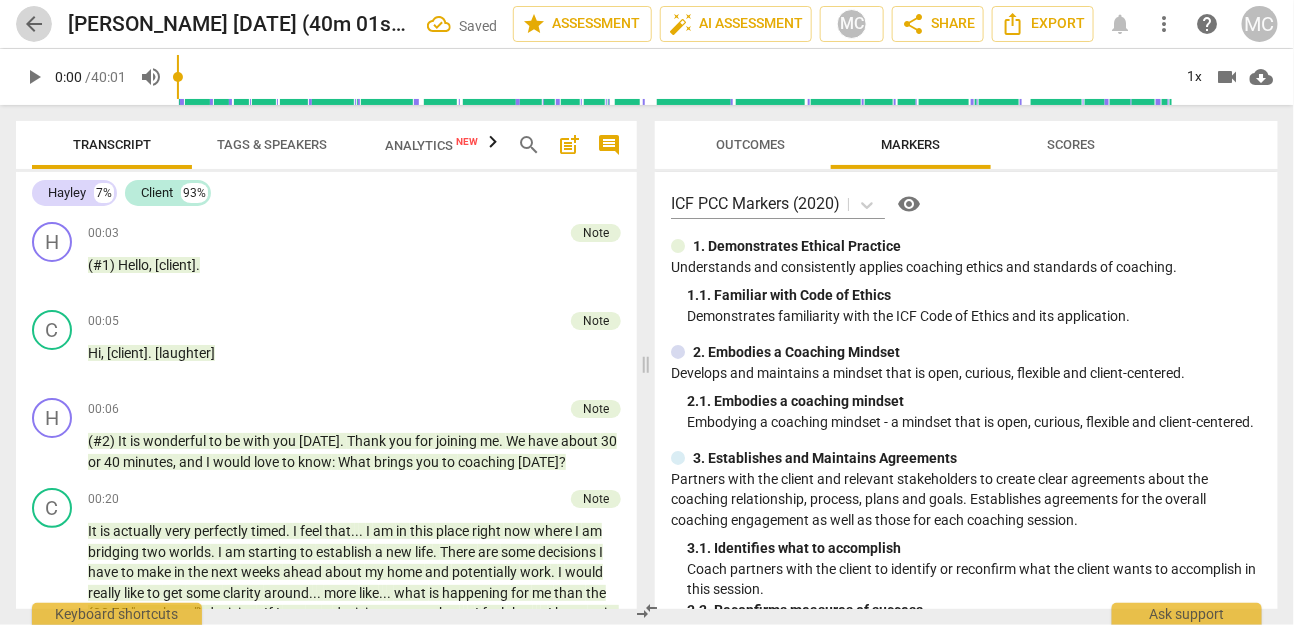click on "arrow_back" at bounding box center [34, 24] 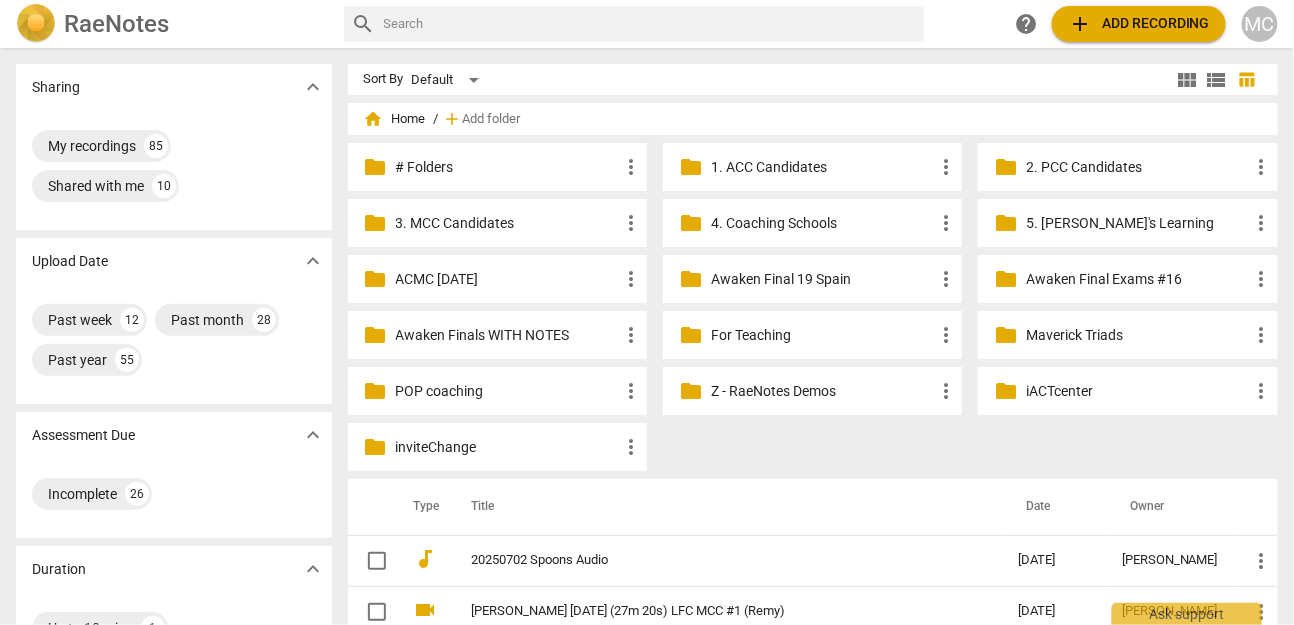 click on "Awaken Final 19 Spain" at bounding box center (822, 279) 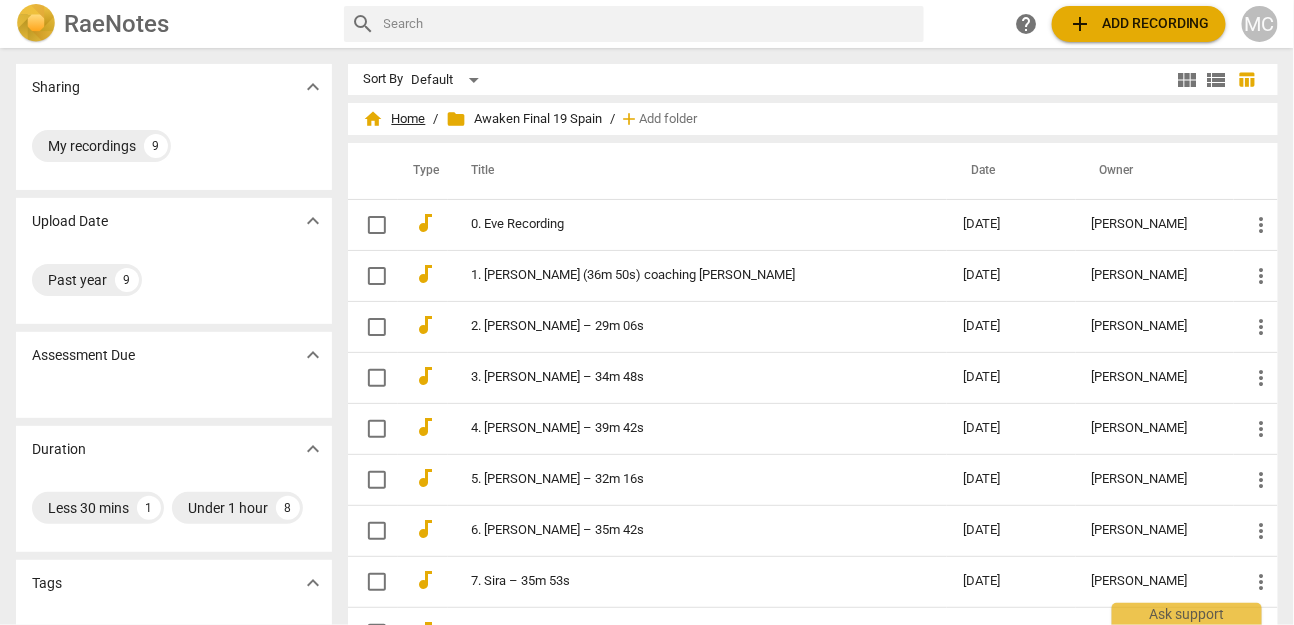 click on "home Home" at bounding box center [395, 119] 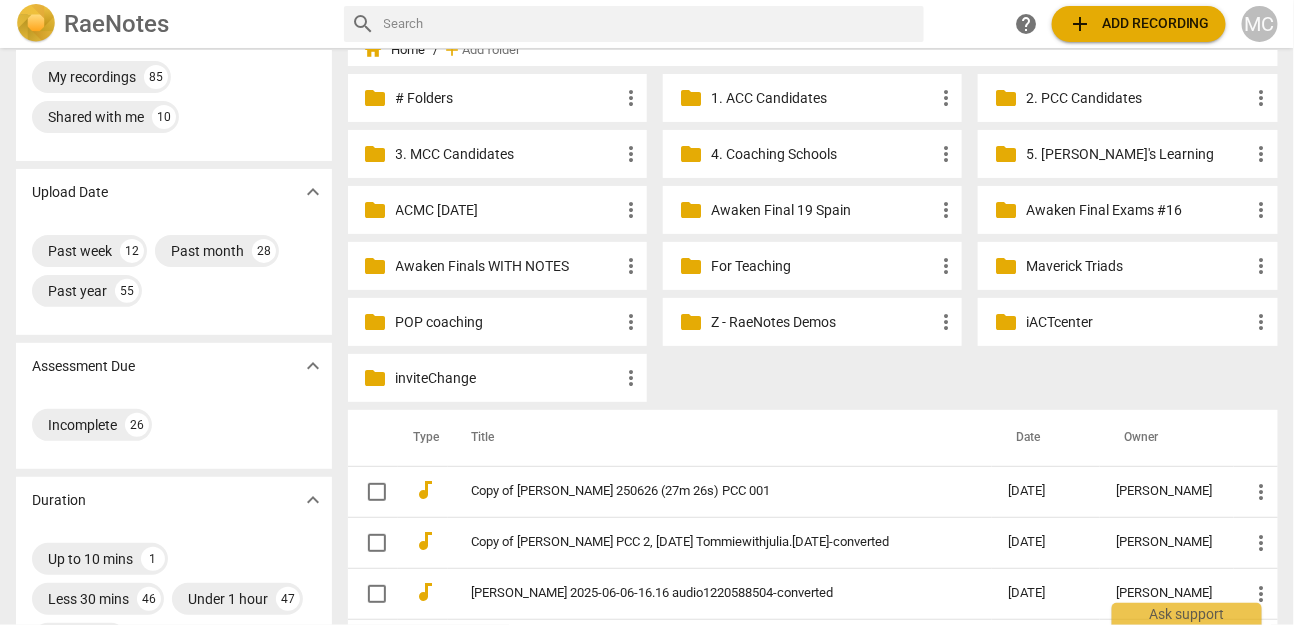 scroll, scrollTop: 0, scrollLeft: 0, axis: both 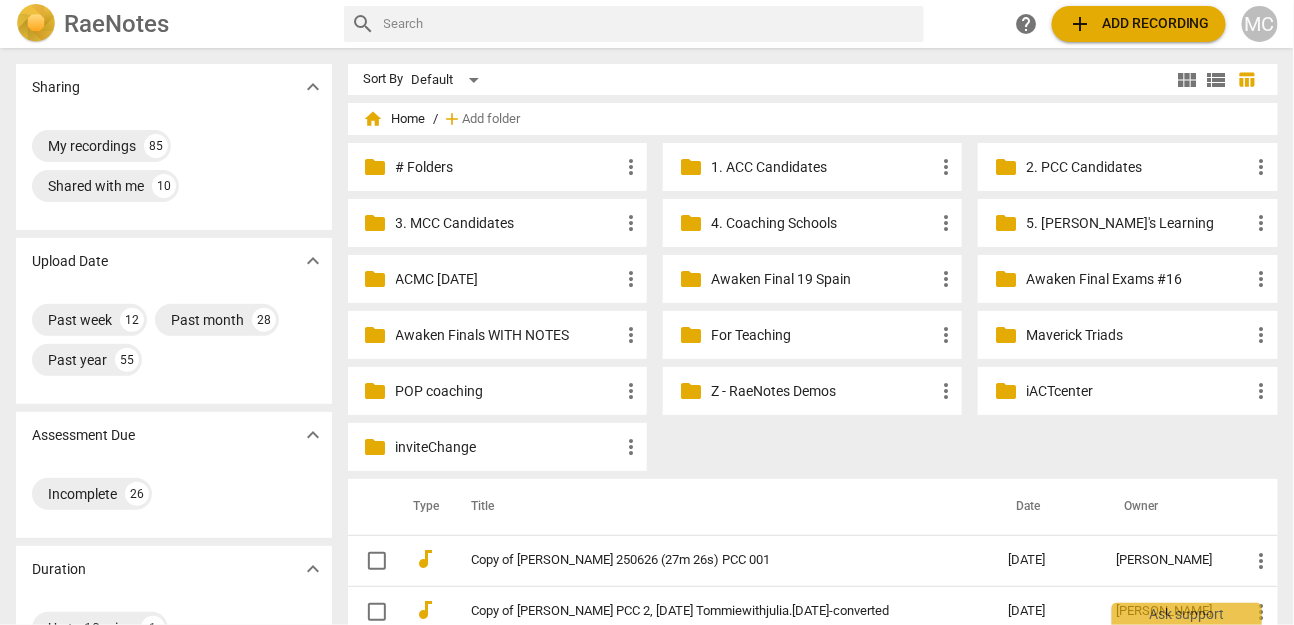 click on "MC" at bounding box center [1260, 24] 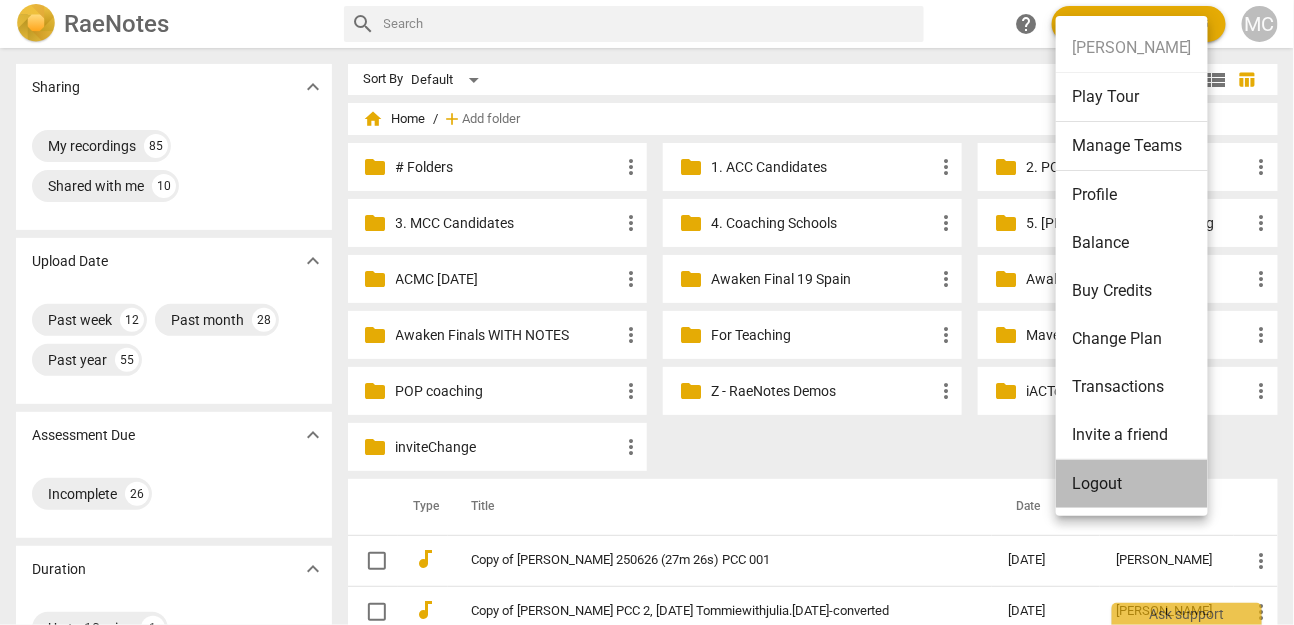 click on "Logout" at bounding box center (1132, 484) 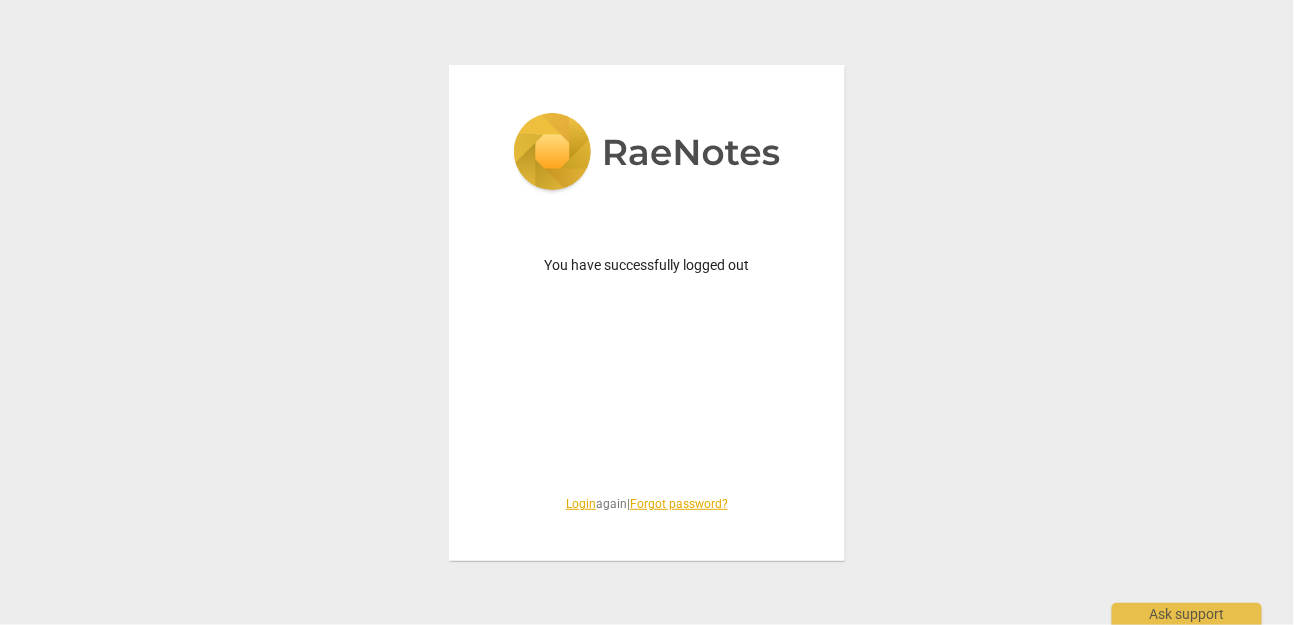 click on "Login" at bounding box center [581, 504] 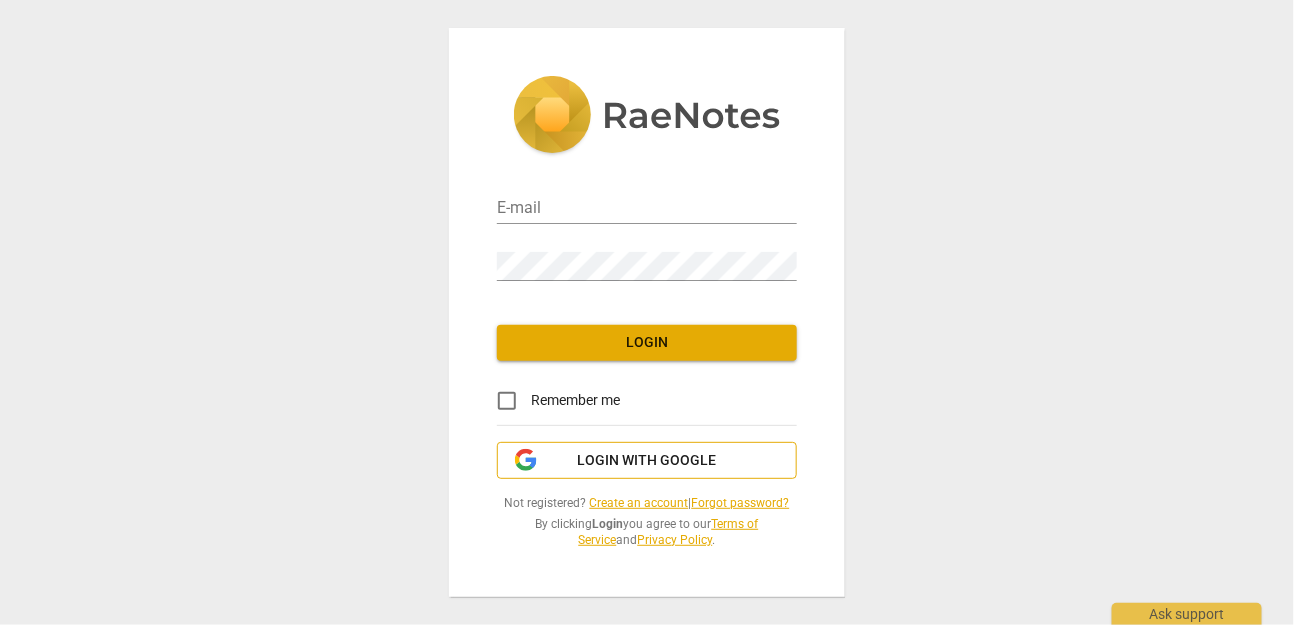 type on "[EMAIL_ADDRESS][DOMAIN_NAME]" 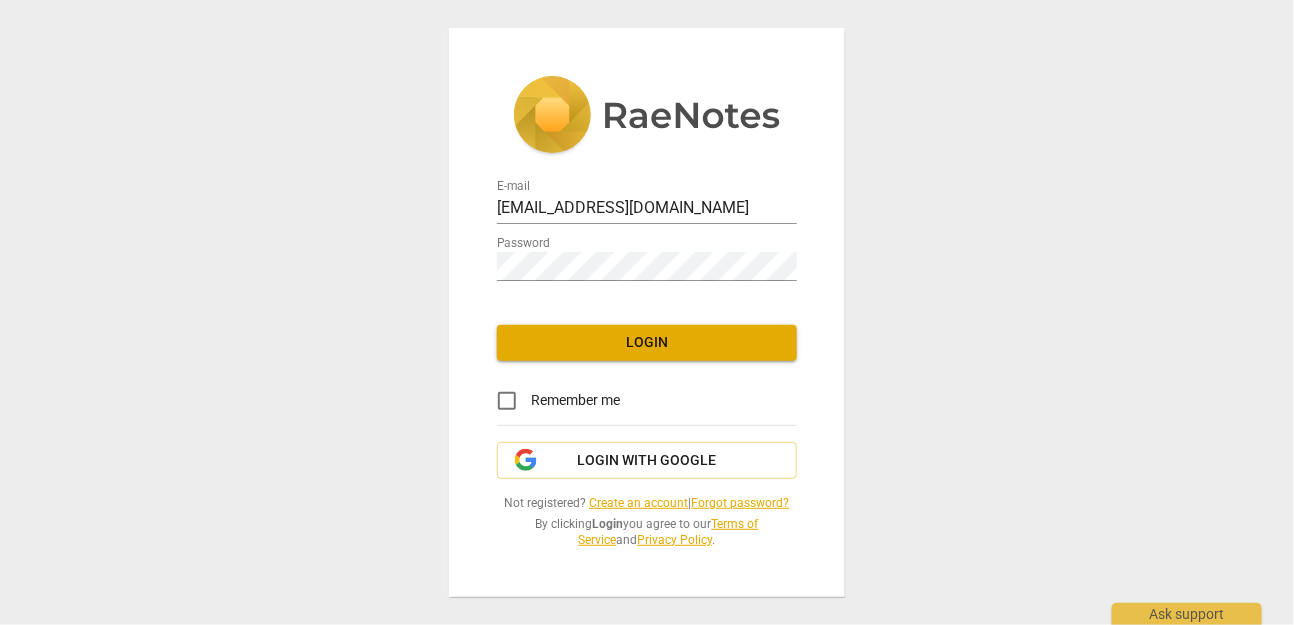 click on "Login" at bounding box center [647, 343] 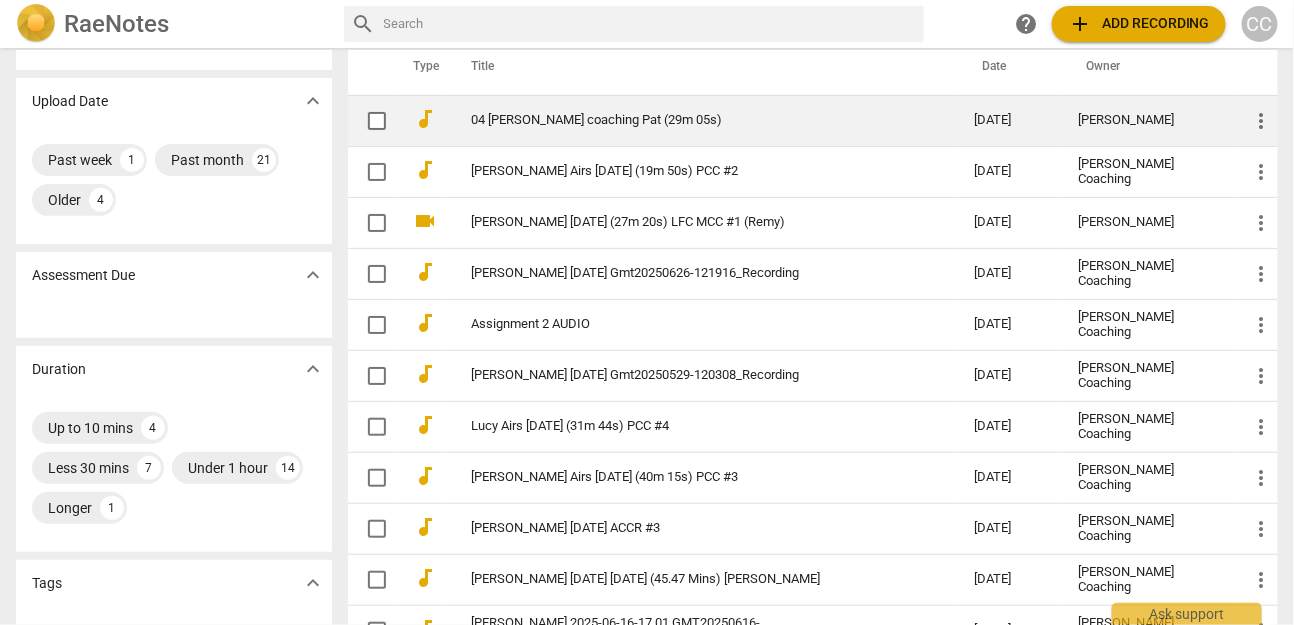 scroll, scrollTop: 0, scrollLeft: 0, axis: both 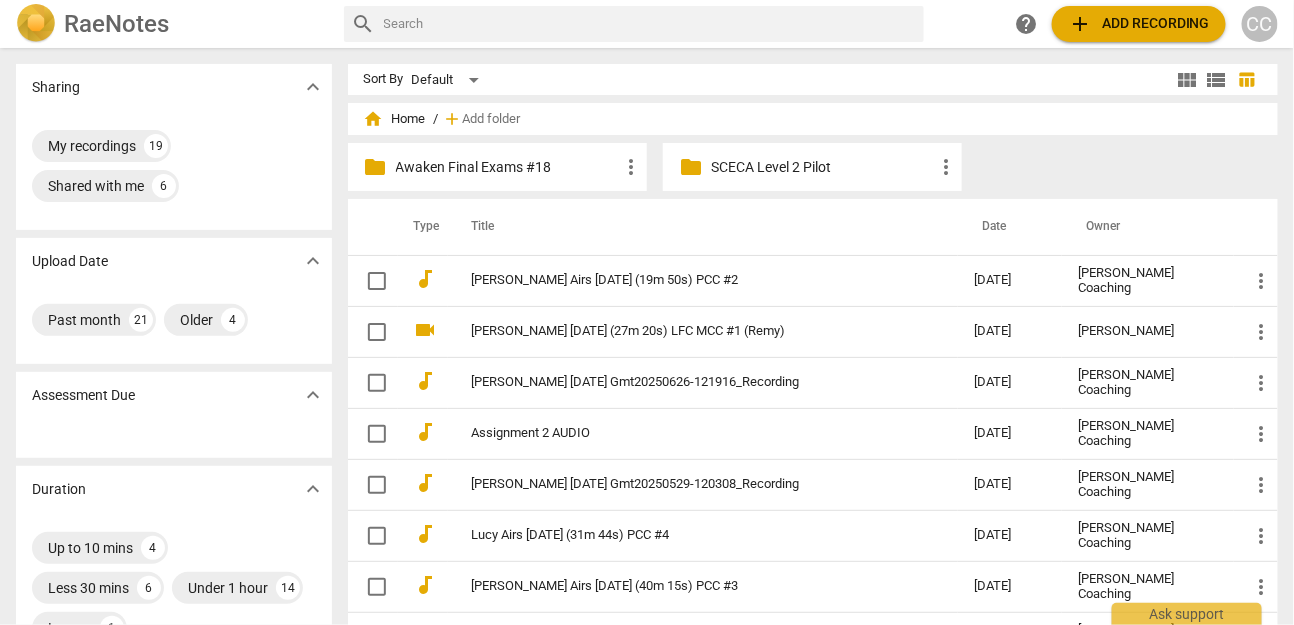 click on "Awaken Final Exams #18" at bounding box center [507, 167] 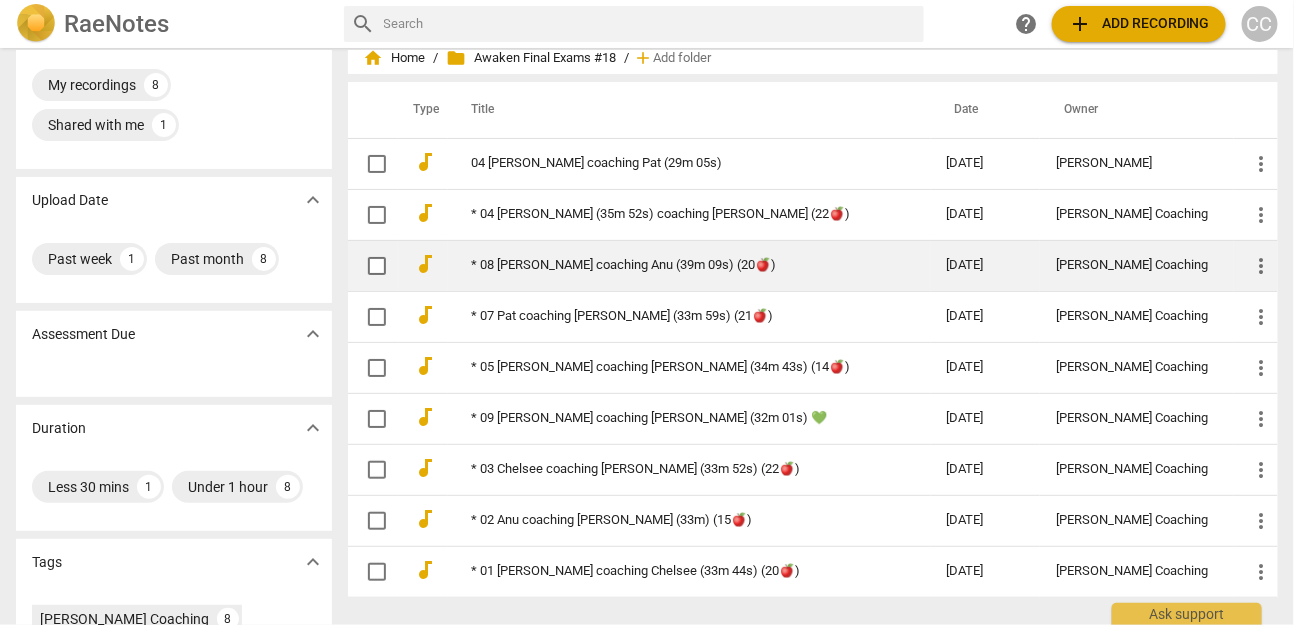 scroll, scrollTop: 59, scrollLeft: 0, axis: vertical 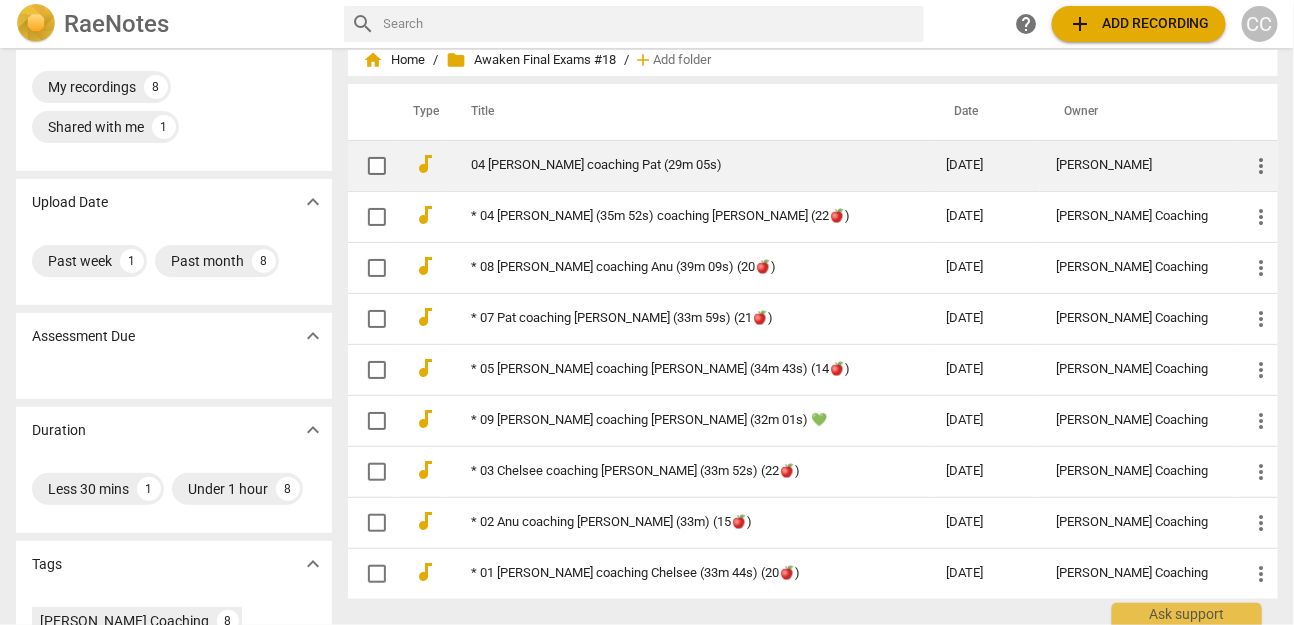 click on "04 [PERSON_NAME] coaching Pat (29m 05s)" at bounding box center [673, 165] 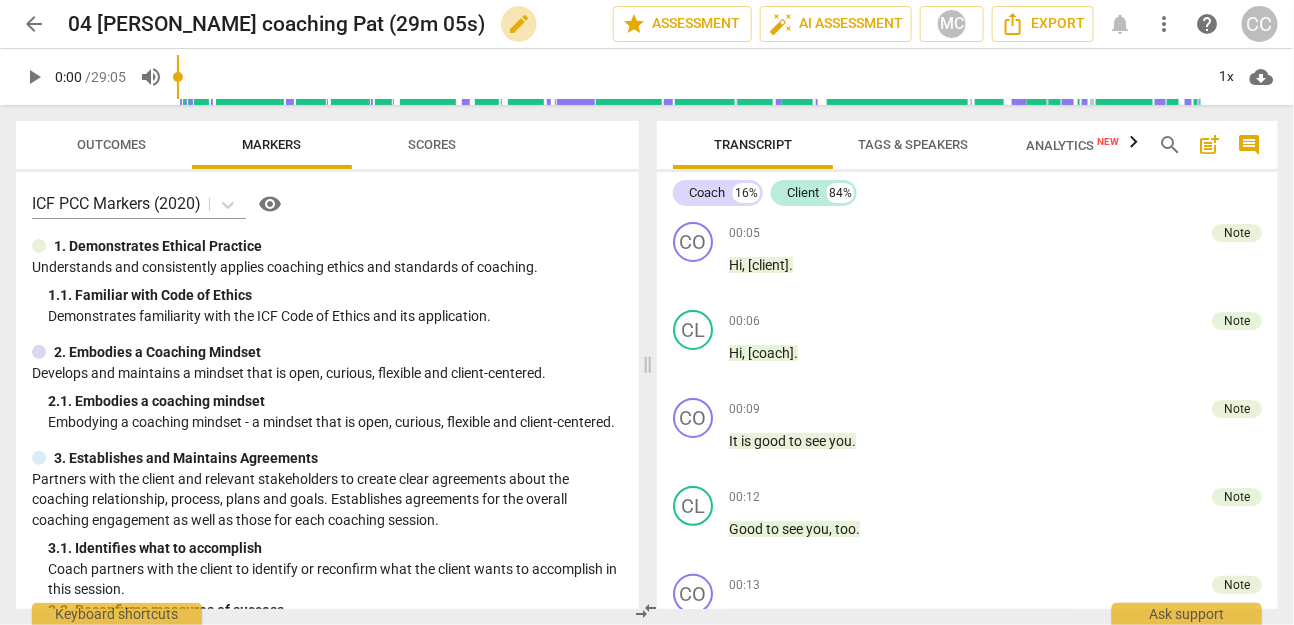 click on "edit" at bounding box center (519, 24) 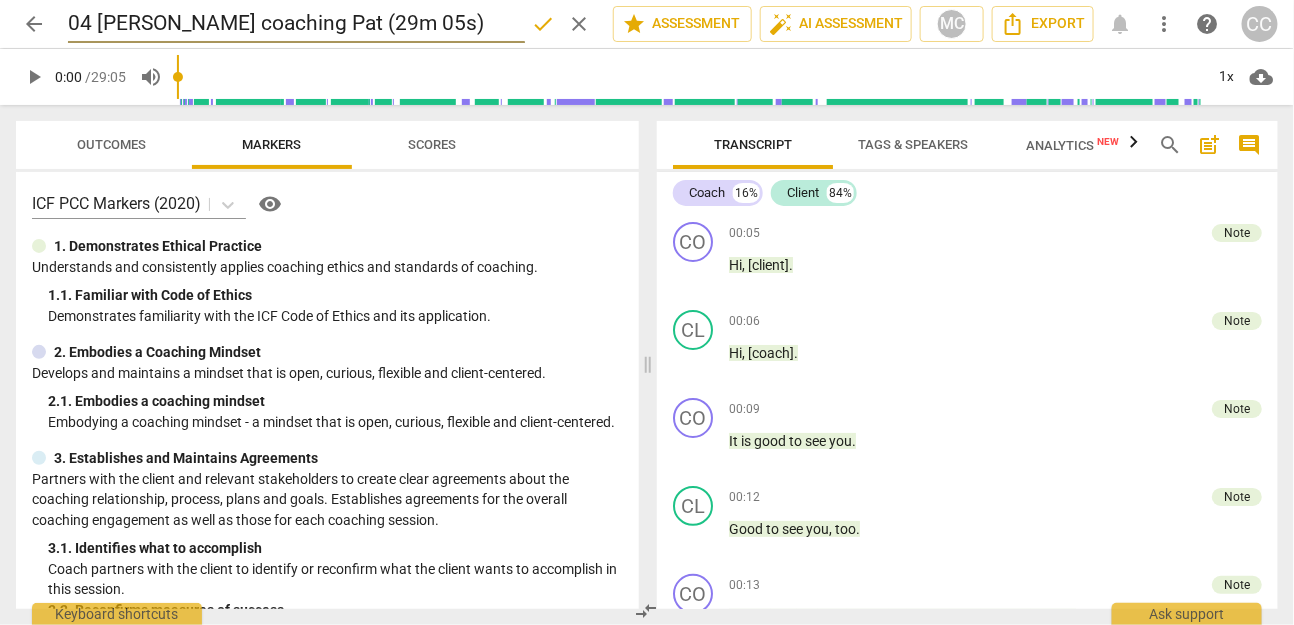 click on "04 [PERSON_NAME] coaching Pat (29m 05s)" at bounding box center [296, 24] 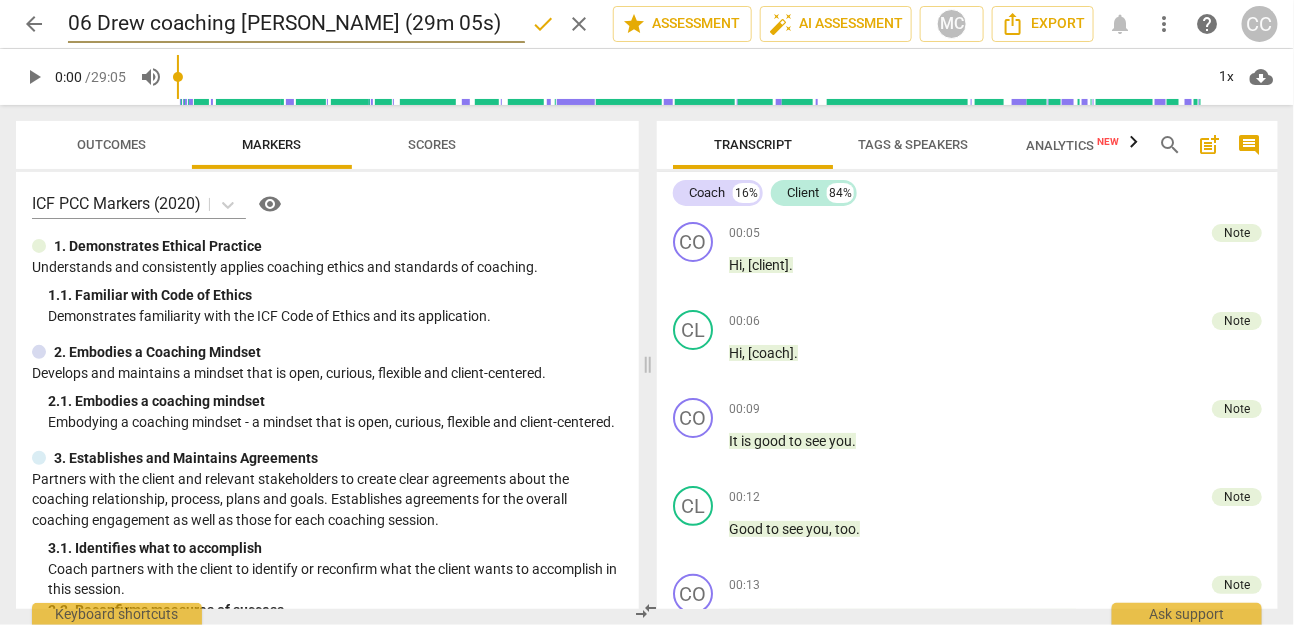 type on "06 Drew coaching [PERSON_NAME] (29m 05s)" 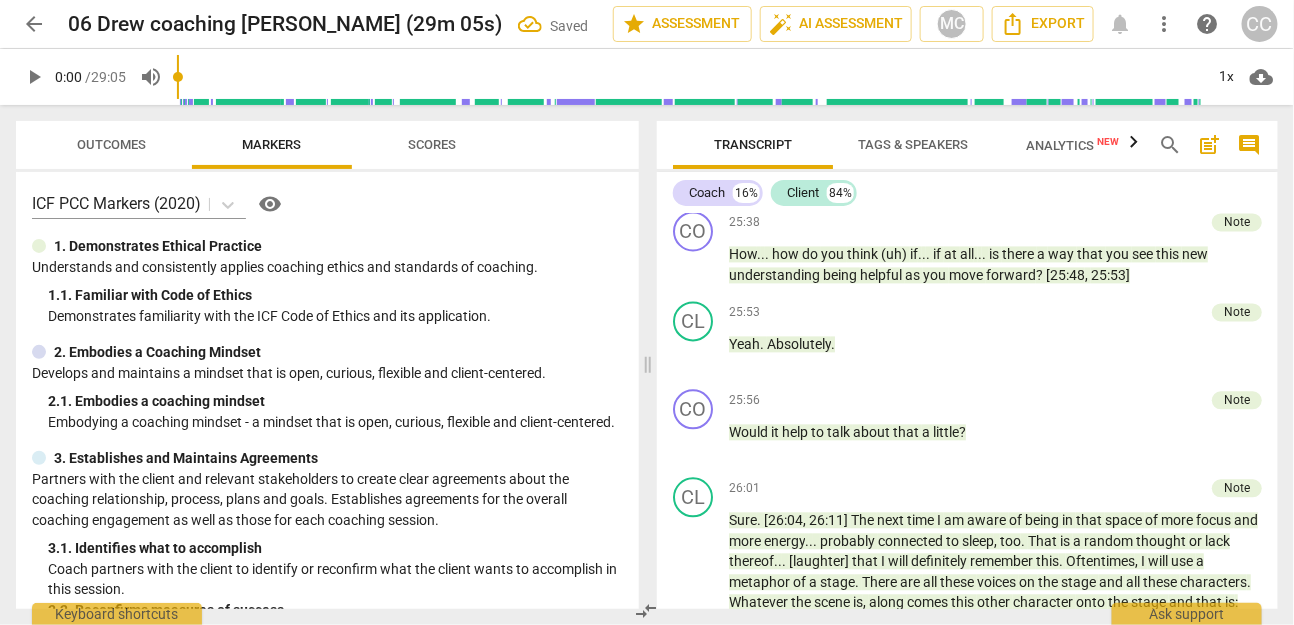 scroll, scrollTop: 6840, scrollLeft: 0, axis: vertical 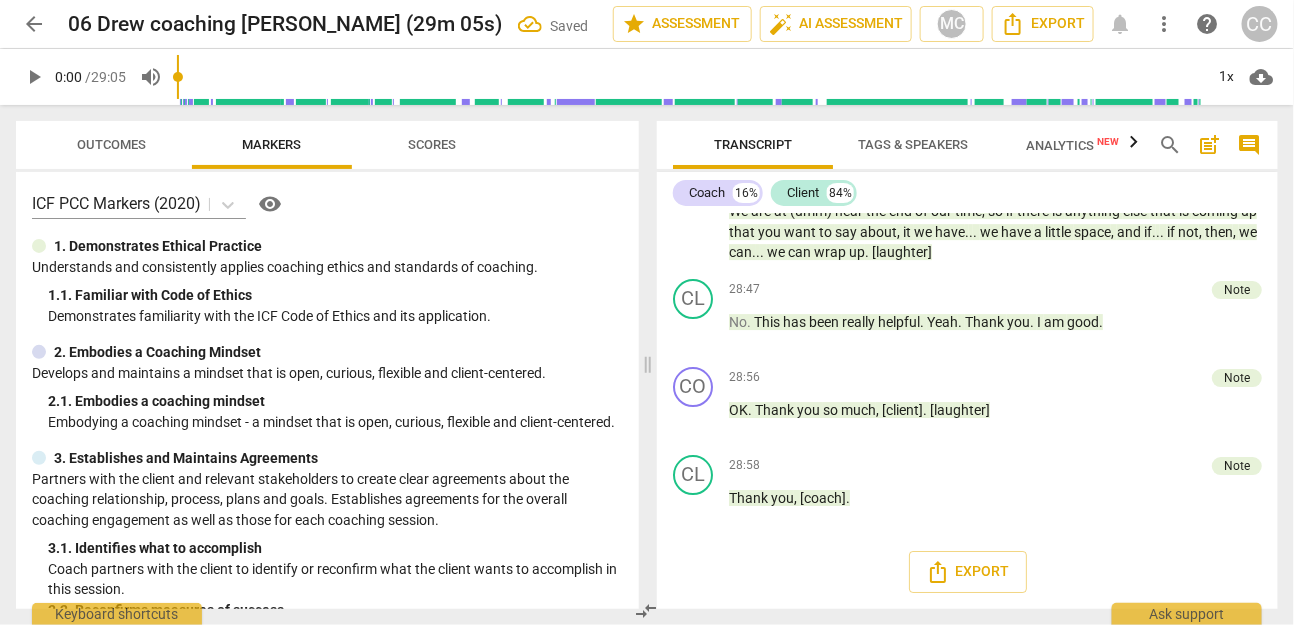 click on "arrow_back" at bounding box center (34, 24) 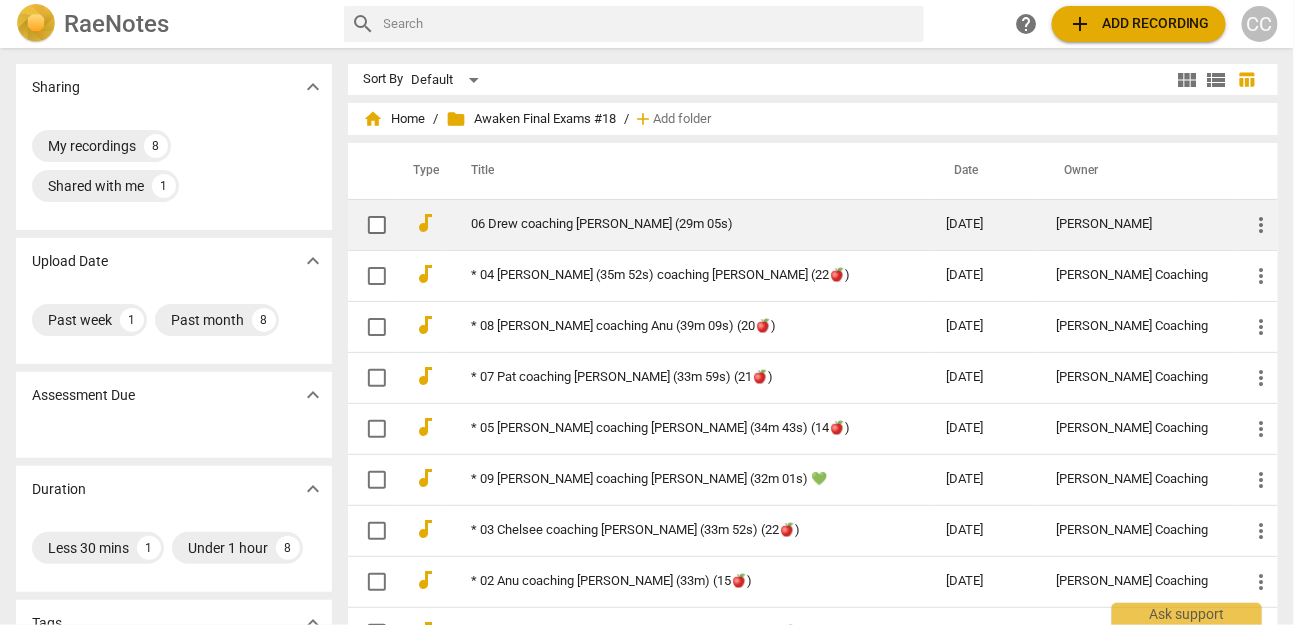 click on "06 Drew coaching [PERSON_NAME] (29m 05s)" at bounding box center [673, 224] 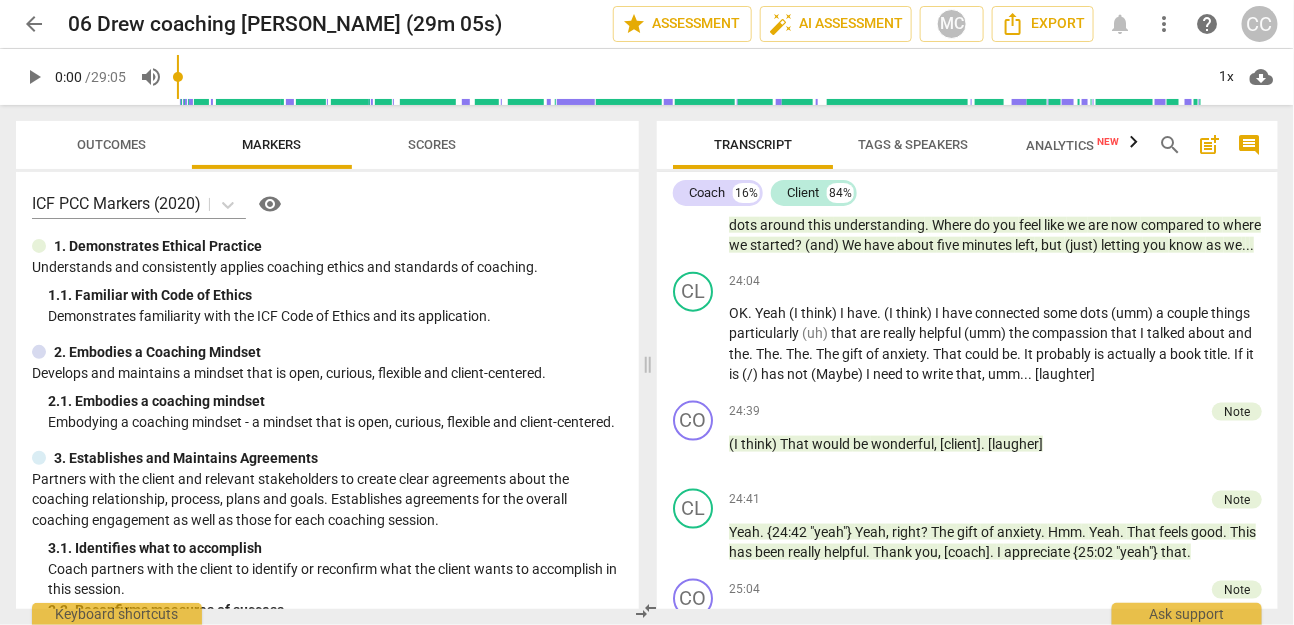 scroll, scrollTop: 5516, scrollLeft: 0, axis: vertical 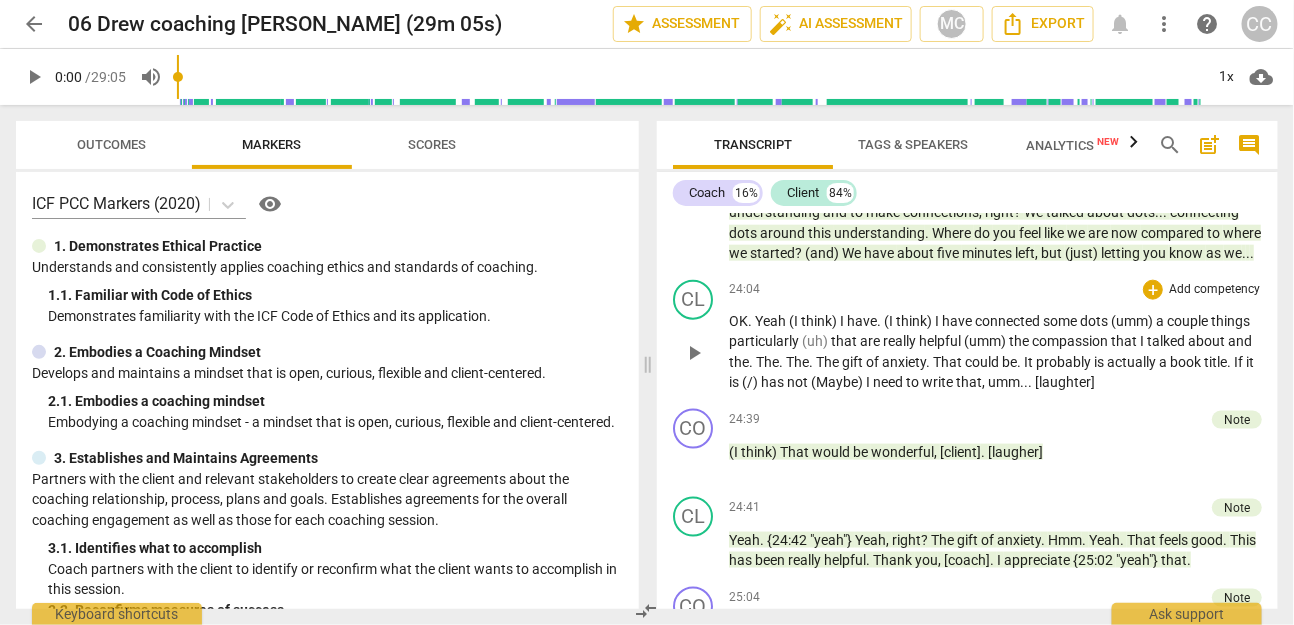 click on "connected" at bounding box center (1009, 321) 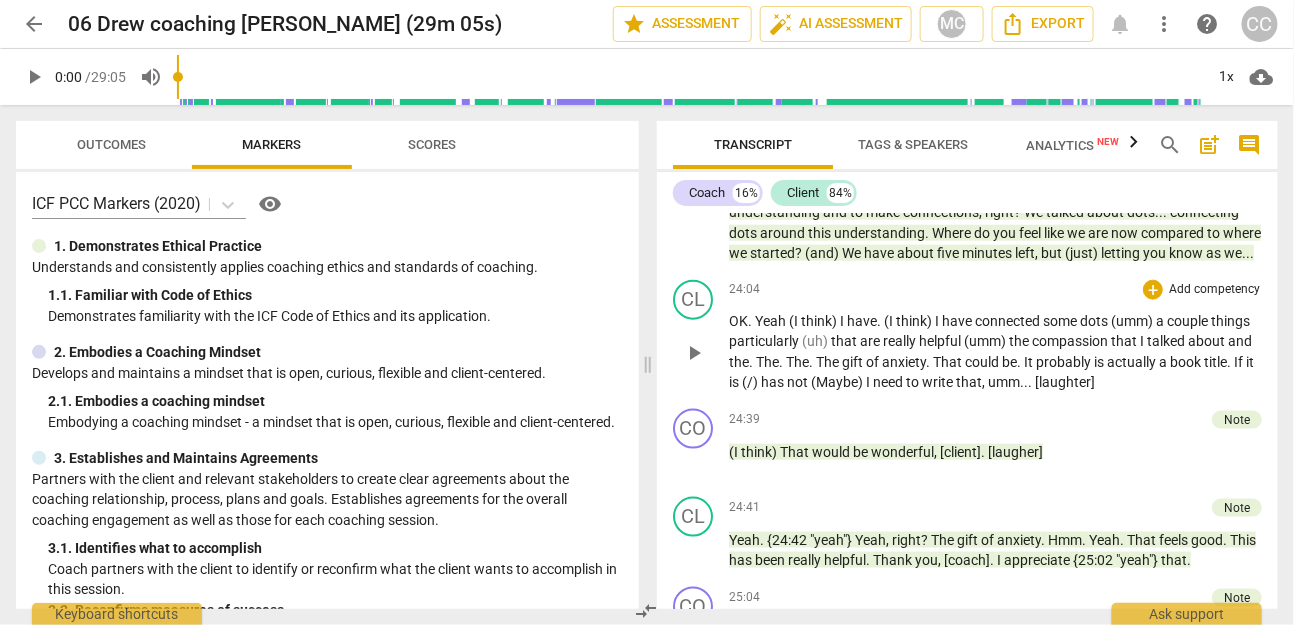 paste 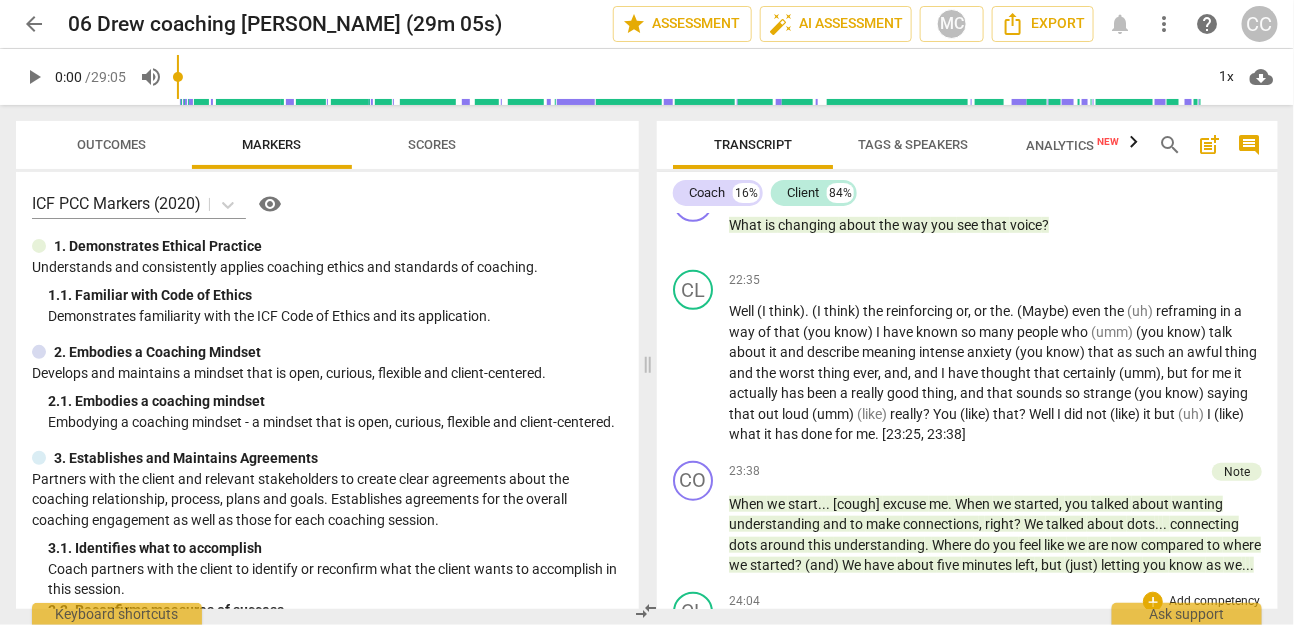 scroll, scrollTop: 5203, scrollLeft: 0, axis: vertical 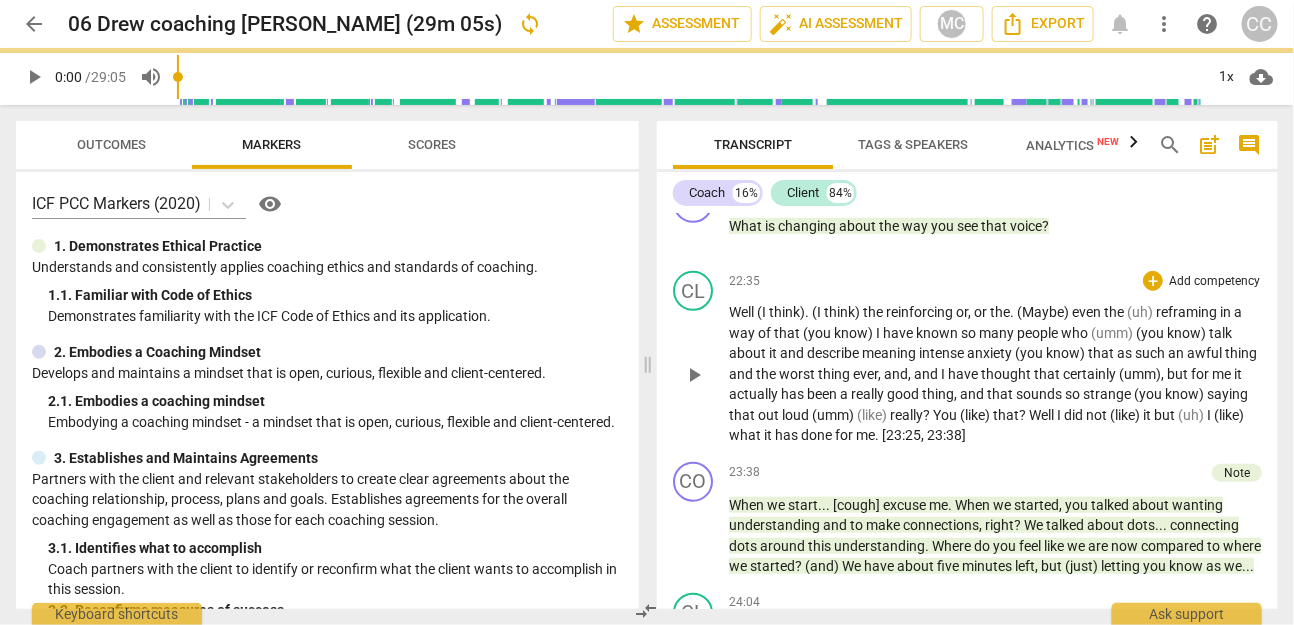 click on "or" at bounding box center [982, 312] 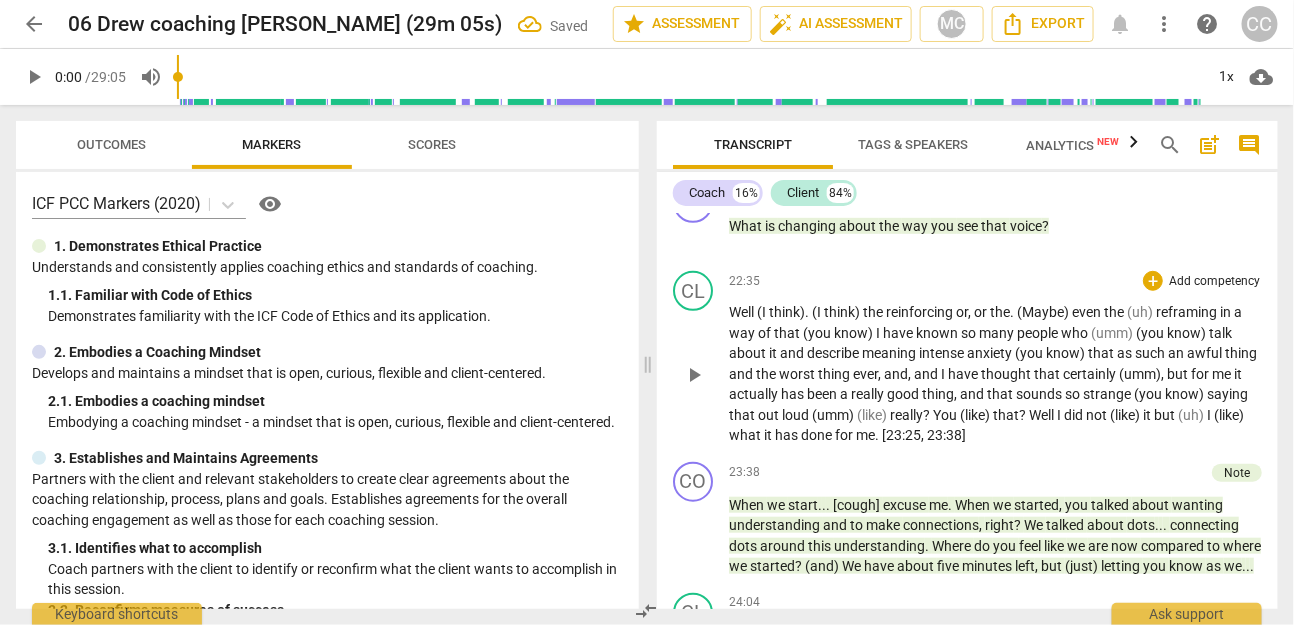 type 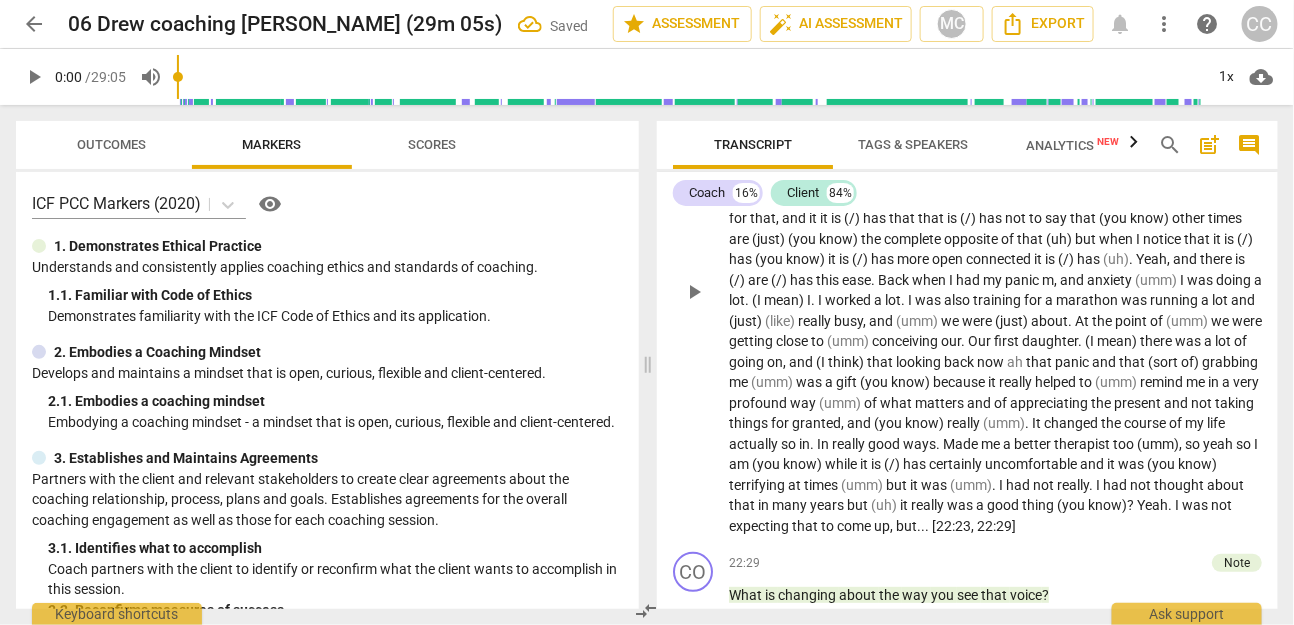 scroll, scrollTop: 4835, scrollLeft: 0, axis: vertical 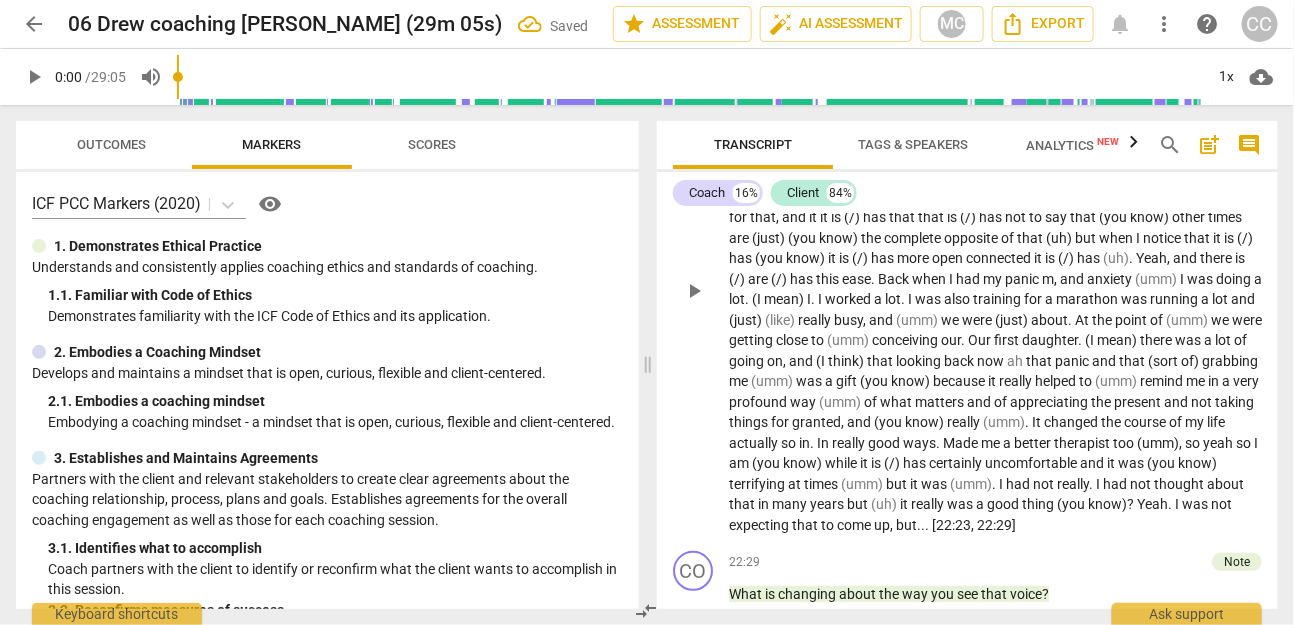 click on "expecting" at bounding box center [760, 525] 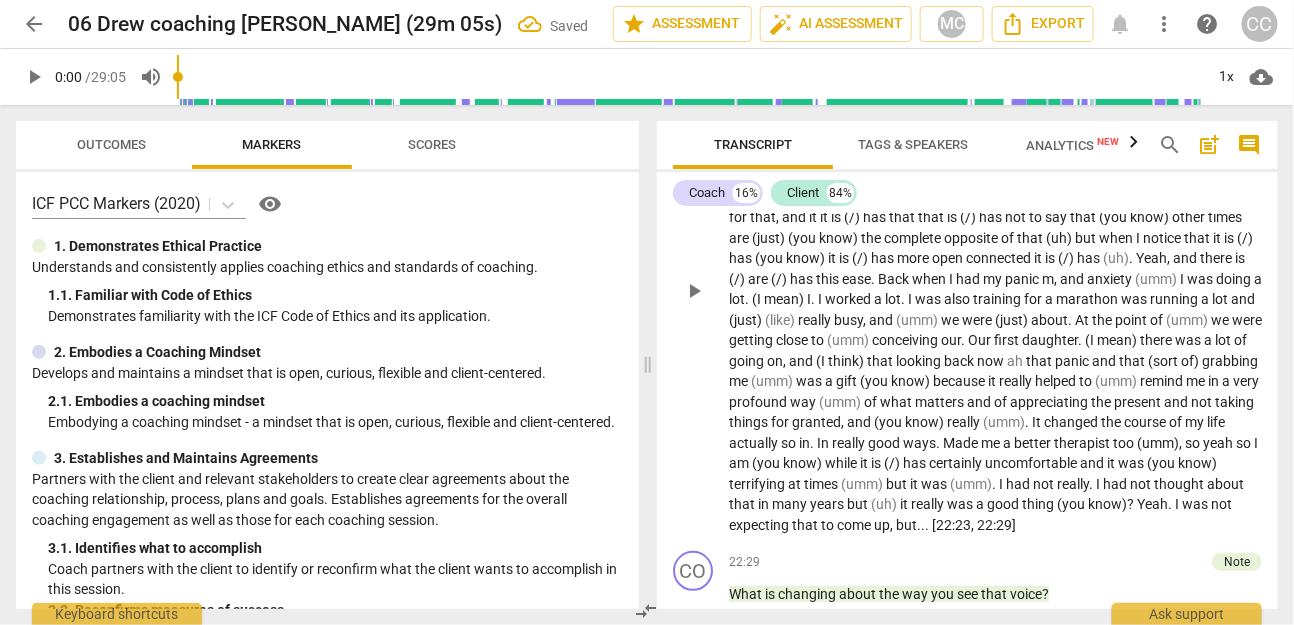 paste 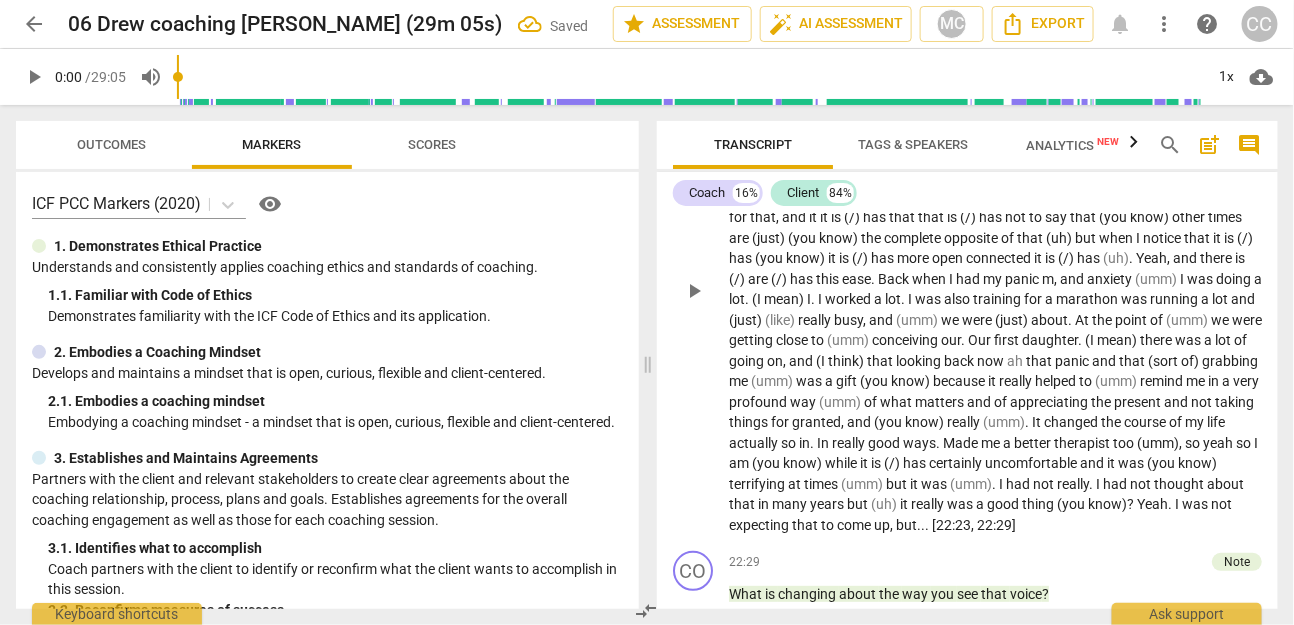 type 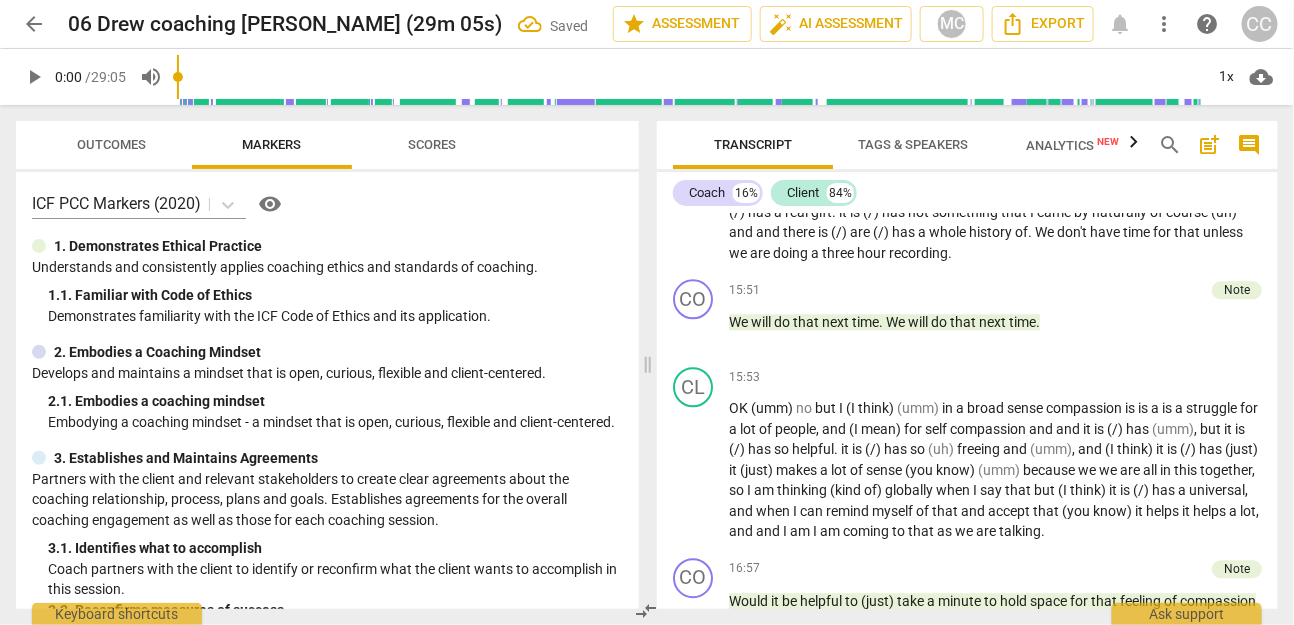 scroll, scrollTop: 3998, scrollLeft: 0, axis: vertical 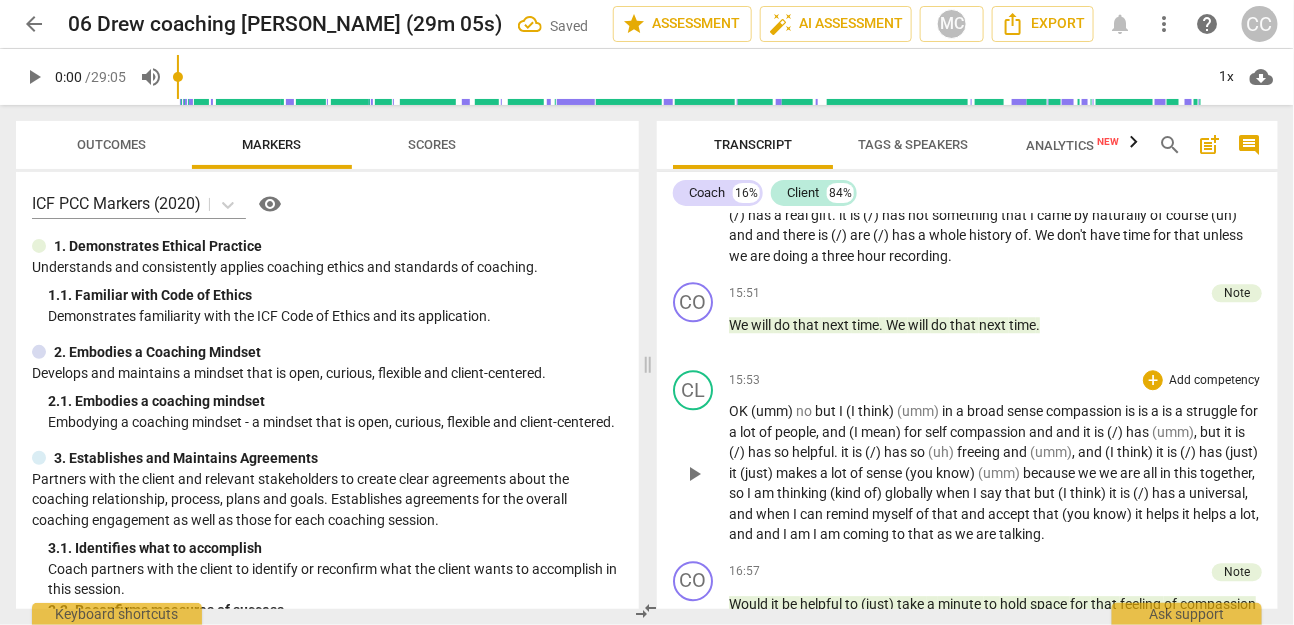 click on "broad" at bounding box center [987, 411] 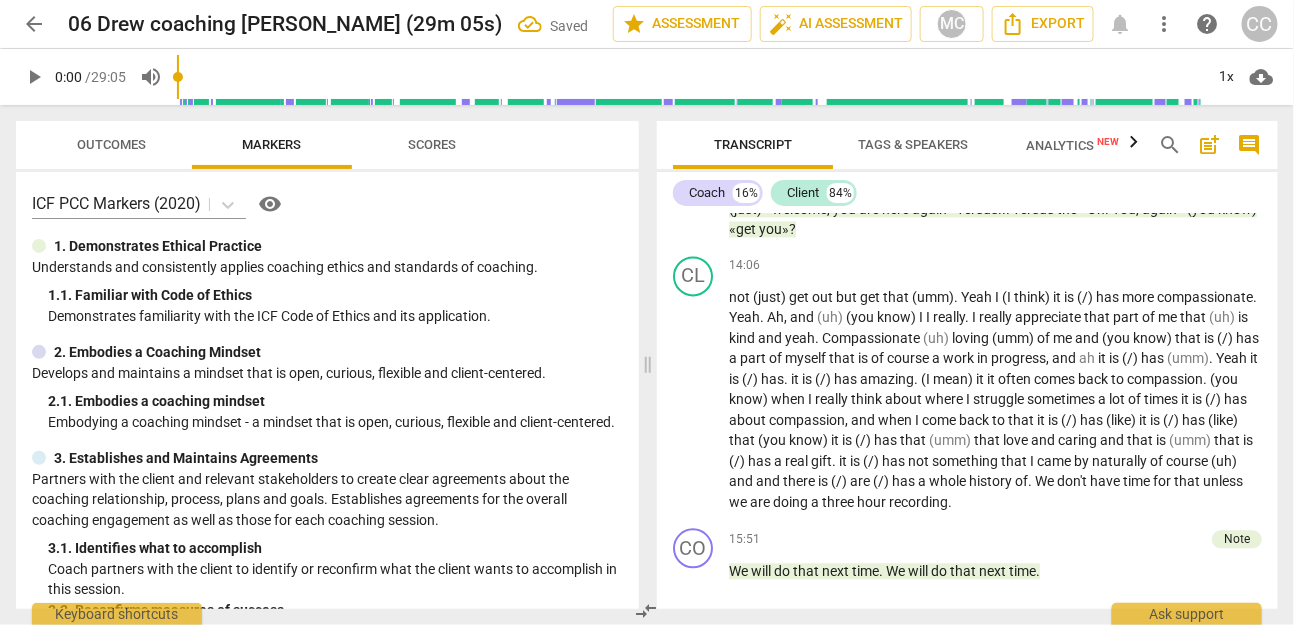scroll, scrollTop: 3747, scrollLeft: 0, axis: vertical 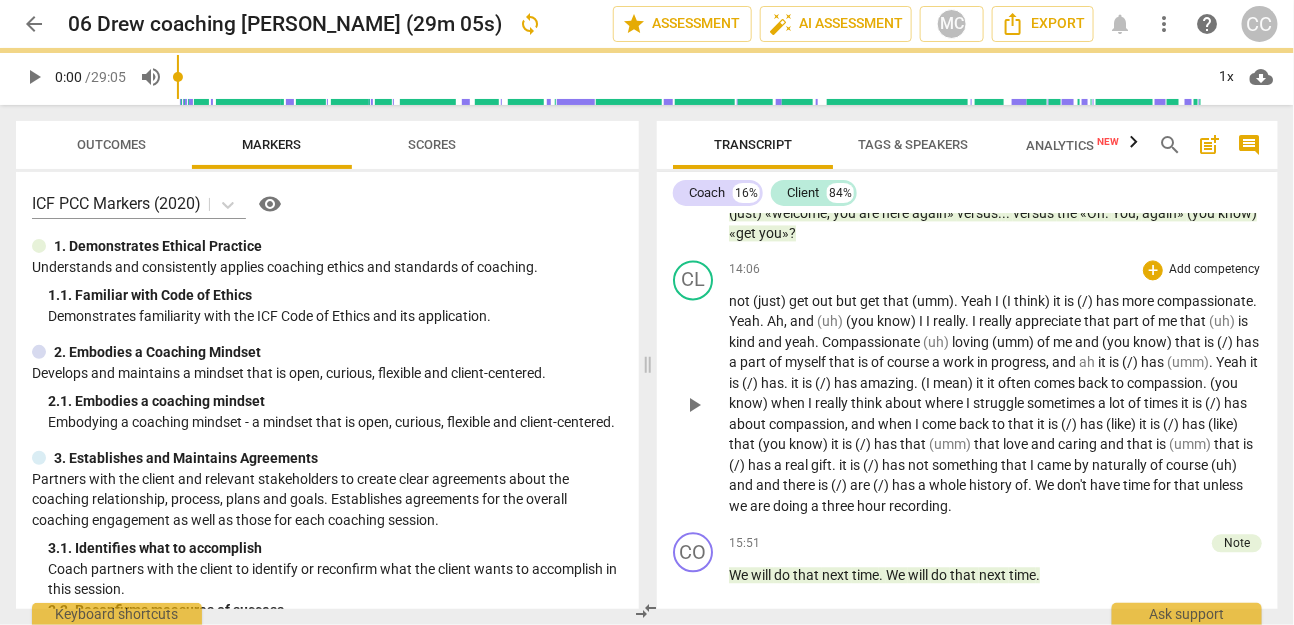 click on "Yeah" at bounding box center (978, 302) 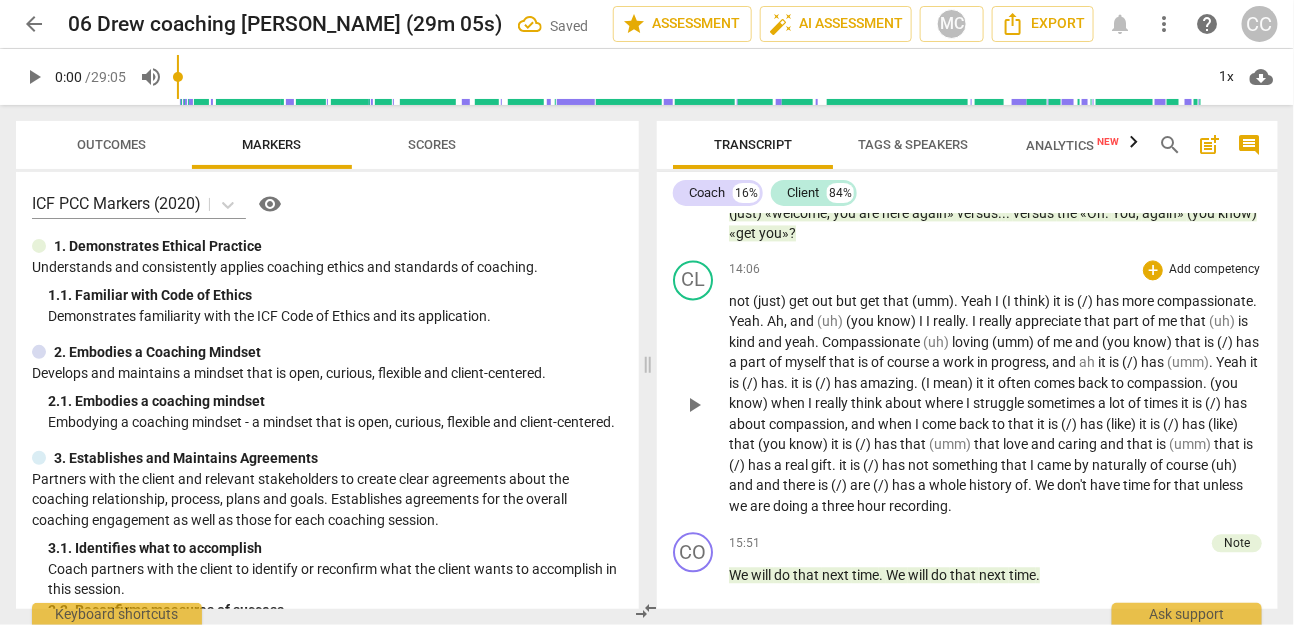 paste 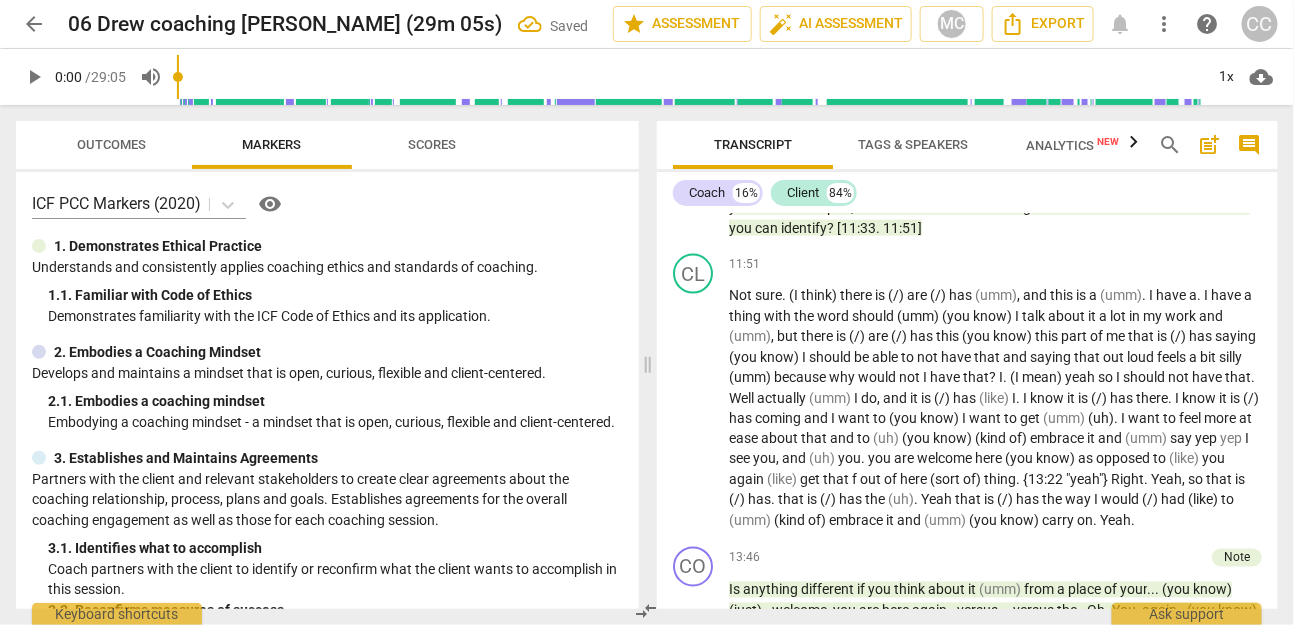 scroll, scrollTop: 3345, scrollLeft: 0, axis: vertical 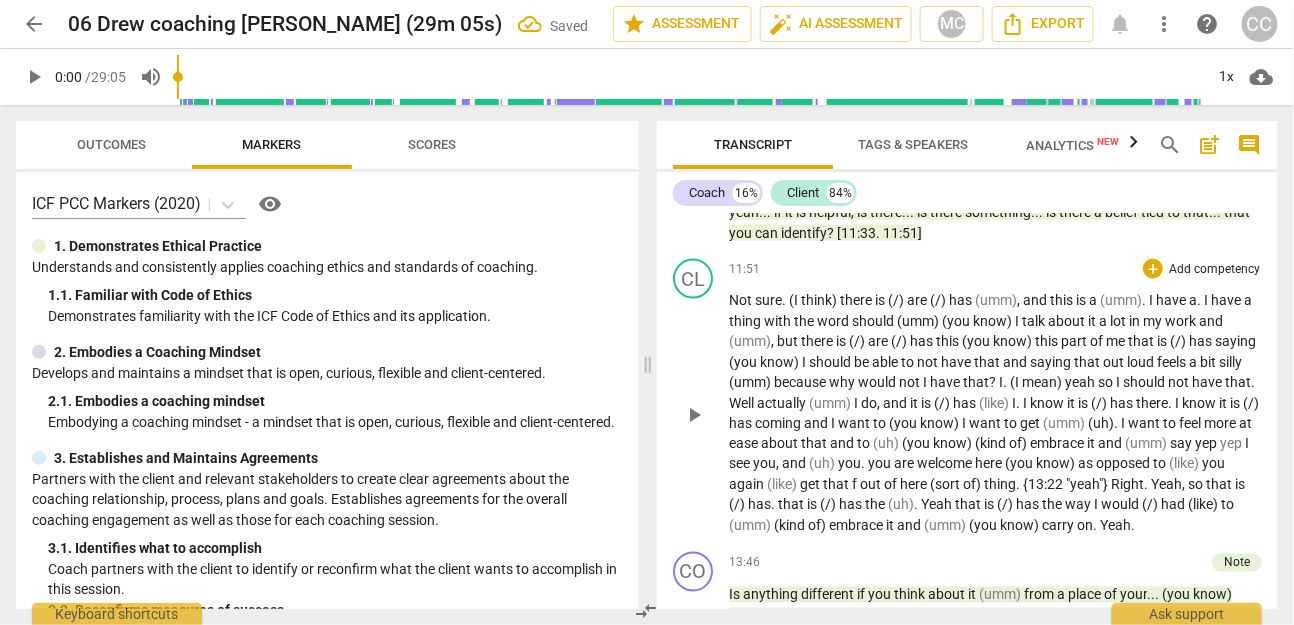 click on "has" at bounding box center (962, 300) 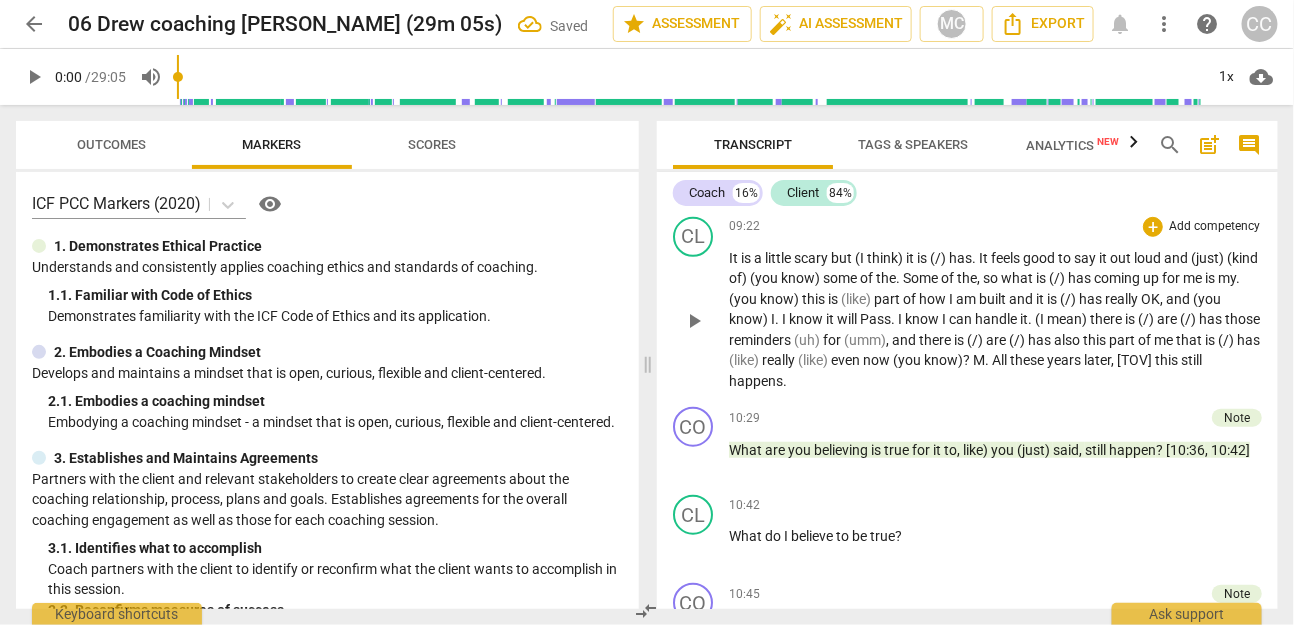 scroll, scrollTop: 2742, scrollLeft: 0, axis: vertical 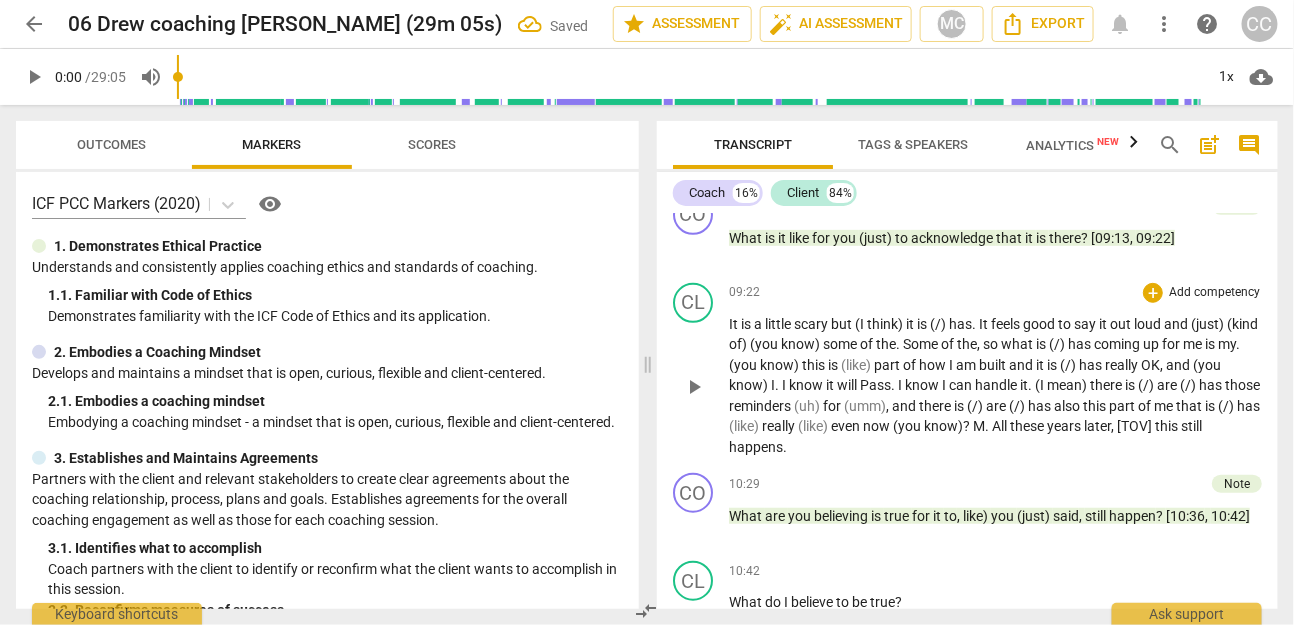 click on "It" at bounding box center [985, 324] 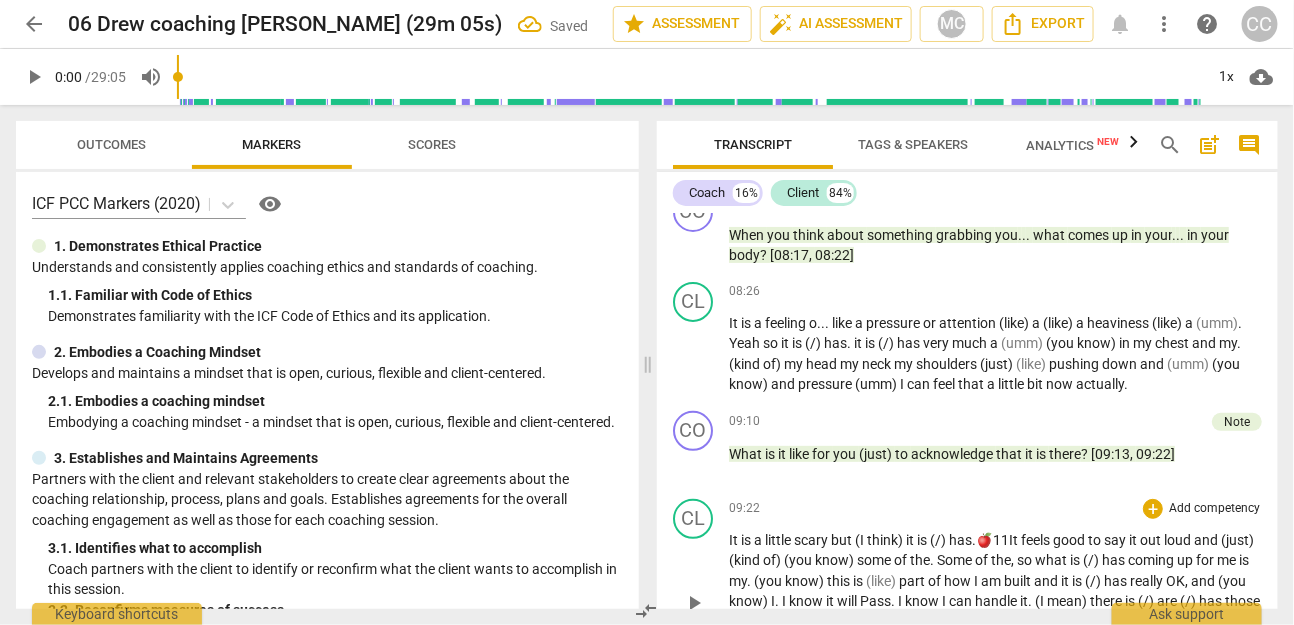 scroll, scrollTop: 2524, scrollLeft: 0, axis: vertical 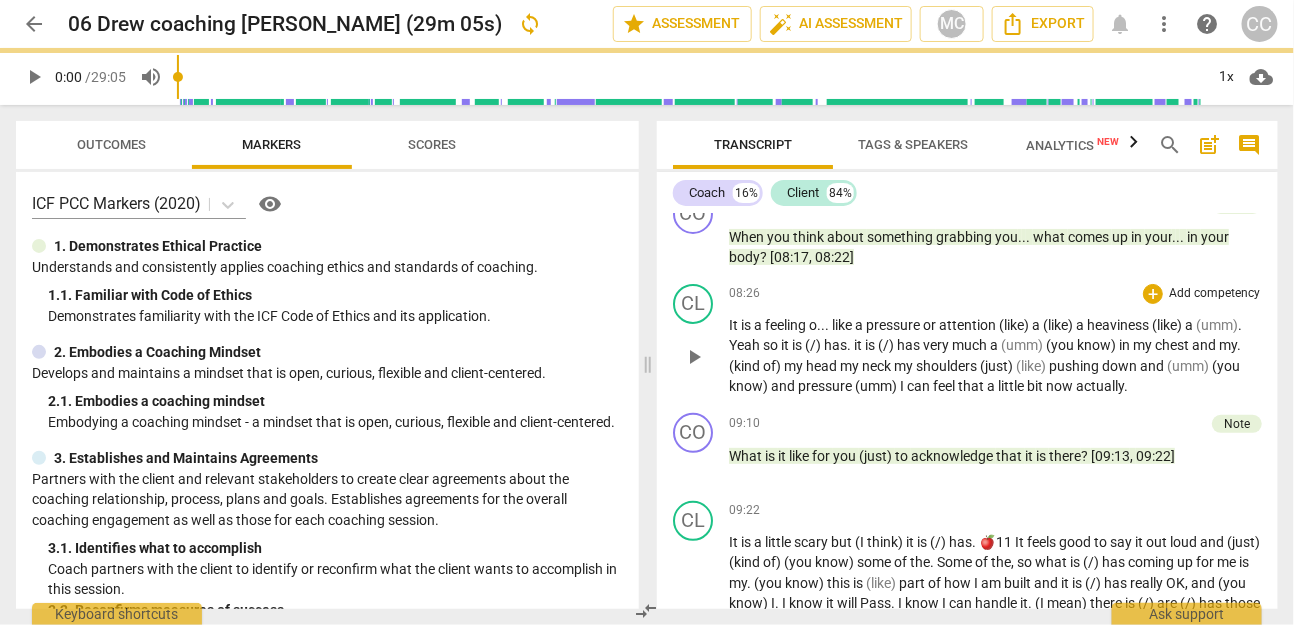 click on "attention" at bounding box center [969, 325] 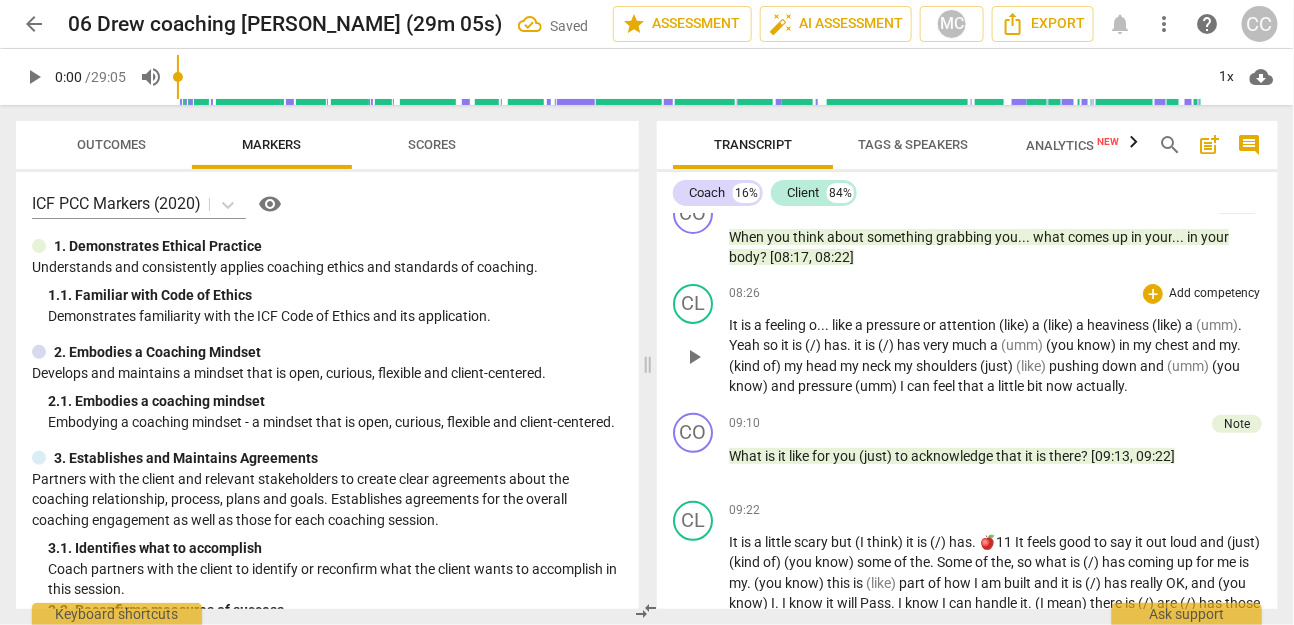 paste 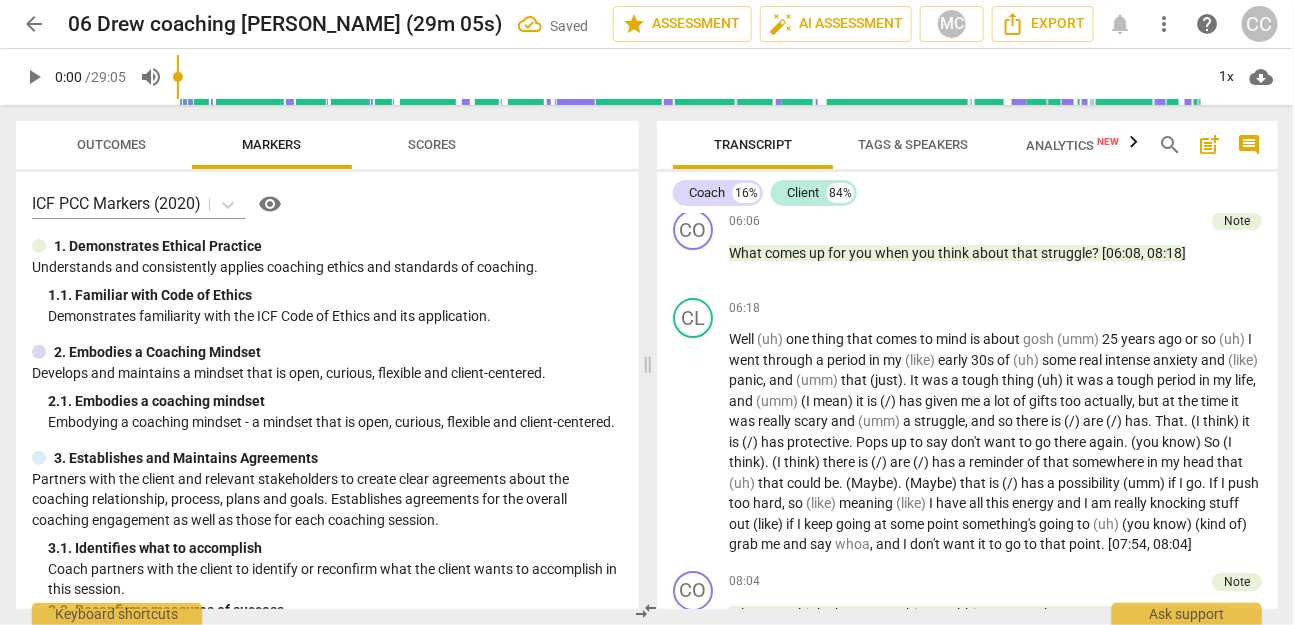 scroll, scrollTop: 2141, scrollLeft: 0, axis: vertical 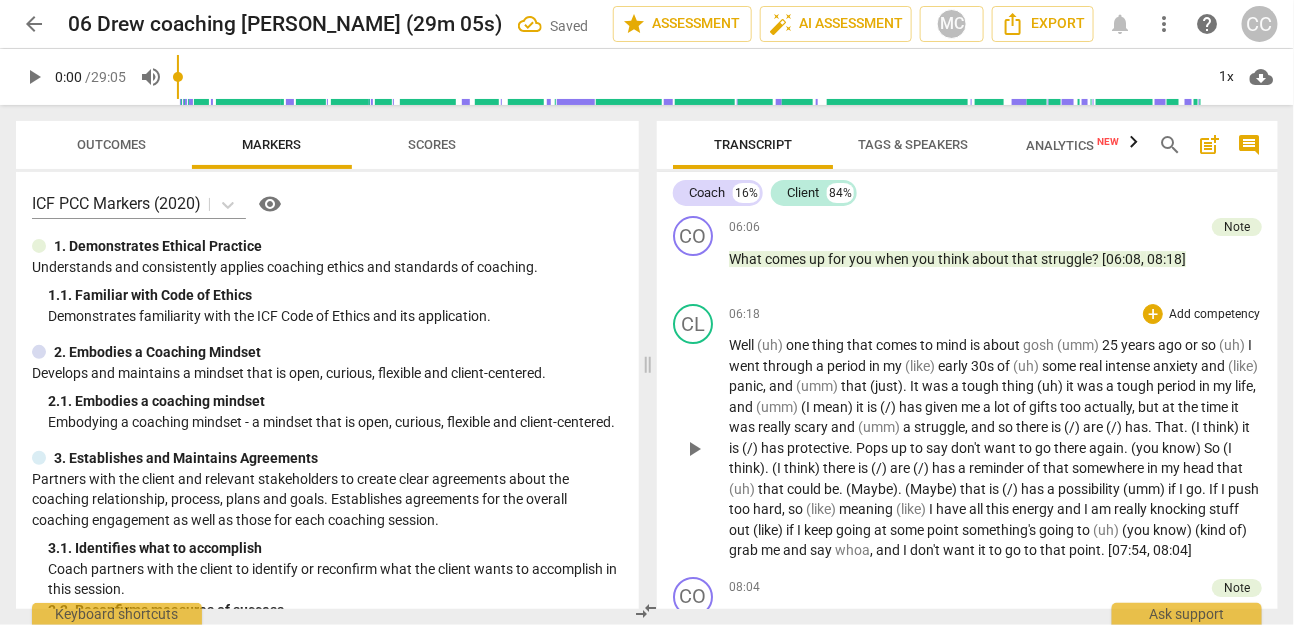 click on "is" at bounding box center [976, 345] 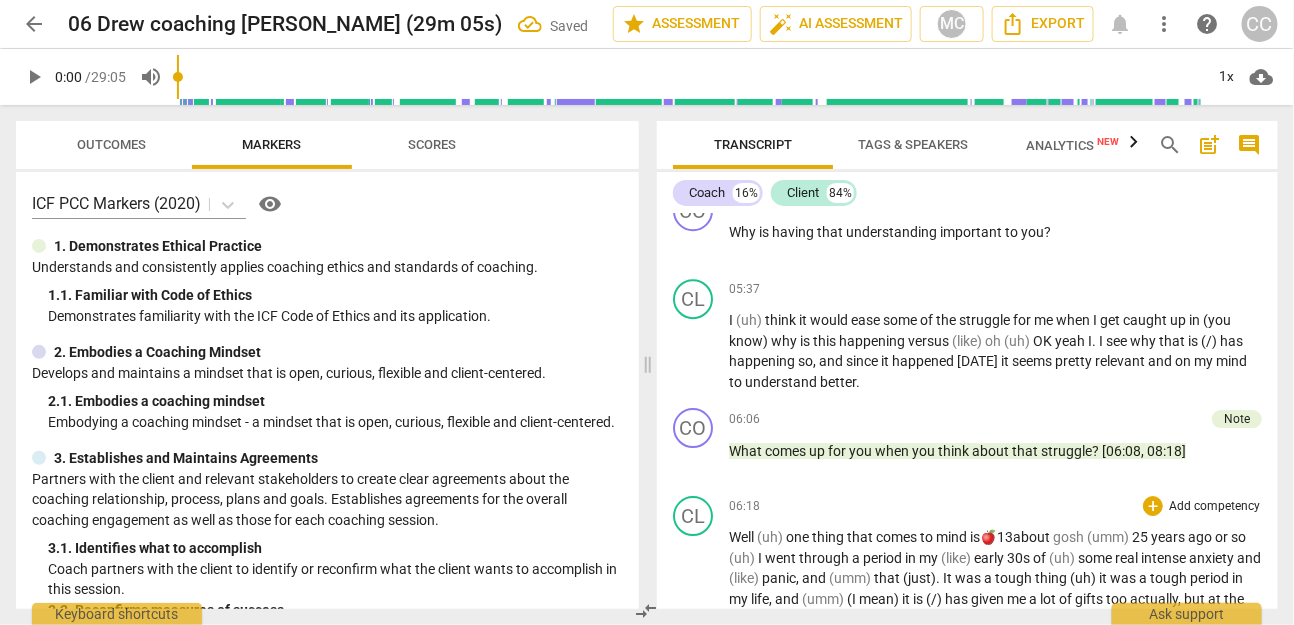 scroll, scrollTop: 1948, scrollLeft: 0, axis: vertical 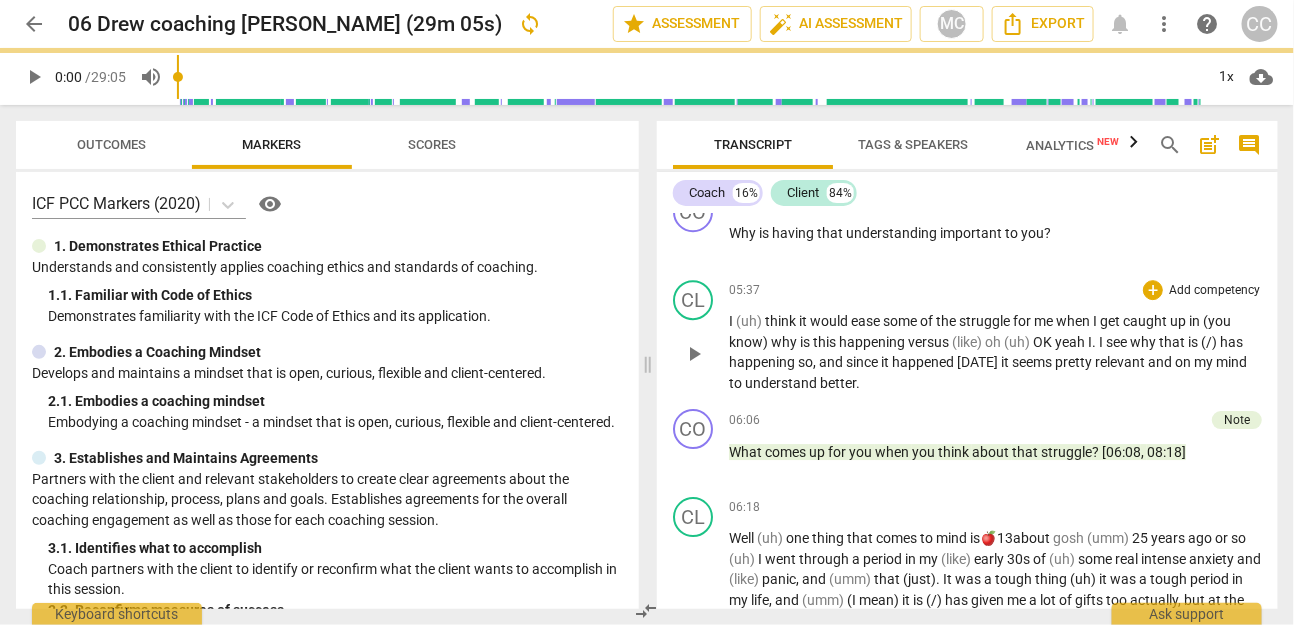 click on "struggle" at bounding box center [986, 321] 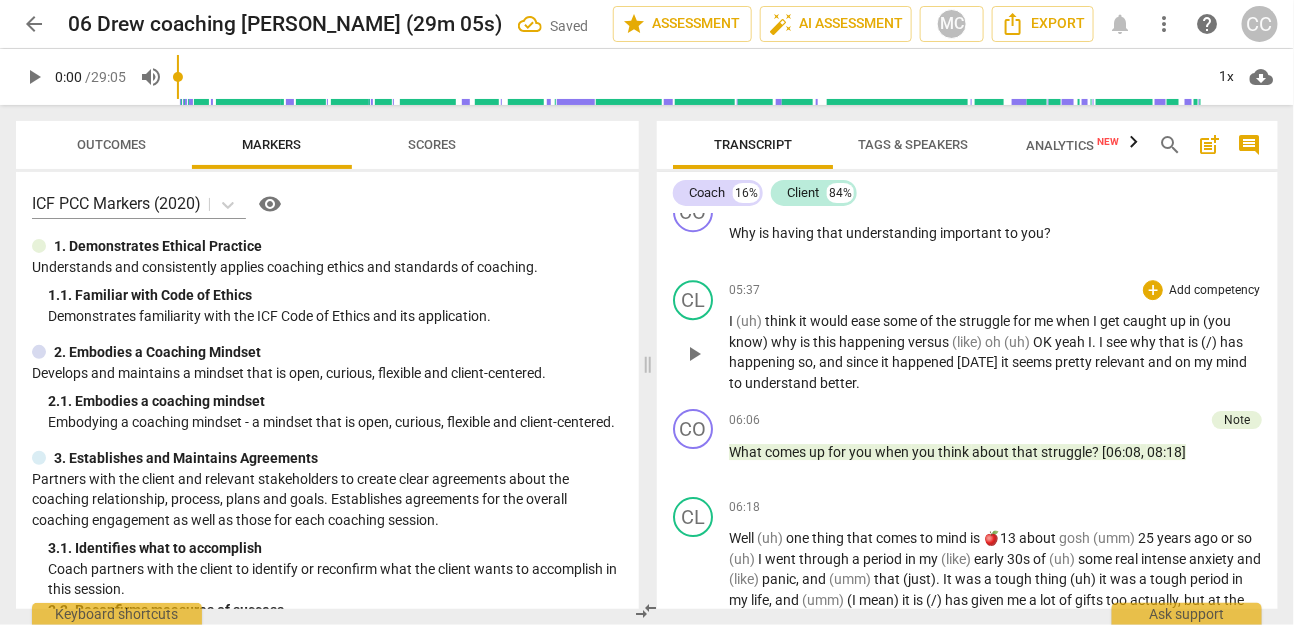 type 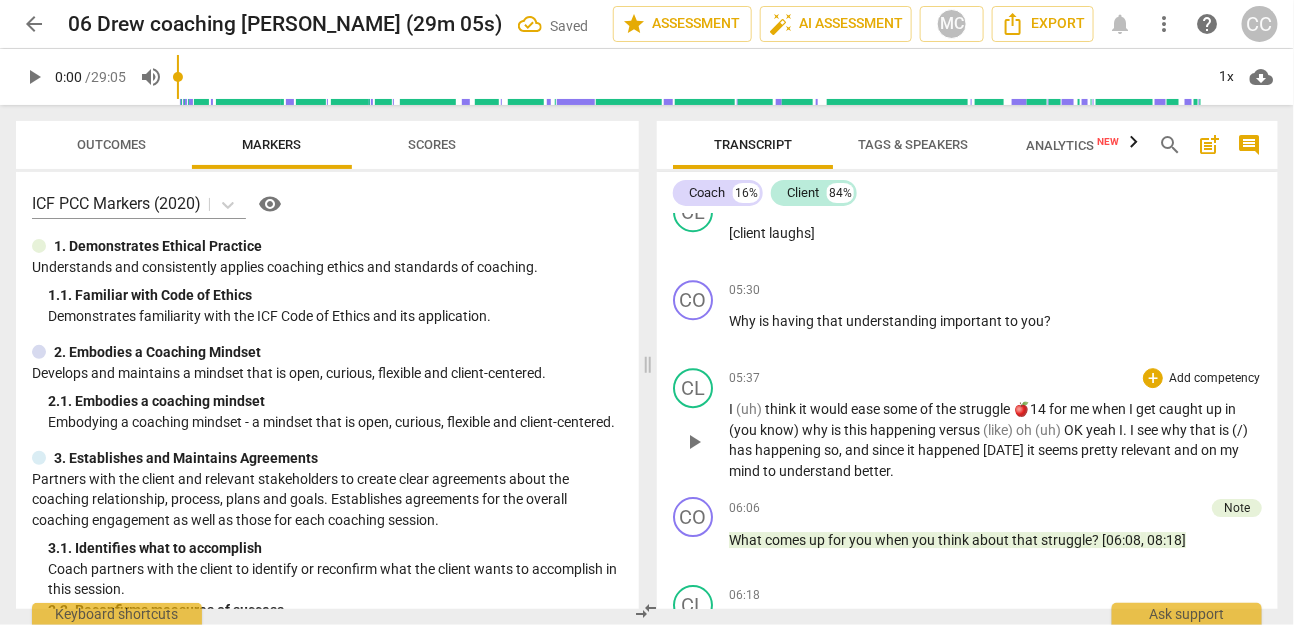 scroll, scrollTop: 1798, scrollLeft: 0, axis: vertical 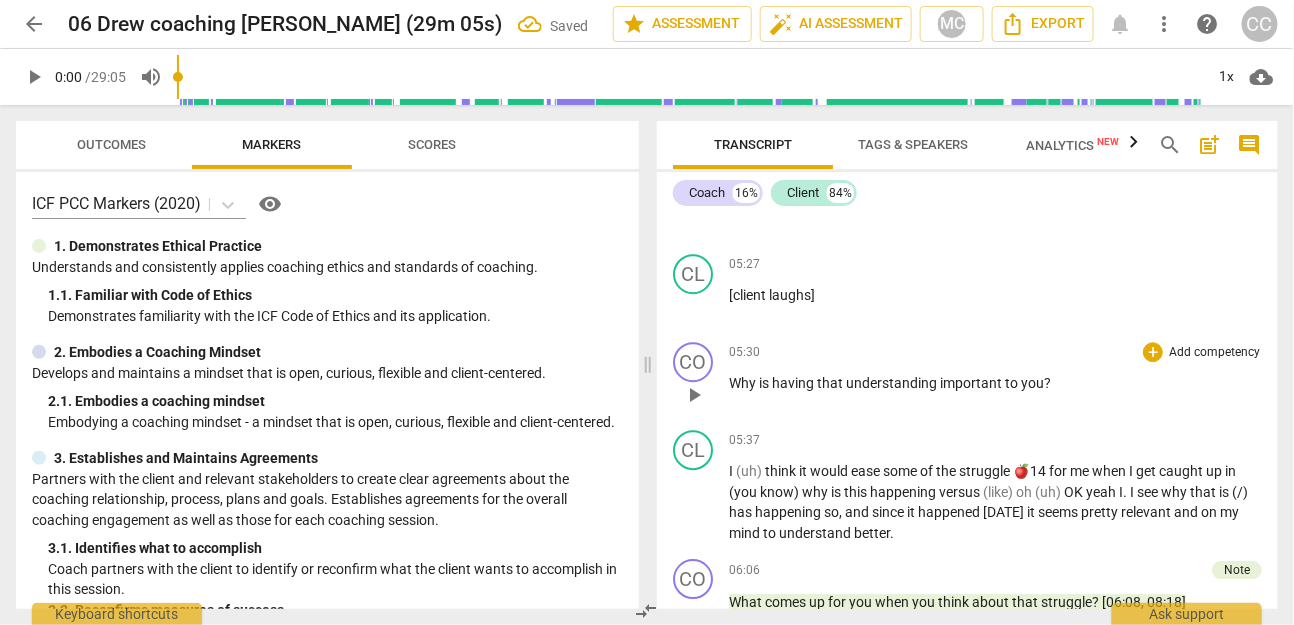 click on "understanding" at bounding box center [893, 383] 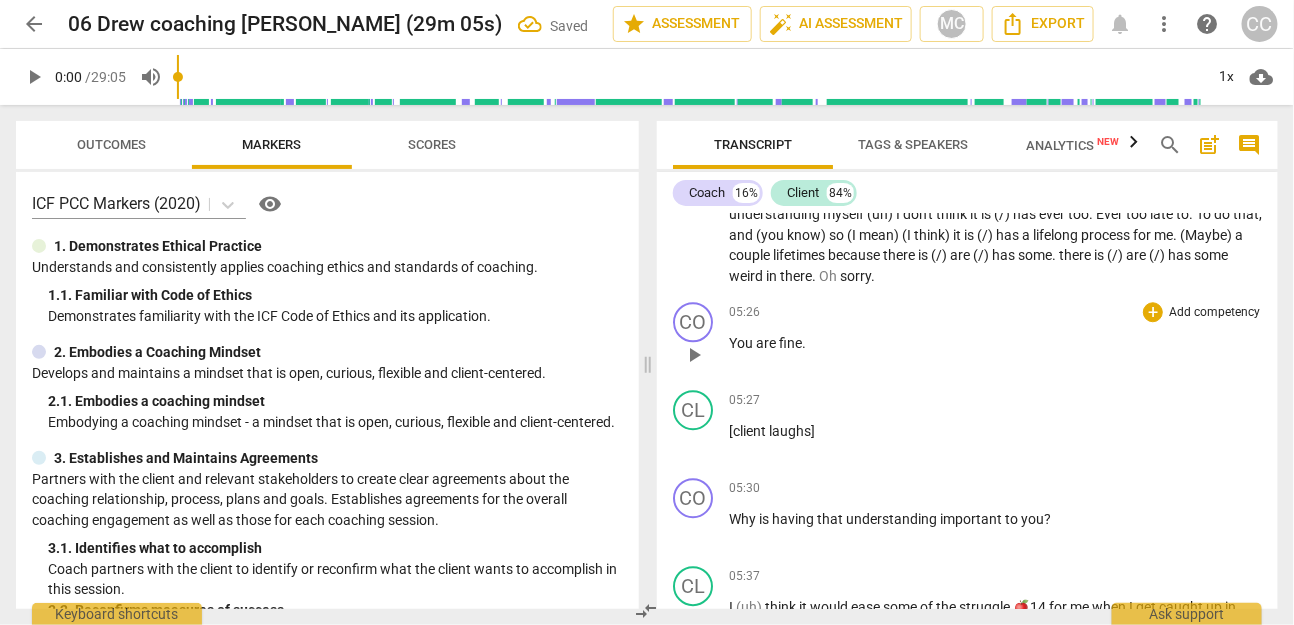 click on "You   are   fine ." at bounding box center [995, 343] 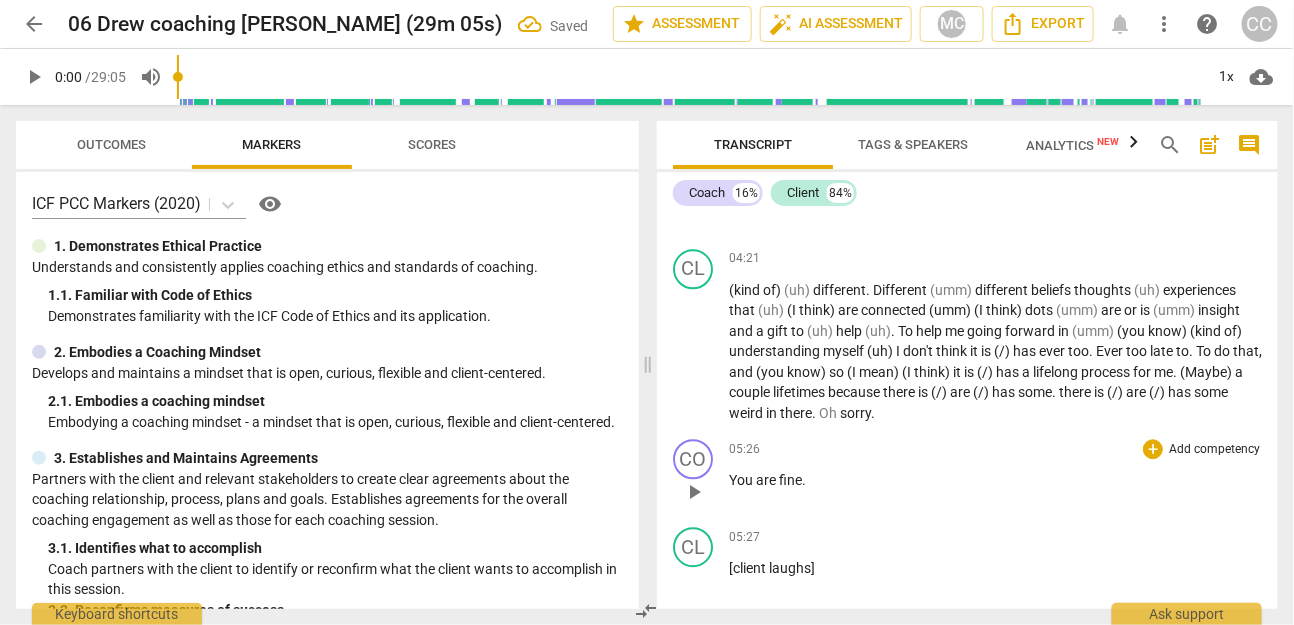scroll, scrollTop: 1524, scrollLeft: 0, axis: vertical 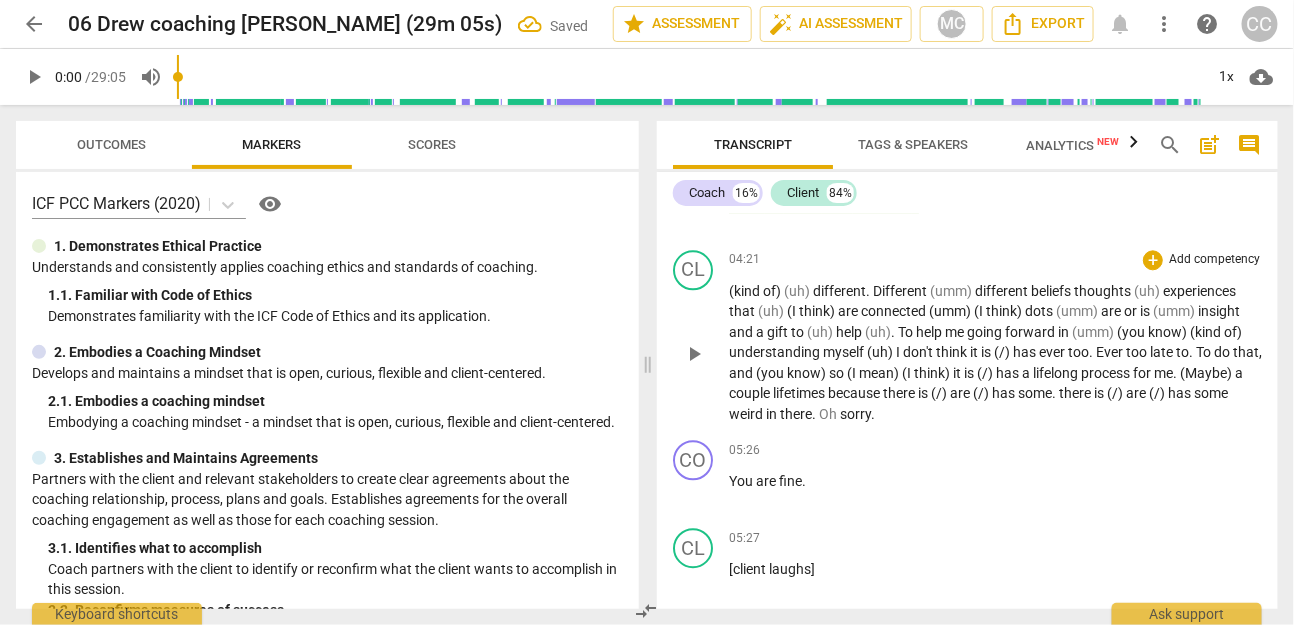 click on "(umm)" at bounding box center (952, 291) 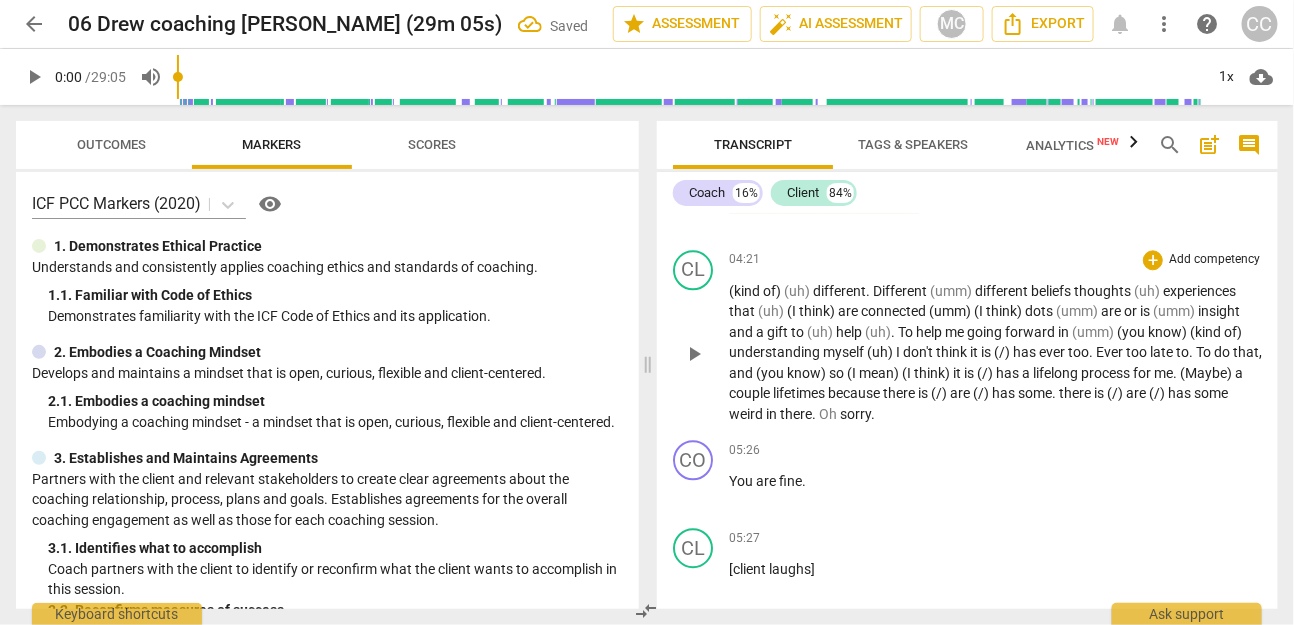 type 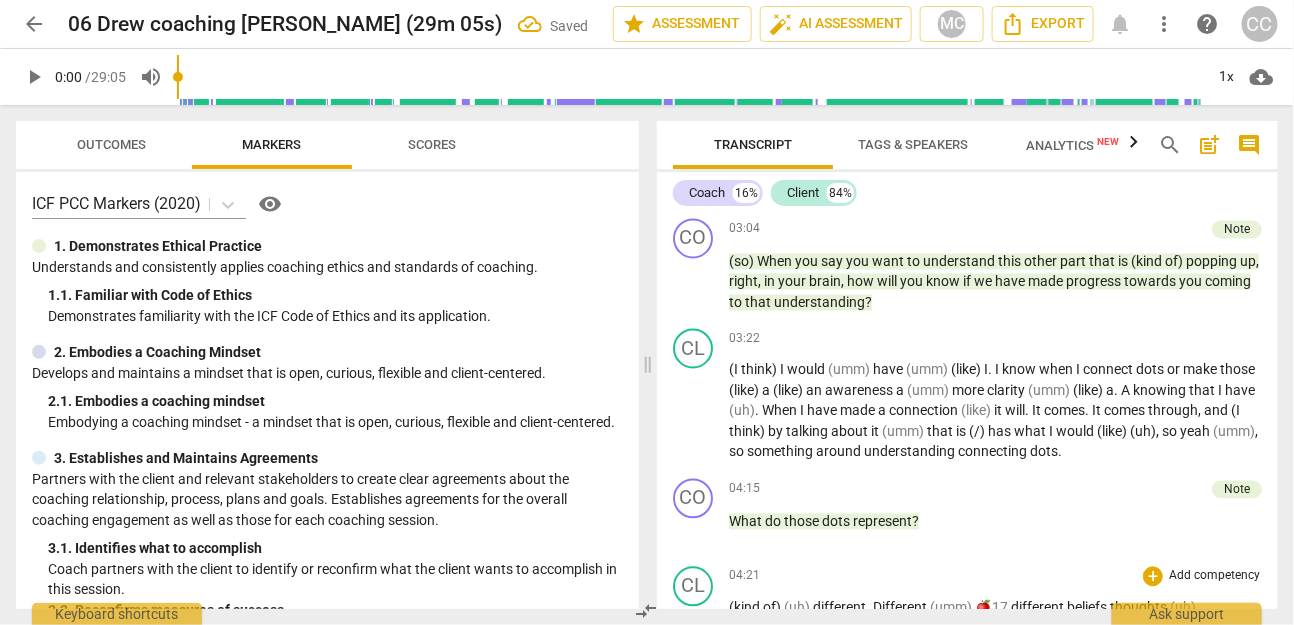 scroll, scrollTop: 1206, scrollLeft: 0, axis: vertical 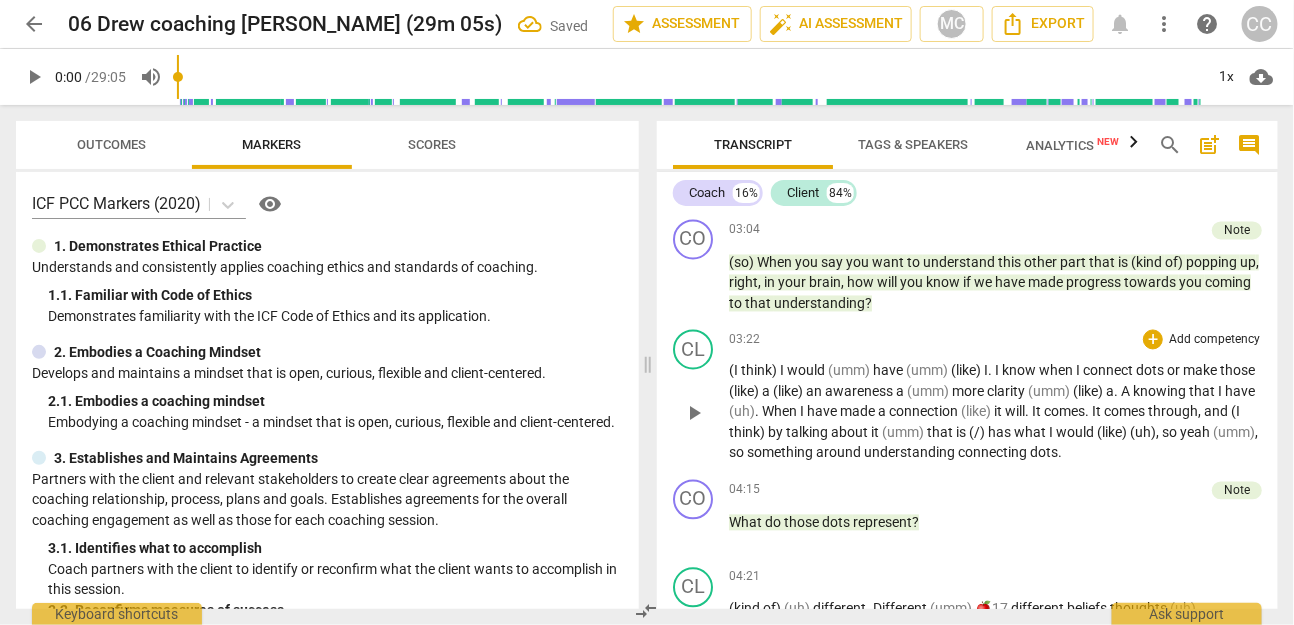 click on "when" at bounding box center [1057, 371] 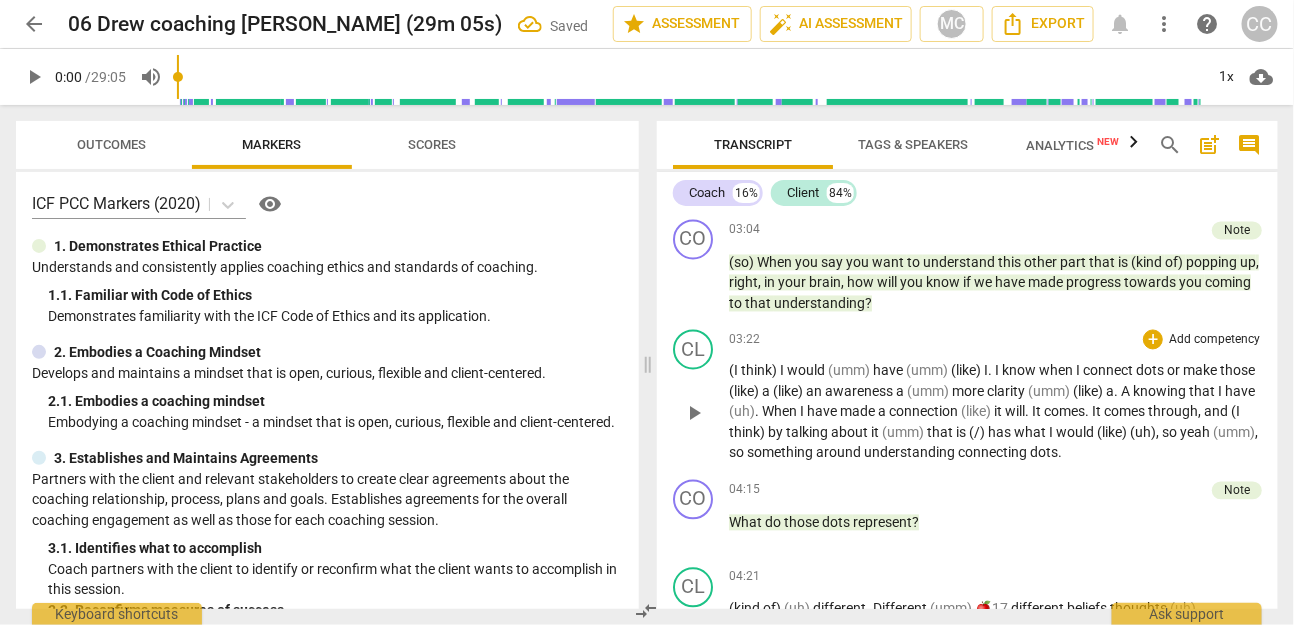 type 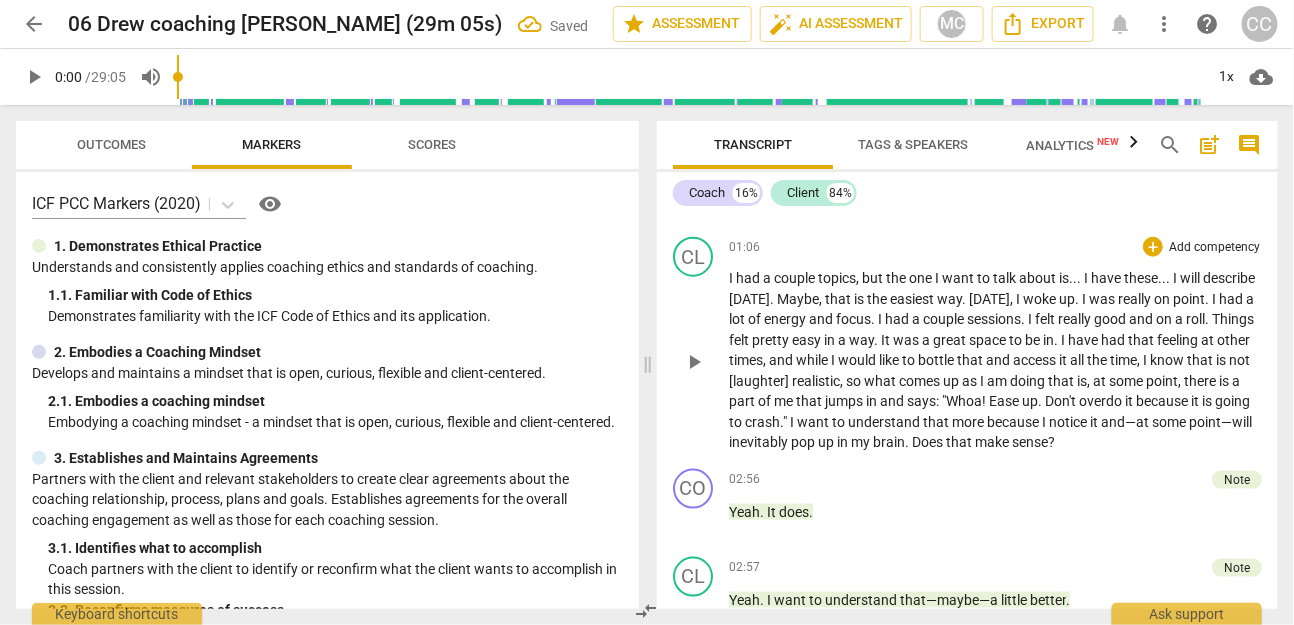 scroll, scrollTop: 760, scrollLeft: 0, axis: vertical 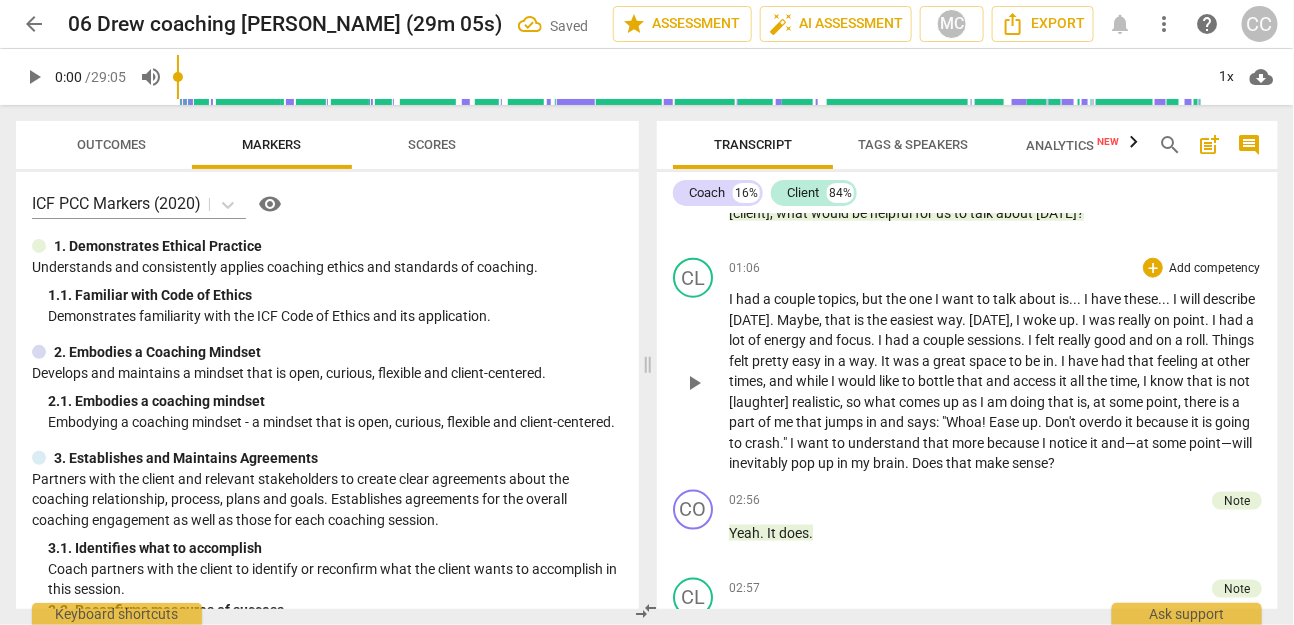 click on "about" at bounding box center [1039, 299] 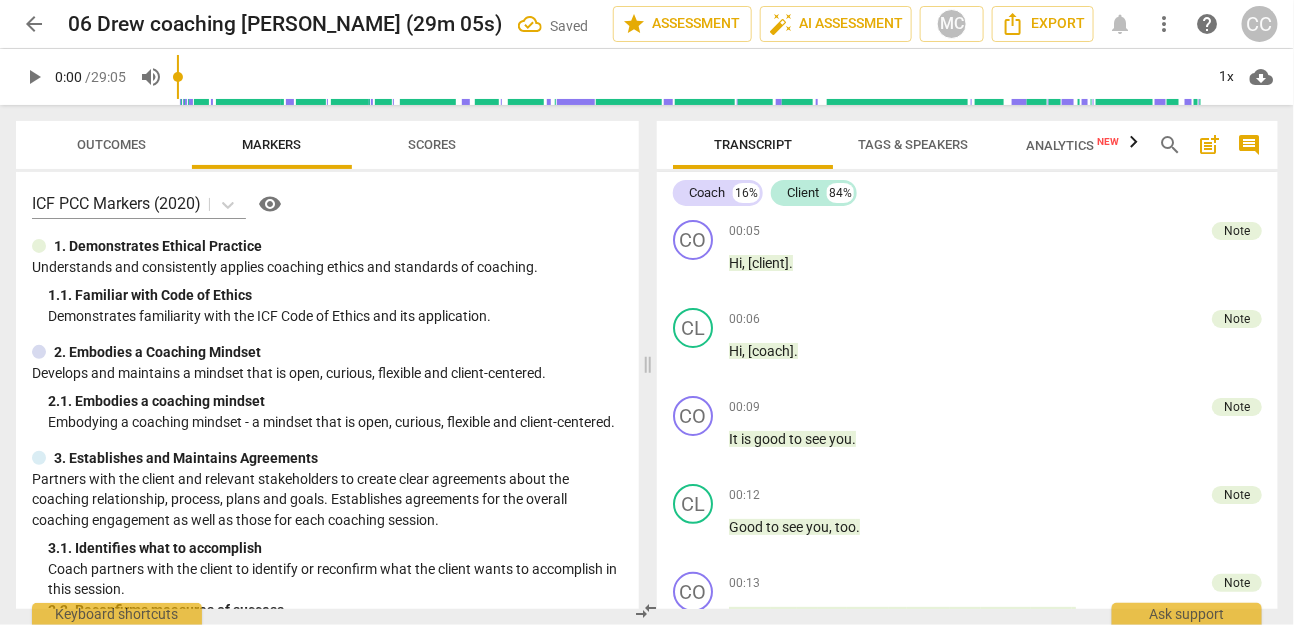 scroll, scrollTop: 0, scrollLeft: 0, axis: both 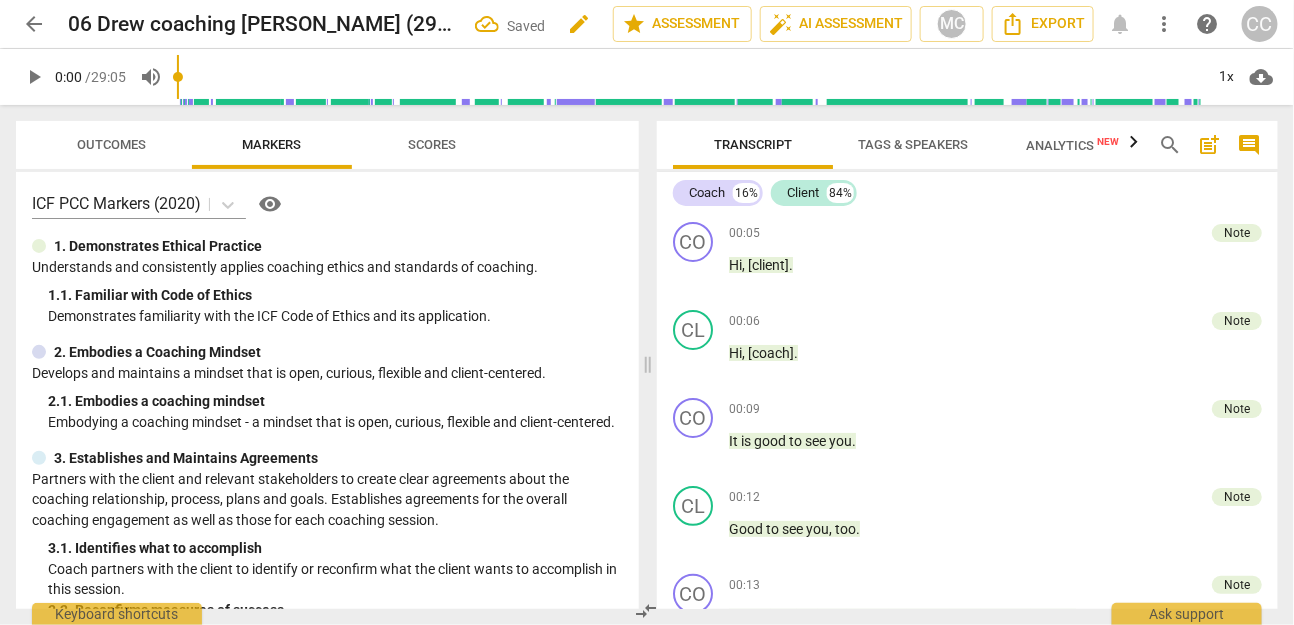 click on "edit" at bounding box center [579, 24] 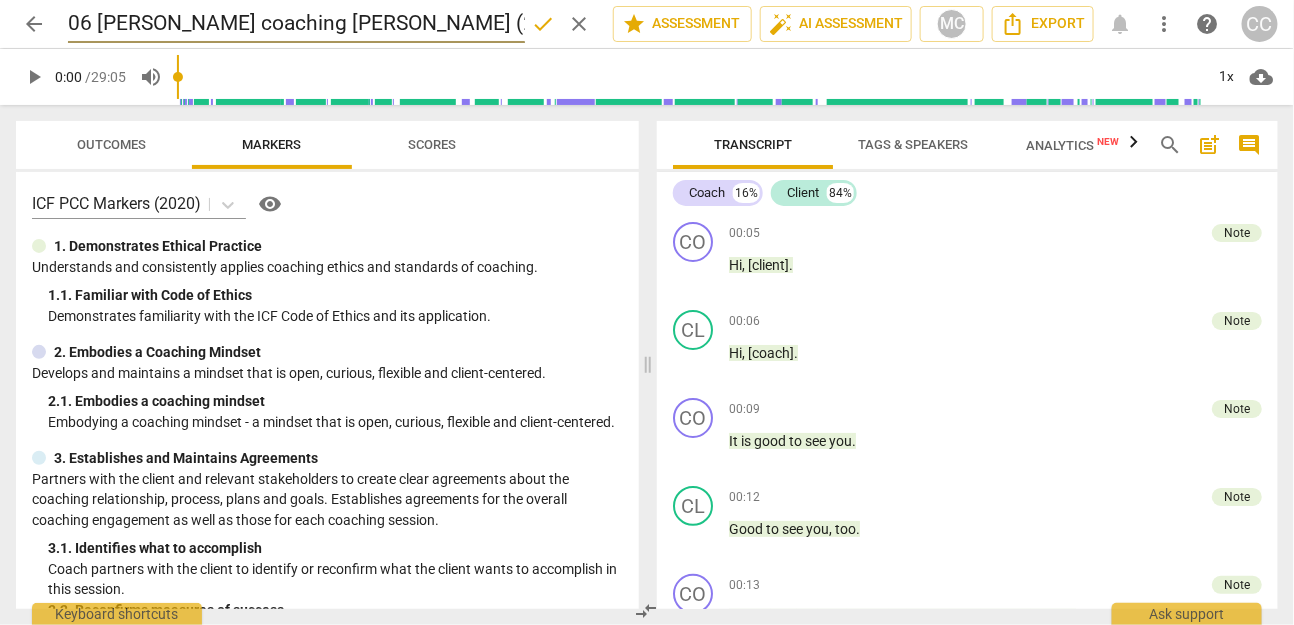type on "06 [PERSON_NAME] coaching [PERSON_NAME] (29m 05s) 🍎19" 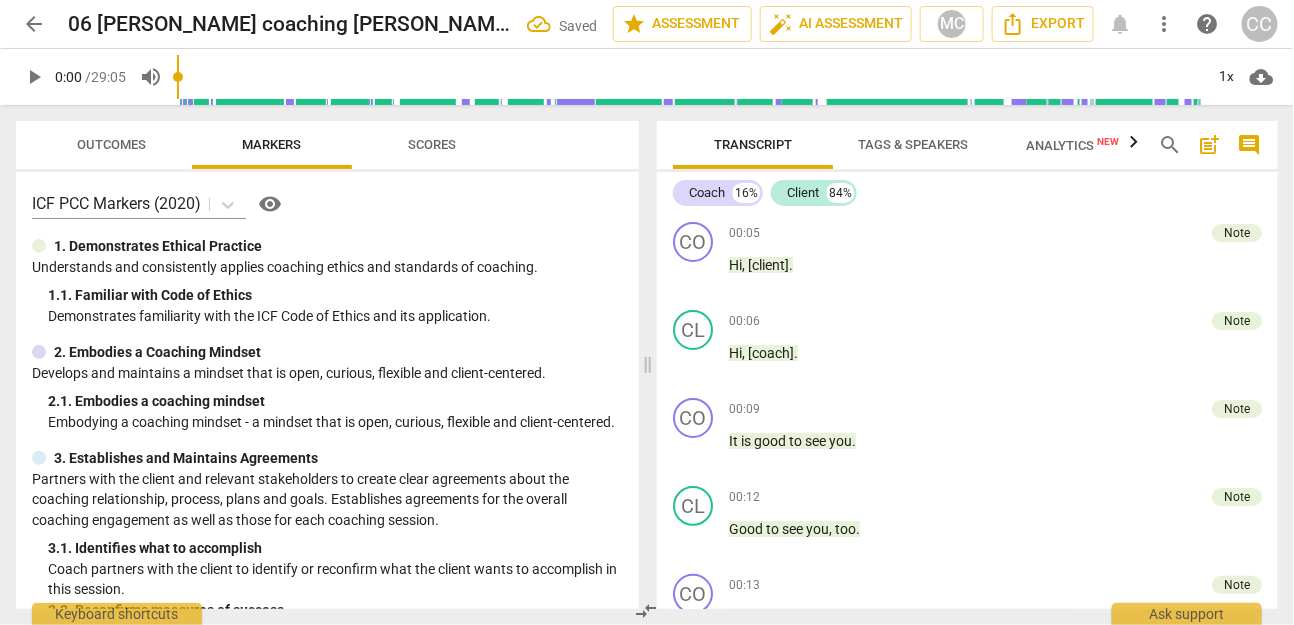 click on "arrow_back" at bounding box center [34, 24] 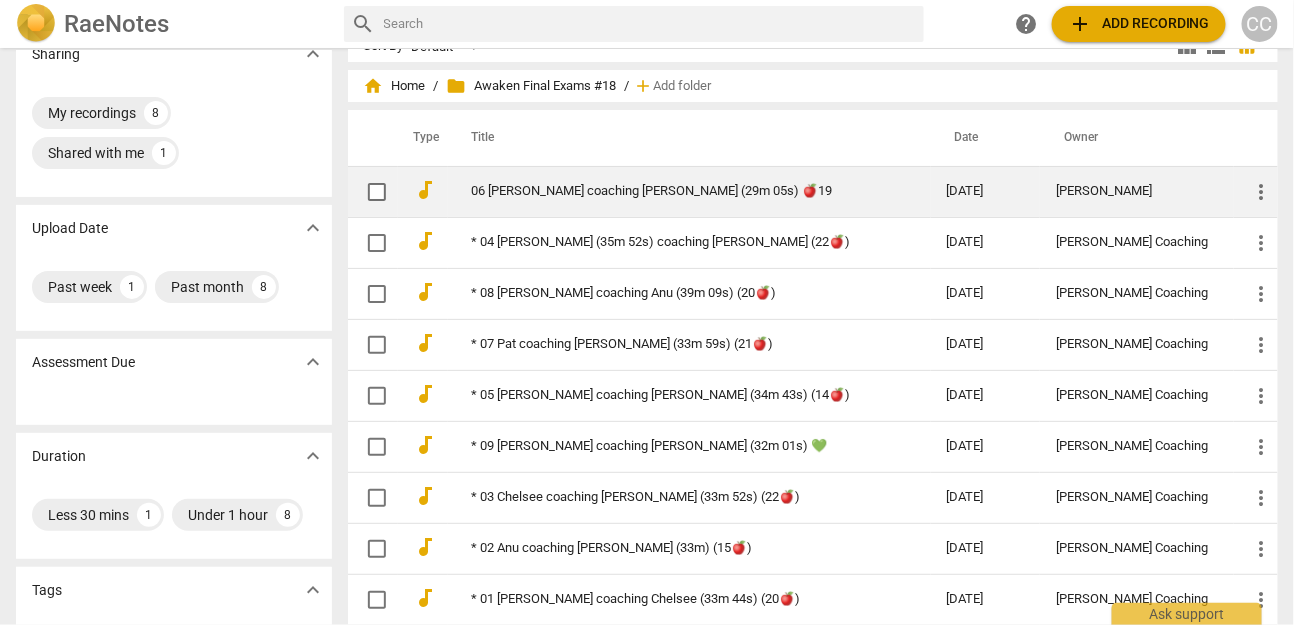 scroll, scrollTop: 74, scrollLeft: 0, axis: vertical 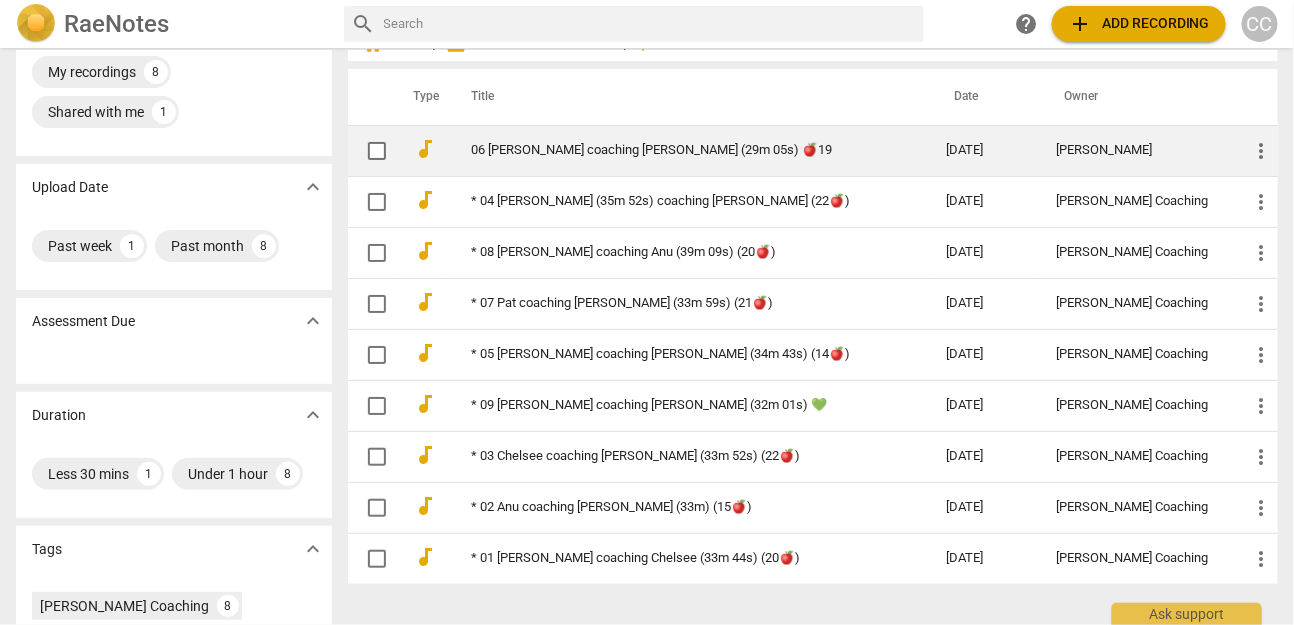 click on "06 [PERSON_NAME] coaching [PERSON_NAME] (29m 05s) 🍎19" at bounding box center [673, 150] 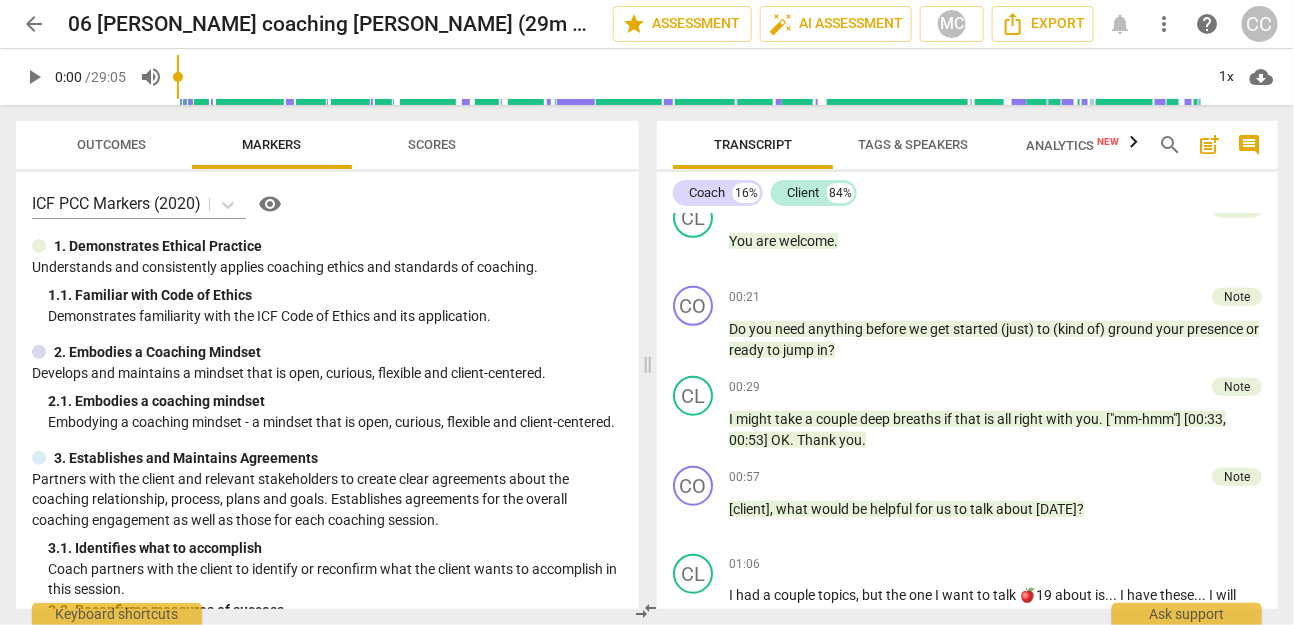 scroll, scrollTop: 510, scrollLeft: 0, axis: vertical 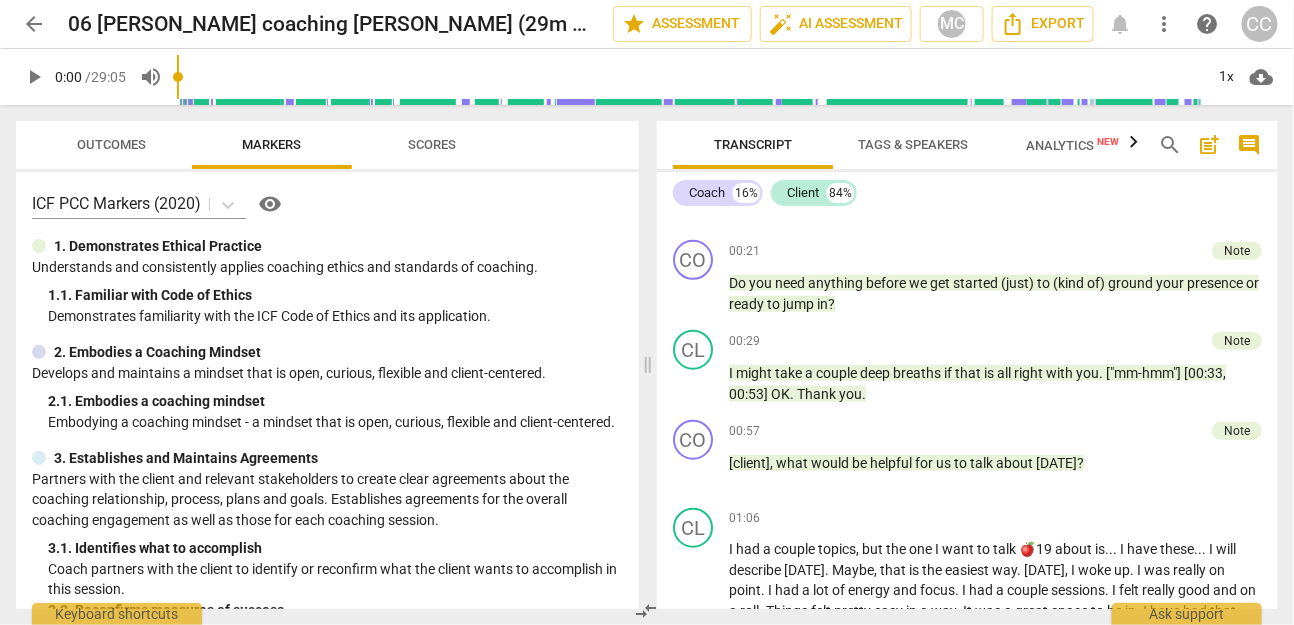 click on "arrow_back" at bounding box center [34, 24] 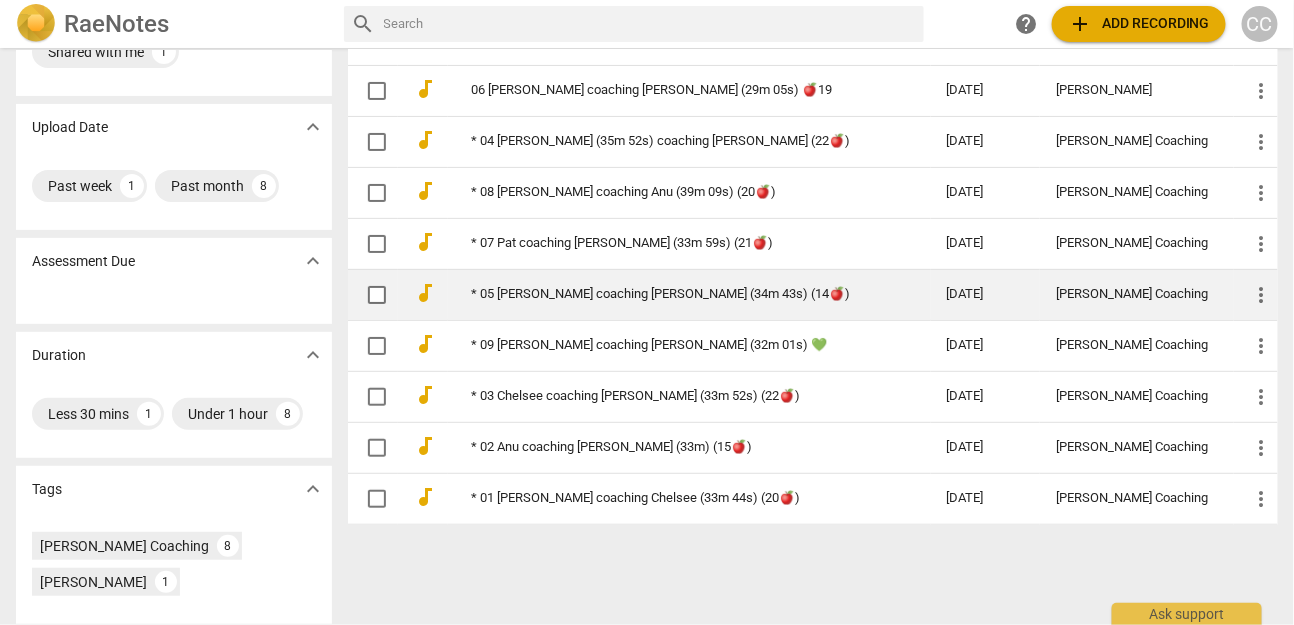 scroll, scrollTop: 135, scrollLeft: 0, axis: vertical 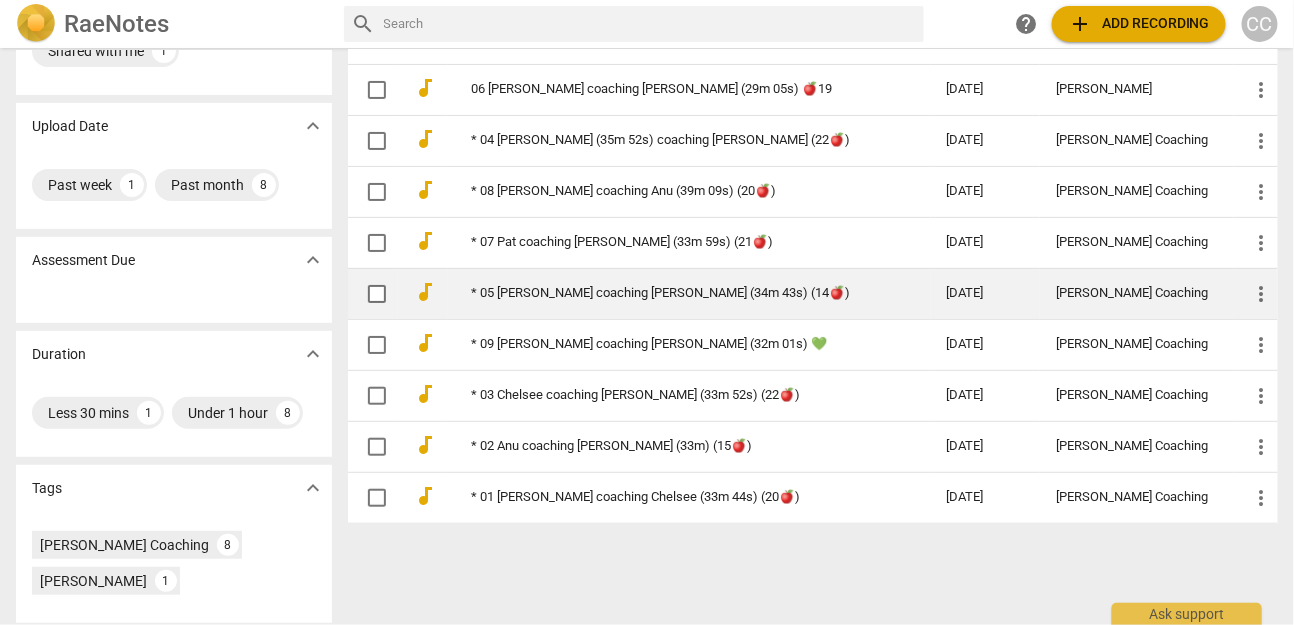 click on "* 05 [PERSON_NAME] coaching [PERSON_NAME] (34m 43s) (14🍎)" at bounding box center (673, 293) 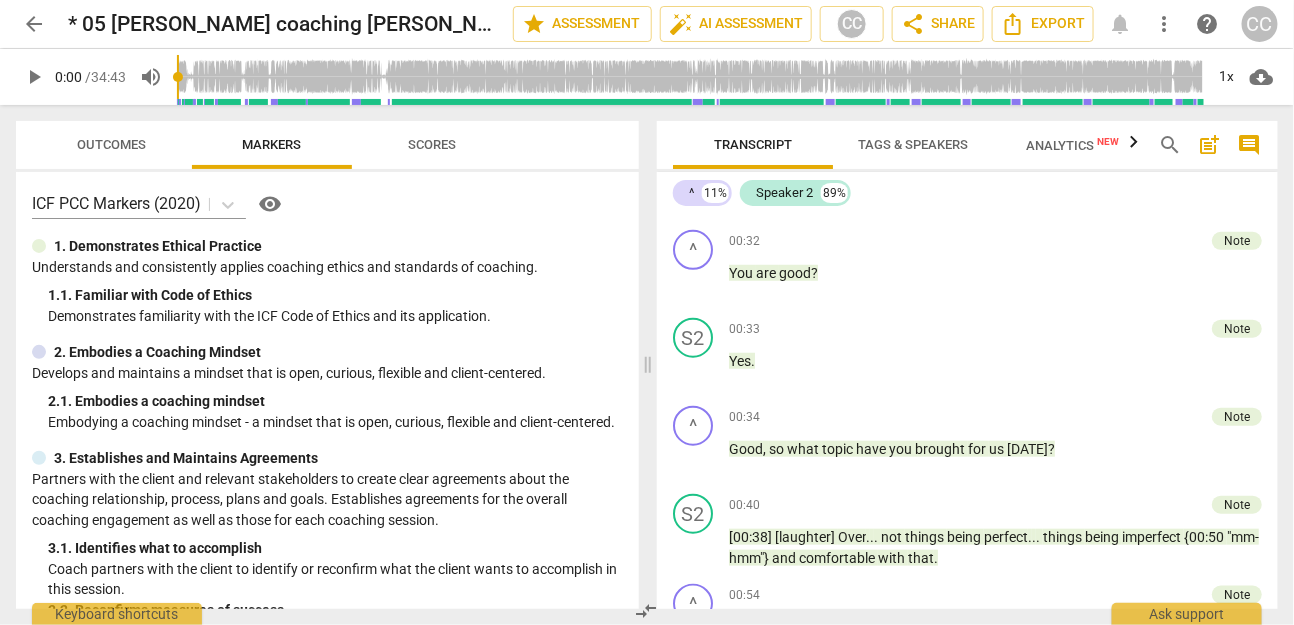 scroll, scrollTop: 524, scrollLeft: 0, axis: vertical 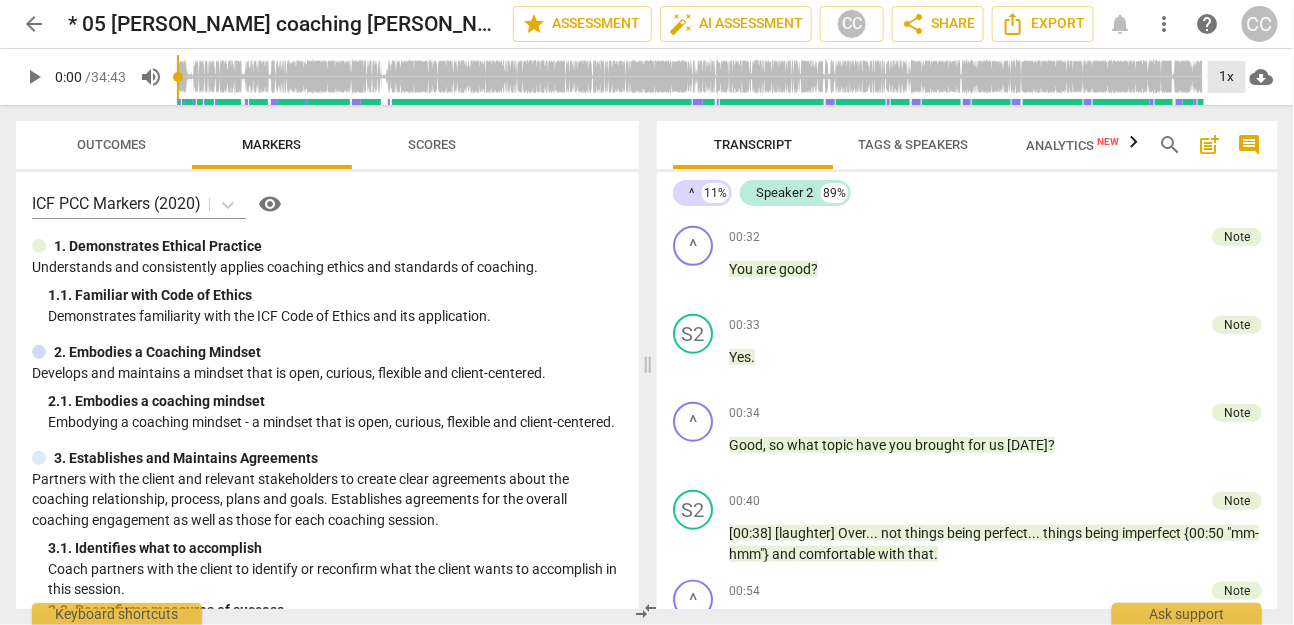 click on "1x" at bounding box center (1227, 77) 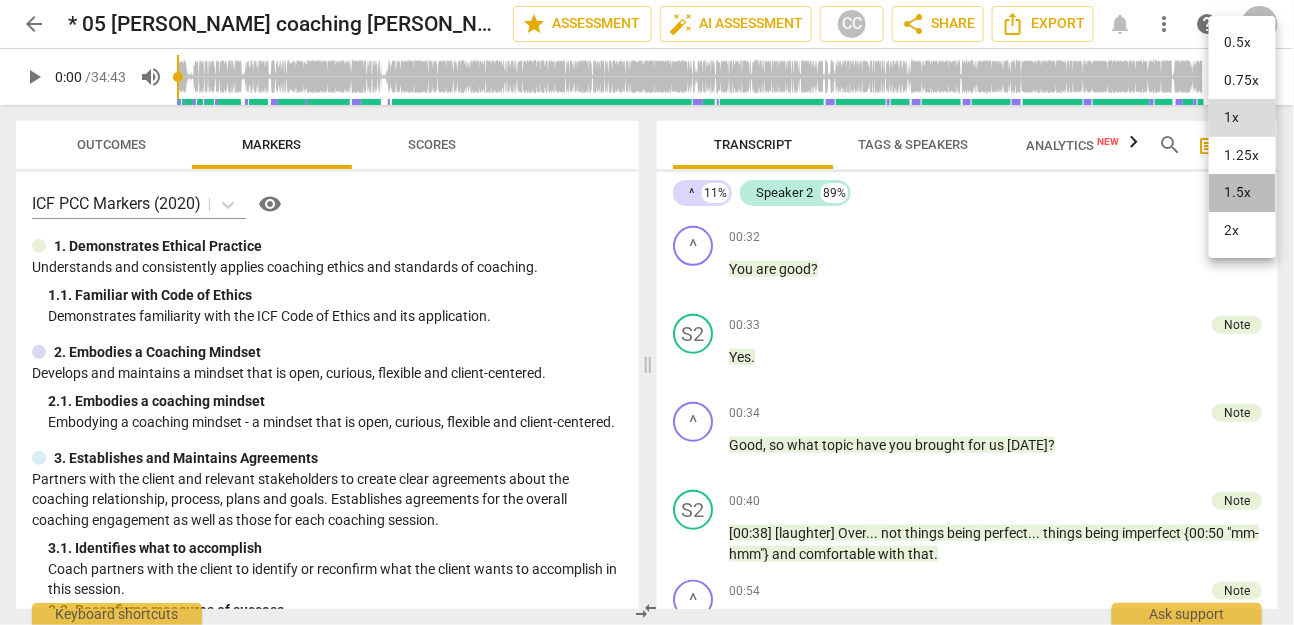 click on "1.5x" at bounding box center (1242, 193) 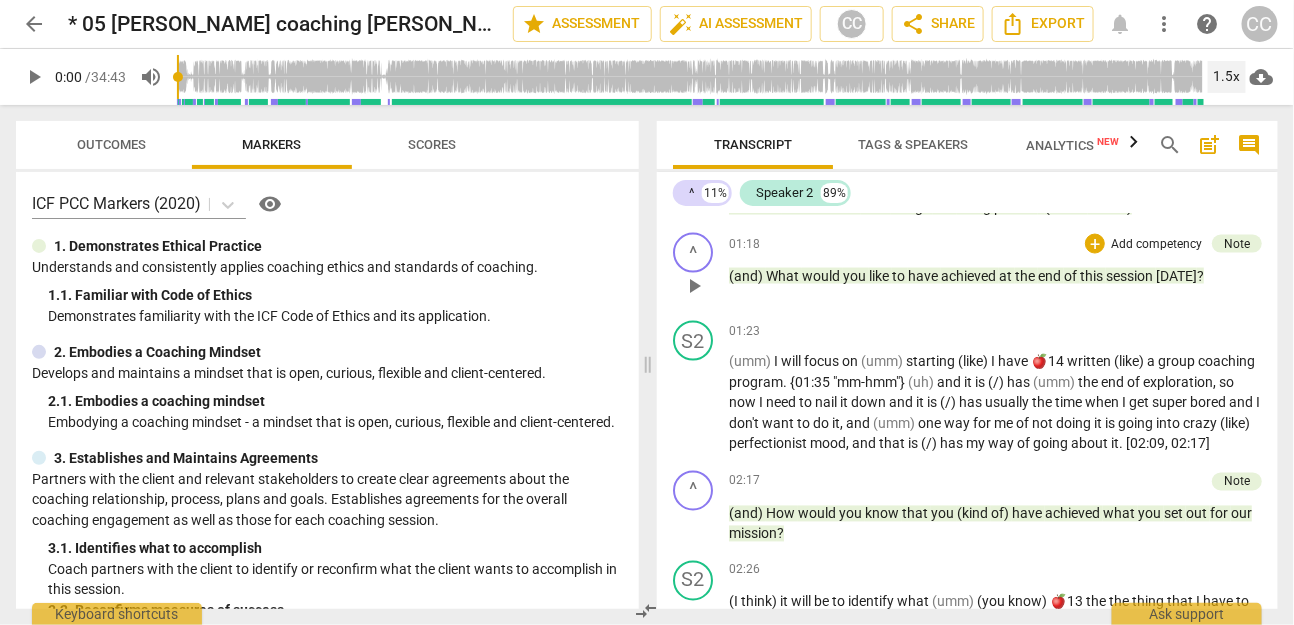 scroll, scrollTop: 1053, scrollLeft: 0, axis: vertical 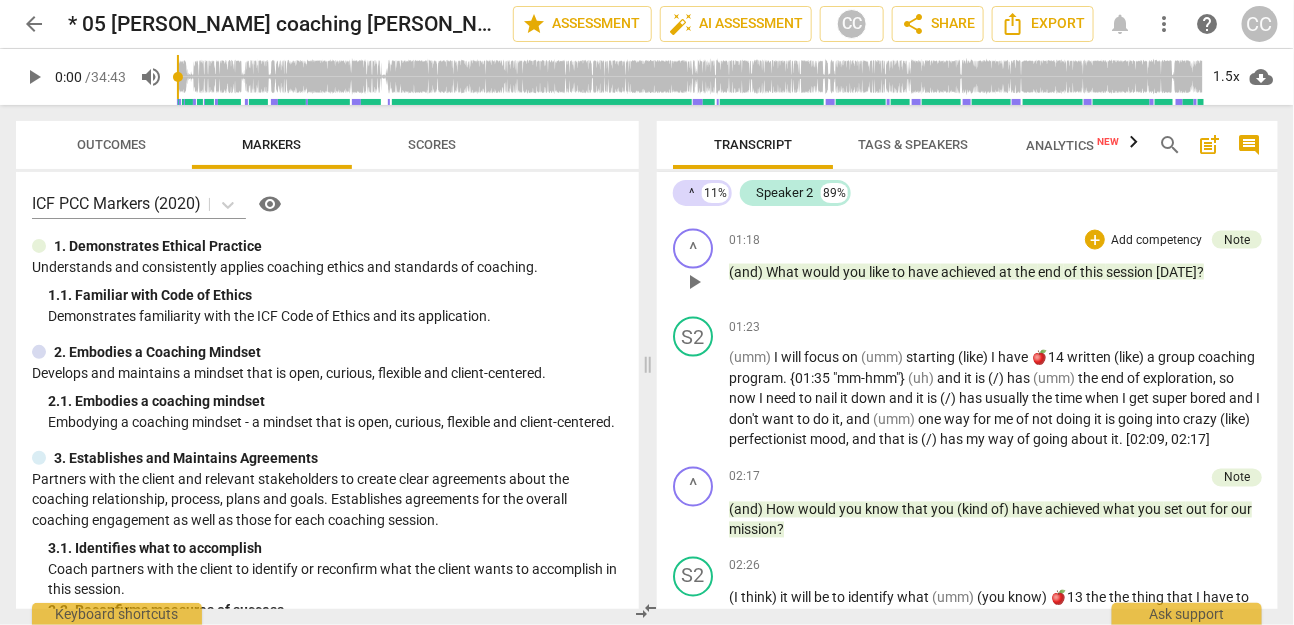 click on "play_arrow" at bounding box center [694, 282] 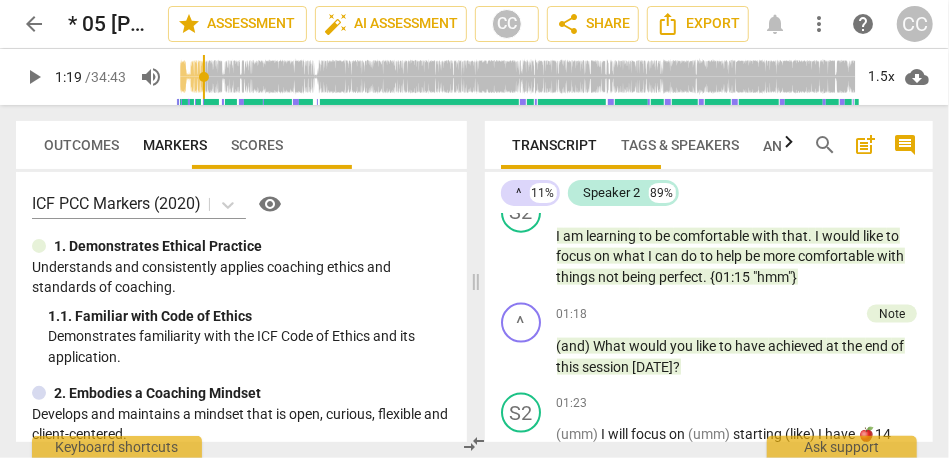 scroll, scrollTop: 1022, scrollLeft: 0, axis: vertical 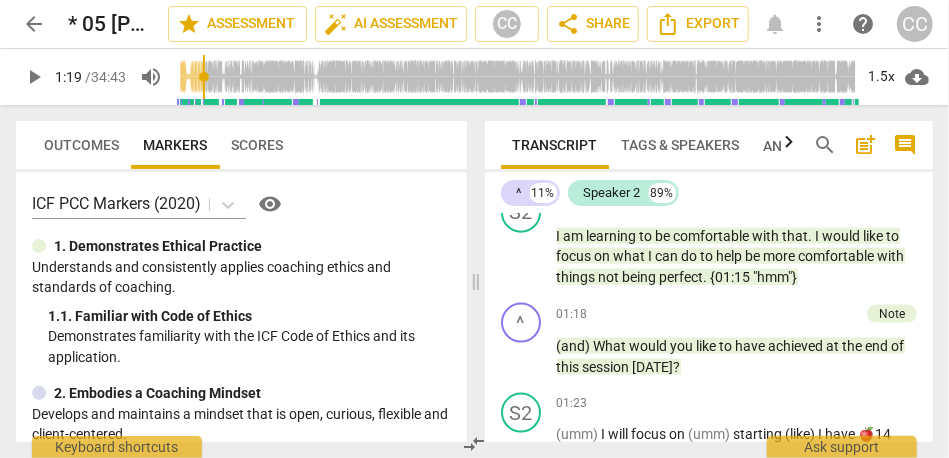 click on "compare_arrows" at bounding box center (474, 444) 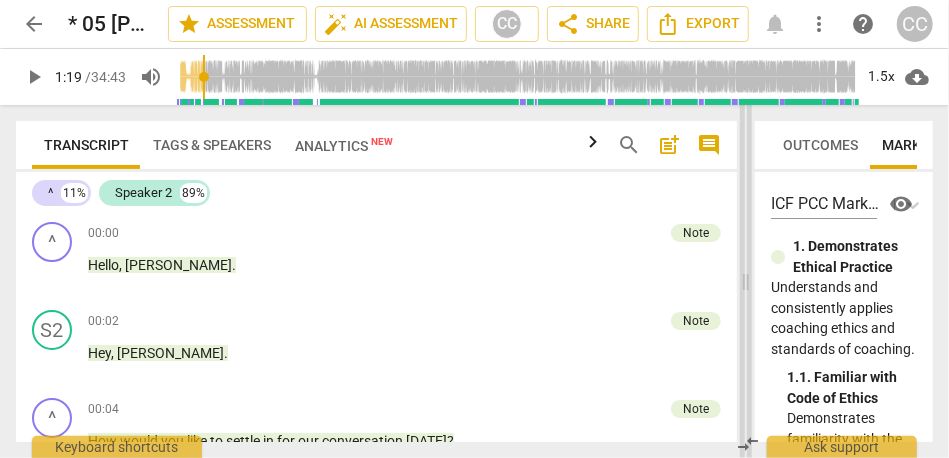 drag, startPoint x: 477, startPoint y: 276, endPoint x: 750, endPoint y: 321, distance: 276.68393 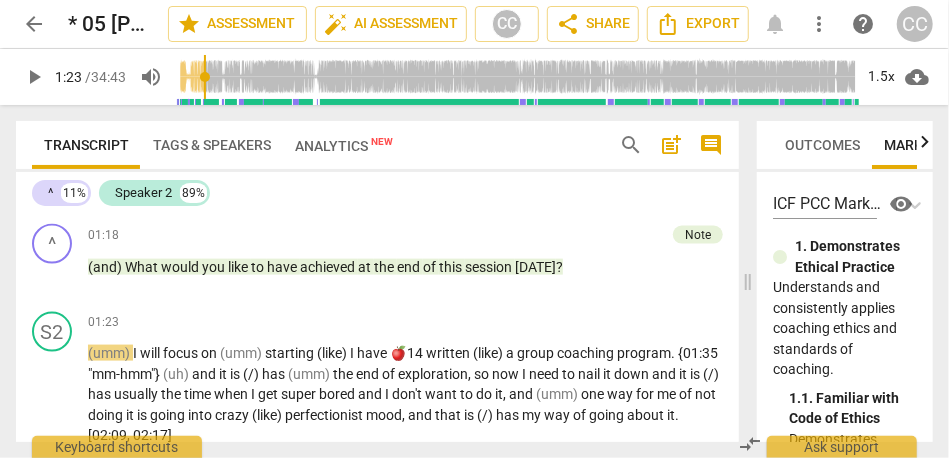 scroll, scrollTop: 1076, scrollLeft: 0, axis: vertical 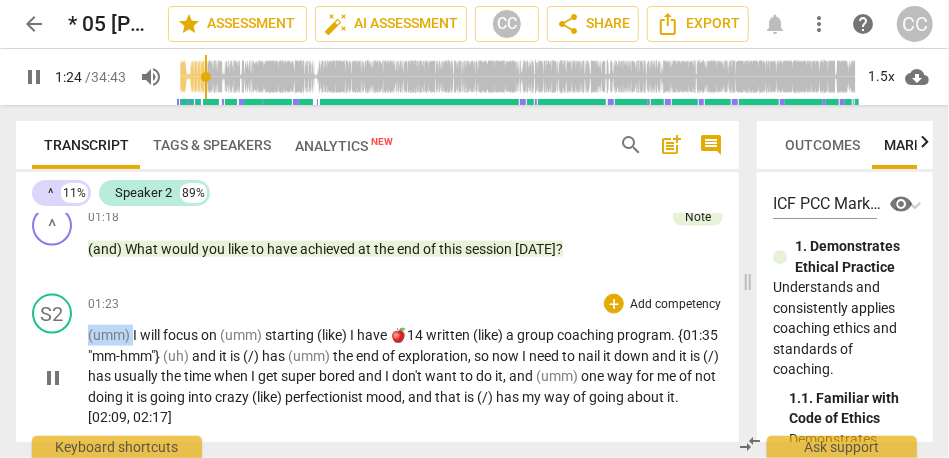 drag, startPoint x: 133, startPoint y: 334, endPoint x: 69, endPoint y: 335, distance: 64.00781 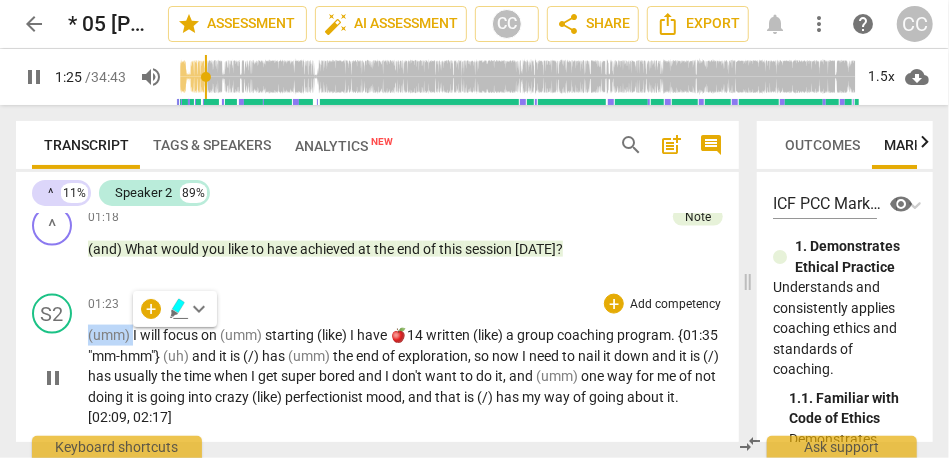 type on "86" 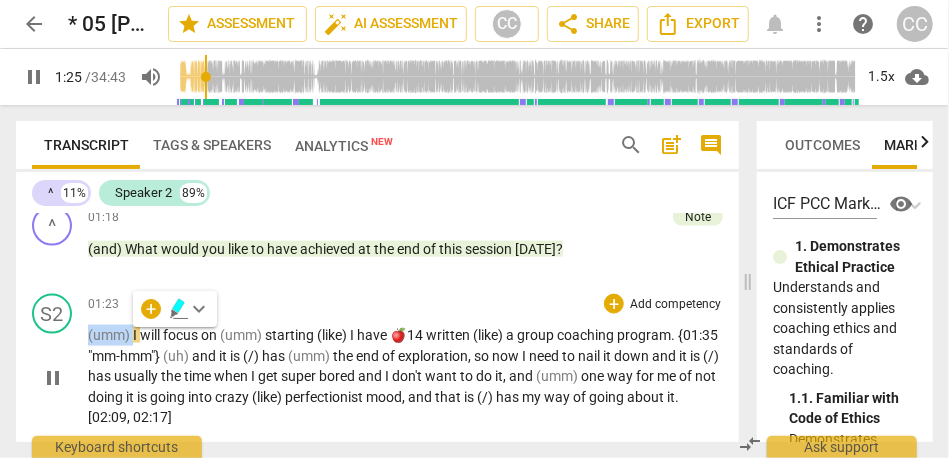 type 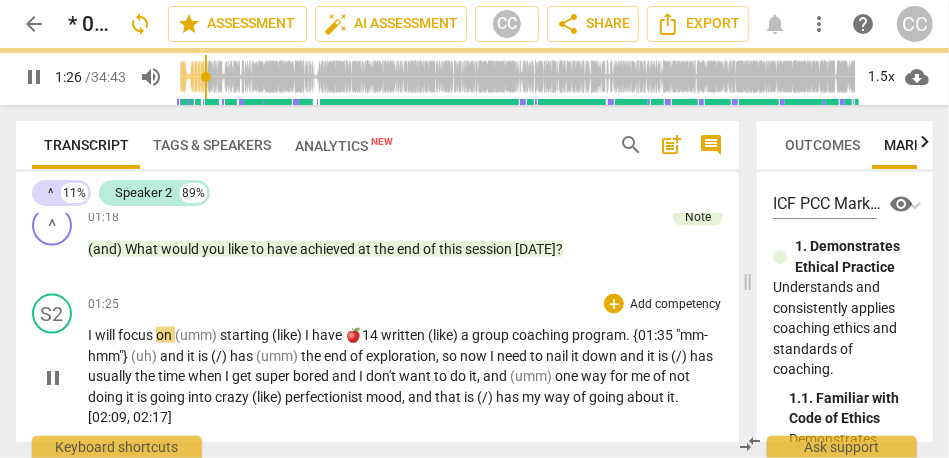click on "01:25 + Add competency keyboard_arrow_right" at bounding box center (405, 304) 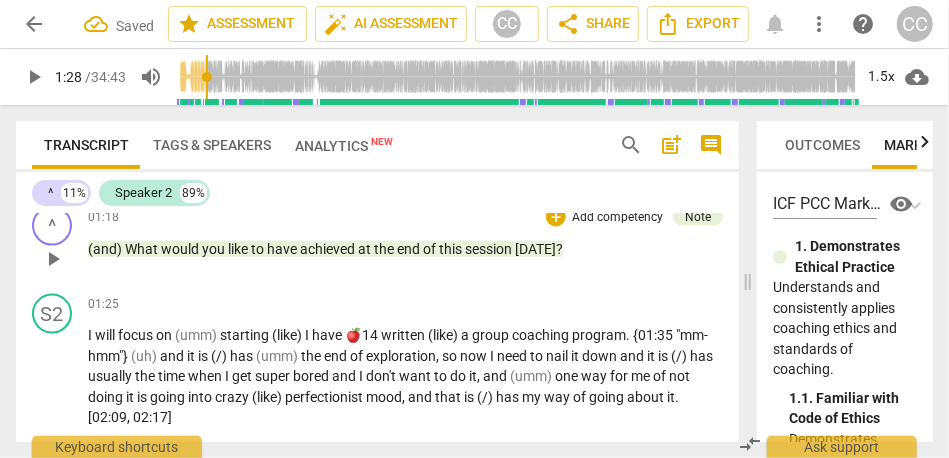 click on "session" at bounding box center (490, 249) 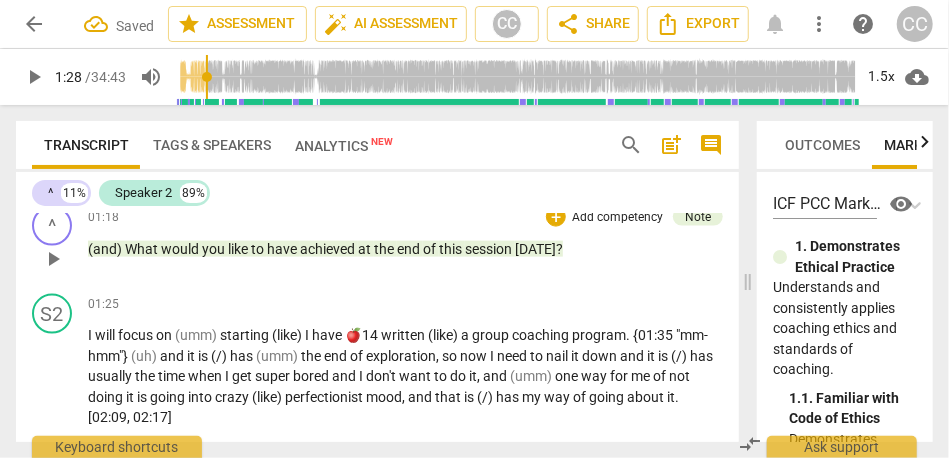 click on "1. Demonstrates Ethical Practice" at bounding box center (856, 256) 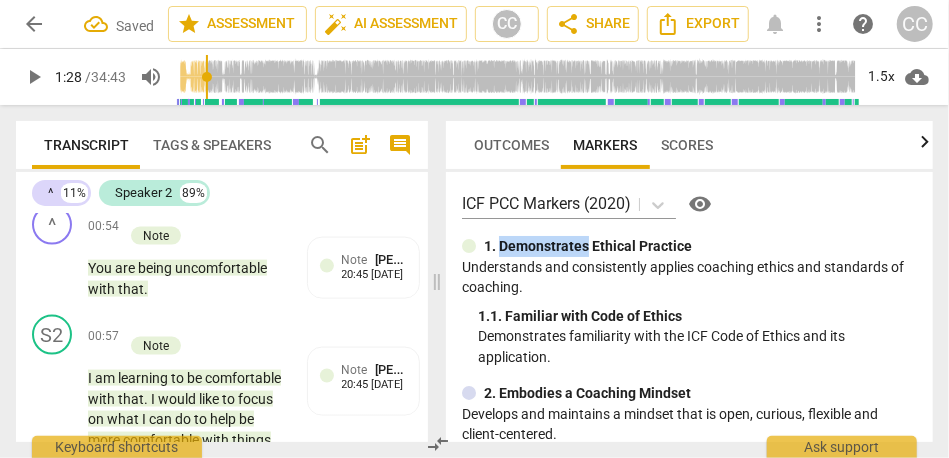 scroll, scrollTop: 1377, scrollLeft: 0, axis: vertical 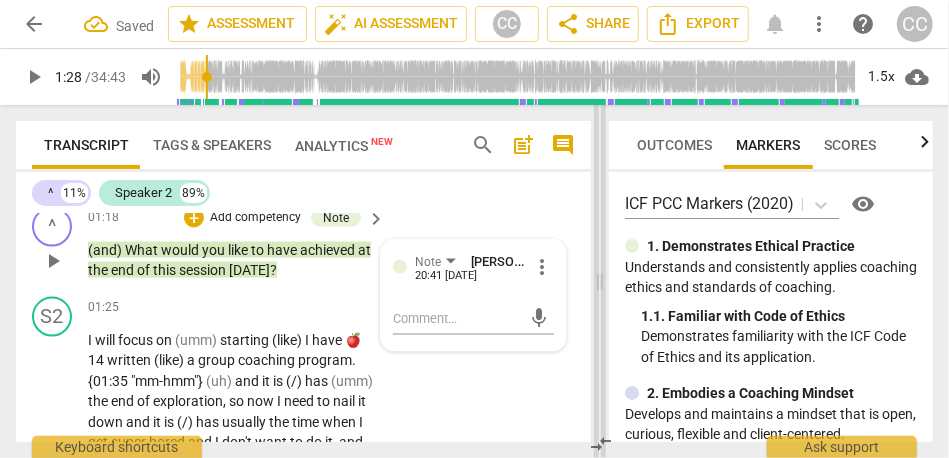 drag, startPoint x: 435, startPoint y: 272, endPoint x: 598, endPoint y: 291, distance: 164.10362 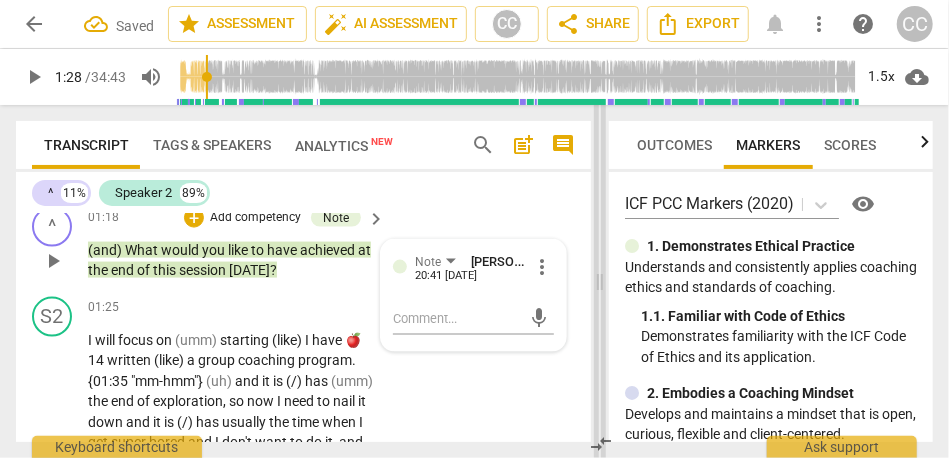 click at bounding box center (600, 281) 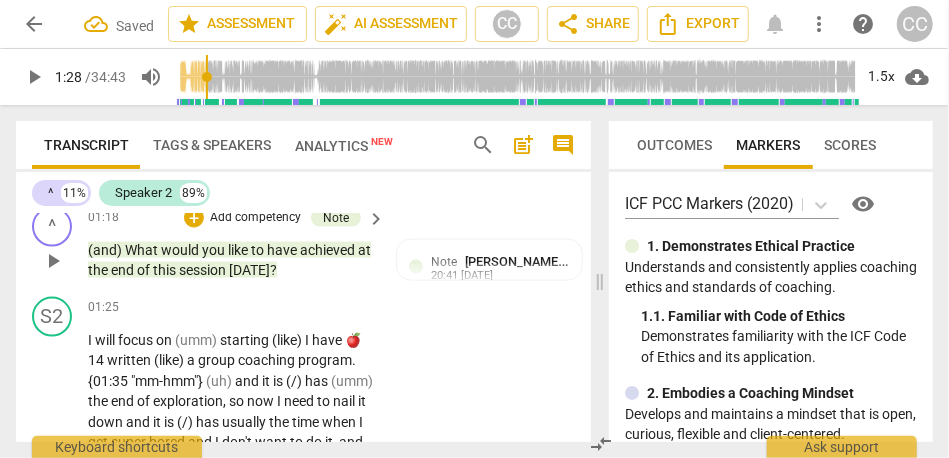 click on "session" at bounding box center [204, 270] 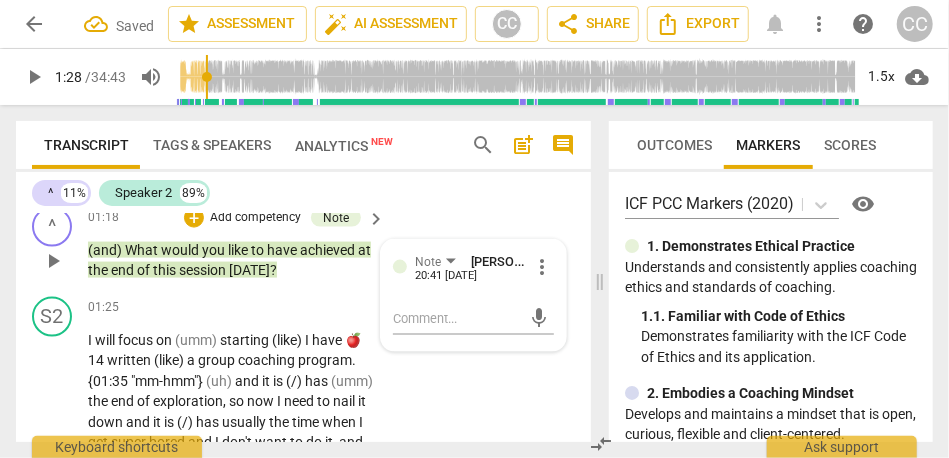 click on "session" at bounding box center [204, 270] 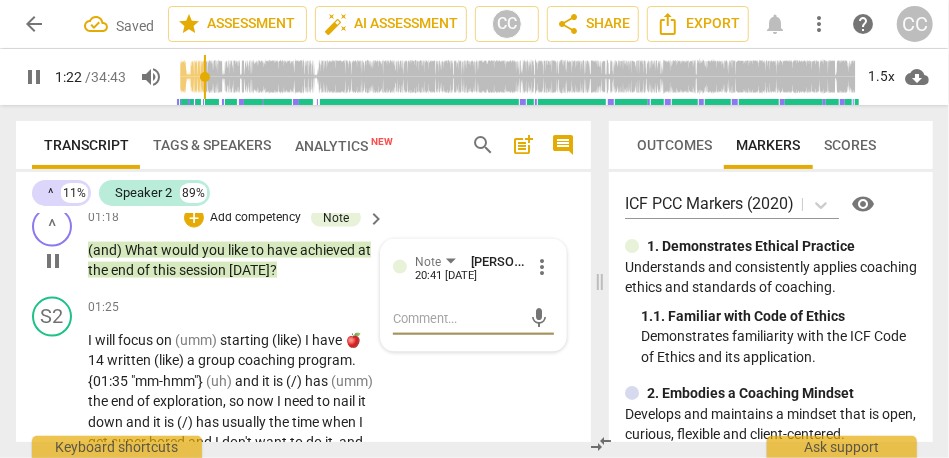 scroll, scrollTop: 1189, scrollLeft: 0, axis: vertical 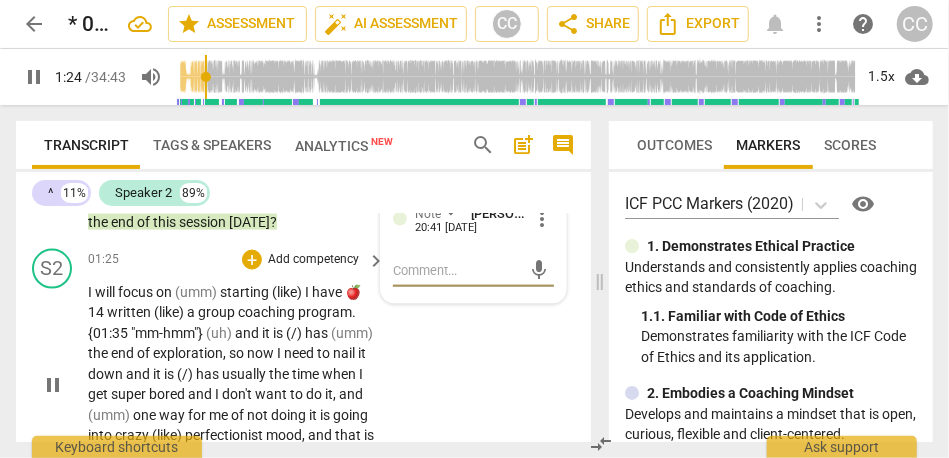click on "starting" at bounding box center [246, 292] 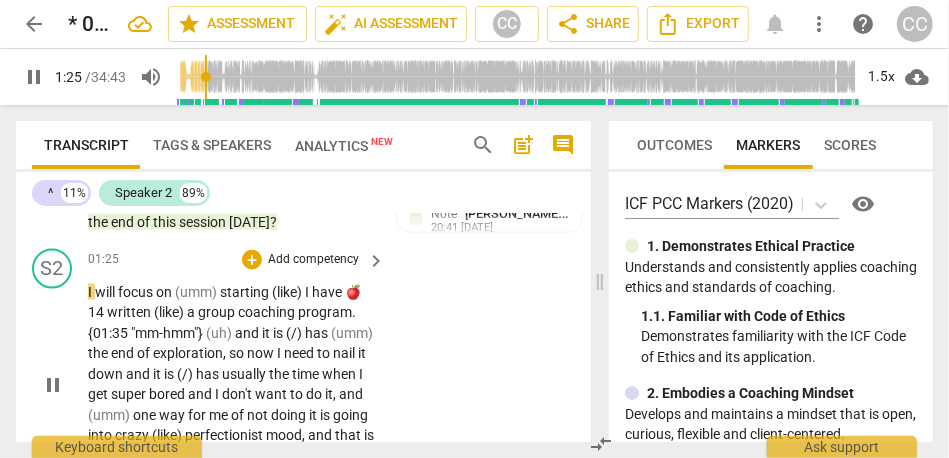 type on "86" 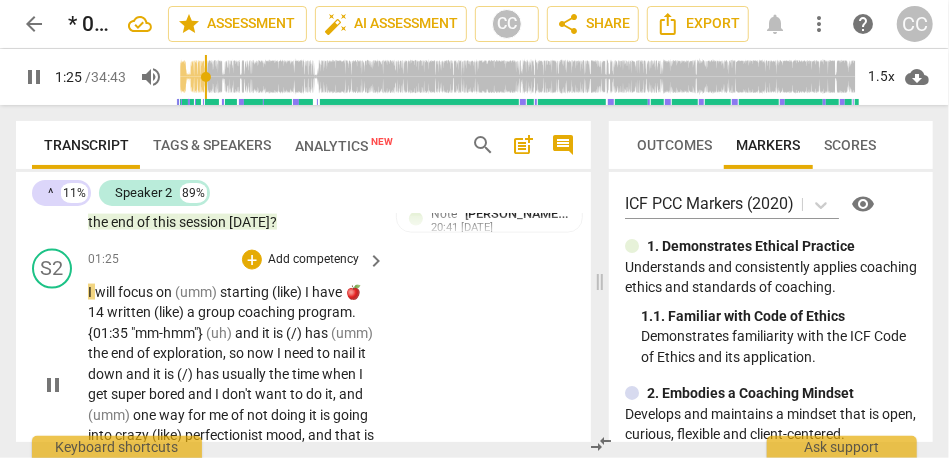 type 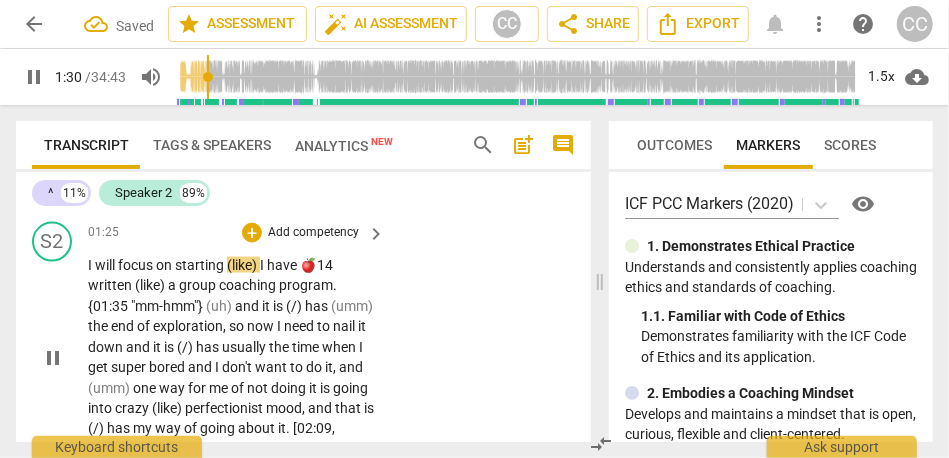 scroll, scrollTop: 1223, scrollLeft: 0, axis: vertical 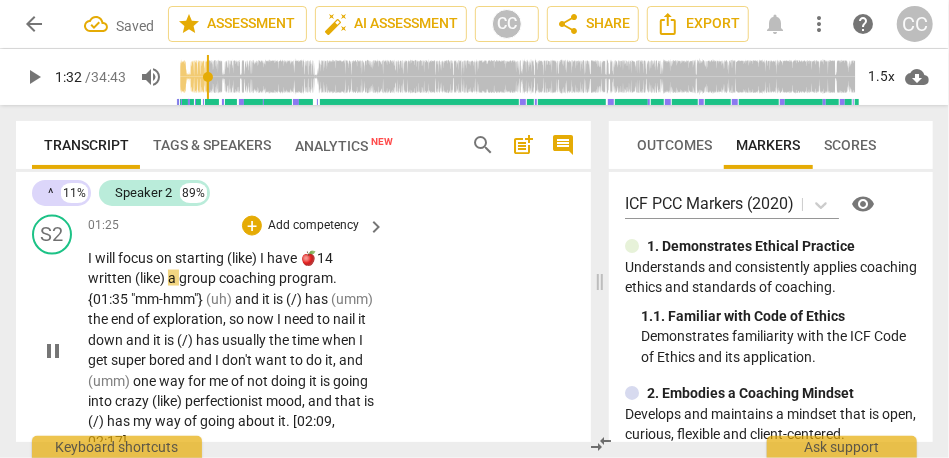 click on "I" at bounding box center (263, 258) 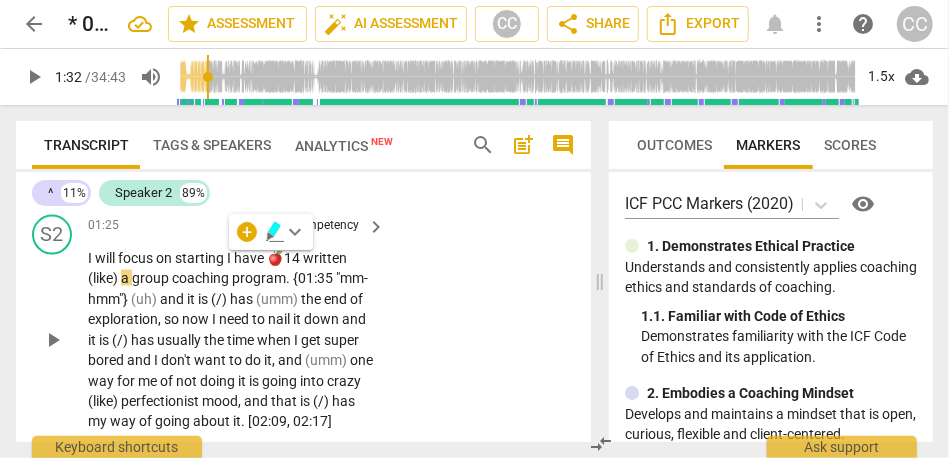 click on "on" at bounding box center [165, 258] 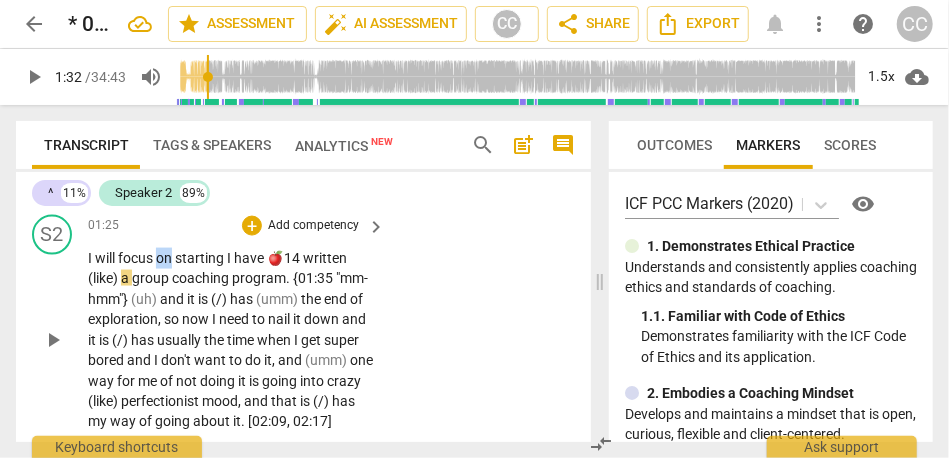 click on "on" at bounding box center [165, 258] 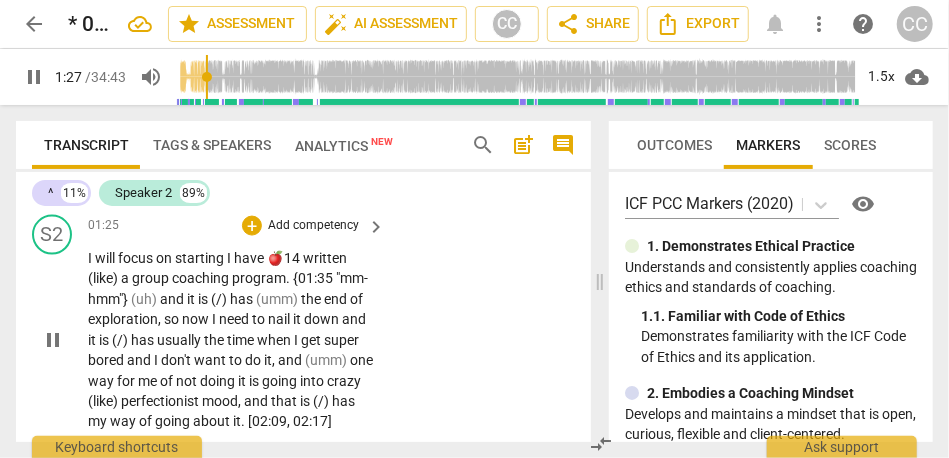 click on "I" at bounding box center [230, 258] 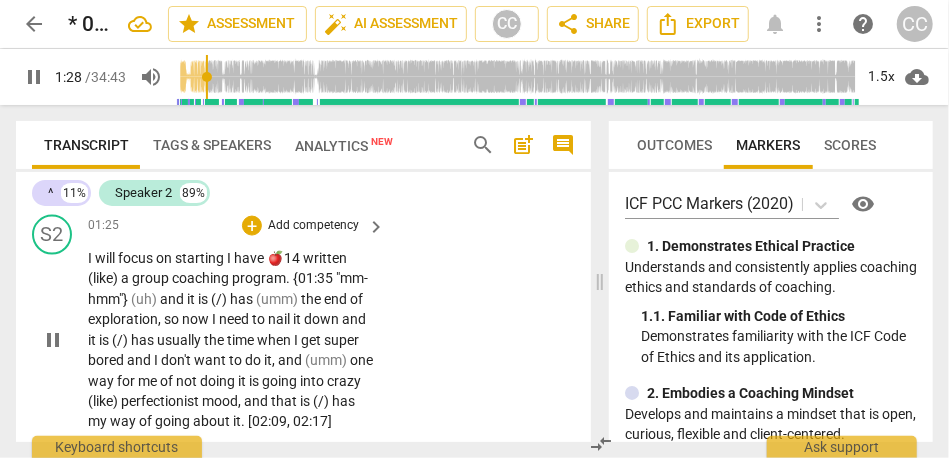 type on "89" 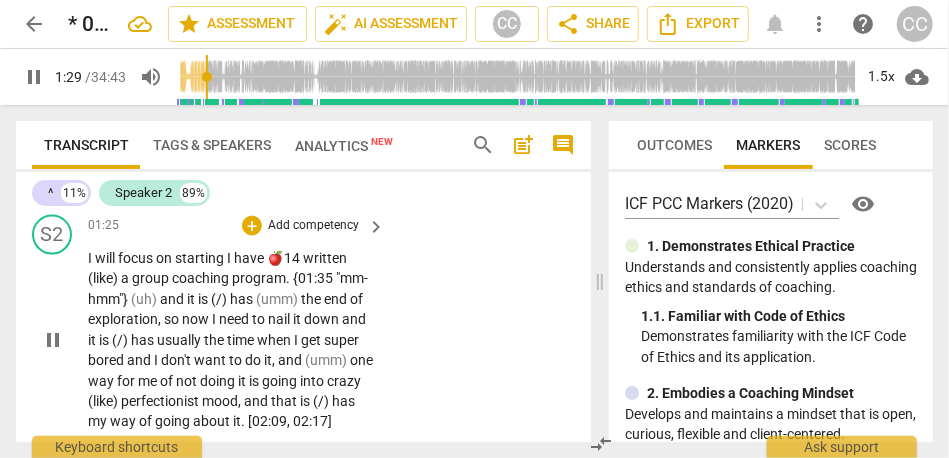type 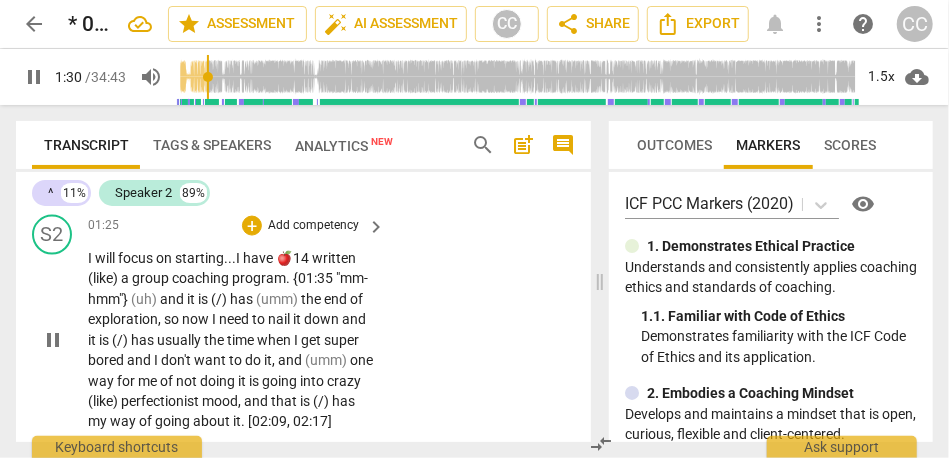 click on "🍎14" at bounding box center [294, 258] 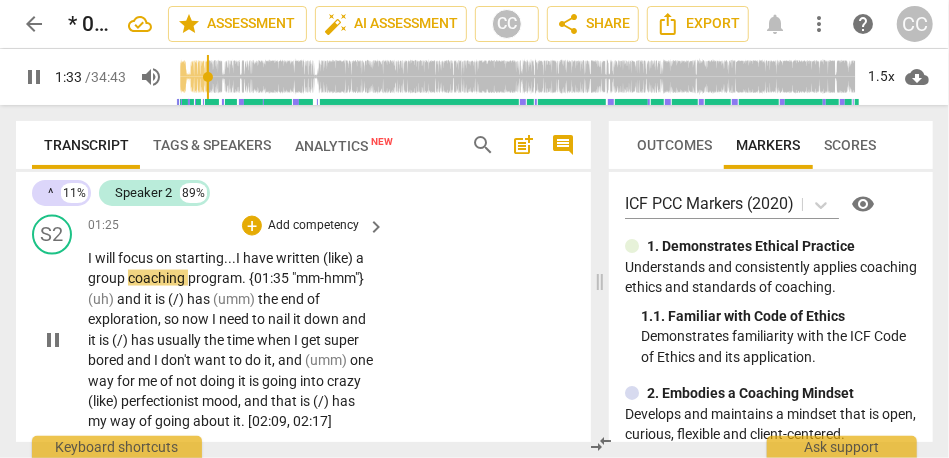 click on "written" at bounding box center (299, 258) 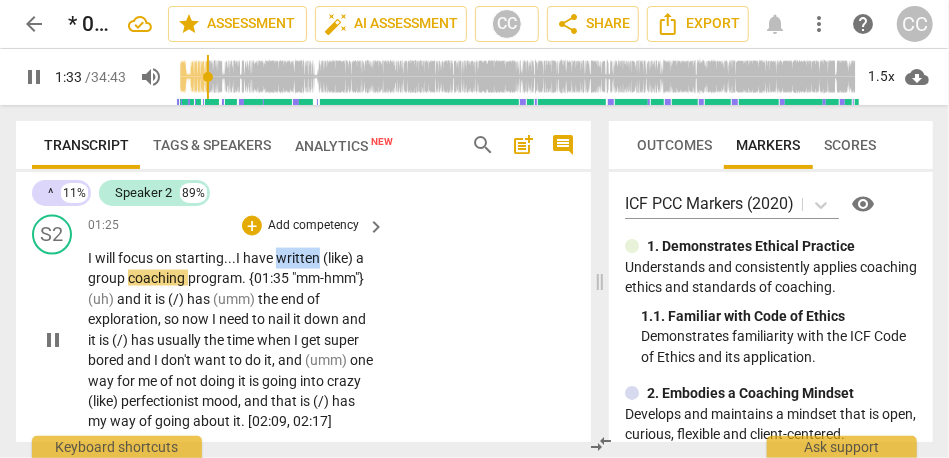 click on "written" at bounding box center [299, 258] 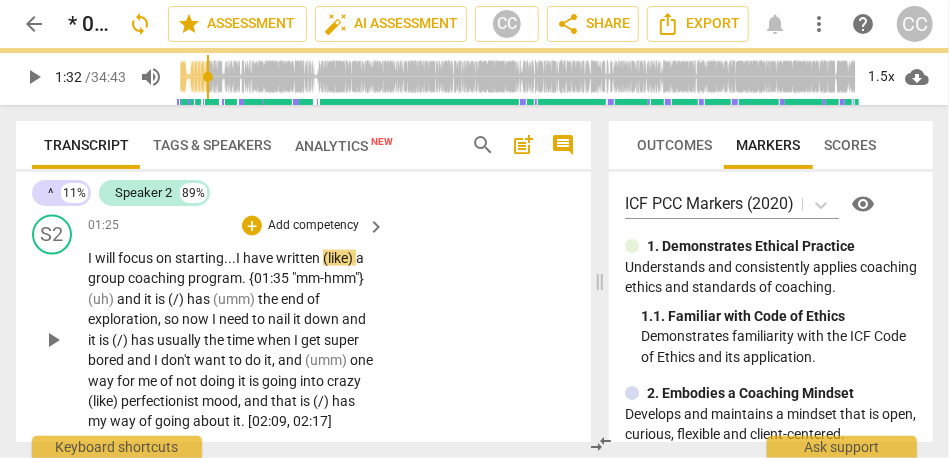 click on "(like)" at bounding box center (339, 258) 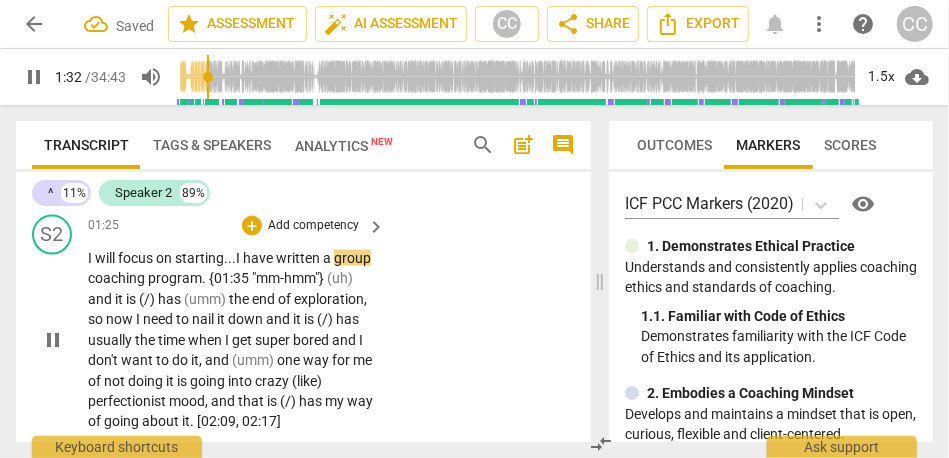 click on "S2 play_arrow pause 01:25 + Add competency keyboard_arrow_right I   will   focus   on   starting...  I   have   written   a   group   coaching   program .   {01:35   "mm-hmm"}   (uh)   and   it   is   (/)   has   (umm)   the   end   of   exploration ,   so   now   I   need   to   nail   it   down   and   it   is   (/)   has   usually   the   time   when   I   get   super   bored   and   I   don't   want   to   do   it ,   and   (umm)   one   way   for   me   of   not   doing   it   is   going   into   crazy   (like)   perfectionist   mood ,   and   that   is   (/)   has   my   way   of   going   about   it .   [02:09 ,   02:17]" at bounding box center (303, 324) 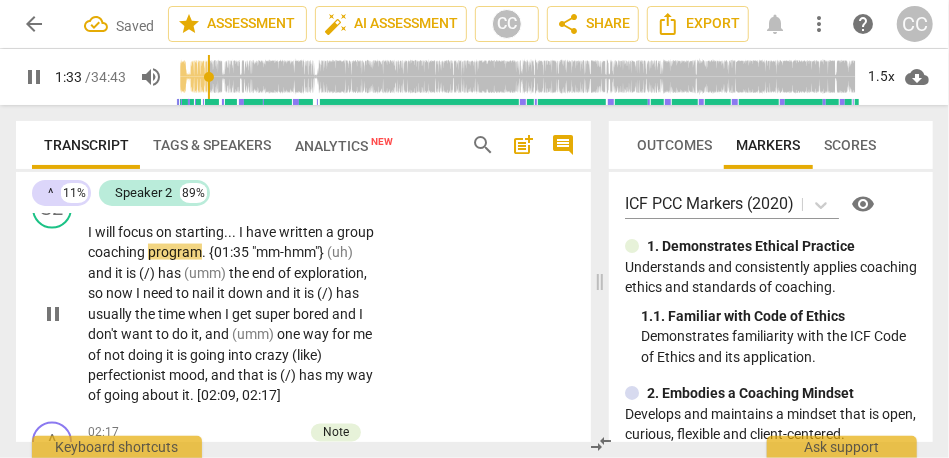 scroll, scrollTop: 1260, scrollLeft: 0, axis: vertical 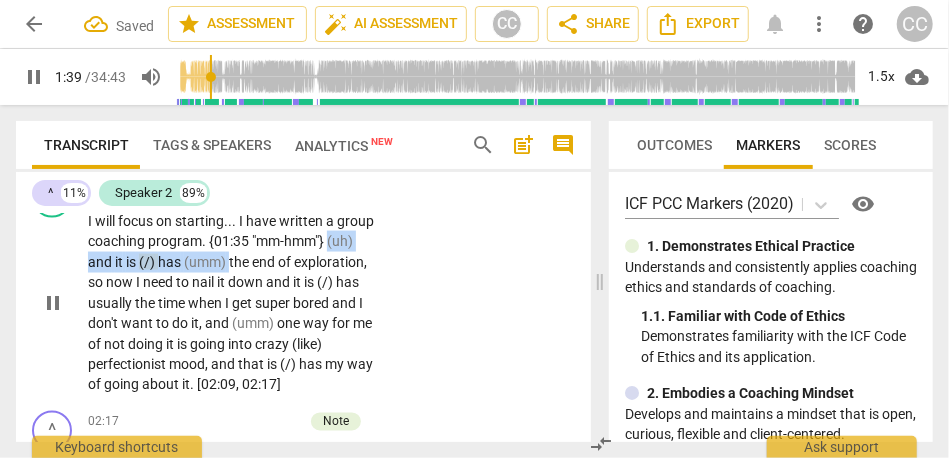 drag, startPoint x: 259, startPoint y: 262, endPoint x: 84, endPoint y: 263, distance: 175.00285 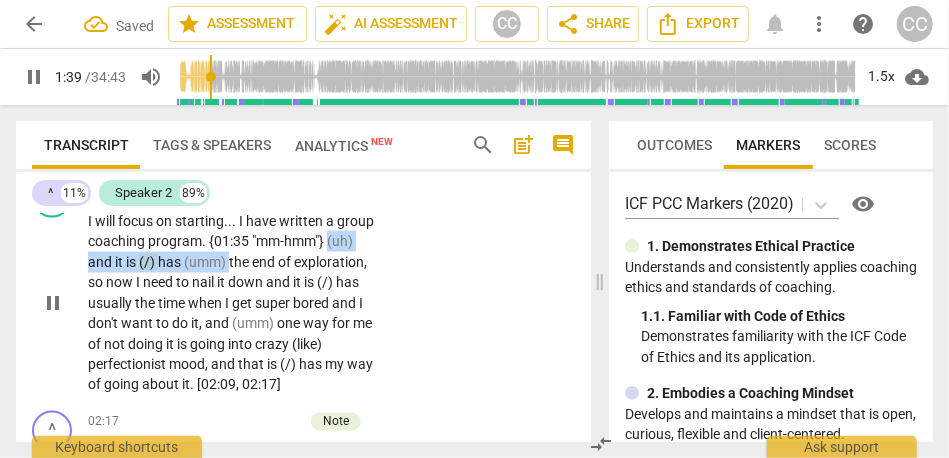 click on "S2 play_arrow pause 01:25 + Add competency keyboard_arrow_right I   will   focus   on   starting . . .   I   have   written   a   group   coaching   program .   {01:35   "mm-hmm"}   (uh)   and   it   is   (/)   has   (umm)   the   end   of   exploration ,   so   now   I   need   to   nail   it   down   and   it   is   (/)   has   usually   the   time   when   I   get   super   bored   and   I   don't   want   to   do   it ,   and   (umm)   one   way   for   me   of   not   doing   it   is   going   into   crazy   (like)   perfectionist   mood ,   and   that   is   (/)   has   my   way   of   going   about   it .   [02:09 ,   02:17]" at bounding box center [303, 287] 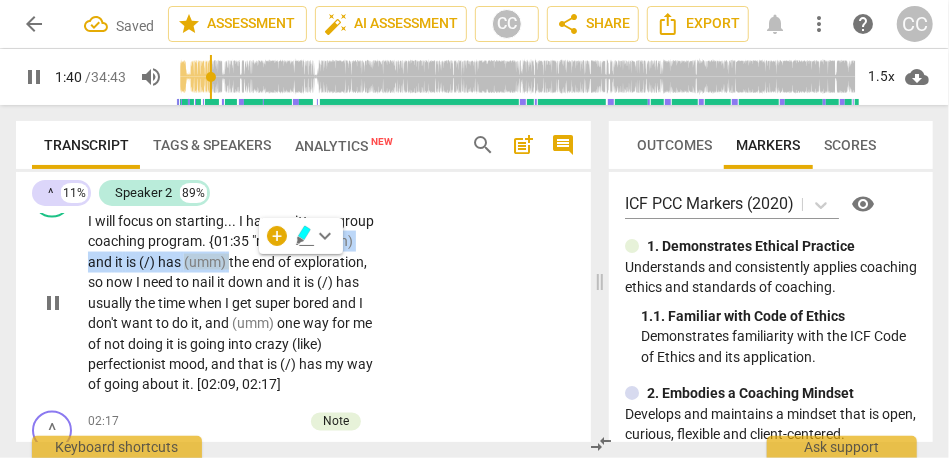type on "101" 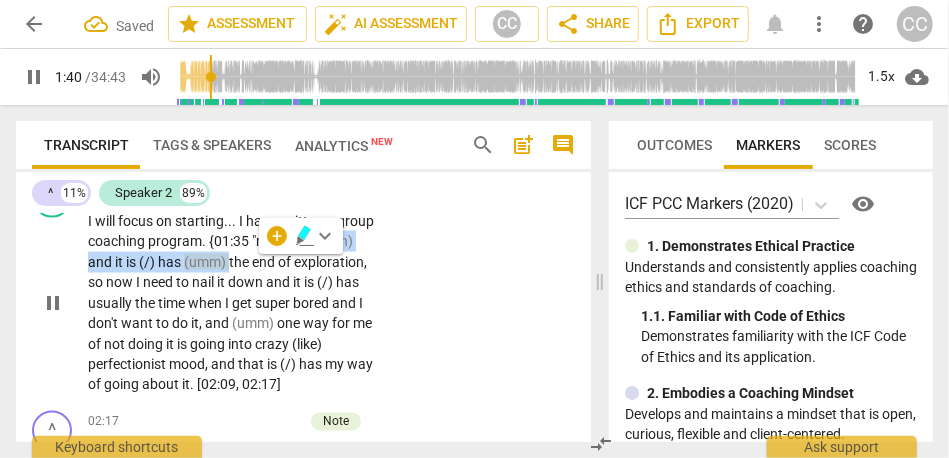 type 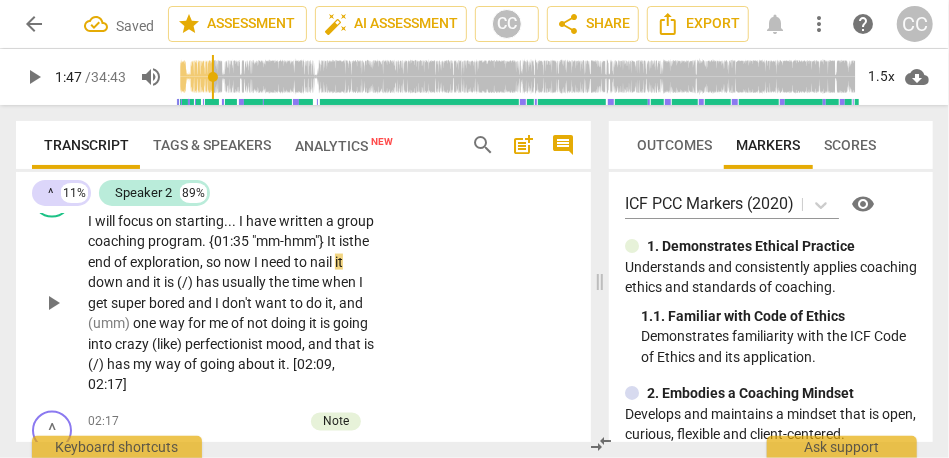 click on "the" at bounding box center (359, 241) 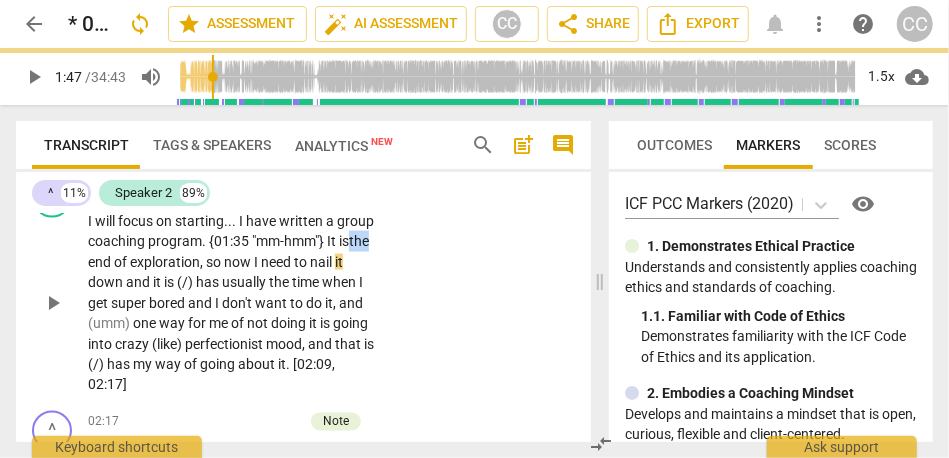 click on "the" at bounding box center (359, 241) 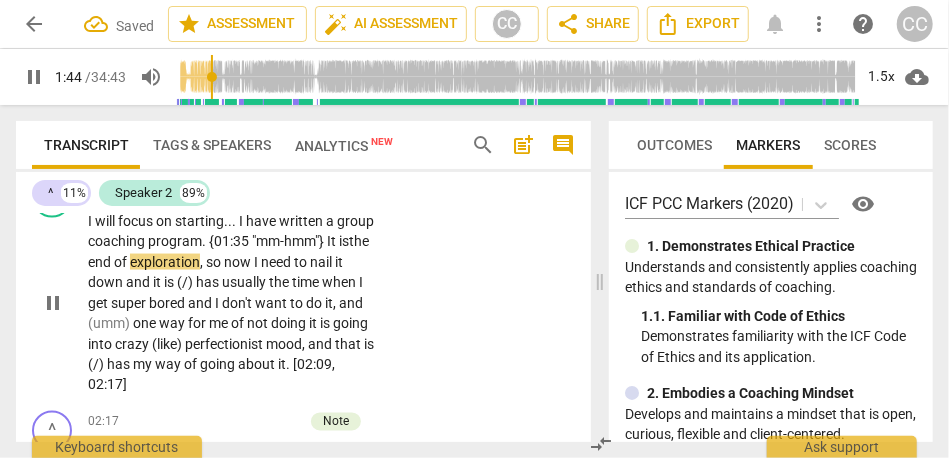 click on "exploration" at bounding box center [165, 262] 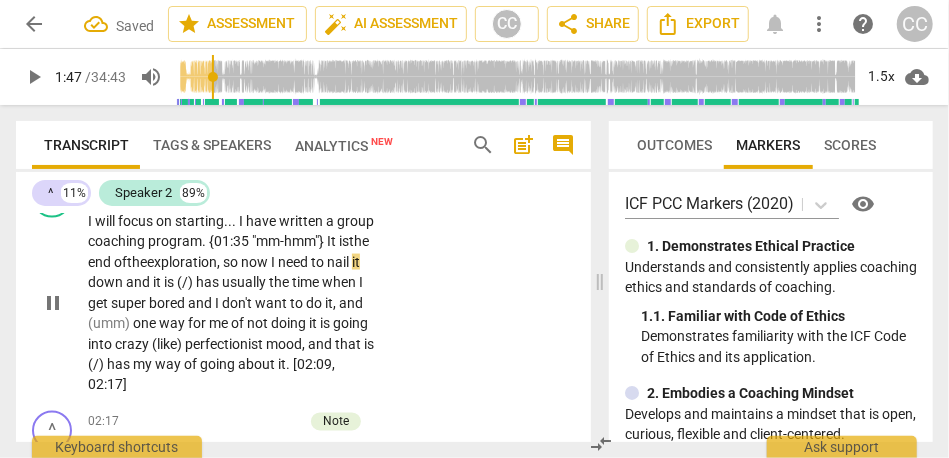 click on "now" at bounding box center (256, 262) 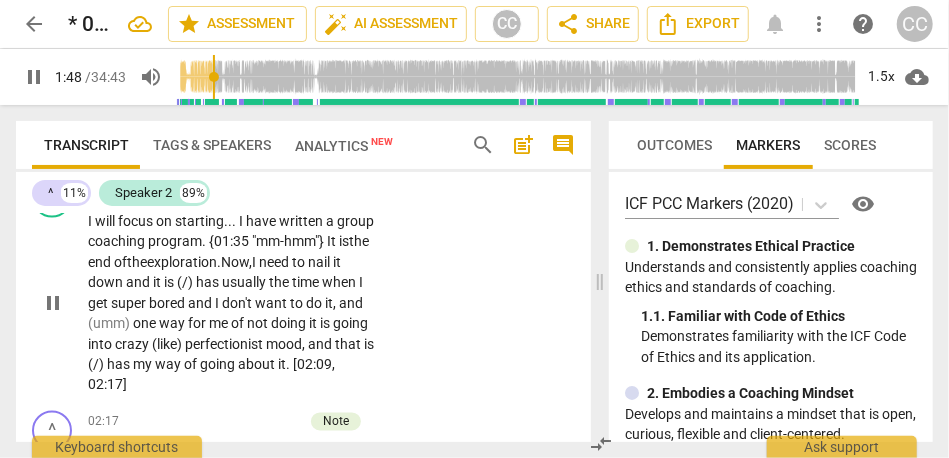 click on "Now," at bounding box center [236, 262] 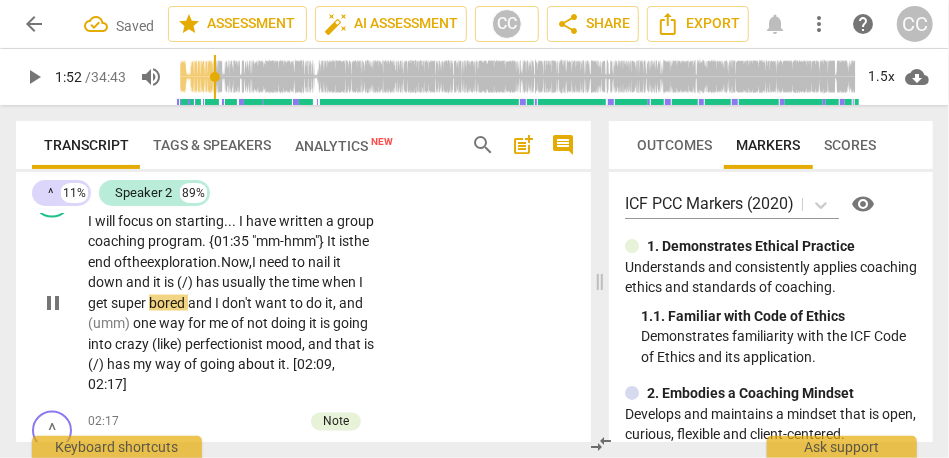 click on "and" at bounding box center [139, 282] 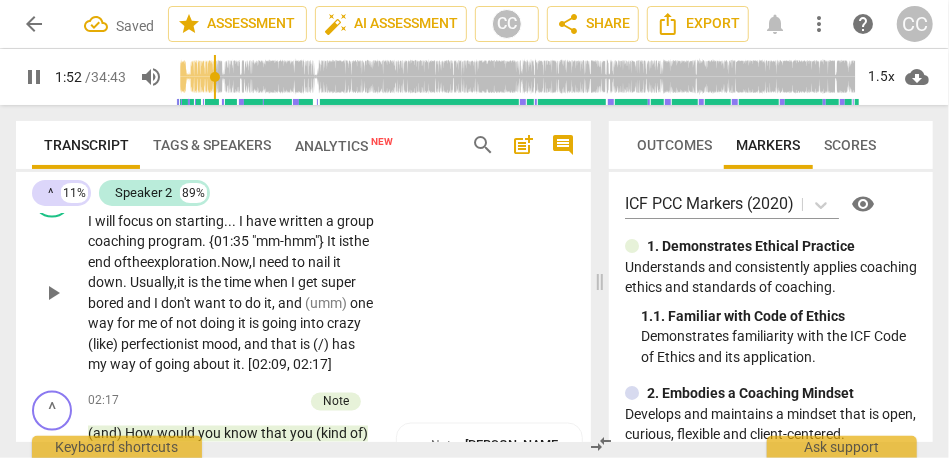 click on "down. Usually," at bounding box center (132, 282) 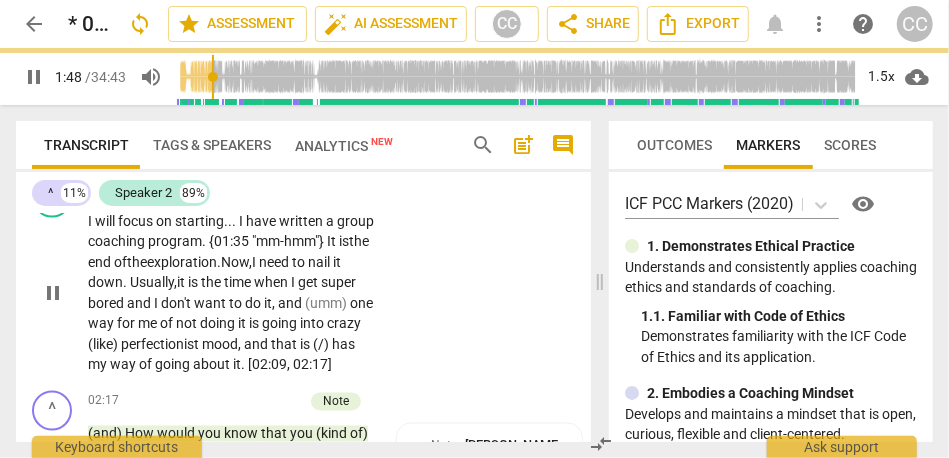 scroll, scrollTop: 1305, scrollLeft: 0, axis: vertical 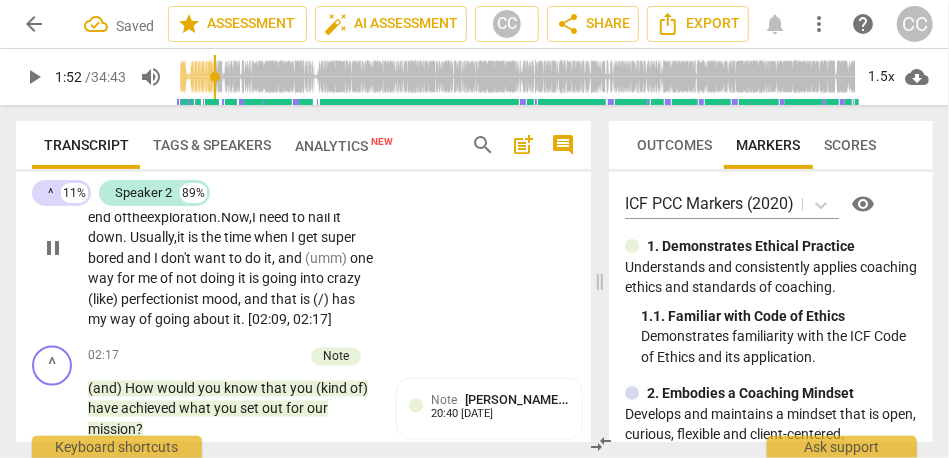 click on "I" at bounding box center (157, 258) 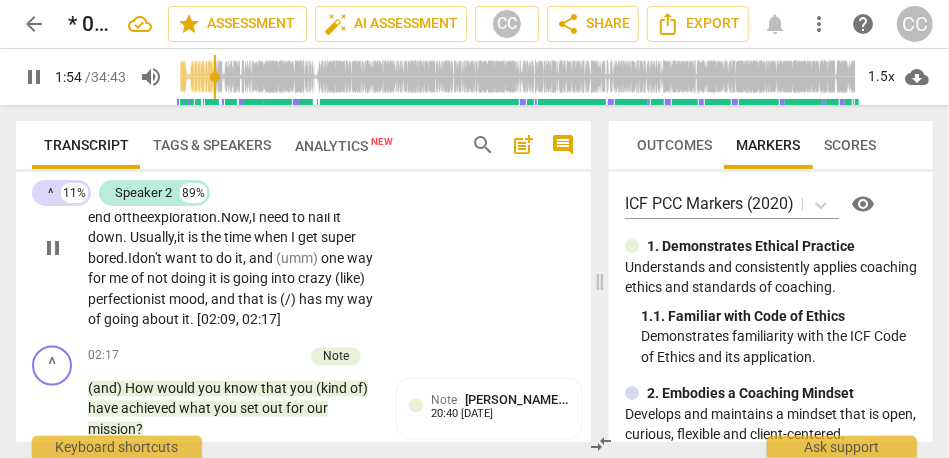 click on "," at bounding box center (246, 258) 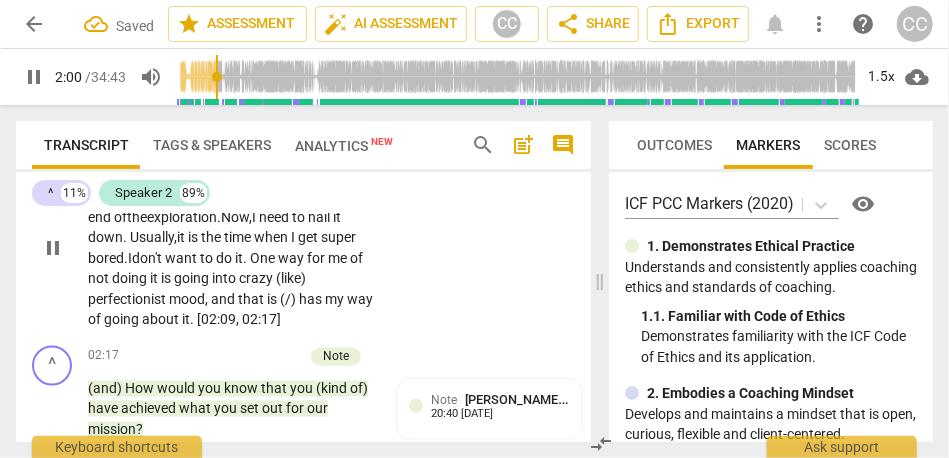 click on "ne" at bounding box center (269, 258) 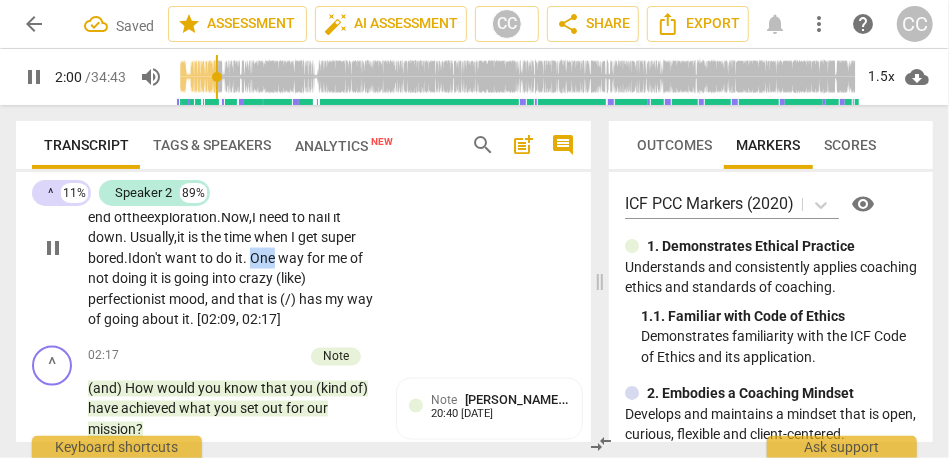 click on "ne" at bounding box center (269, 258) 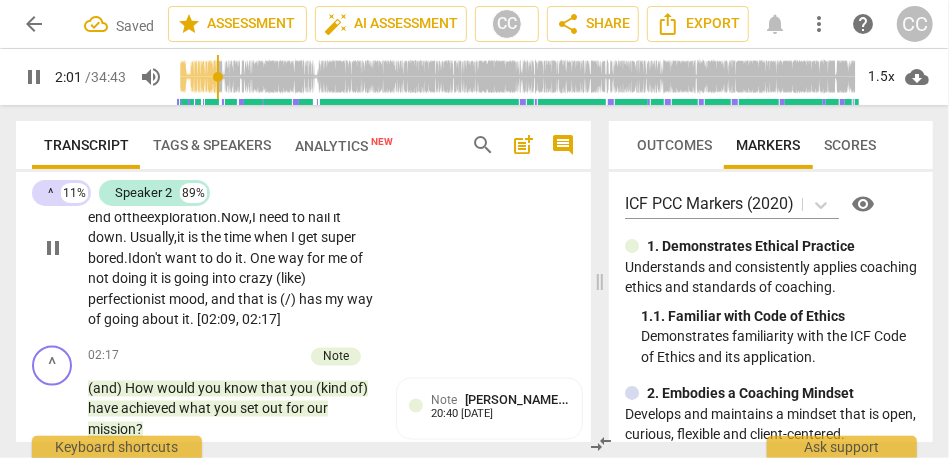 click on "I   will   focus   on   starting . . .   I   have   written   a   group   coaching   program .   {01:35   "mm-hmm"} It is  the   end   of  the  exploration.  Now,  I   need   to   nail   it   down. Usually,  it   is   the   time   when   I   get   super   bored.  I  don't   want   to   do   it. O ne   way   for   me   of   not   doing   it   is   going   into   crazy   (like)   perfectionist   mood ,   and   that   is   (/)   has   my   way   of   going   about   it .   [02:09 ,   02:17]" at bounding box center (231, 248) 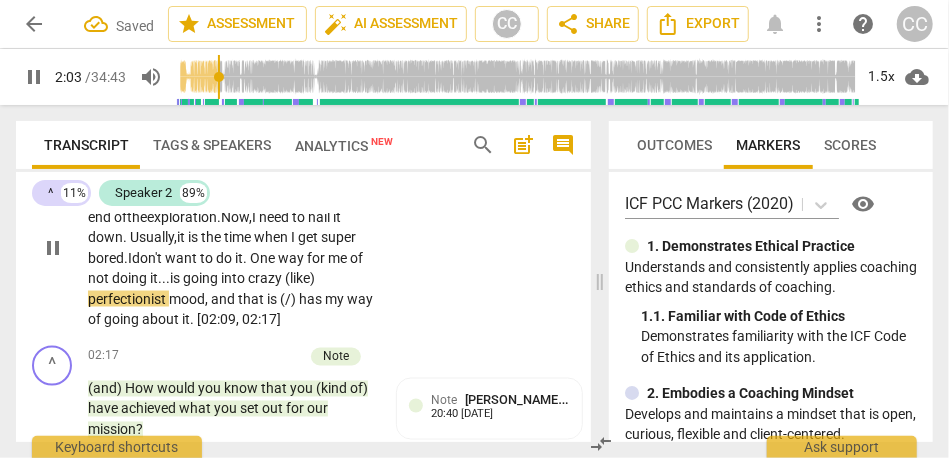 click on "going" at bounding box center [202, 278] 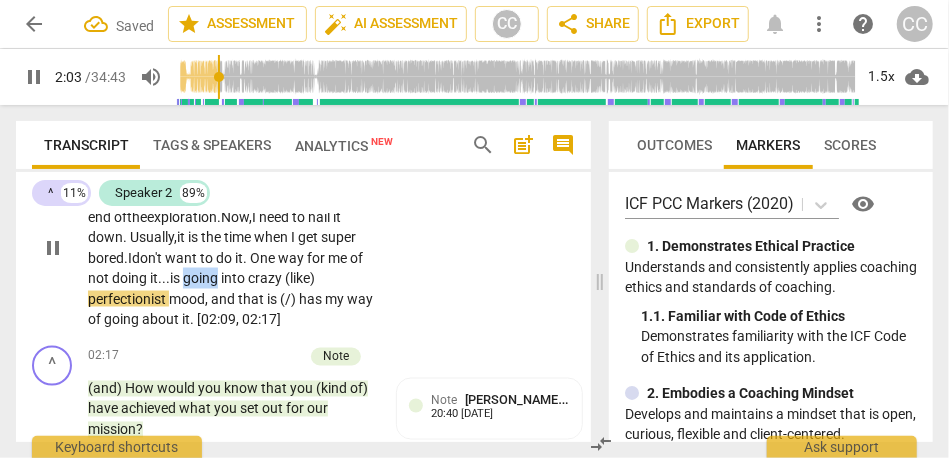 click on "going" at bounding box center [202, 278] 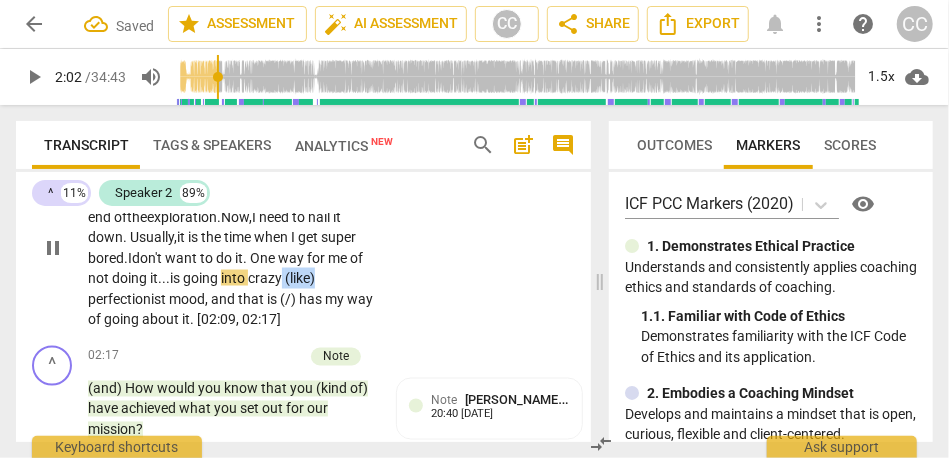 drag, startPoint x: 325, startPoint y: 279, endPoint x: 364, endPoint y: 279, distance: 39 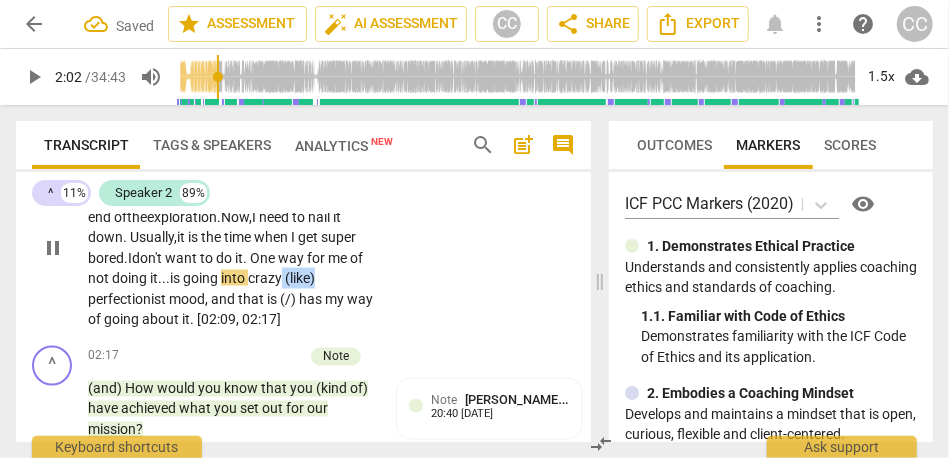click on "I   will   focus   on   starting . . .   I   have   written   a   group   coaching   program .   {01:35   "mm-hmm"} It is  the   end   of  the  exploration.  Now,  I   need   to   nail   it   down. Usually,  it   is   the   time   when   I   get   super   bored.  I  don't   want   to   do   it. O ne   way   for   me   of   not   doing   it...  is   going   into   crazy   (like)   perfectionist   mood ,   and   that   is   (/)   has   my   way   of   going   about   it .   [02:09 ,   02:17]" at bounding box center [231, 248] 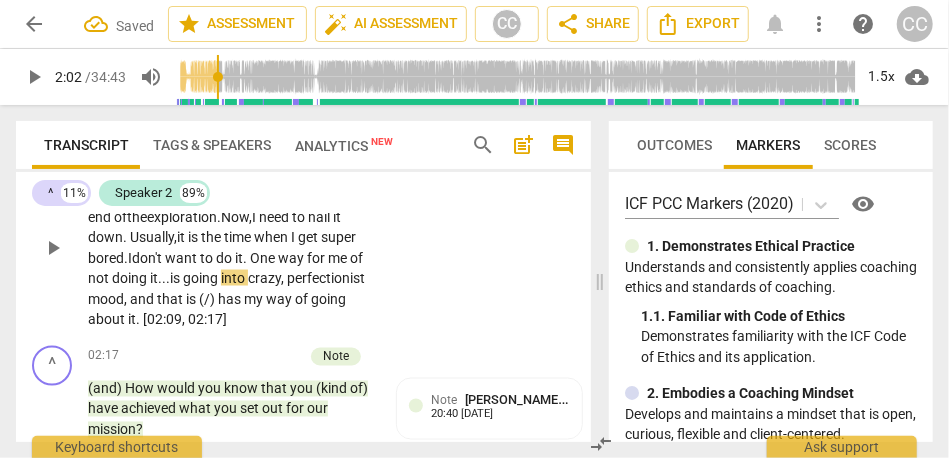 click on "going" at bounding box center [202, 278] 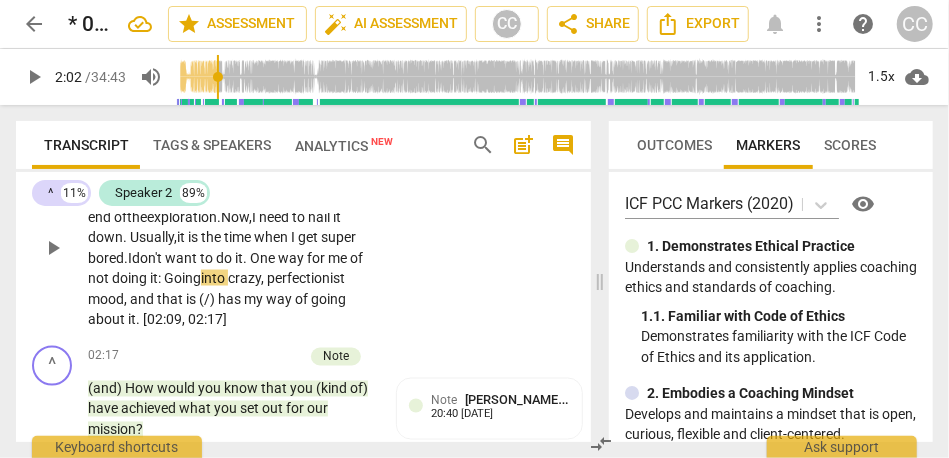 click on "S2 play_arrow pause 01:25 + Add competency keyboard_arrow_right I   will   focus   on   starting . . .   I   have   written   a   group   coaching   program .   {01:35   "mm-hmm"} It is  the   end   of  the  exploration.  Now,  I   need   to   nail   it   down. Usually,  it   is   the   time   when   I   get   super   bored.  I  don't   want   to   do   it. O ne   way   for   me   of   not   doing   it: G oing  into   crazy,   perfectionist   mood ,   and   that   is   (/)   has   my   way   of   going   about   it .   [02:09 ,   02:17]" at bounding box center [303, 231] 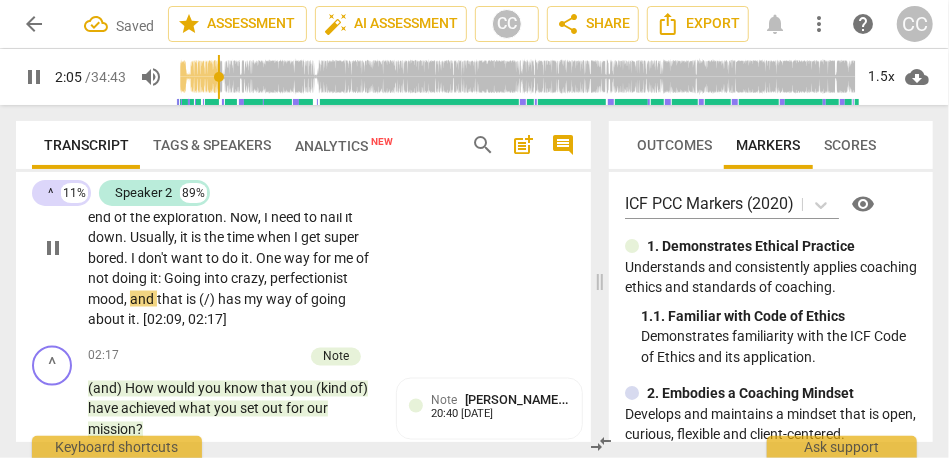 click on "and" at bounding box center (143, 299) 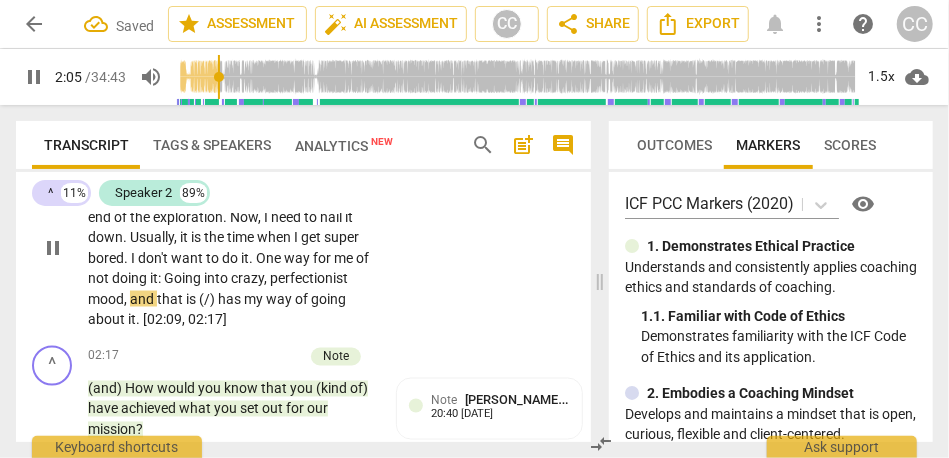 type on "126" 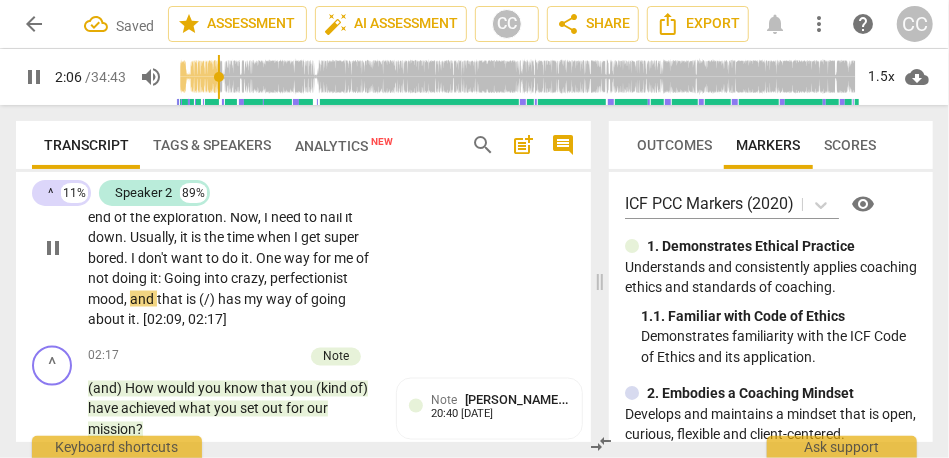 type 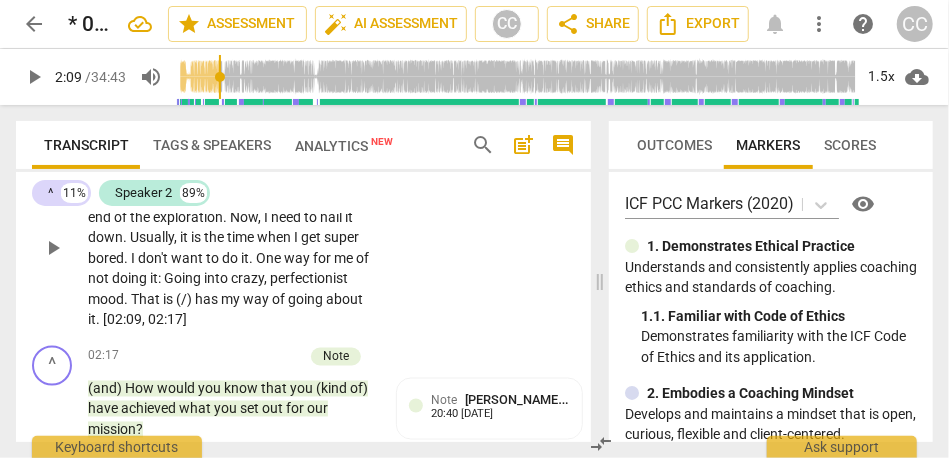 click on "is" at bounding box center (169, 299) 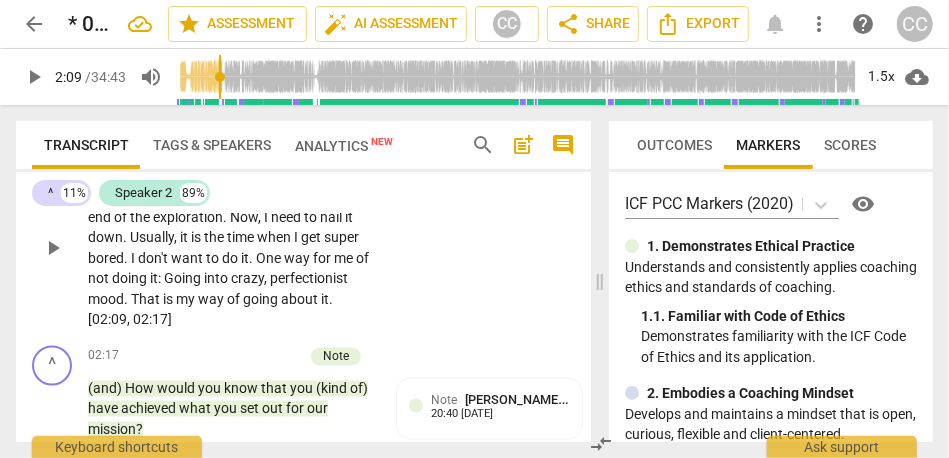 click on "my" at bounding box center [187, 299] 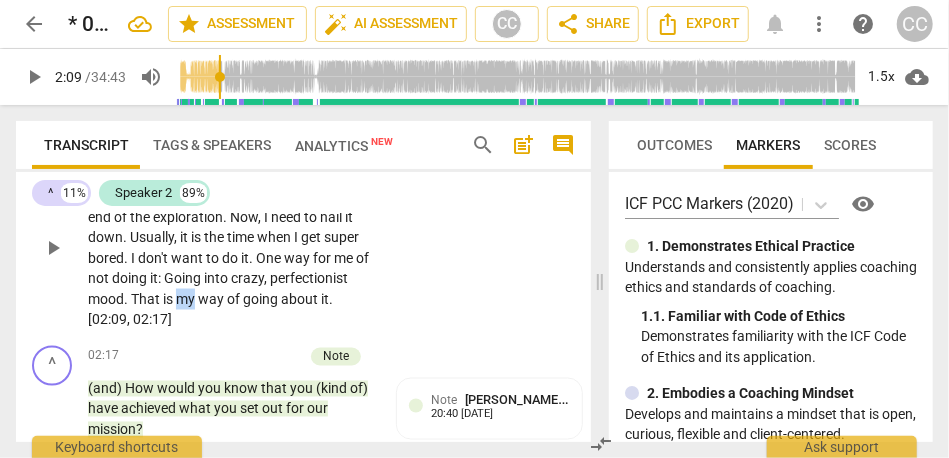 click on "my" at bounding box center [187, 299] 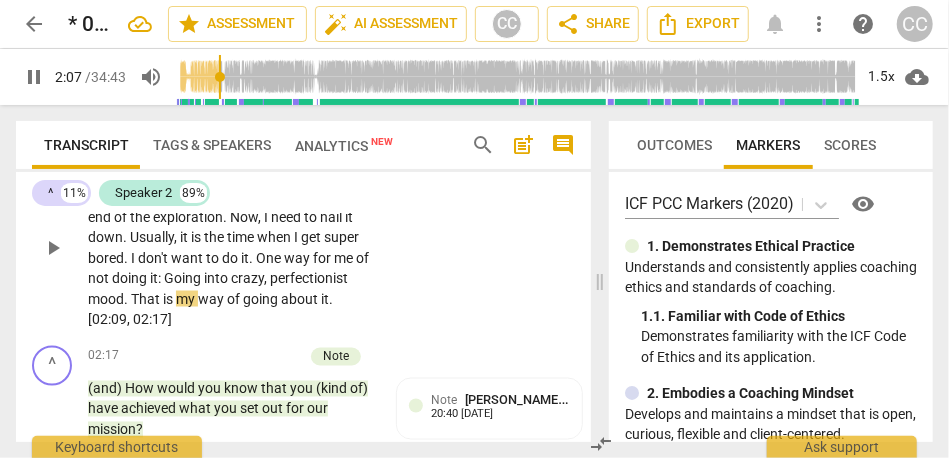 click on "S2 play_arrow pause 01:25 + Add competency keyboard_arrow_right I   will   focus   on   starting . . .   I   have   written   a   group   coaching   program .   {01:35   "mm-hmm"}   It   is   the   end   of   the   exploration .   Now ,   I   need   to   nail   it   down .   Usually ,   it   is   the   time   when   I   get   super   bored .   I   don't   want   to   do   it .   One   way   for   me   of   not   doing   it :   Going   into   crazy ,   perfectionist   mood. T hat   is   my   way   of   going   about   it .   [02:09 ,   02:17]" at bounding box center (303, 231) 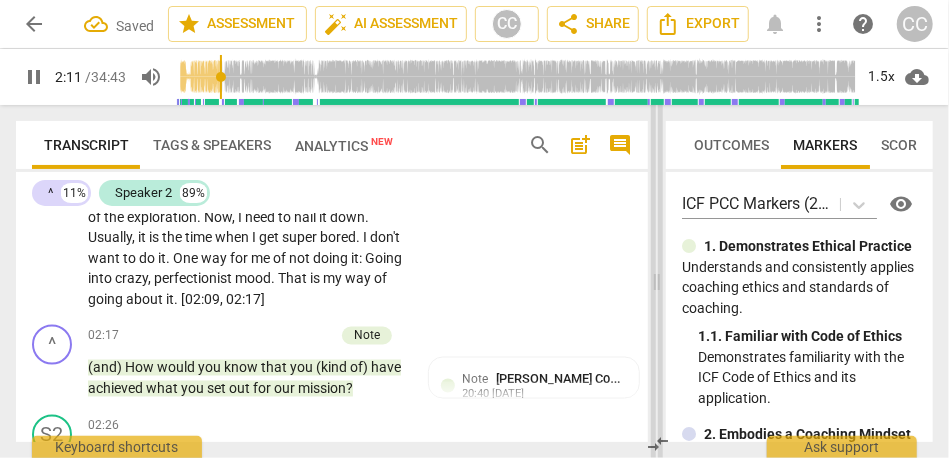 drag, startPoint x: 598, startPoint y: 290, endPoint x: 658, endPoint y: 290, distance: 60 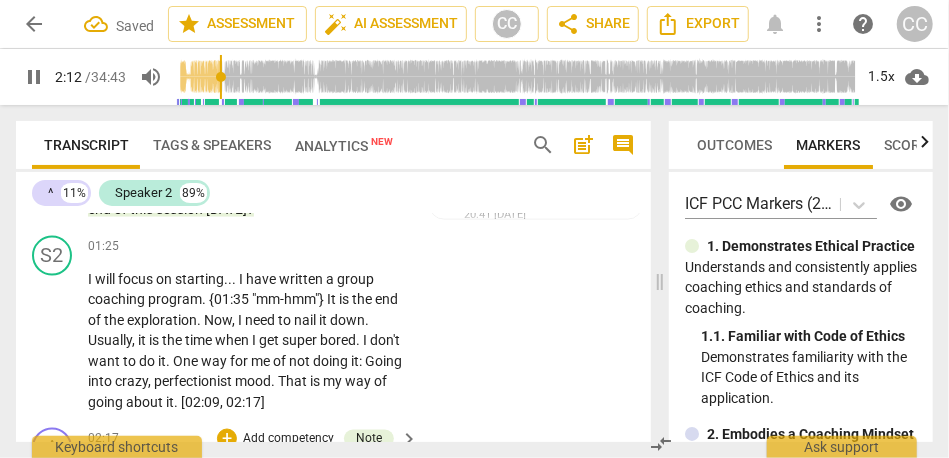 scroll, scrollTop: 1200, scrollLeft: 0, axis: vertical 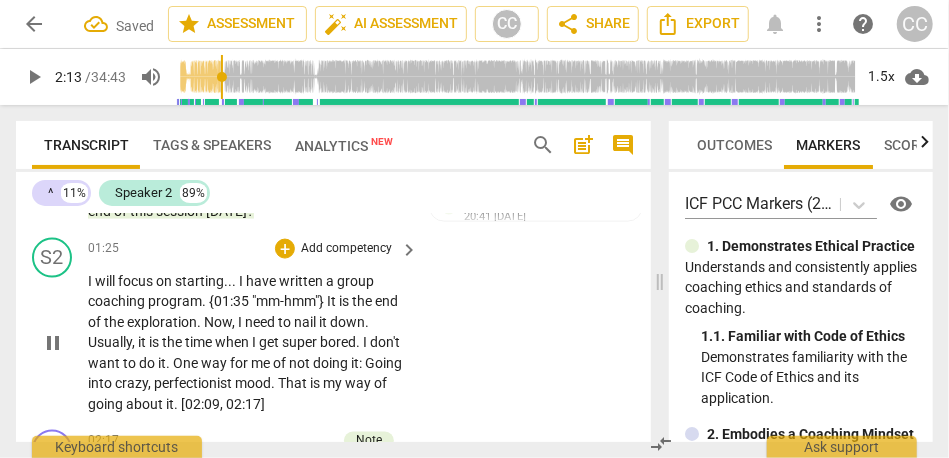 click on "Add competency" at bounding box center [346, 249] 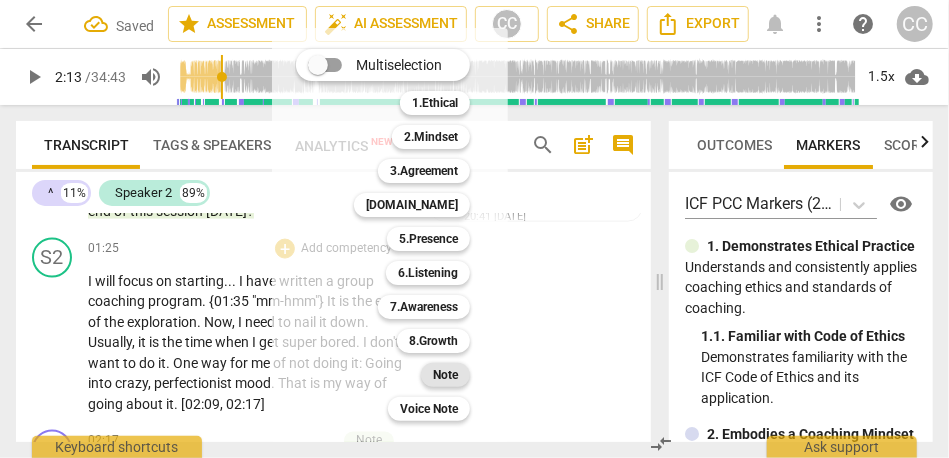 click on "Note" at bounding box center [445, 375] 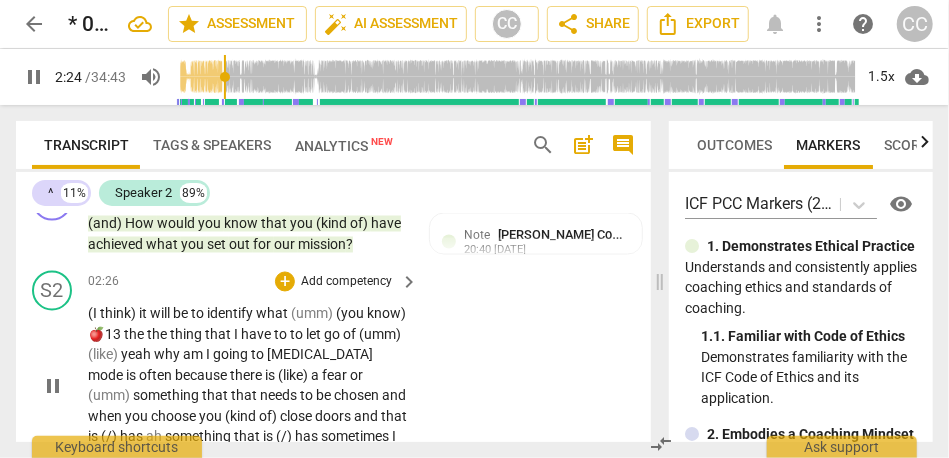 scroll, scrollTop: 1443, scrollLeft: 0, axis: vertical 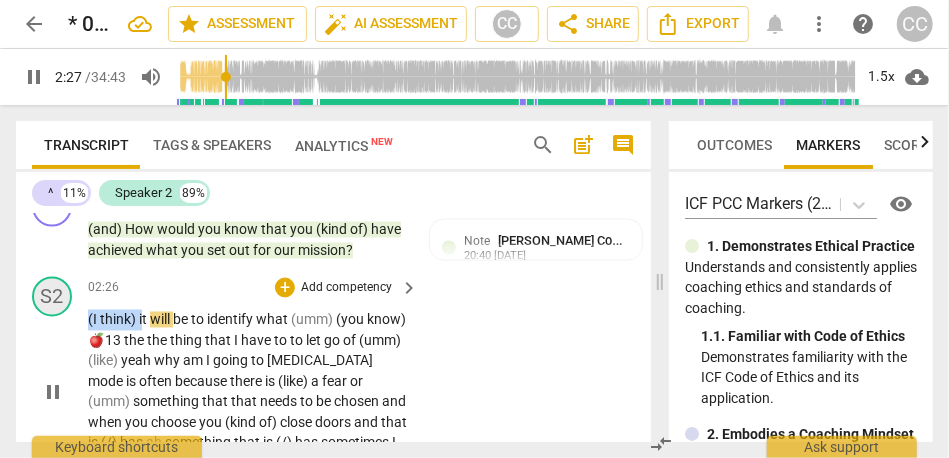 drag, startPoint x: 141, startPoint y: 317, endPoint x: 52, endPoint y: 315, distance: 89.02247 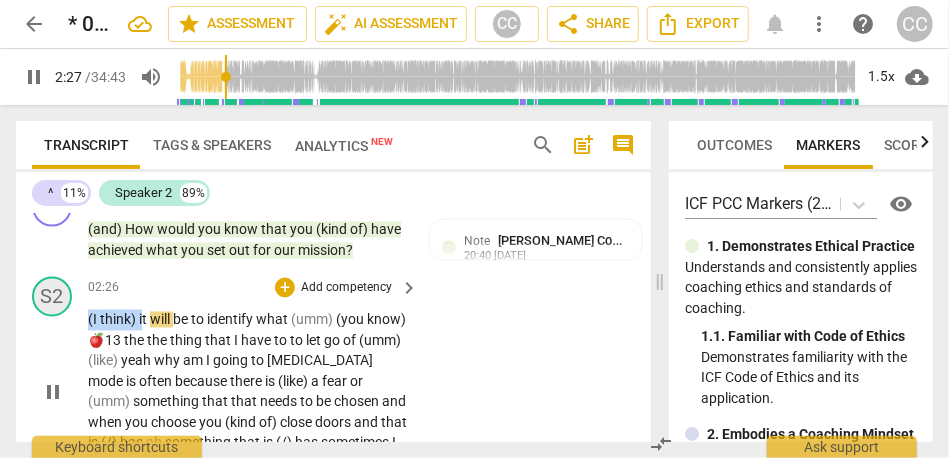 click on "S2 play_arrow pause 02:26 + Add competency keyboard_arrow_right (I   think)   it   will   be   to   identify   what   (umm)   (you   know)   🍎13   the   the   thing   that   I   have   to   to   let   go   of   (umm)   (like)   yeah   why   am   I   going   to   [MEDICAL_DATA]   mode   is   often   because   there   is   (like)   a   fear   or   (umm)   something   that   that   needs   to   be   chosen   and   when   you   choose   you   (kind   of)   close   doors   and   that   is   (/)   has   ah   something   that   is   (/)   has   sometimes   I   am   struggling   with .   [03:04 ,   03:10]" at bounding box center (333, 375) 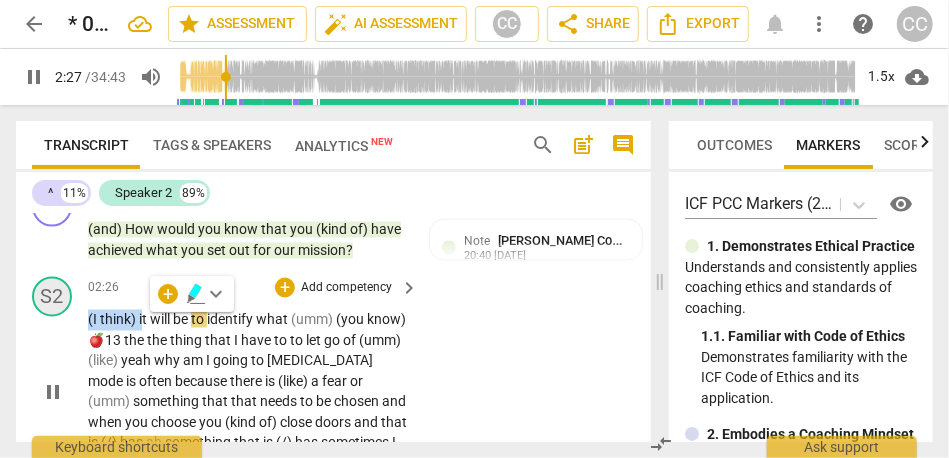 type on "148" 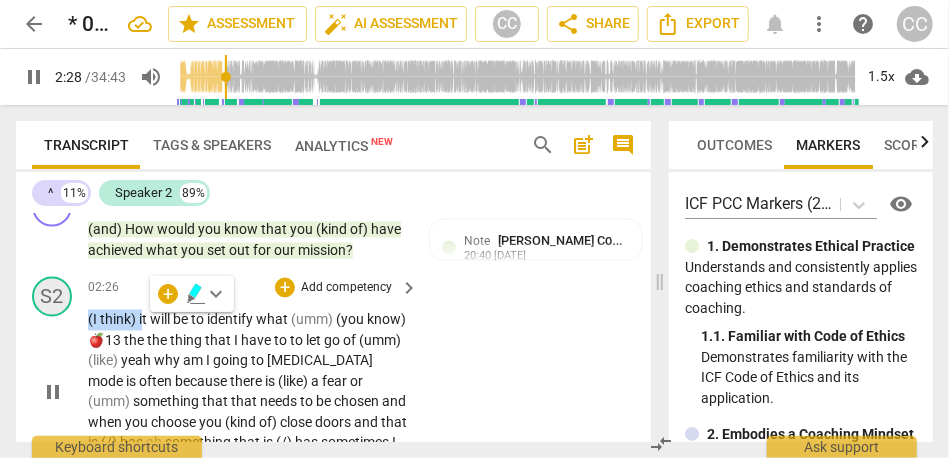 type 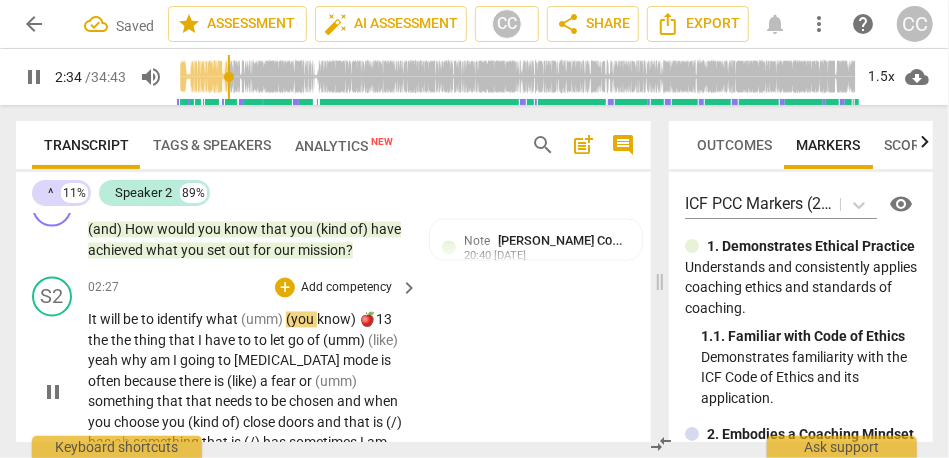 click on "identify" at bounding box center (181, 320) 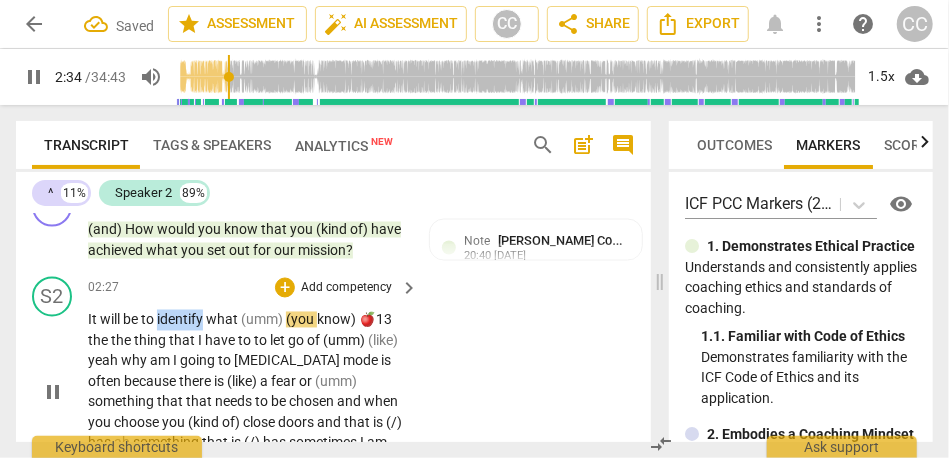 click on "identify" at bounding box center (181, 320) 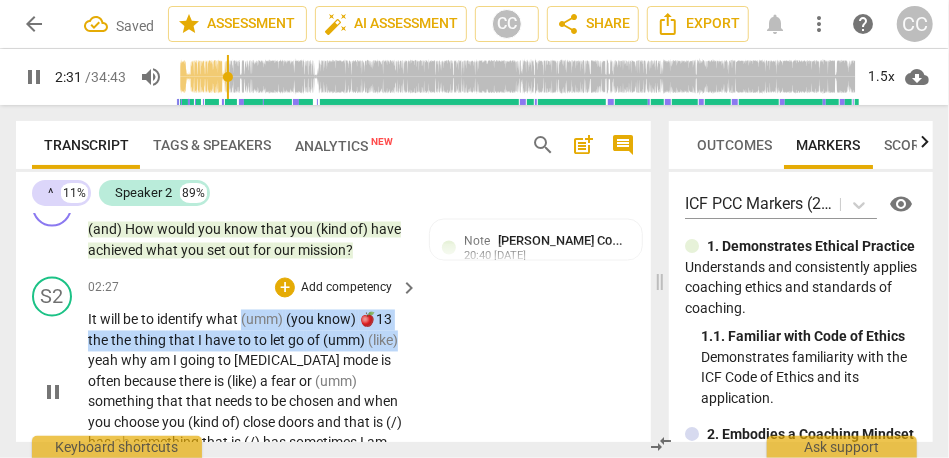 drag, startPoint x: 243, startPoint y: 317, endPoint x: 423, endPoint y: 331, distance: 180.54362 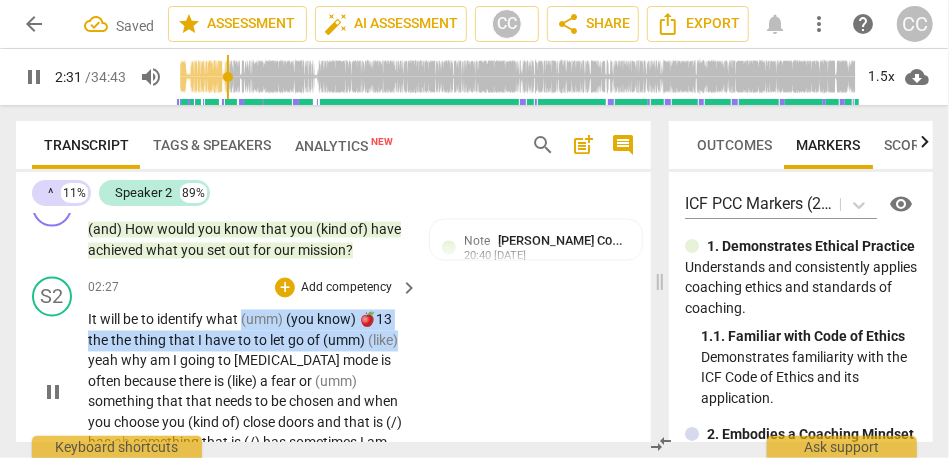 click on "S2 play_arrow pause 02:27 + Add competency keyboard_arrow_right It   will   be   to   identify   what   (umm)   (you   know)   🍎13   the   the   thing   that   I   have   to   to   let   go   of   (umm)   (like)   yeah   why   am   I   going   to   [MEDICAL_DATA]   mode   is   often   because   there   is   (like)   a   fear   or   (umm)   something   that   that   needs   to   be   chosen   and   when   you   choose   you   (kind   of)   close   doors   and   that   is   (/)   has   ah   something   that   is   (/)   has   sometimes   I   am   struggling   with .   [03:04 ,   03:10]" at bounding box center (333, 375) 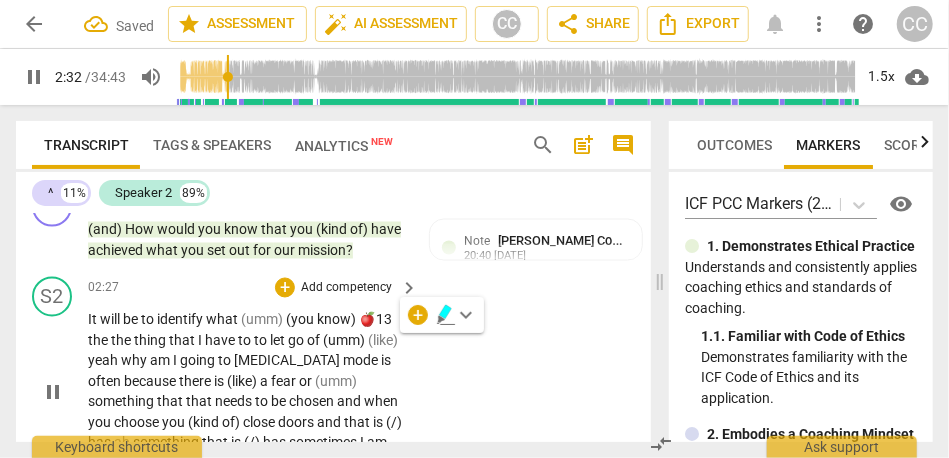 click on "(umm)" at bounding box center [345, 341] 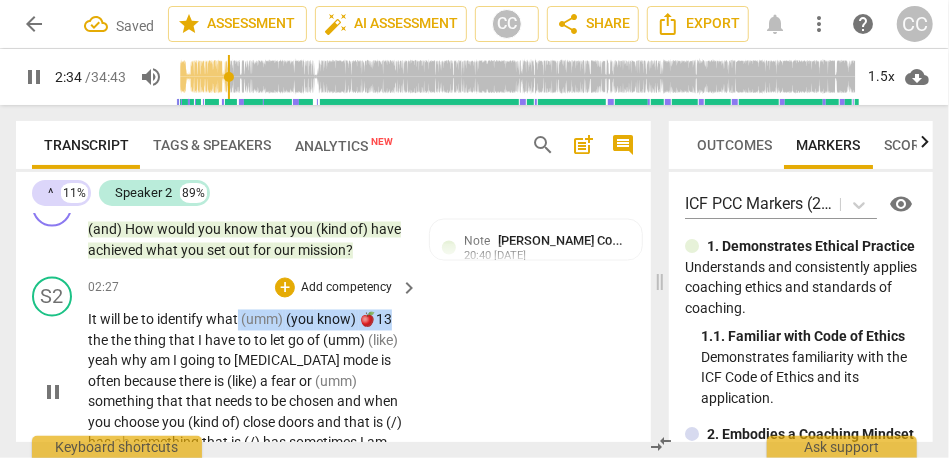 drag, startPoint x: 238, startPoint y: 313, endPoint x: 396, endPoint y: 316, distance: 158.02847 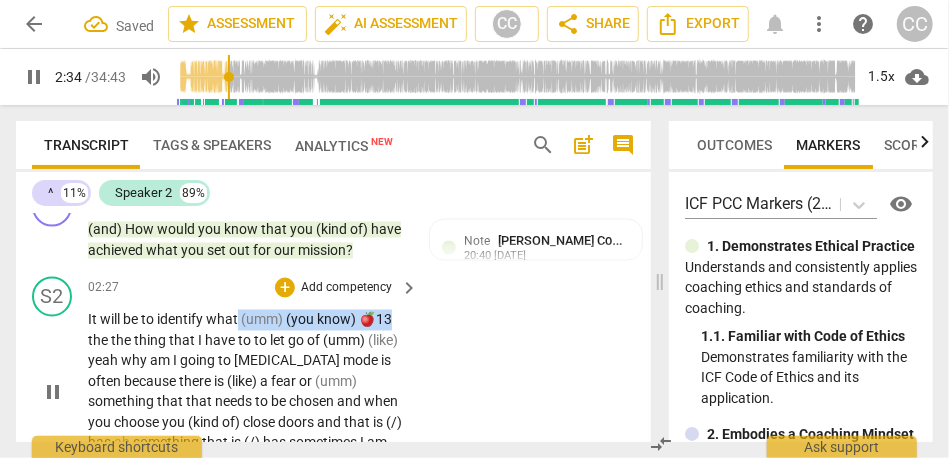 click on "It   will   be   to   identify   what   (umm)   (you   know)   🍎13   the   the   thing   that   I   have   to   to   let   go   of   (umm)   (like)   yeah   why   am   I   going   to   [MEDICAL_DATA]   mode   is   often   because   there   is   (like)   a   fear   or   (umm)   something   that   that   needs   to   be   chosen   and   when   you   choose   you   (kind   of)   close   doors   and   that   is   (/)   has   ah   something   that   is   (/)   has   sometimes   I   am   struggling   with .   [03:04 ,   03:10]" at bounding box center [248, 392] 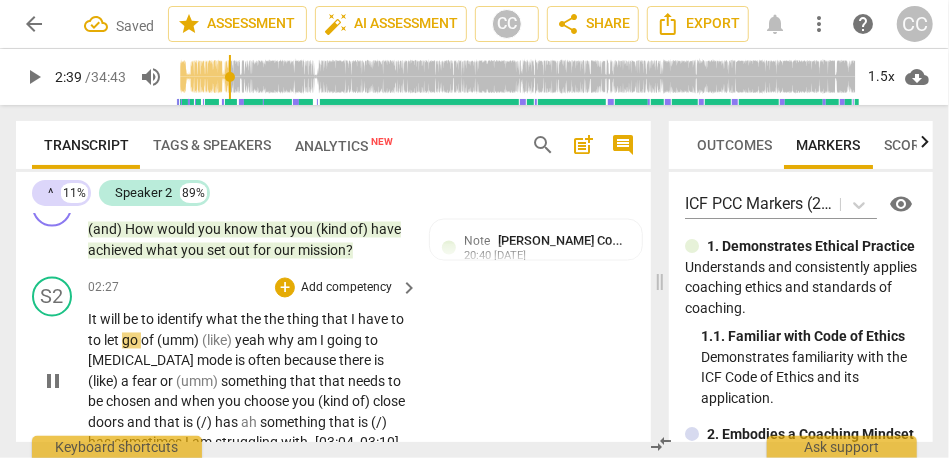 click on "what" at bounding box center [222, 320] 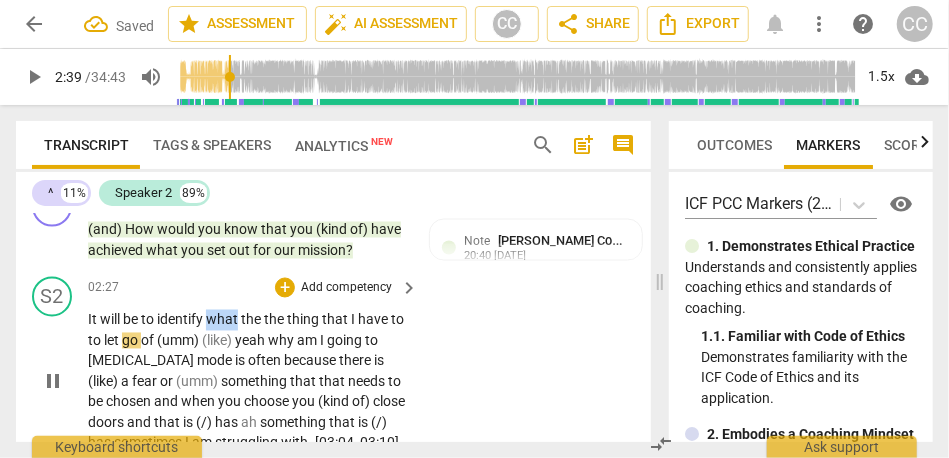 click on "what" at bounding box center (222, 320) 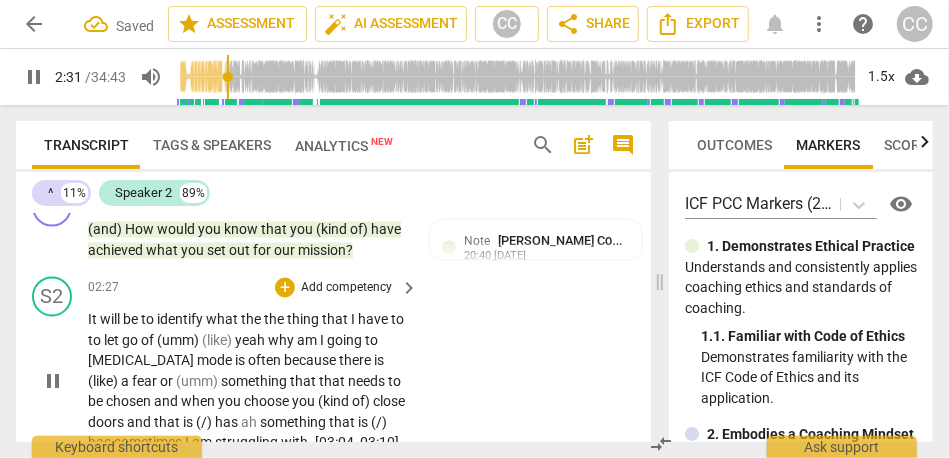 click on "the" at bounding box center [275, 320] 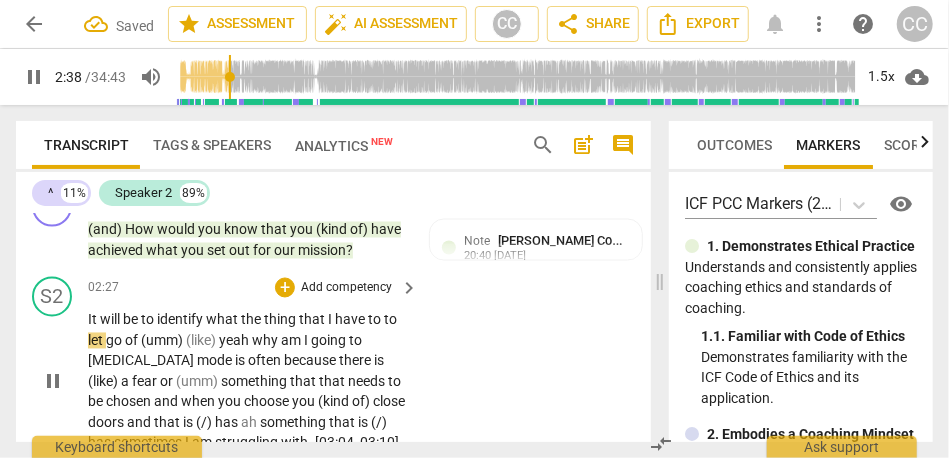 click on "will" at bounding box center (111, 320) 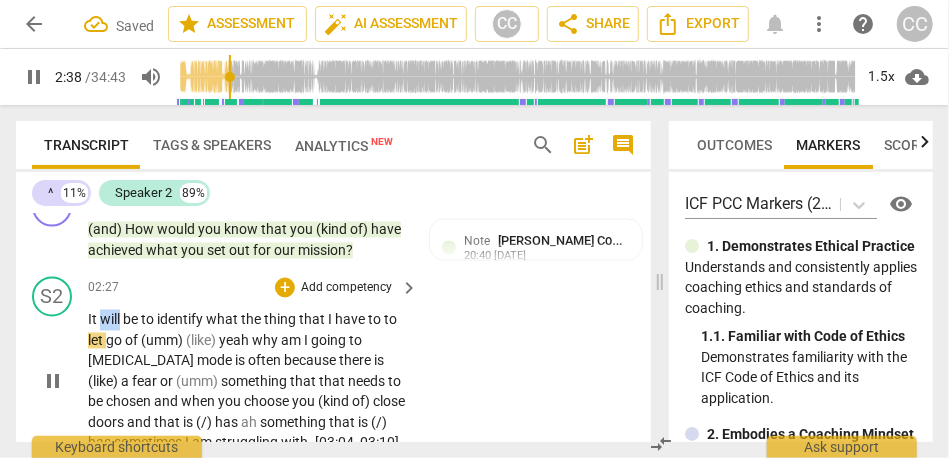 click on "will" at bounding box center (111, 320) 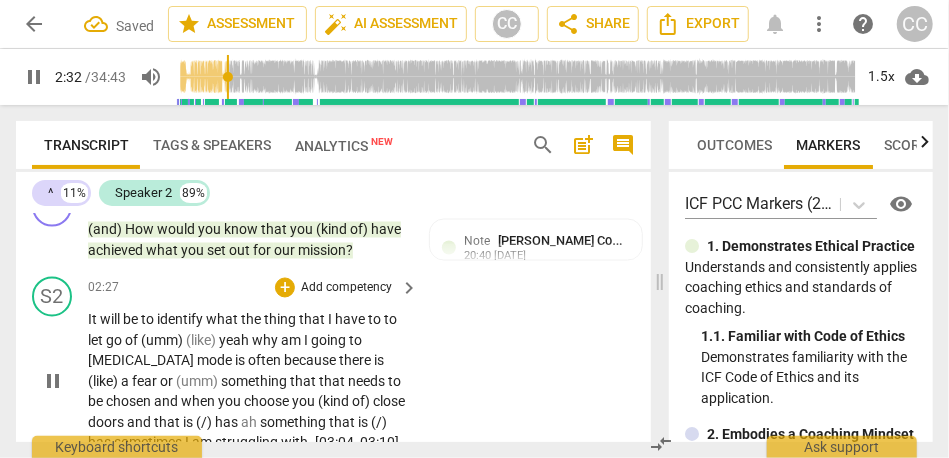 click at bounding box center [239, 320] 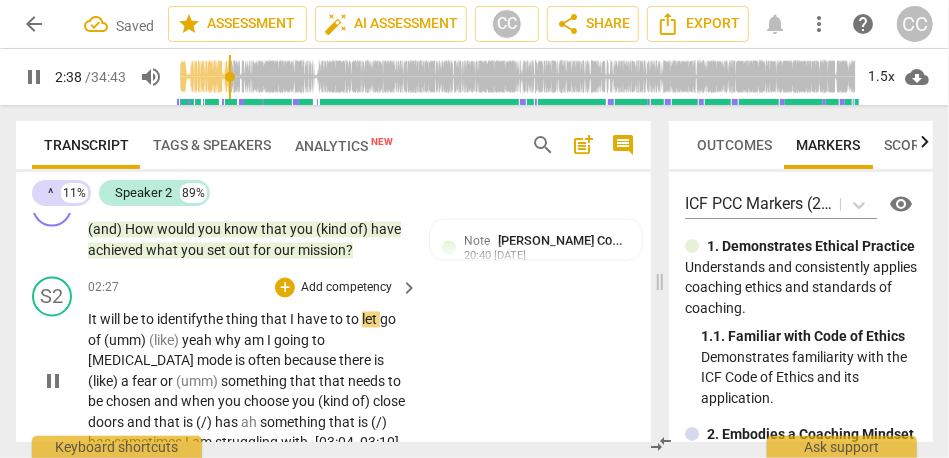 click on "let" at bounding box center (371, 320) 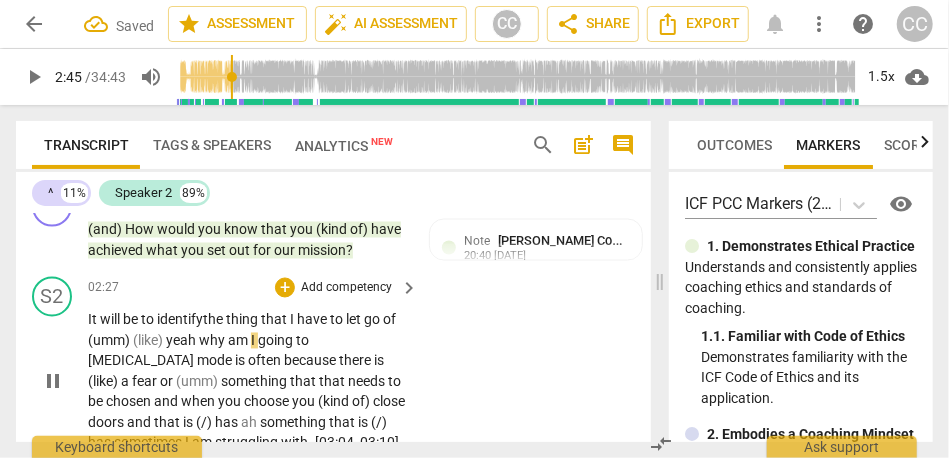 click on "It   will   be   to   identify  the   thing   that   I   have   to   let   go   of   (umm)   (like)   yeah   why   am   I   going   to   [MEDICAL_DATA]   mode   is   often   because   there   is   (like)   a   fear   or   (umm)   something   that   that   needs   to   be   chosen   and   when   you   choose   you   (kind   of)   close   doors   and   that   is   (/)   has   ah   something   that   is   (/)   has   sometimes   I   am   struggling   with .   [03:04 ,   03:10]" at bounding box center [248, 382] 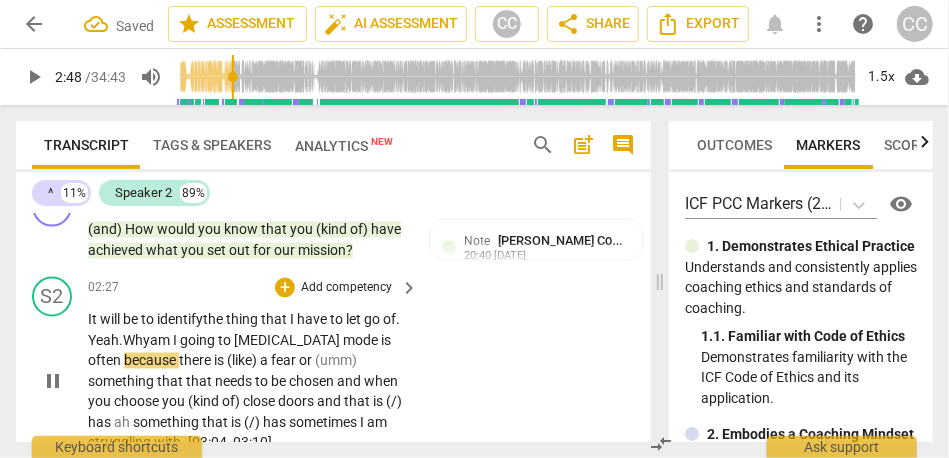click on "going" at bounding box center (199, 341) 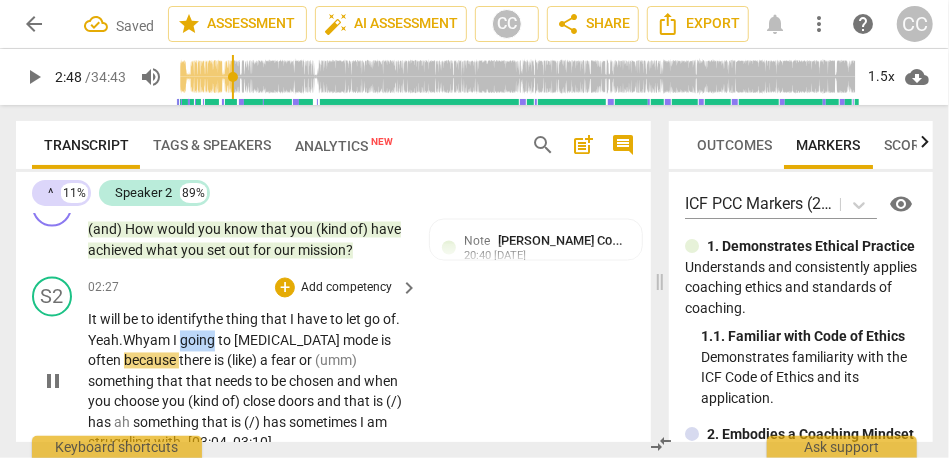 click on "going" at bounding box center (199, 341) 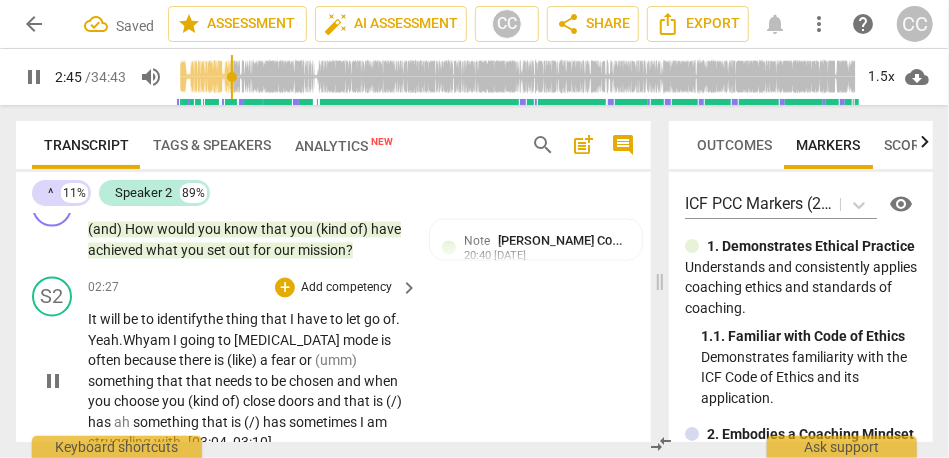 scroll, scrollTop: 1473, scrollLeft: 0, axis: vertical 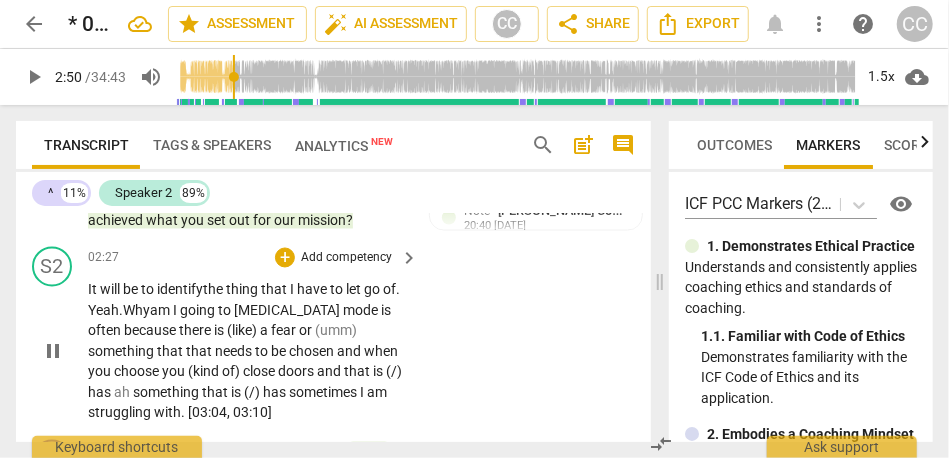 click on "is" at bounding box center (386, 311) 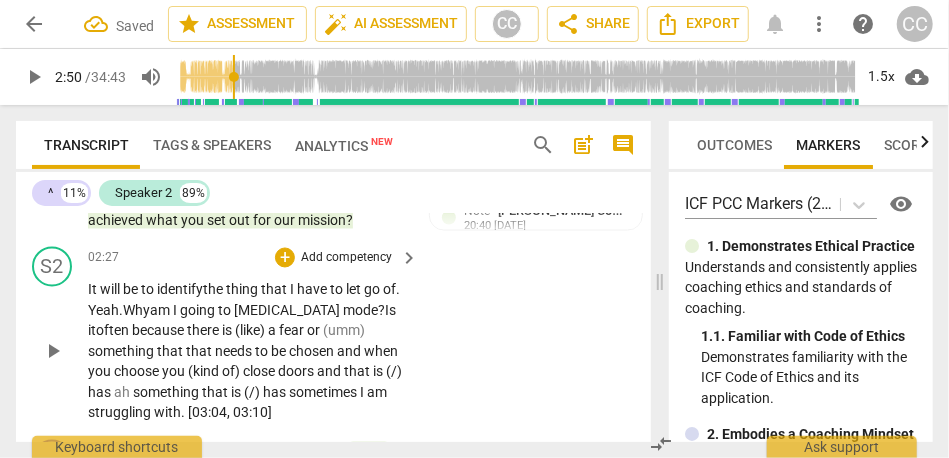 click on "mode?" at bounding box center [364, 311] 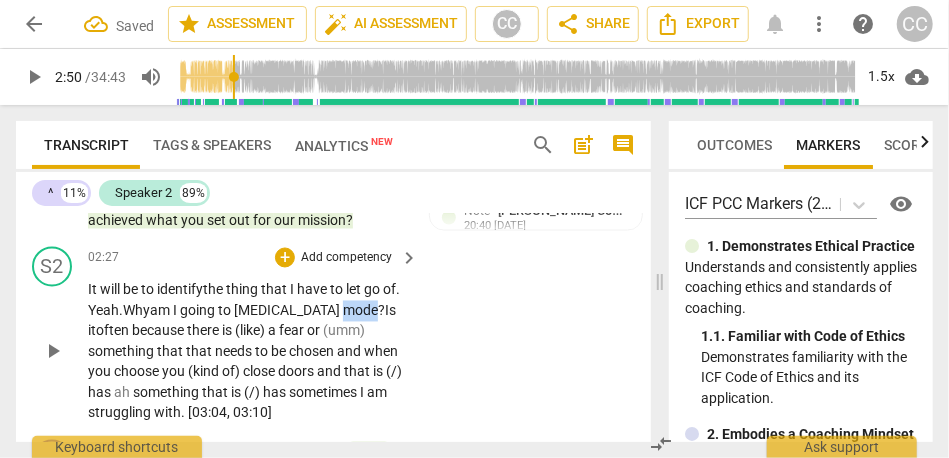 click on "mode?" at bounding box center (364, 311) 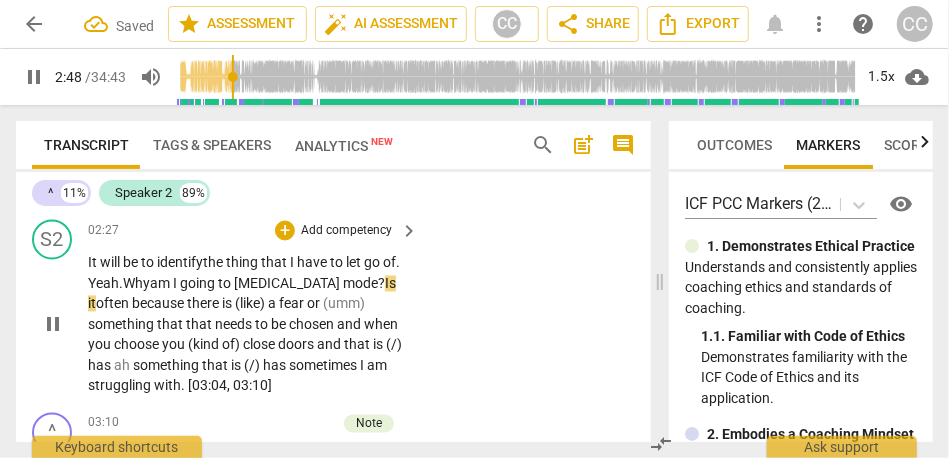 scroll, scrollTop: 1503, scrollLeft: 0, axis: vertical 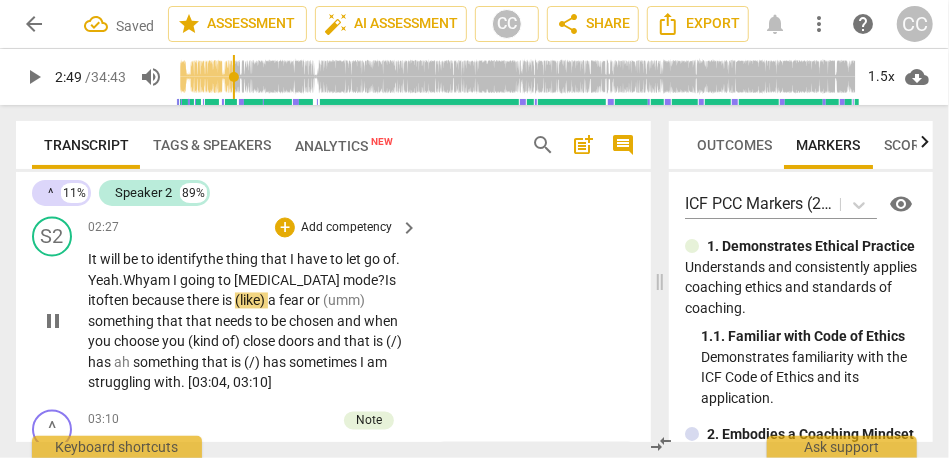 click on "often" at bounding box center (114, 301) 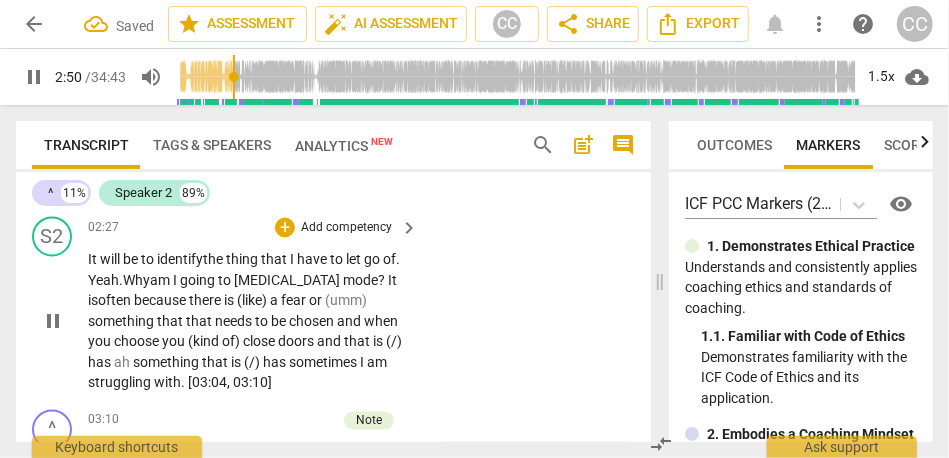 click on "because" at bounding box center (161, 301) 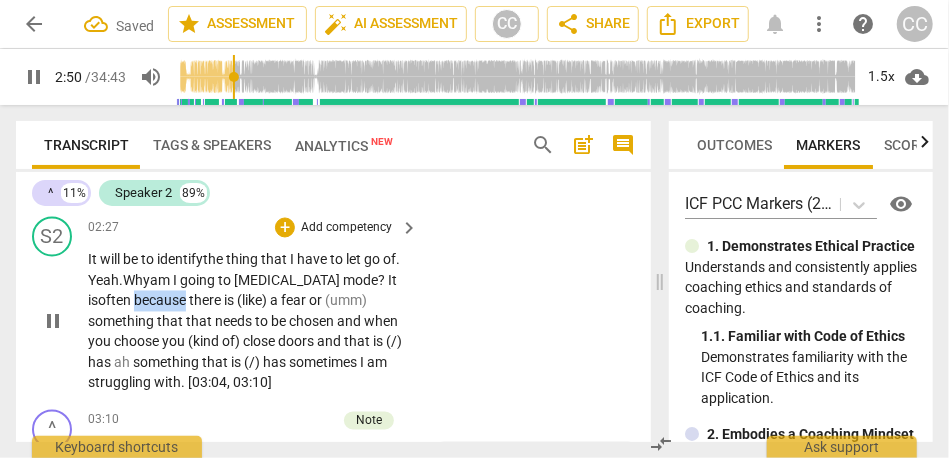 click on "because" at bounding box center [161, 301] 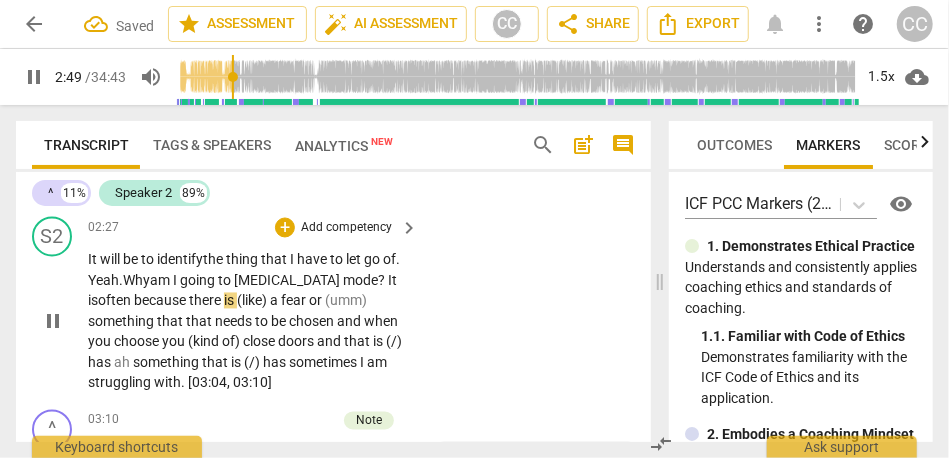 click on "is" at bounding box center (230, 301) 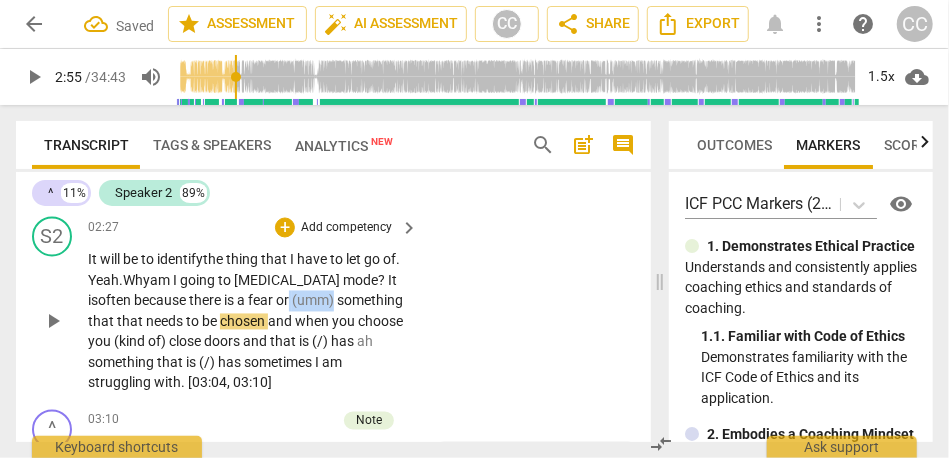 drag, startPoint x: 308, startPoint y: 300, endPoint x: 383, endPoint y: 300, distance: 75 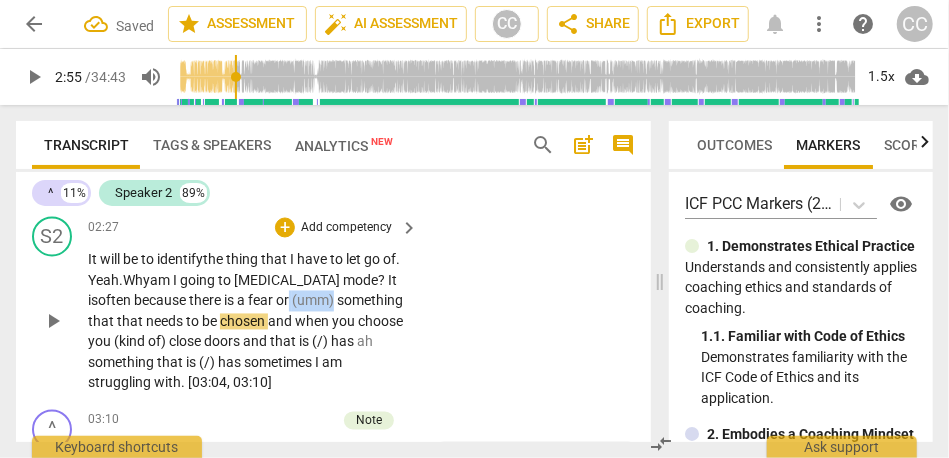 click on "It   will   be   to   identify  the   thing   that   I   have   to   let   go   of. Y eah.  Why  am   I   going   to   [MEDICAL_DATA]   mode? It is  often   because   there   is   a   fear   or   (umm)   something   that   that   needs   to   be   chosen   and   when   you   choose   you   (kind   of)   close   doors   and   that   is   (/)   has   ah   something   that   is   (/)   has   sometimes   I   am   struggling   with .   [03:04 ,   03:10]" at bounding box center (248, 322) 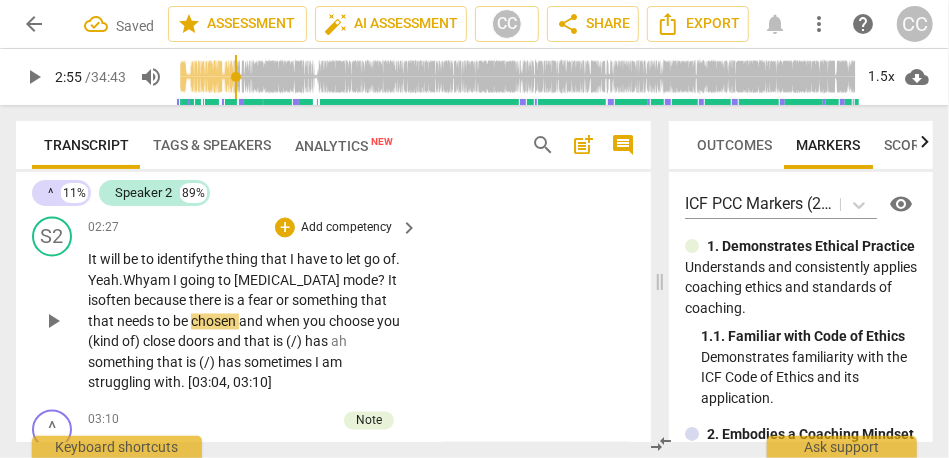 click on "that" at bounding box center (102, 322) 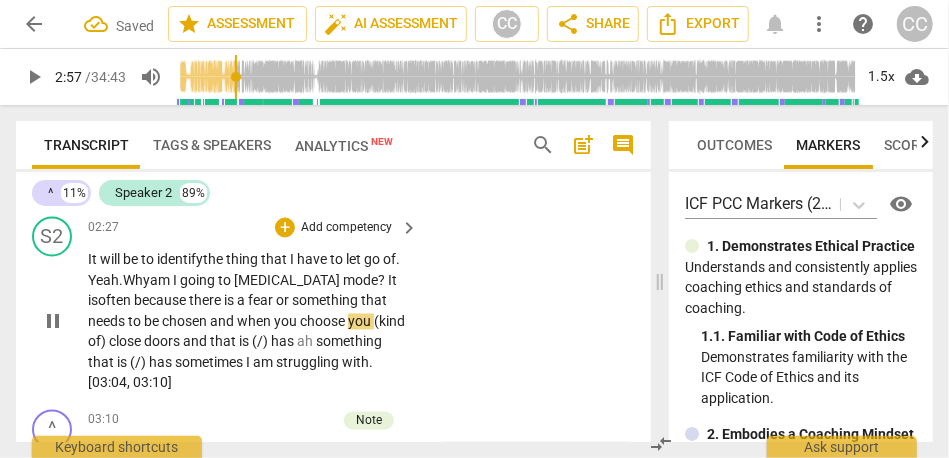click on "when" at bounding box center (255, 322) 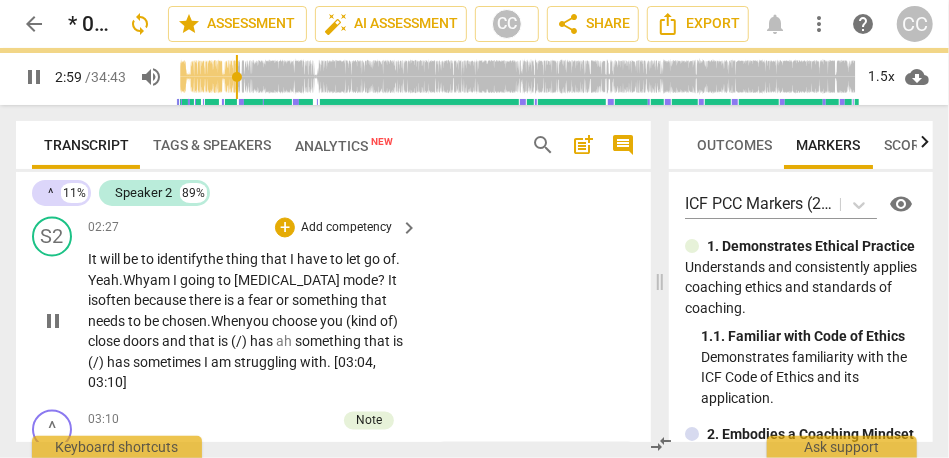 click on "choose" at bounding box center [296, 322] 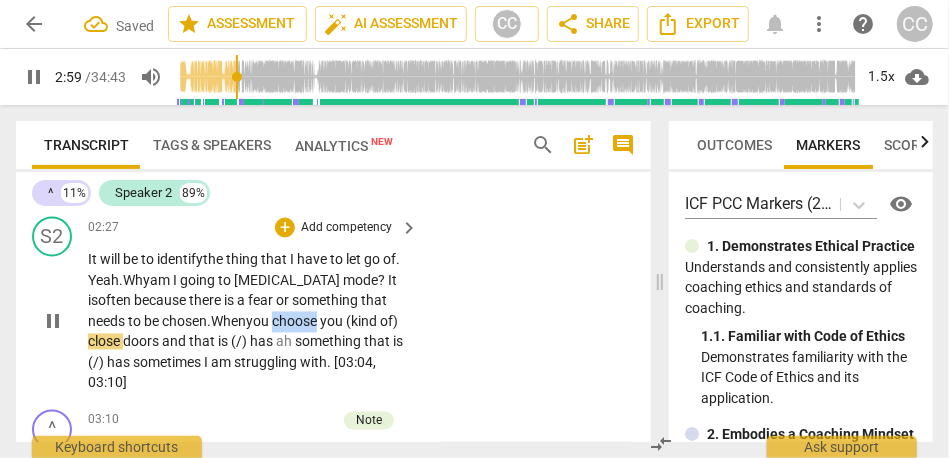 click on "choose" at bounding box center [296, 322] 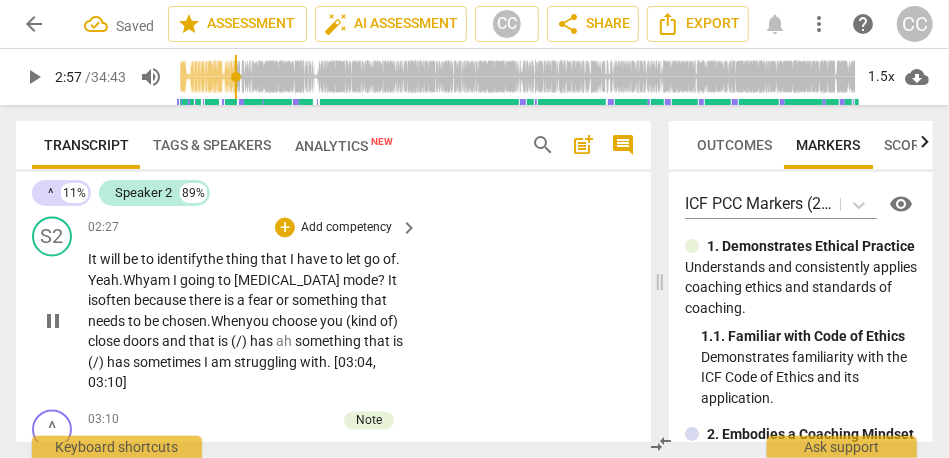 click on "choose" at bounding box center [296, 322] 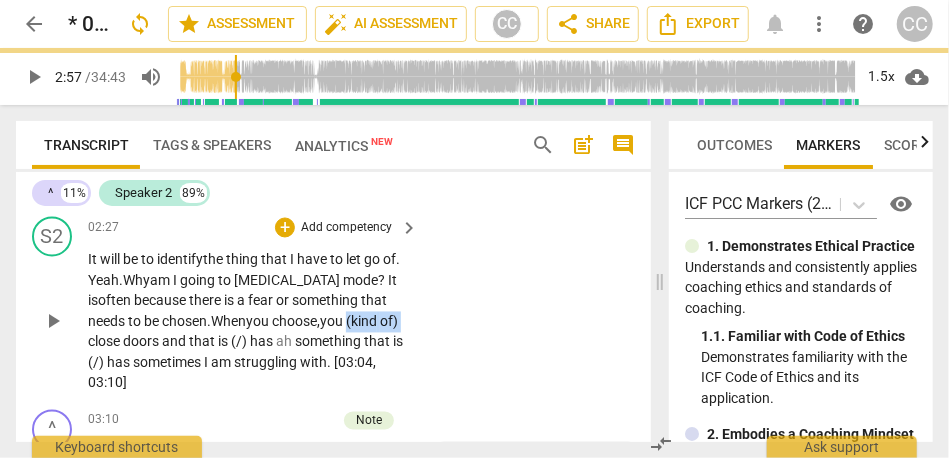 drag, startPoint x: 146, startPoint y: 341, endPoint x: 75, endPoint y: 340, distance: 71.00704 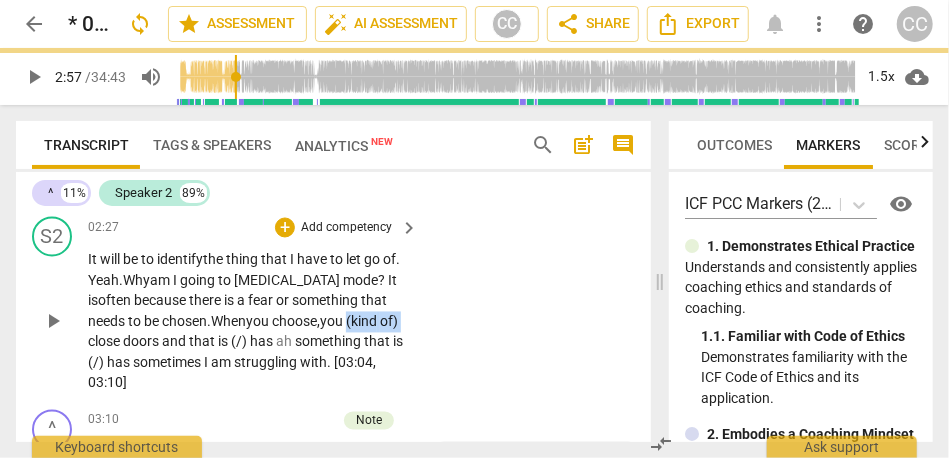 click on "S2 play_arrow pause 02:27 + Add competency keyboard_arrow_right It   will   be   to   identify  the   thing   that   I   have   to   let   go   of. Y eah.  Why  am   I   going   to   [MEDICAL_DATA]   mode? It is  often   because   there   is   a   fear   or   something   that   needs   to   be   chosen.  When  you   choose,  you   (kind   of)   close   doors   and   that   is   (/)   has   ah   something   that   is   (/)   has   sometimes   I   am   struggling   with .   [03:04 ,   03:10]" at bounding box center [333, 305] 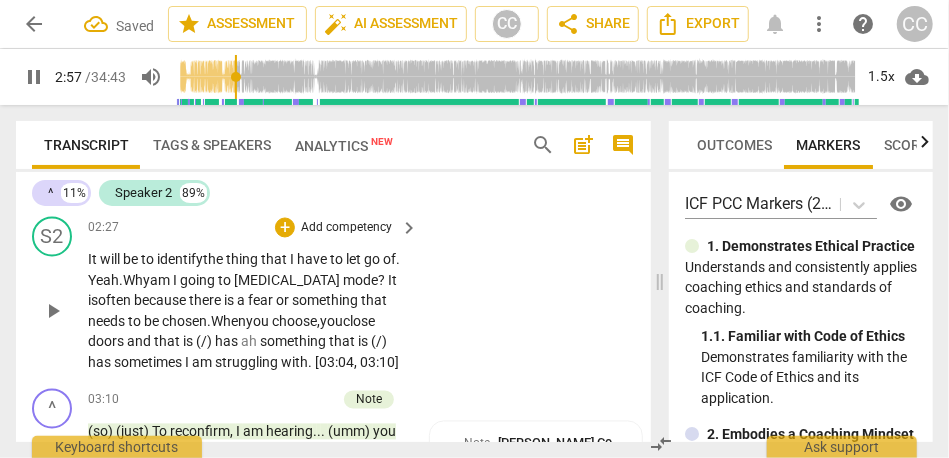 click on "S2 play_arrow pause 02:27 + Add competency keyboard_arrow_right It   will   be   to   identify  the   thing   that   I   have   to   let   go   of. Y eah.  Why  am   I   going   to   [MEDICAL_DATA]   mode? It is  often   because   there   is   a   fear   or   something   that   needs   to   be   chosen.  When  you   choose,  you  close   doors   and   that   is   (/)   has   ah   something   that   is   (/)   has   sometimes   I   am   struggling   with .   [03:04 ,   03:10]" at bounding box center [333, 295] 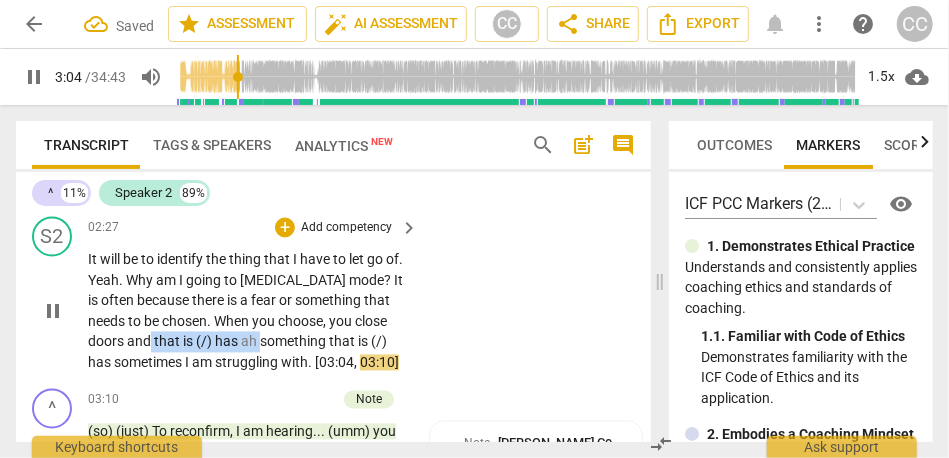 drag, startPoint x: 297, startPoint y: 340, endPoint x: 188, endPoint y: 340, distance: 109 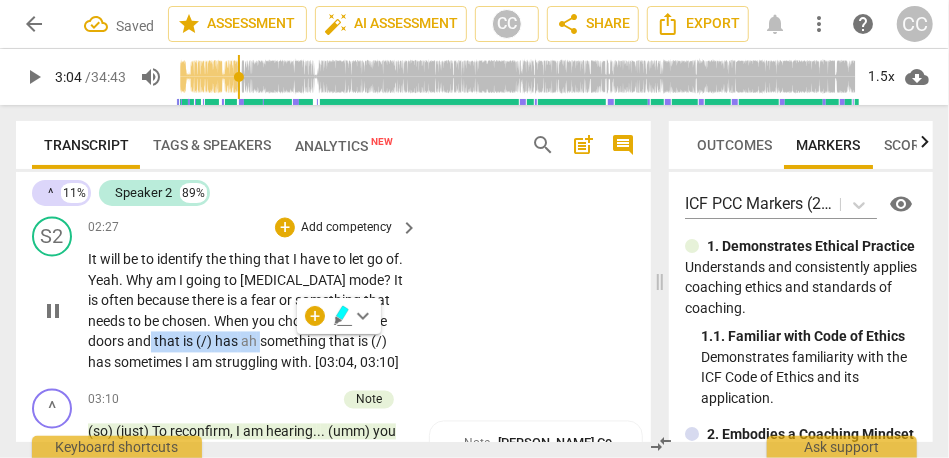 type 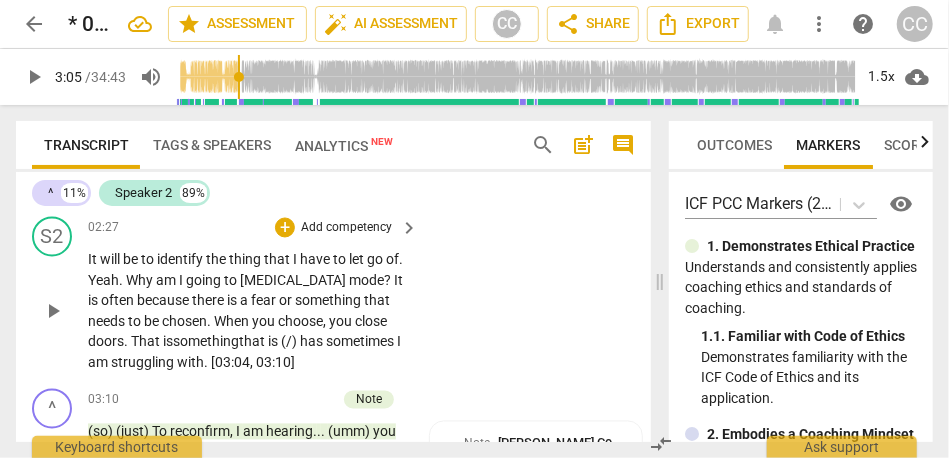 click on "doors. That is" at bounding box center [130, 342] 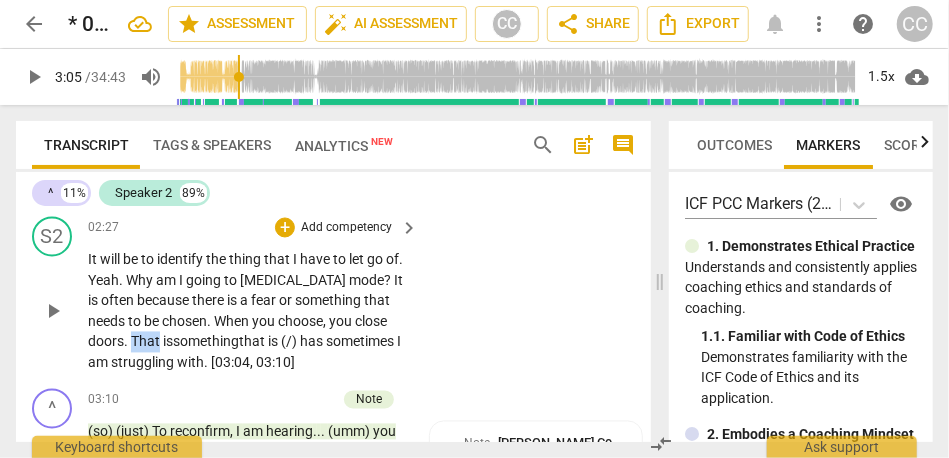click on "doors. That is" at bounding box center [130, 342] 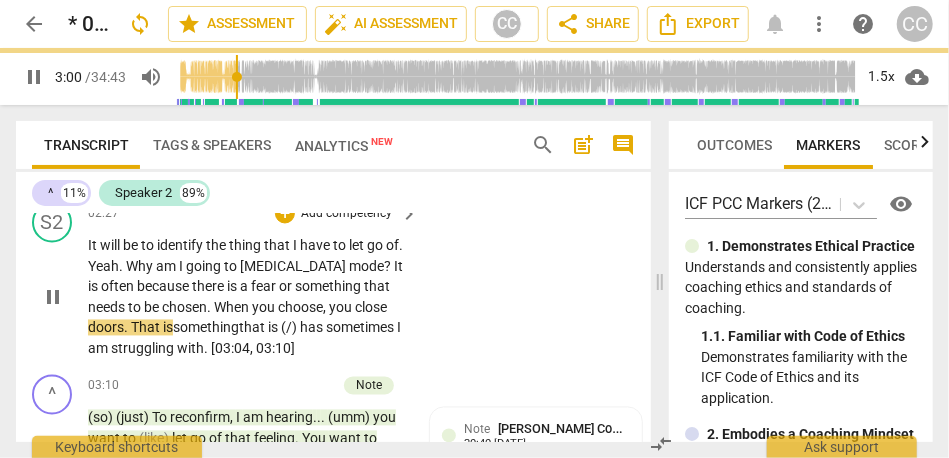 scroll, scrollTop: 1528, scrollLeft: 0, axis: vertical 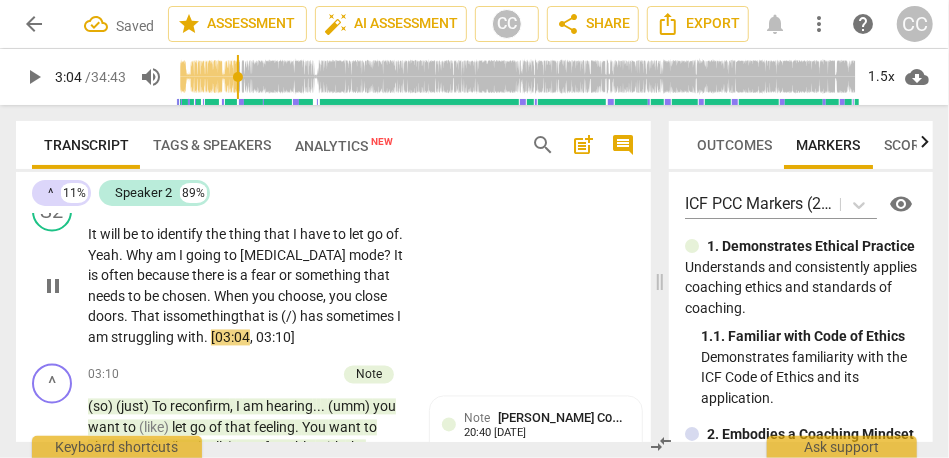 click on "something" at bounding box center [206, 317] 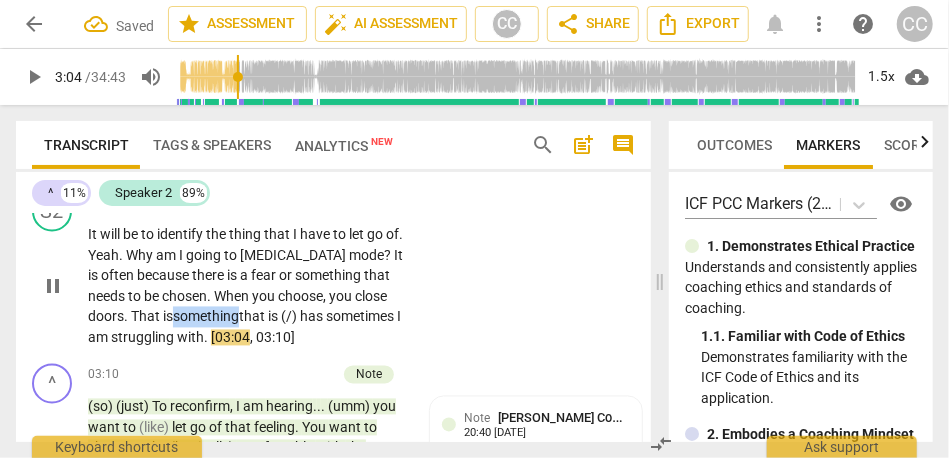 click on "something" at bounding box center (206, 317) 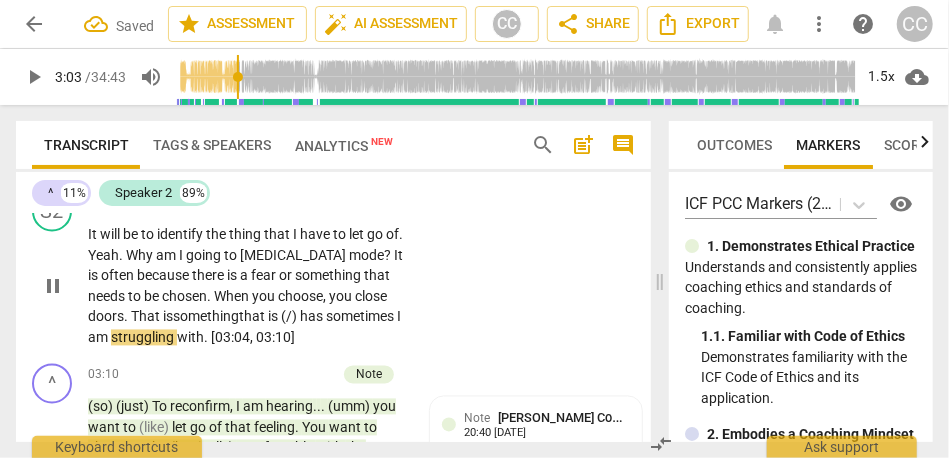click on "something" at bounding box center (206, 317) 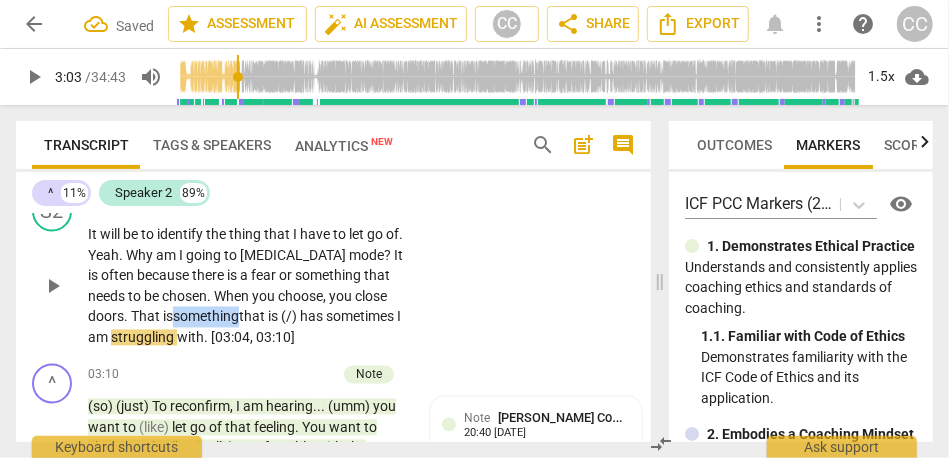 click on "something" at bounding box center (206, 317) 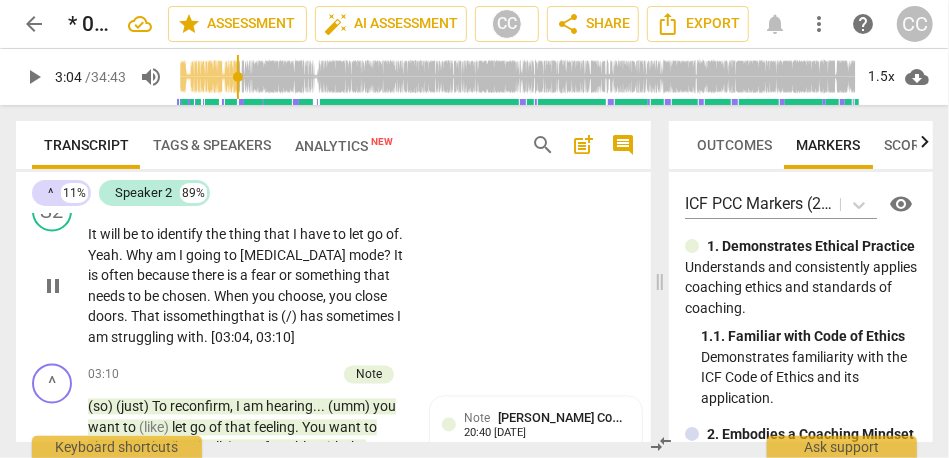 click on "doors. That is" at bounding box center [130, 317] 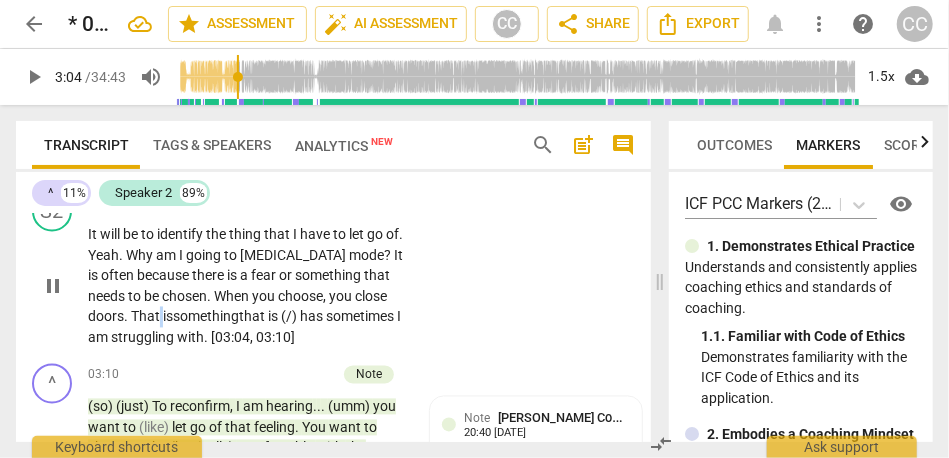 click on "doors. That is" at bounding box center [130, 317] 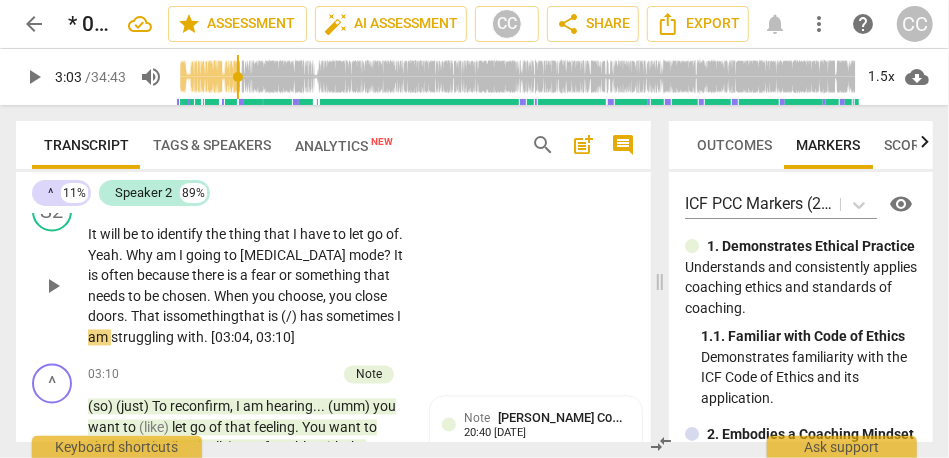 click on "is" at bounding box center (274, 317) 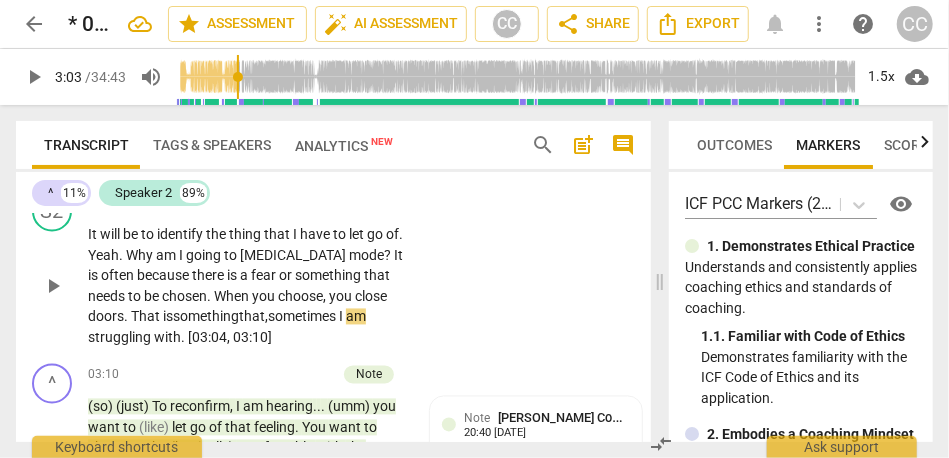 click on "I" at bounding box center [342, 317] 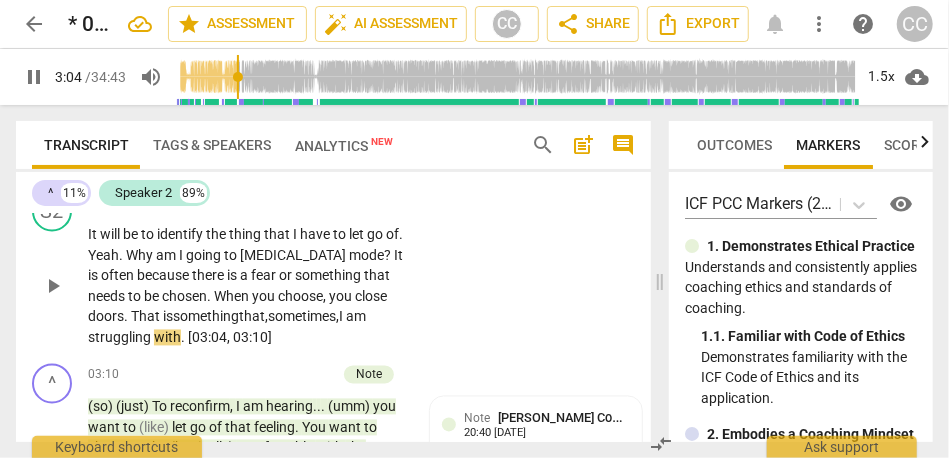click on "S2 play_arrow pause 02:27 + Add competency keyboard_arrow_right It   will   be   to   identify   the   thing   that   I   have   to   let   go   of .   Yeah .   Why   am   I   going   to   [MEDICAL_DATA]   mode ?   It   is   often   because   there   is   a   fear   or   something   that   needs   to   be   chosen .   When   you   choose ,   you   close   doors. That is  something  that,  sometimes,  I   am   struggling   with .   [03:04 ,   03:10]" at bounding box center [333, 270] 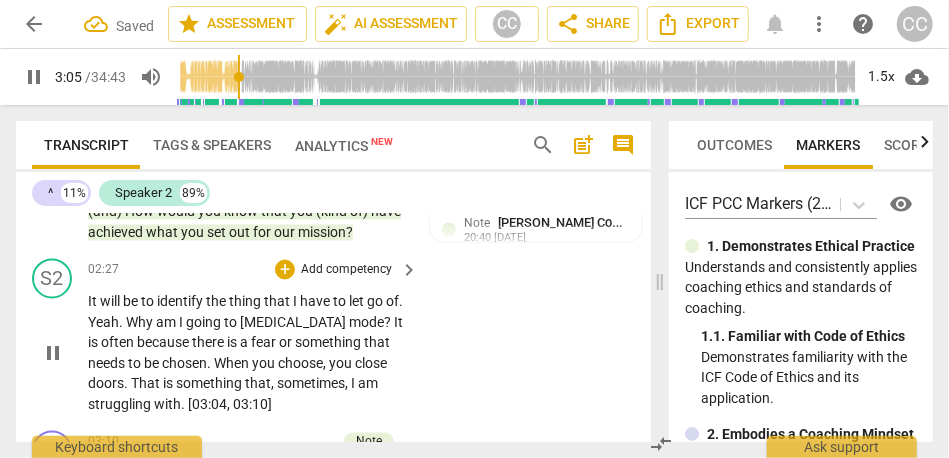 scroll, scrollTop: 1452, scrollLeft: 0, axis: vertical 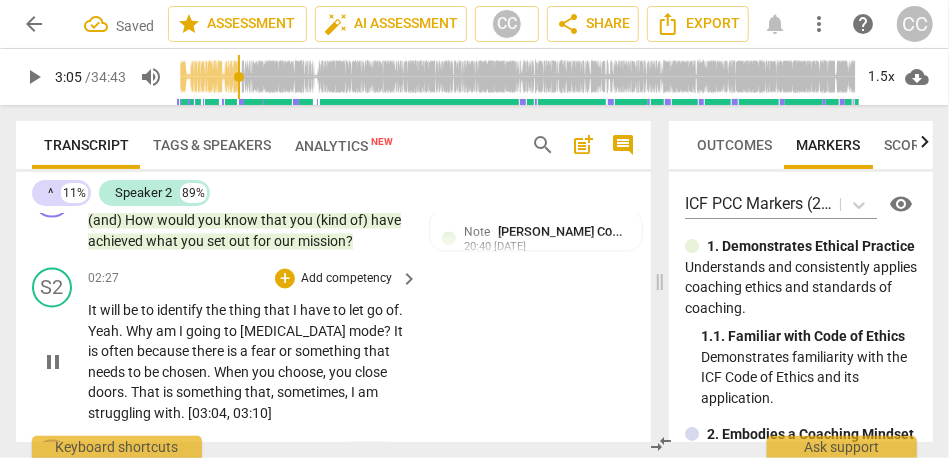 click on "+ Add competency keyboard_arrow_right" at bounding box center [345, 279] 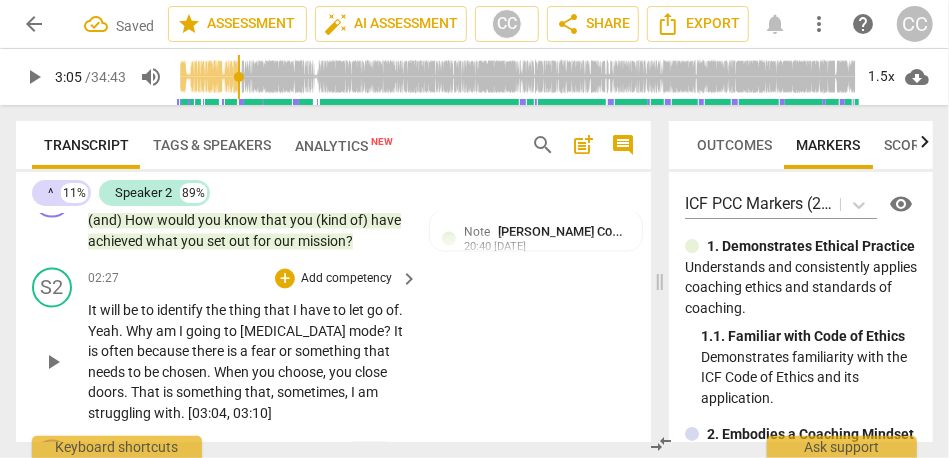 click on "Add competency" at bounding box center (346, 280) 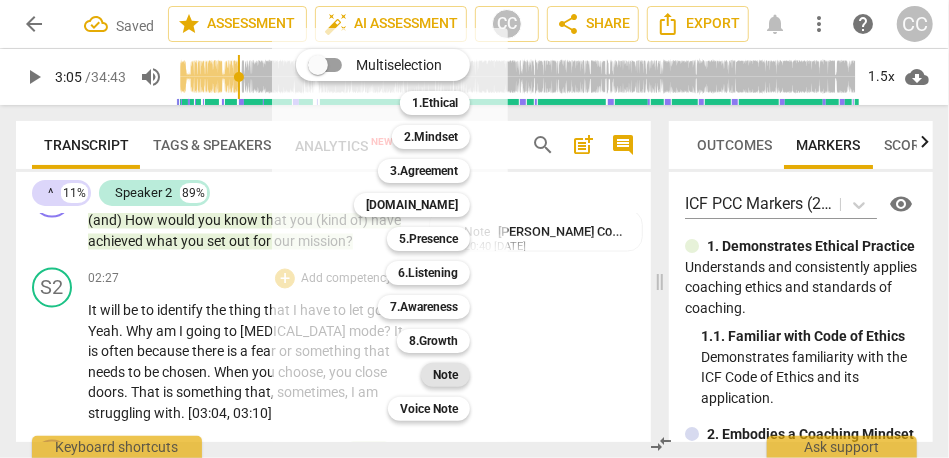click on "Note" at bounding box center [445, 375] 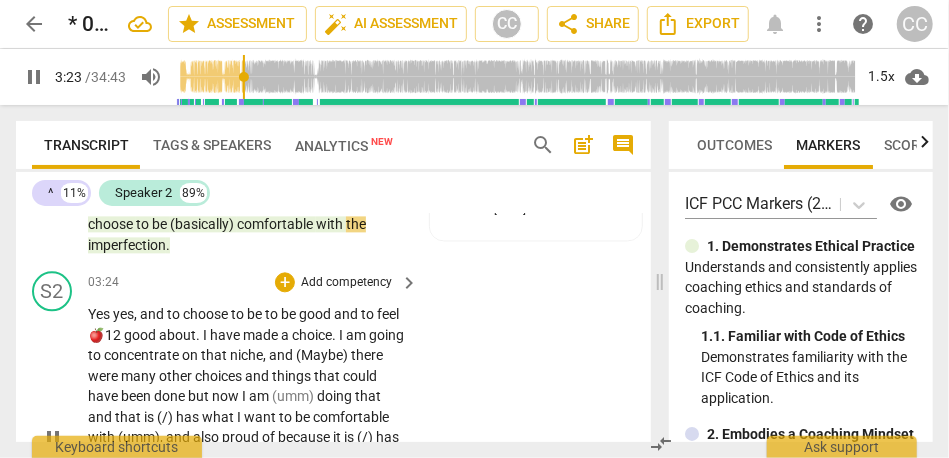 scroll, scrollTop: 1779, scrollLeft: 0, axis: vertical 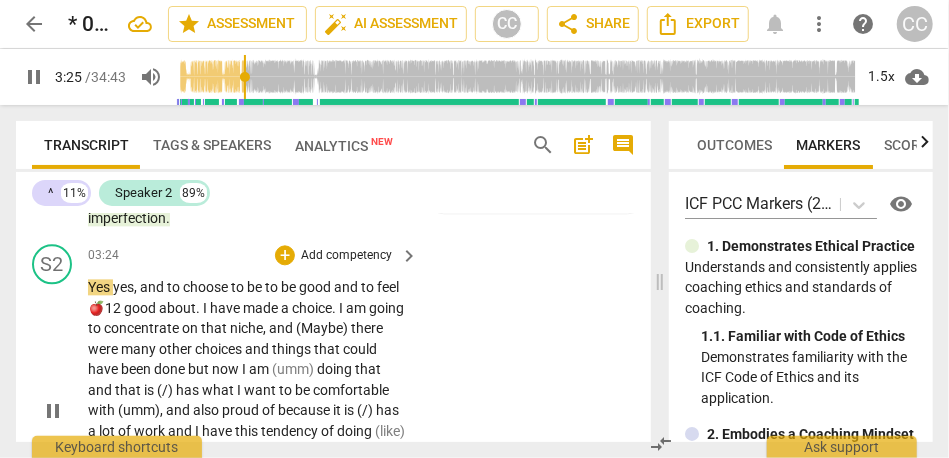 click on "yes" at bounding box center (123, 287) 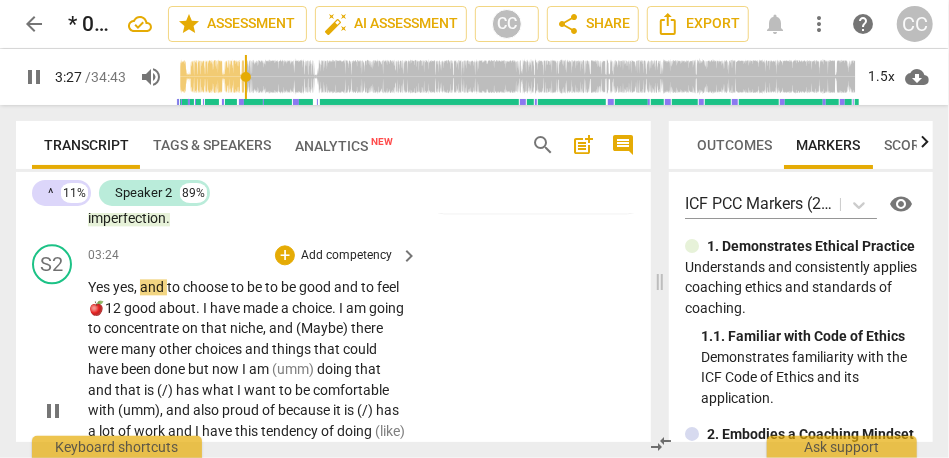 type on "207" 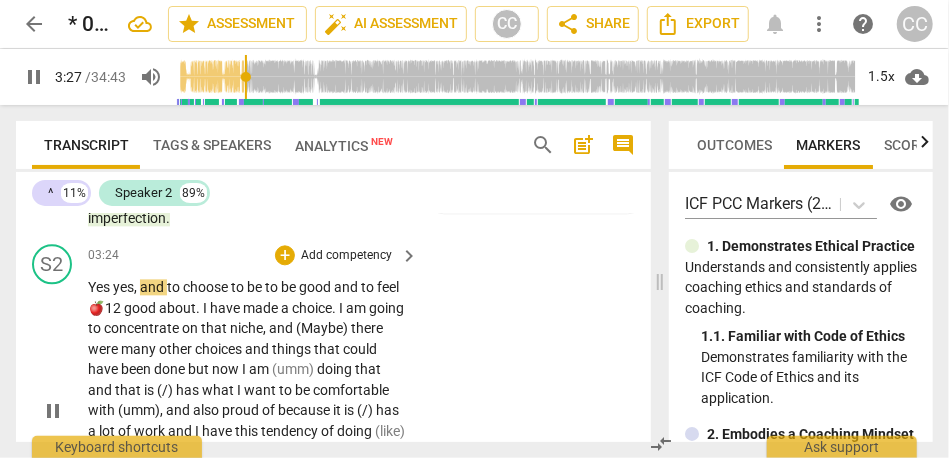 type 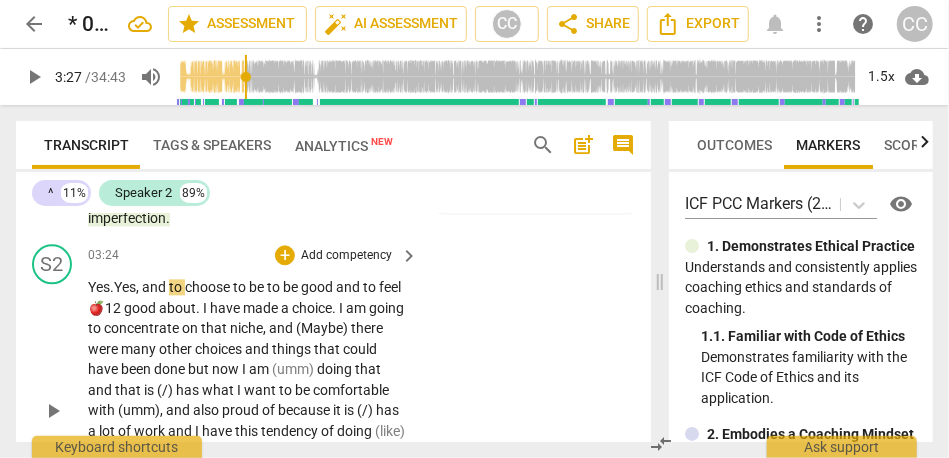 click on "Yes." at bounding box center [101, 287] 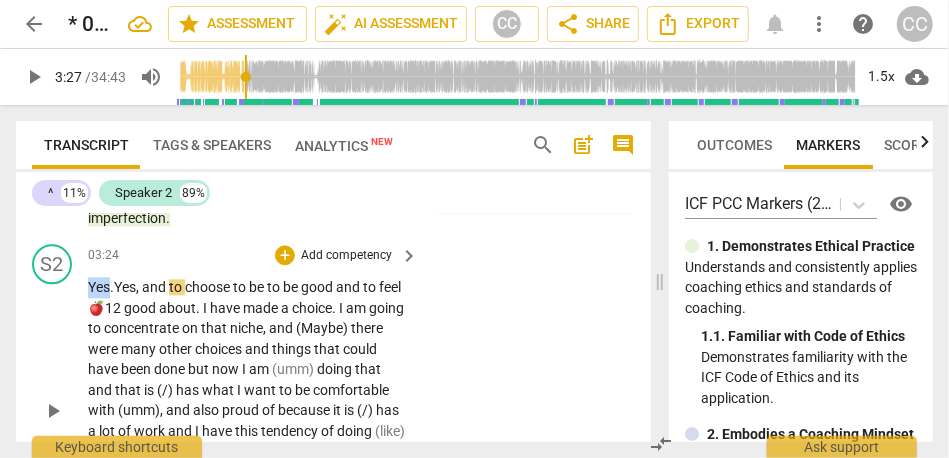 click on "Yes." at bounding box center (101, 287) 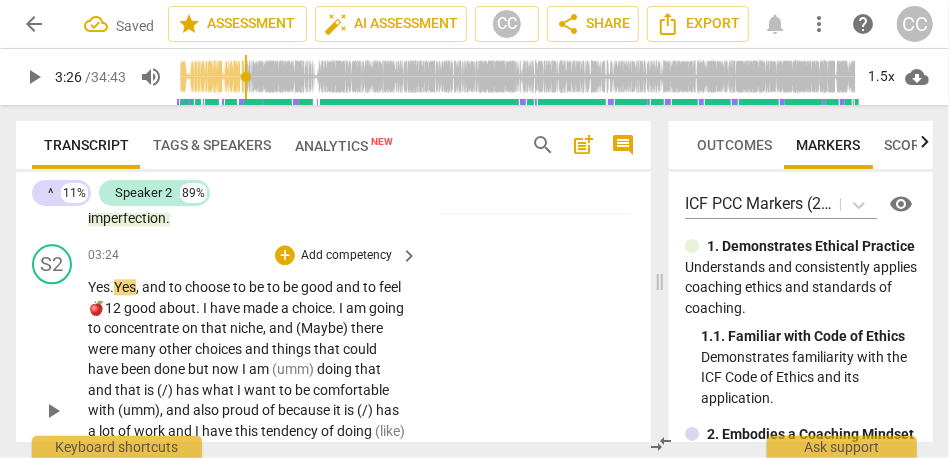 click on "Yes" at bounding box center [125, 287] 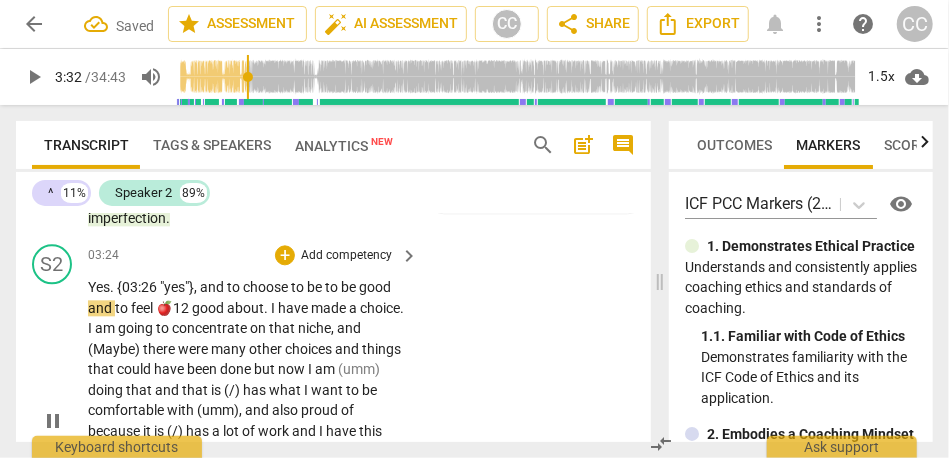 click on "to" at bounding box center [235, 287] 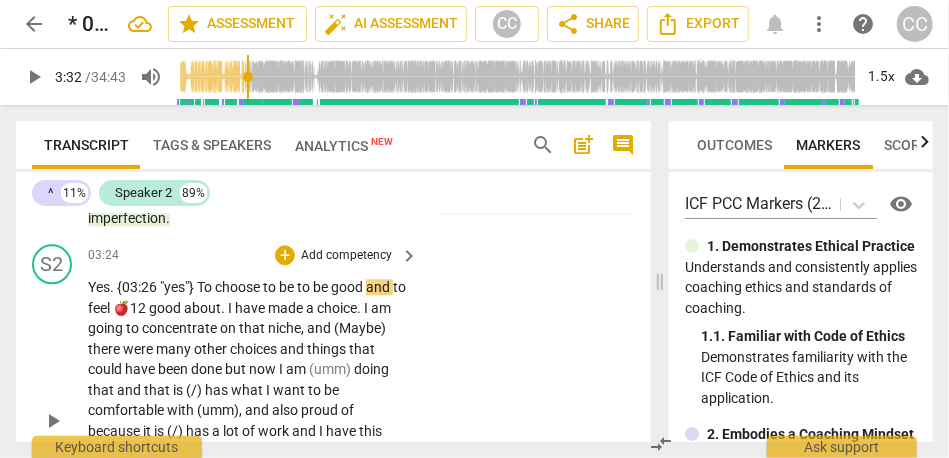click on "be" at bounding box center [288, 287] 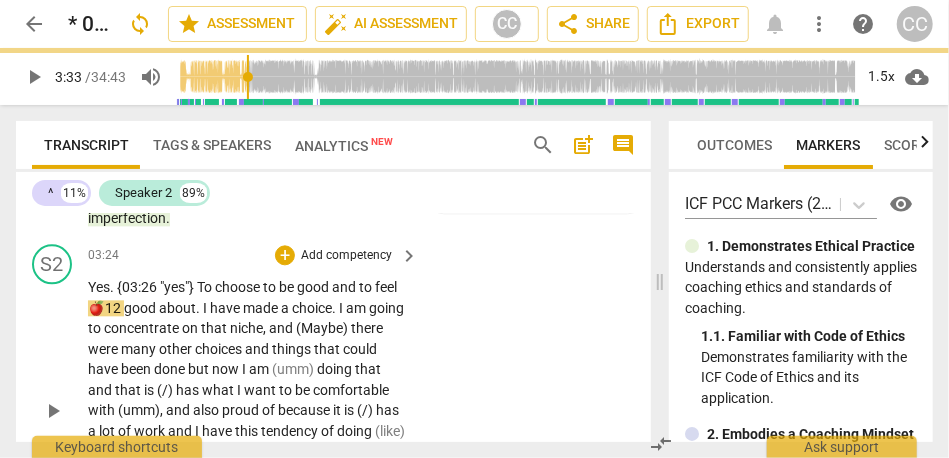 click on "S2 play_arrow pause 03:24 + Add competency keyboard_arrow_right Yes .   {03:26   "yes"}   To   choose   to   be   good   and   to   feel   🍎12   good   about .   I   have   made   a   choice .   I   am   going   to   concentrate   on   that   niche ,   and   (Maybe)   there   were   many   other   choices   and   things   that   could   have   been   done   but   now   I   am   (umm)   doing   that   and   that   is   (/)   has   what   I   want   to   be   comfortable   with   (umm) ,   and   also   proud   of   because   it   is   (/)   has   a   lot   of   work   and   I   have   this   tendency   of   doing   (like)   a   lot   of   work   and   when   it   is   (/)   has   the   end   and   it   is   (/)   has   (just)   (you   know)   the   time   when   you   put   everything   together   I   am   (like)   ah   ah   (you   know)   it   is   (/)   has   nothing   (umm)   so   yes   (just)   to   to   don't   do   that   again .   [laughter]   {04:20   "right"}" at bounding box center [333, 394] 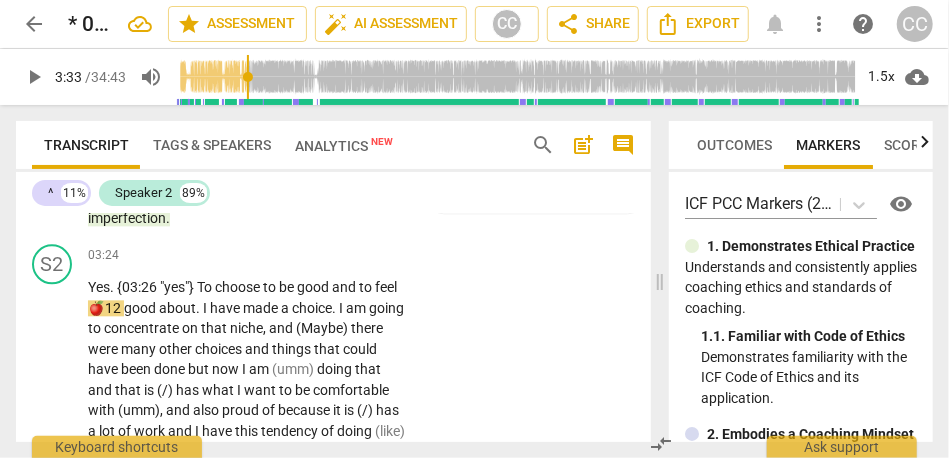 click on "choose" at bounding box center (239, 287) 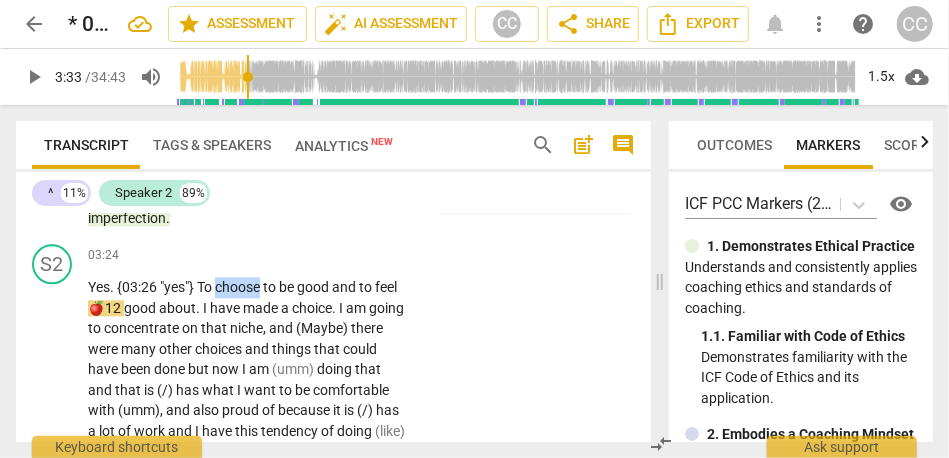 click on "choose" at bounding box center [239, 287] 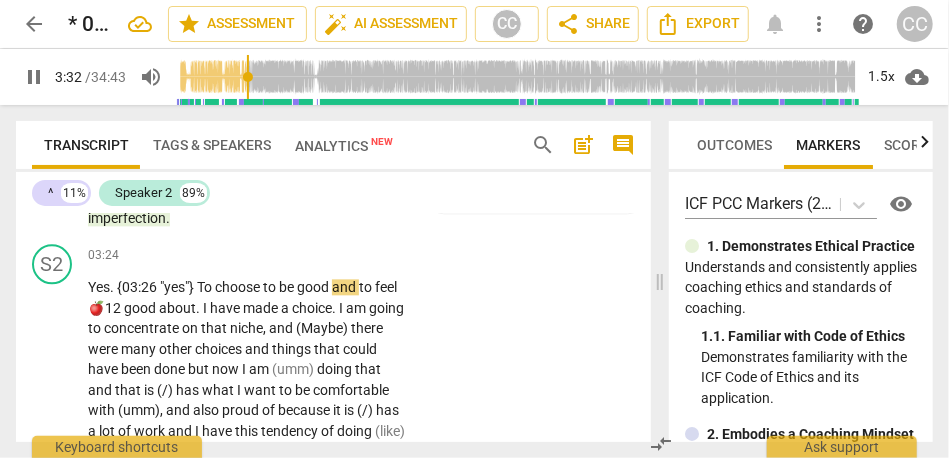 click on "and" at bounding box center (345, 287) 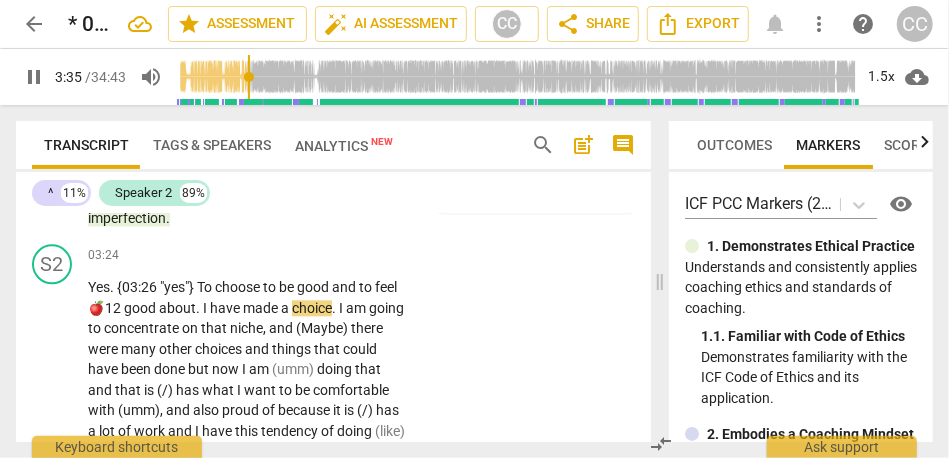 type on "216" 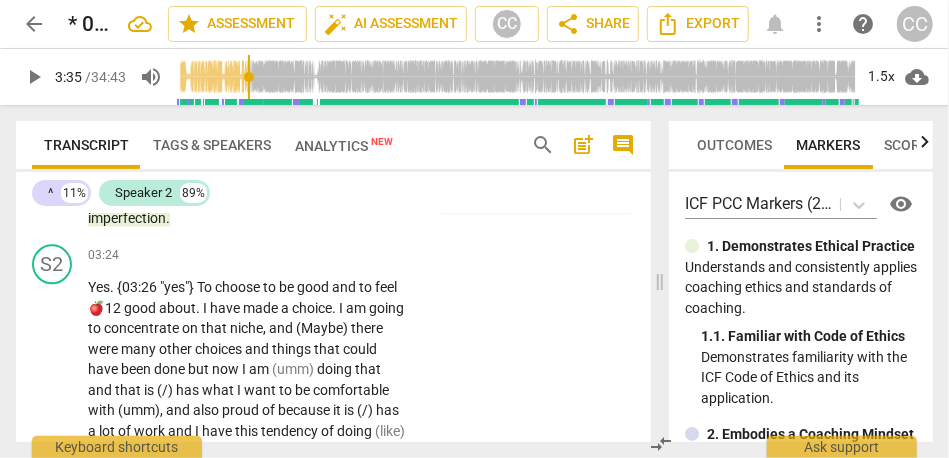 type 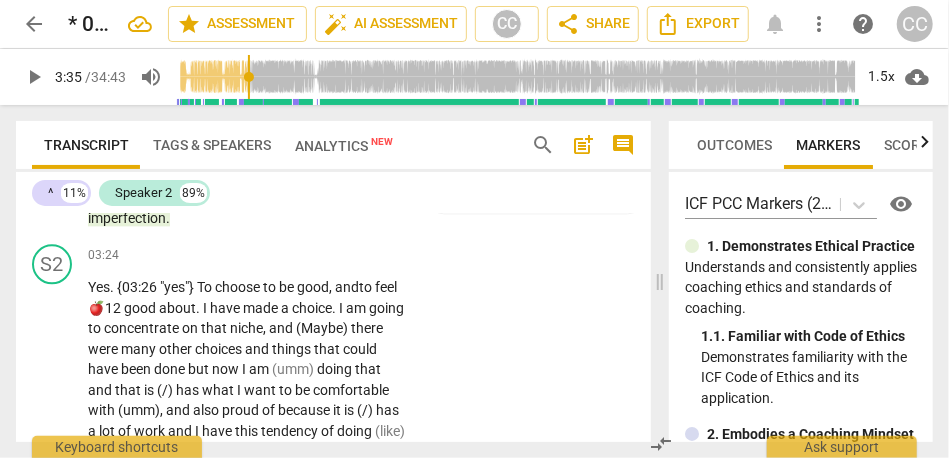 click on "to" at bounding box center (367, 287) 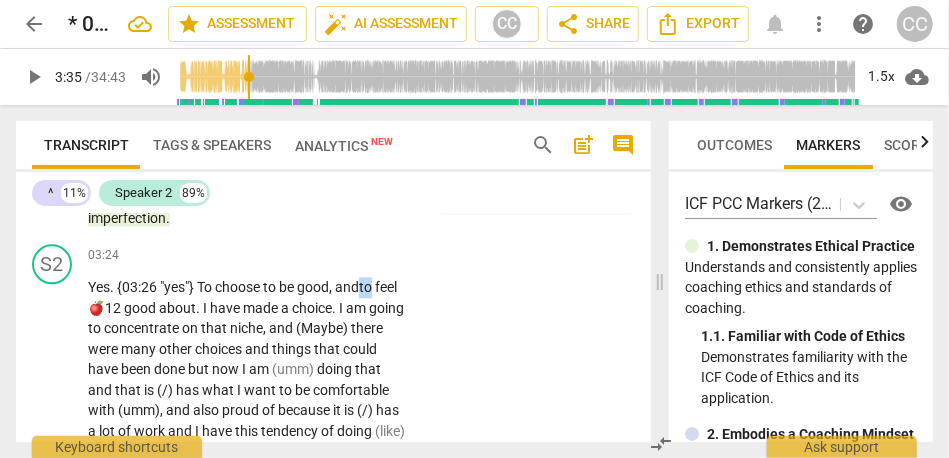 click on "to" at bounding box center [367, 287] 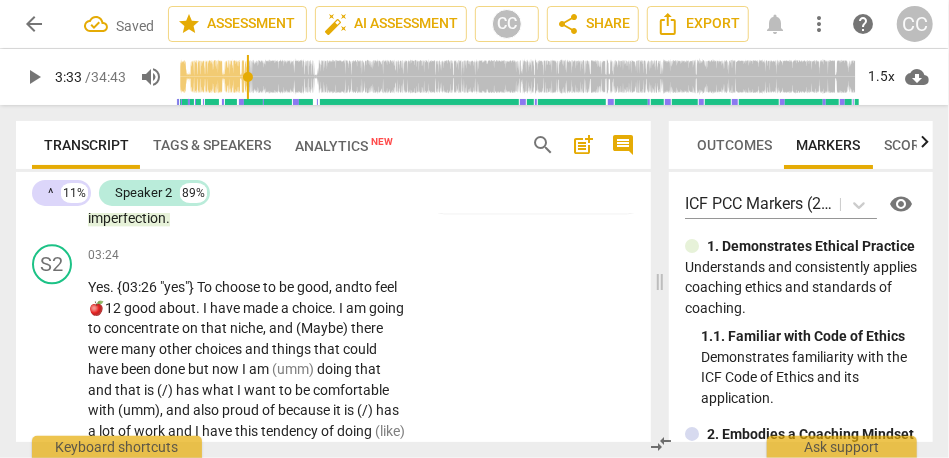 click on "good" at bounding box center [141, 308] 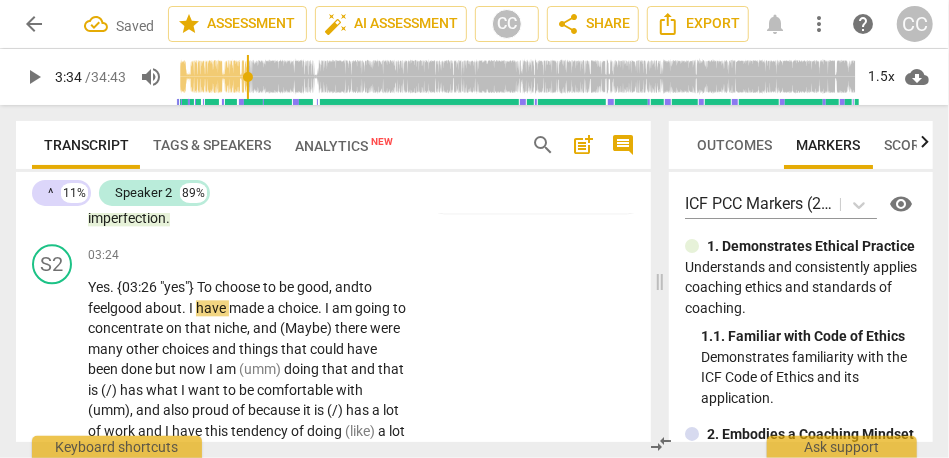 click on "good" at bounding box center [127, 308] 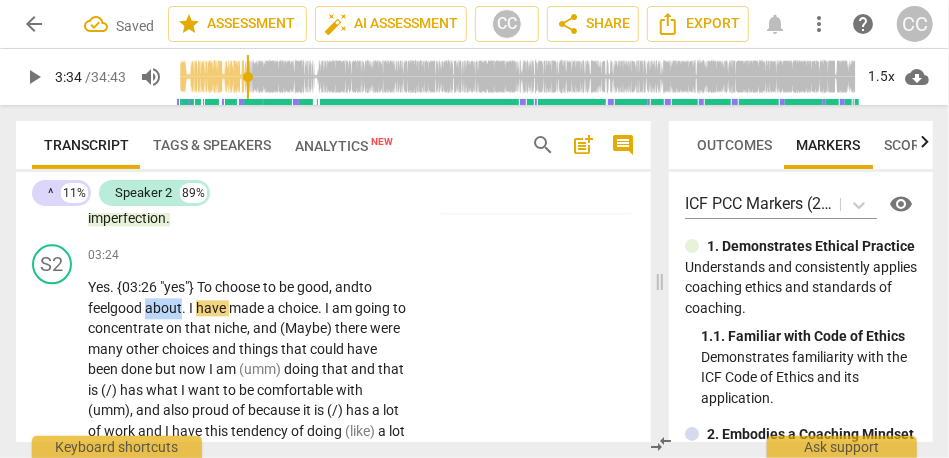 click on "good" at bounding box center [127, 308] 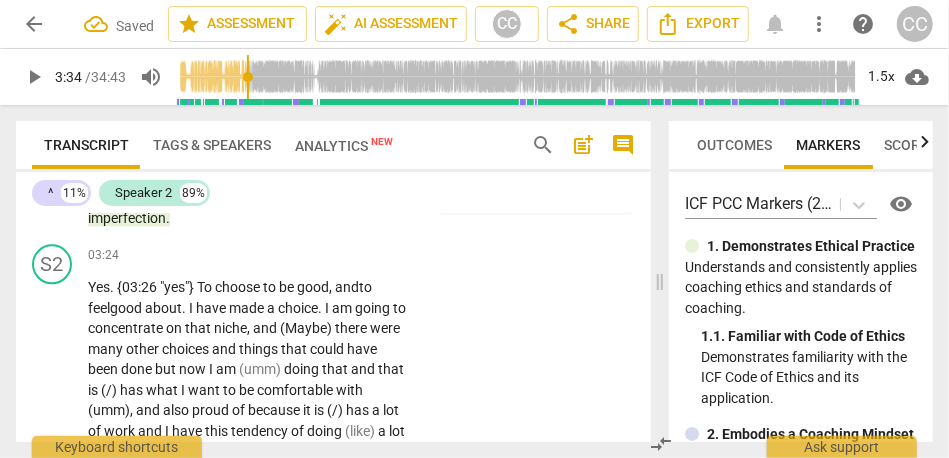 click on "." at bounding box center [185, 308] 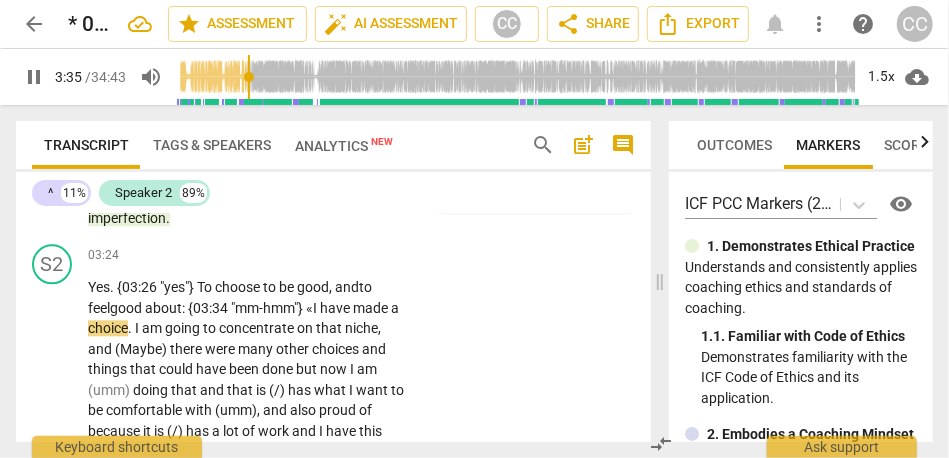 click on "." at bounding box center (131, 328) 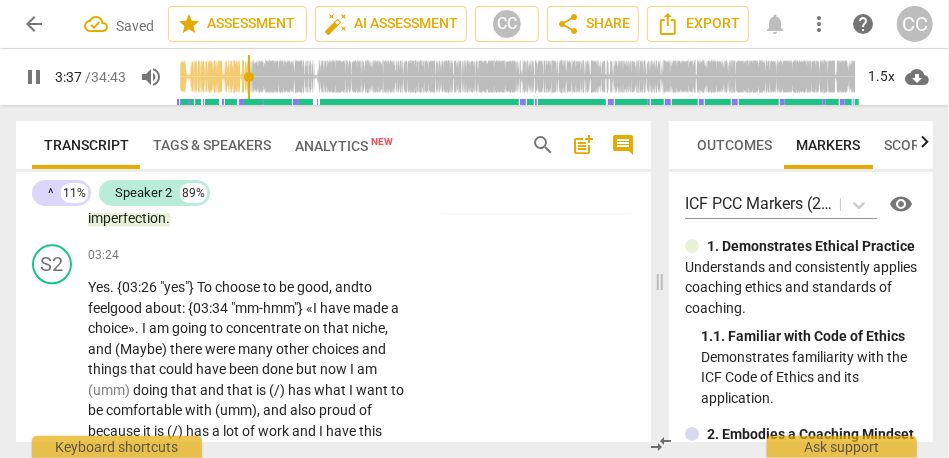 click on "choices" at bounding box center (337, 349) 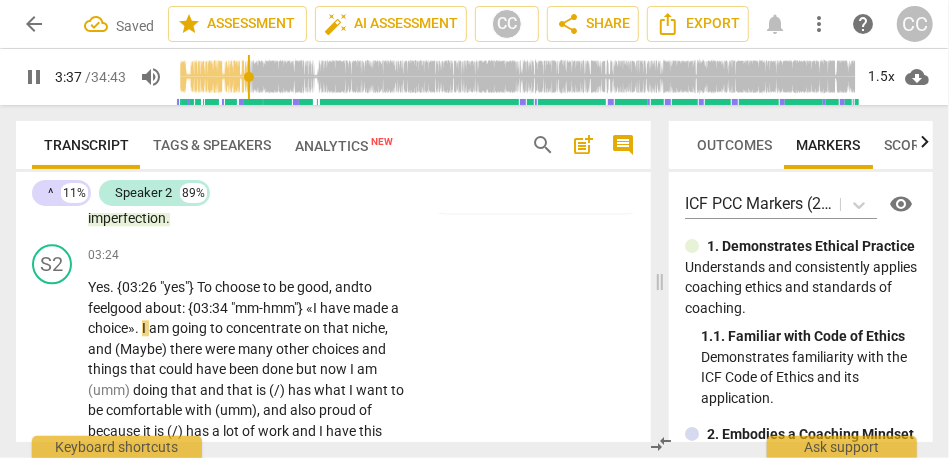 click on "S2 play_arrow pause 03:24 + Add competency keyboard_arrow_right Yes .   {03:26   "yes"}   To   choose   to   be   good, and  to   feel  good   about: {03:34 "mm-hmm"} « I   have   made   a   choice» .   I   am   going   to   concentrate   on   that   niche ,   and   (Maybe)   there   were   many   other   choices   and   things   that   could   have   been   done   but   now   I   am   (umm)   doing   that   and   that   is   (/)   has   what   I   want   to   be   comfortable   with   (umm) ,   and   also   proud   of   because   it   is   (/)   has   a   lot   of   work   and   I   have   this   tendency   of   doing   (like)   a   lot   of   work   and   when   it   is   (/)   has   the   end   and   it   is   (/)   has   (just)   (you   know)   the   time   when   you   put   everything   together   I   am   (like)   ah   ah   (you   know)   it   is   (/)   has   nothing   (umm)   so   yes   (just)   to   to   don't   do   that   again .   [laughter]   {04:20   "right"}" at bounding box center (333, 404) 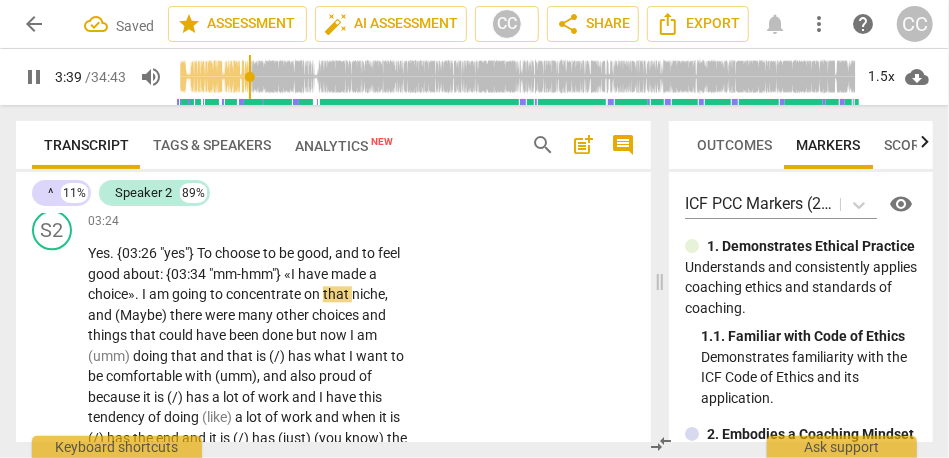 scroll, scrollTop: 1814, scrollLeft: 0, axis: vertical 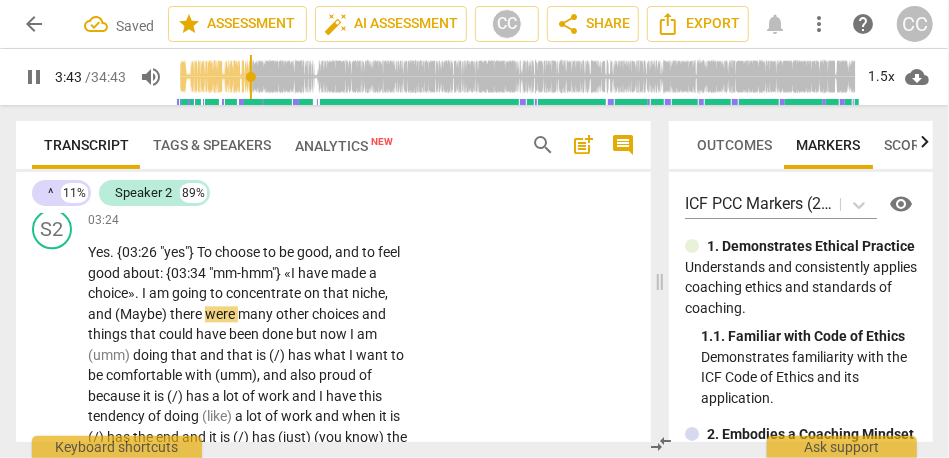 click on "there" at bounding box center (187, 314) 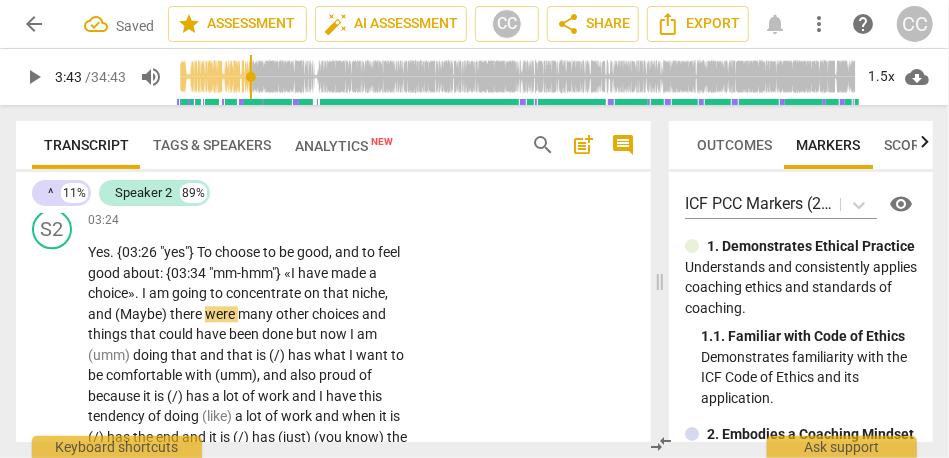 type 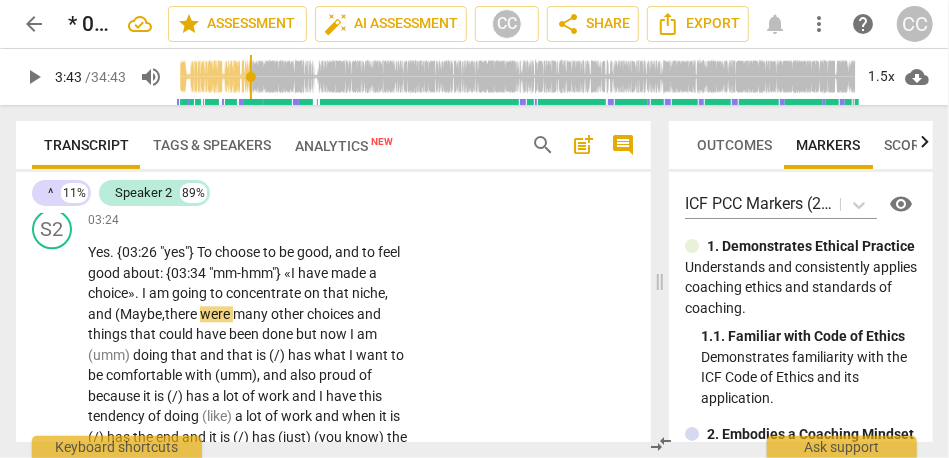 click on "(Maybe," at bounding box center (140, 314) 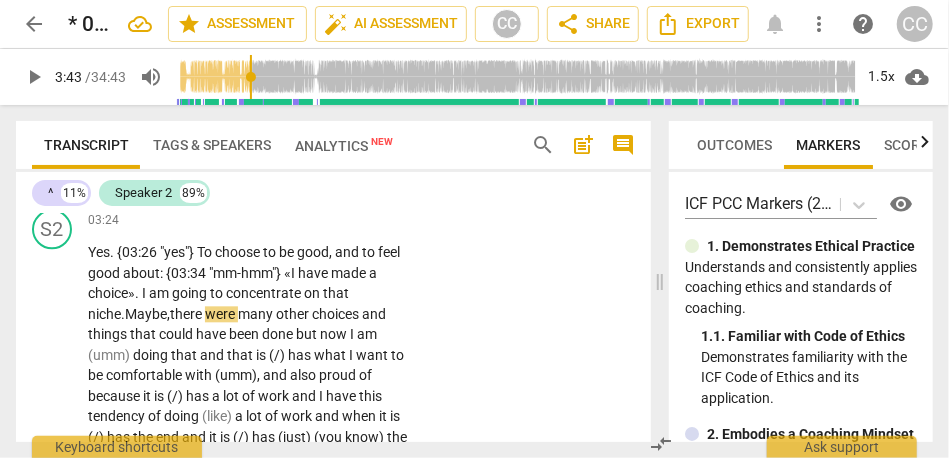 click on "Maybe," at bounding box center [147, 314] 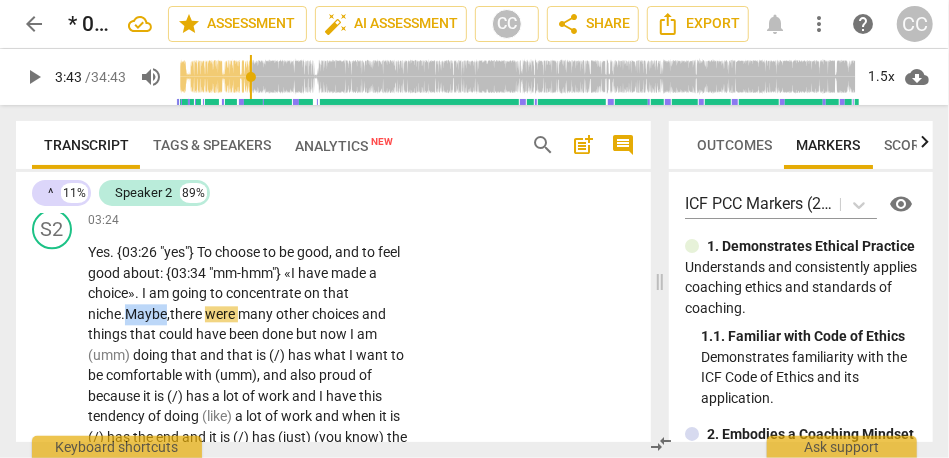 click on "Maybe," at bounding box center (147, 314) 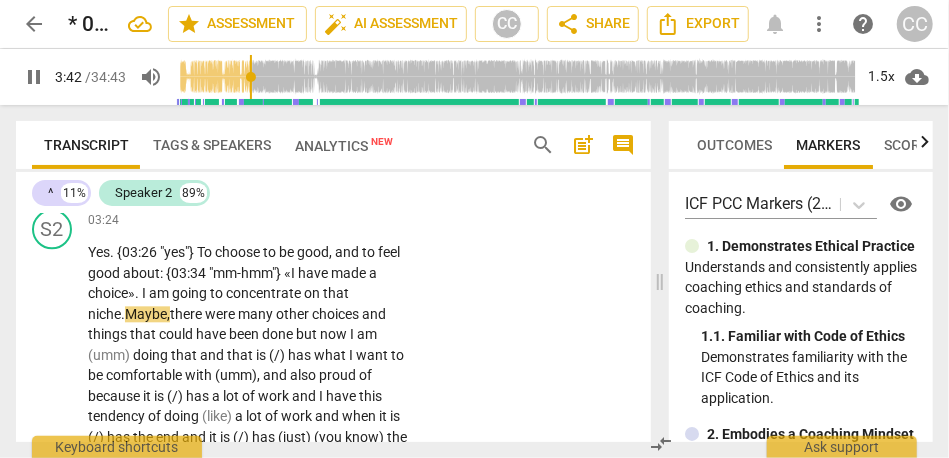 scroll, scrollTop: 1848, scrollLeft: 0, axis: vertical 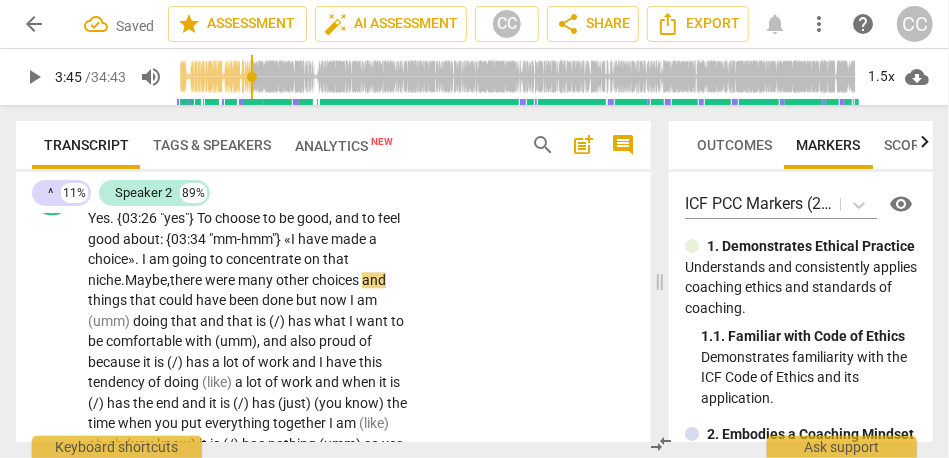 click on "Maybe," at bounding box center [147, 280] 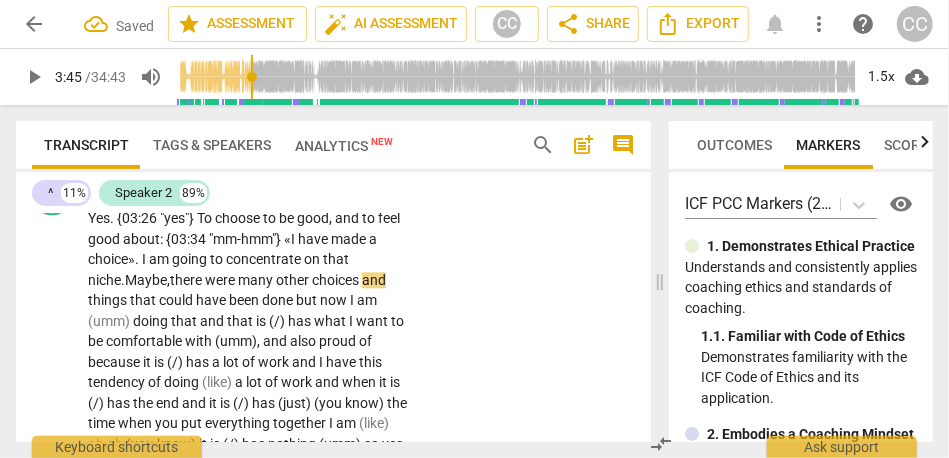 click on "Maybe," at bounding box center (147, 280) 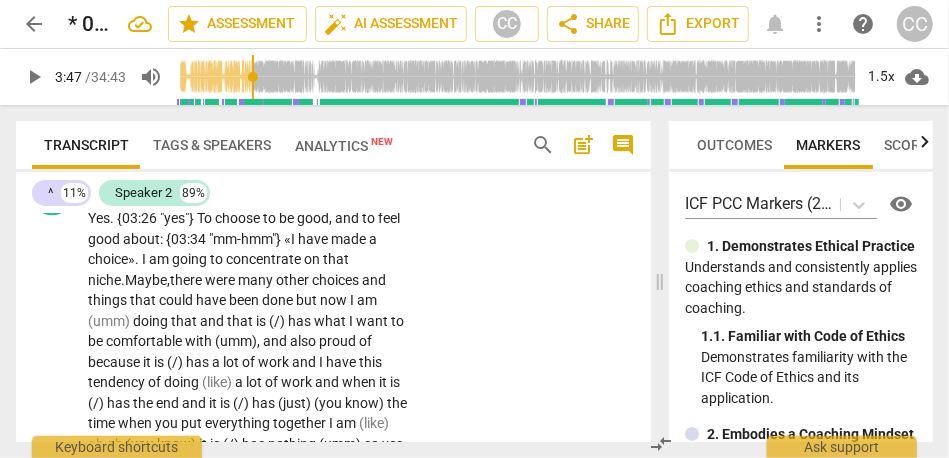 click on "and" at bounding box center (374, 280) 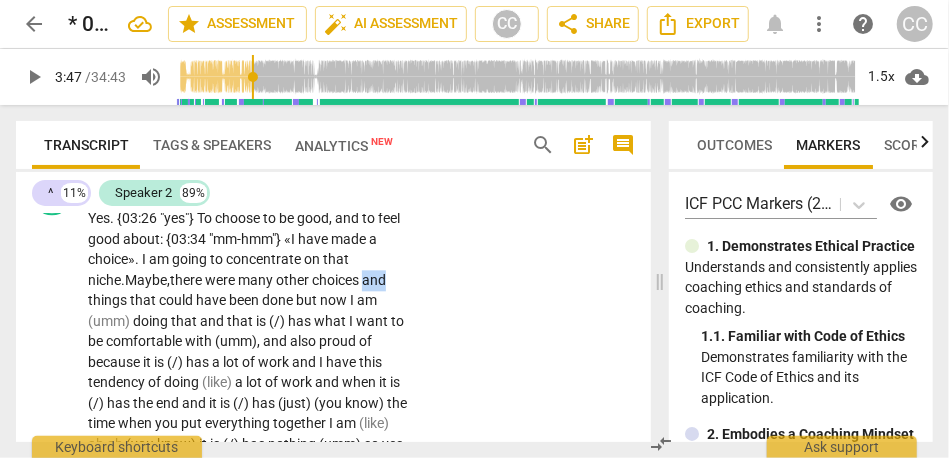 click on "and" at bounding box center [374, 280] 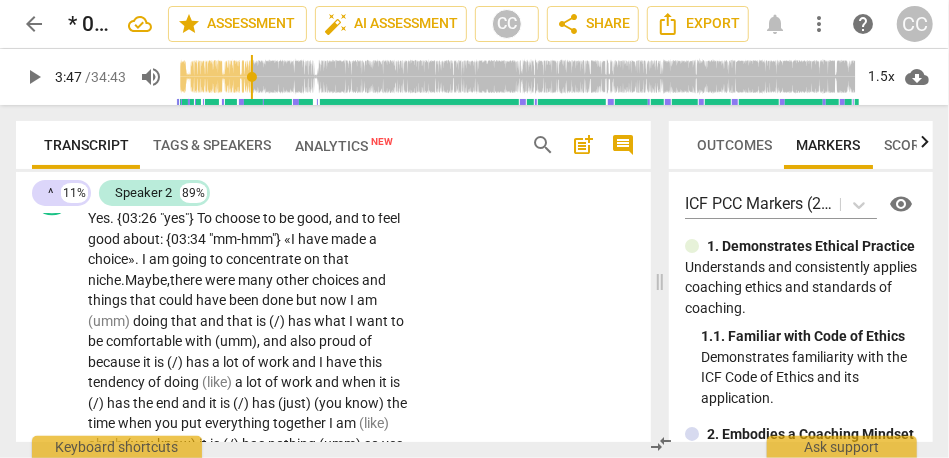 click on "done" at bounding box center (279, 300) 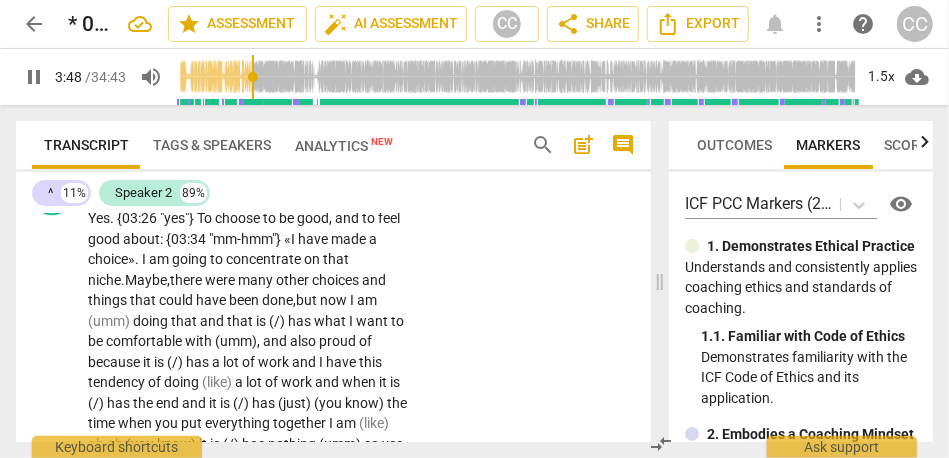 click on "I" at bounding box center [353, 300] 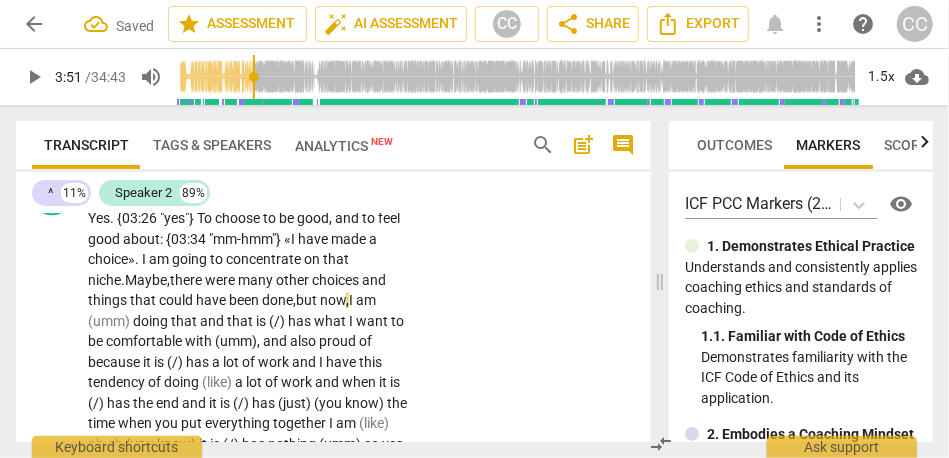 click on "doing" at bounding box center [152, 321] 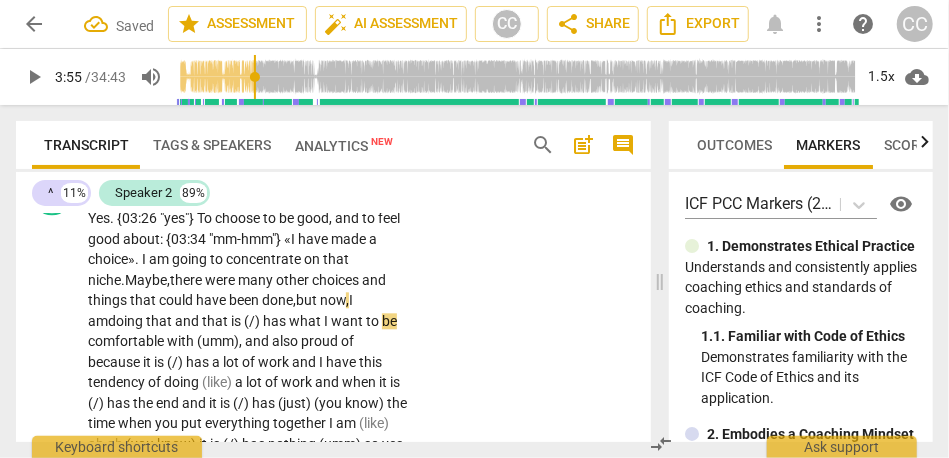 click on "and" at bounding box center [188, 321] 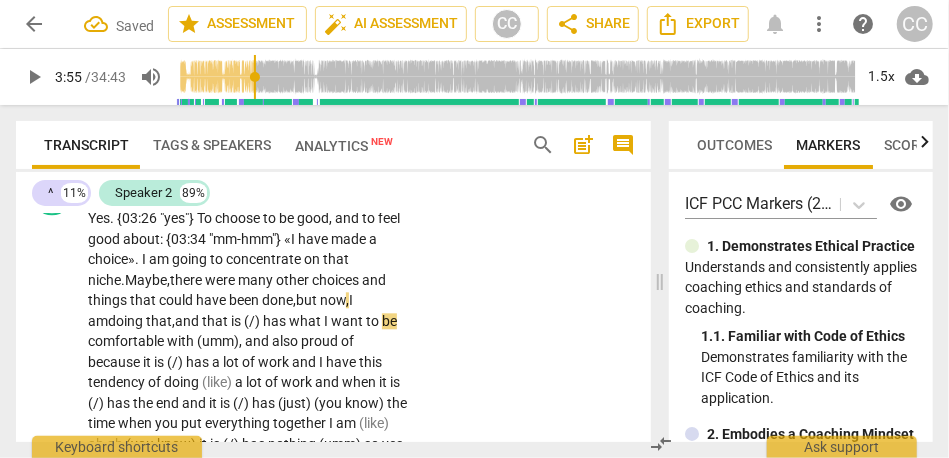click on "(/)" at bounding box center (253, 321) 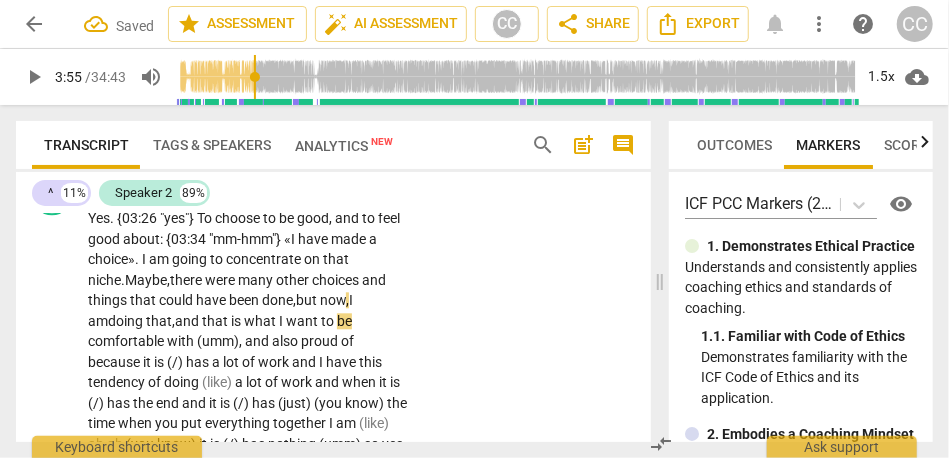 click on "is" at bounding box center (237, 321) 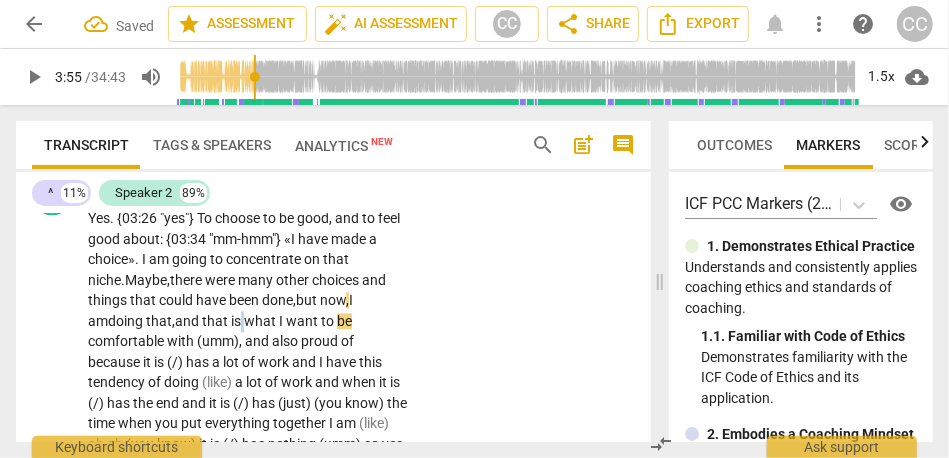 click on "is" at bounding box center [237, 321] 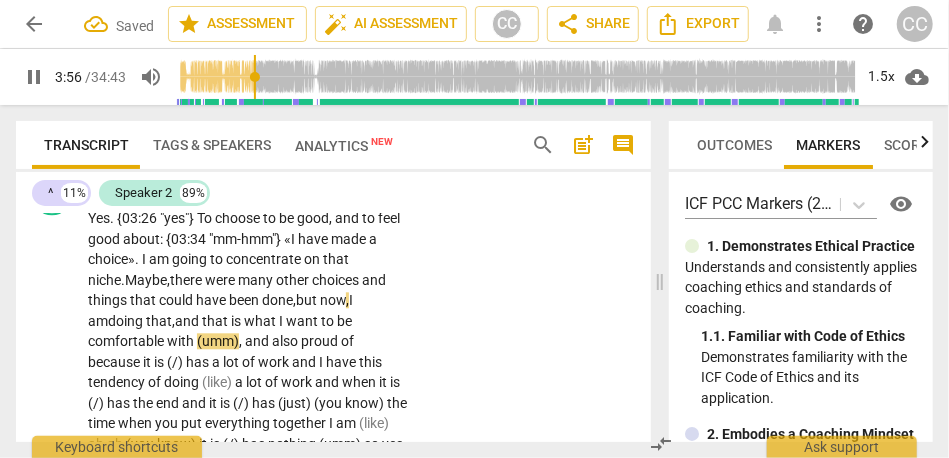 click on "(umm)" at bounding box center [218, 341] 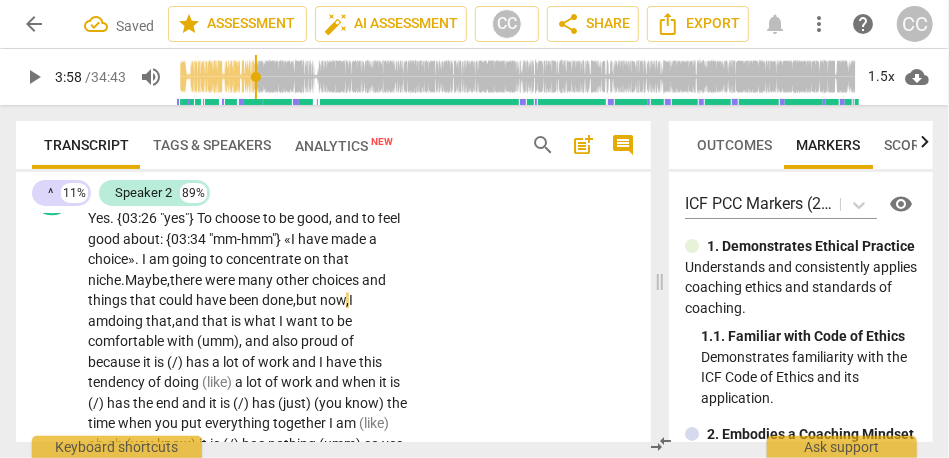 click on "comfortable" at bounding box center (127, 341) 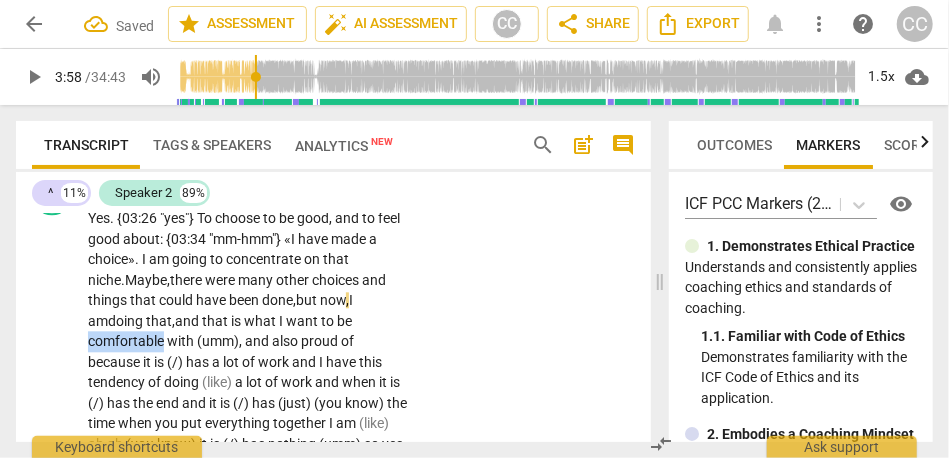 click on "comfortable" at bounding box center (127, 341) 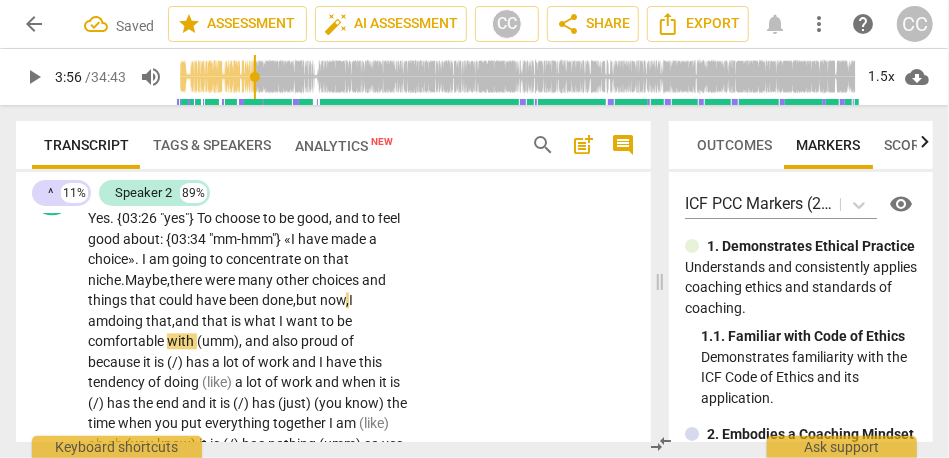 click on "with" at bounding box center [182, 341] 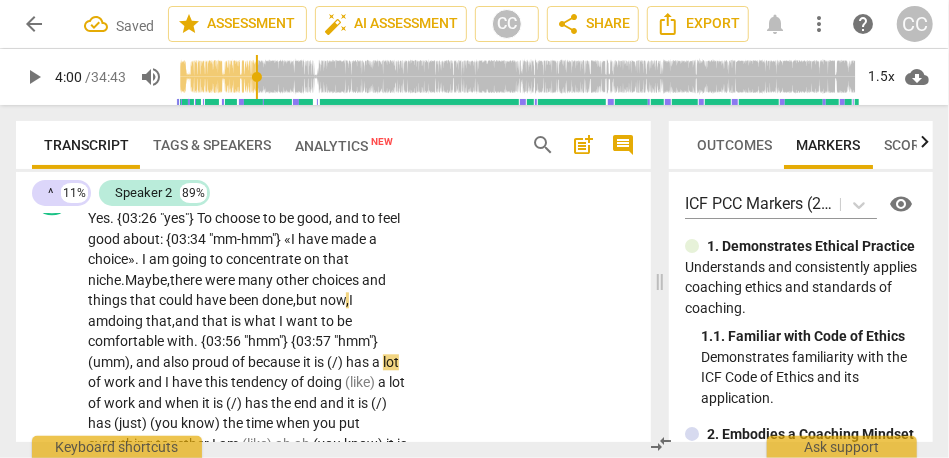 click on "with. {03:56 "hmm"} {03:57 "hmm"}" at bounding box center [272, 341] 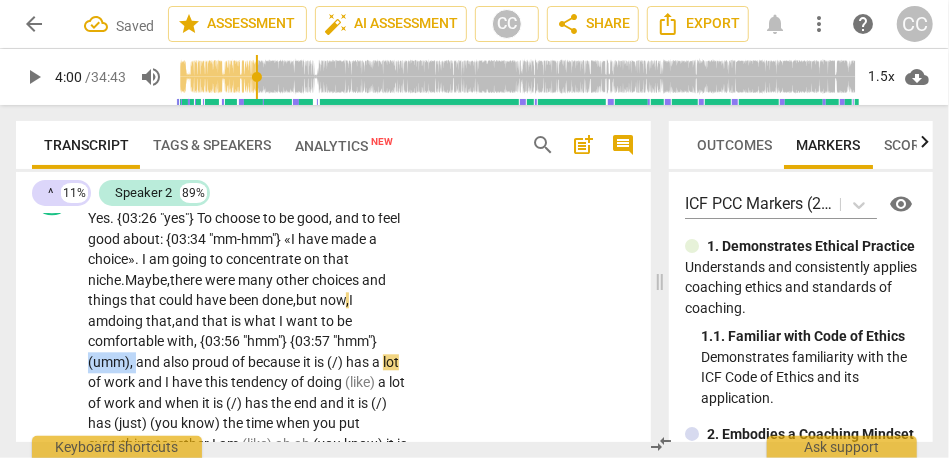 drag, startPoint x: 138, startPoint y: 361, endPoint x: 76, endPoint y: 363, distance: 62.03225 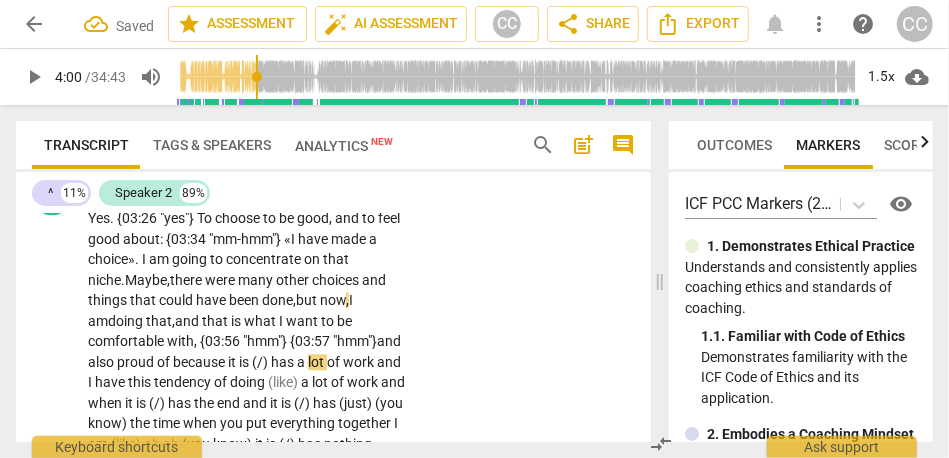 click on "proud" at bounding box center [137, 362] 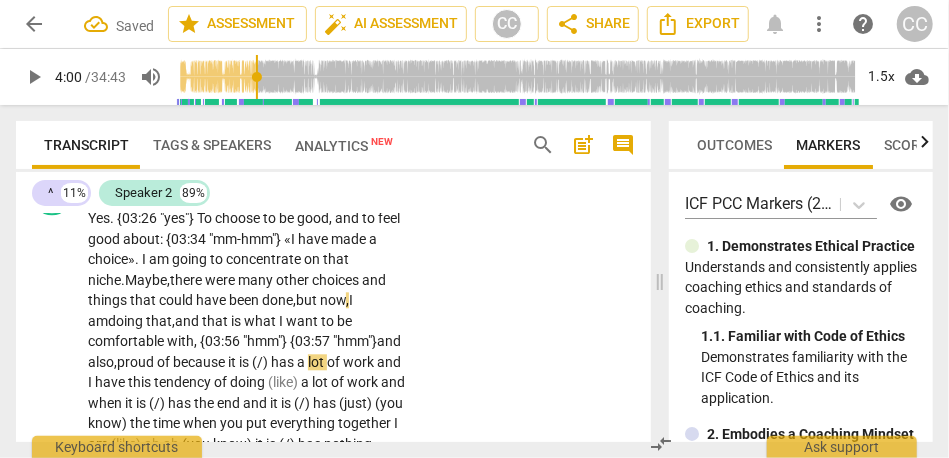 click on "also," at bounding box center [102, 362] 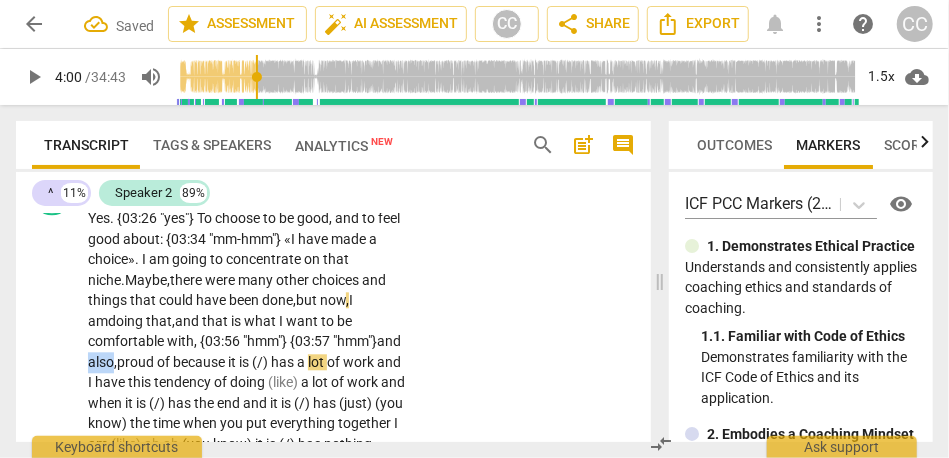 click on "also," at bounding box center [102, 362] 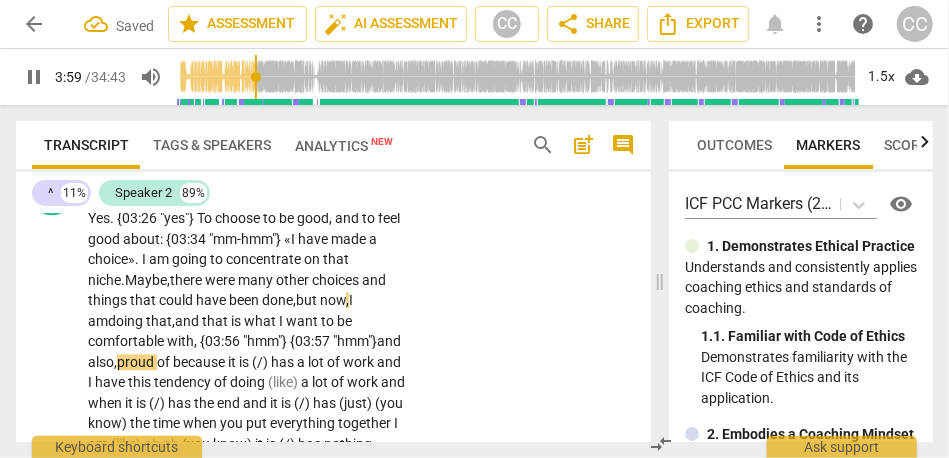 scroll, scrollTop: 1870, scrollLeft: 0, axis: vertical 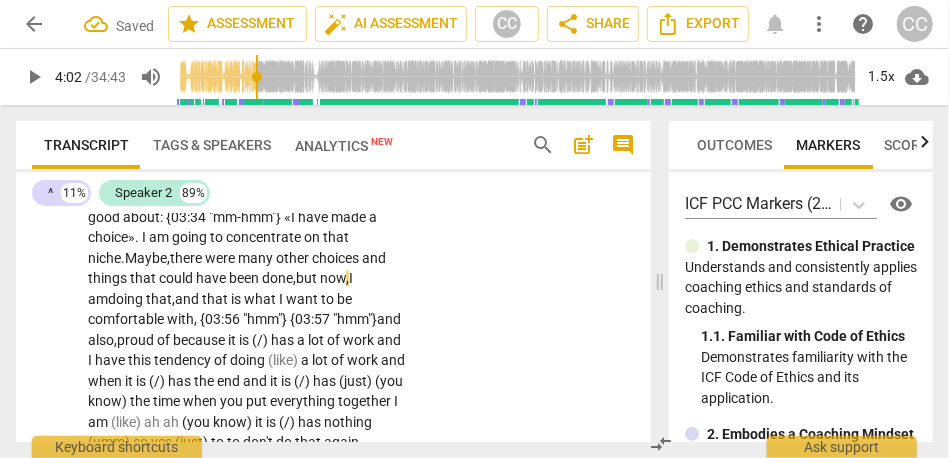 click on "proud" at bounding box center [137, 340] 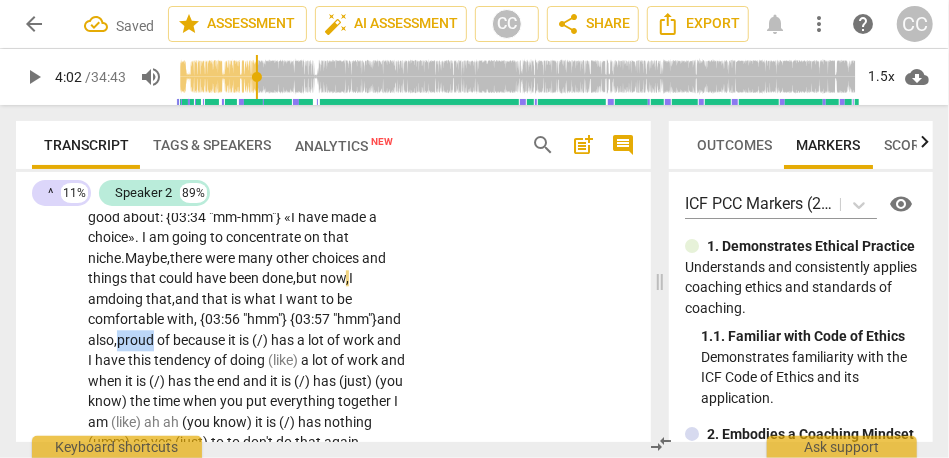 click on "proud" at bounding box center (137, 340) 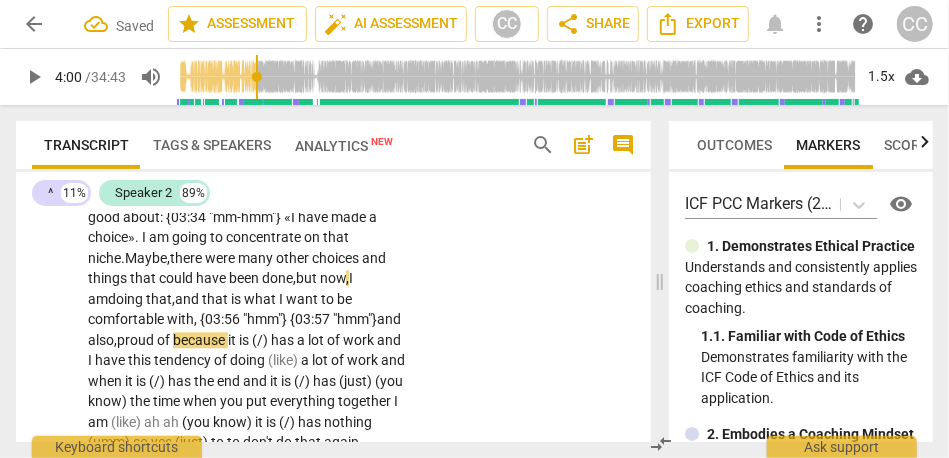 click on "because" at bounding box center (200, 340) 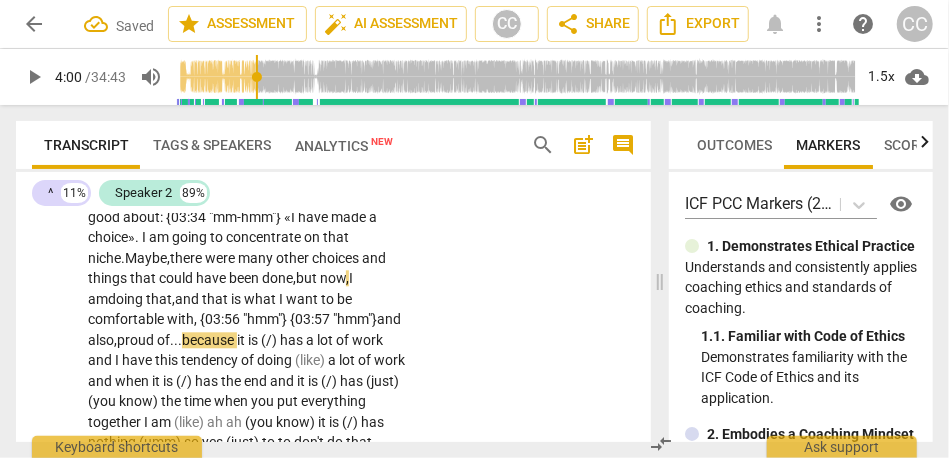 click on "is" at bounding box center [254, 340] 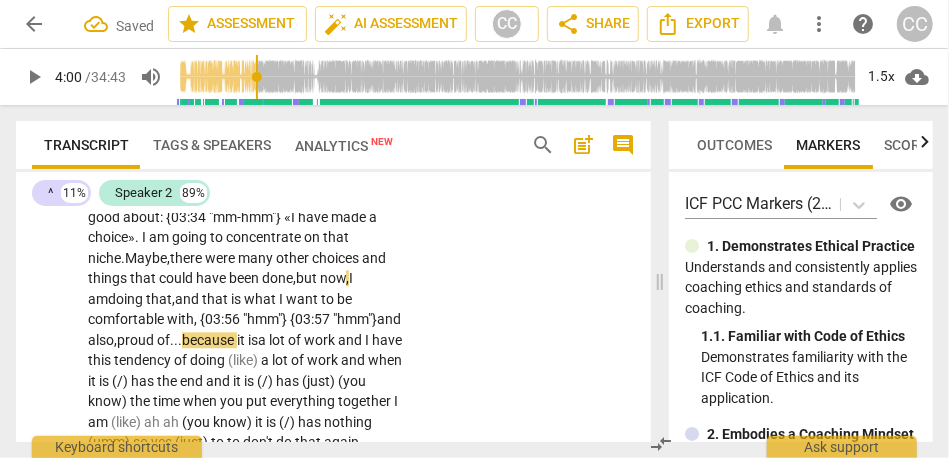 click on "S2 play_arrow pause 03:24 + Add competency keyboard_arrow_right Yes .   {03:26   "yes"}   To   choose   to   be   good ,   and   to   feel   good   about :   {03:34   "mm-hmm"}   «I   have   made   a   choice» .   I   am   going   to   concentrate   on   that   niche.  Maybe,  there   were   many   other   choices   and   things   that   could   have   been   done,  but   now ,  I   am  doing   that,  and   that   is   what   I   want   to   be   comfortable   with, {03:56 "hmm"} {03:57 "hmm"}  and   also,  proud   of...  because   it   is  a   lot   of   work   and   I   have   this   tendency   of   doing   (like)   a   lot   of   work   and   when   it   is   (/)   has   the   end   and   it   is   (/)   has   (just)   (you   know)   the   time   when   you   put   everything   together   I   am   (like)   ah   ah   (you   know)   it   is   (/)   has   nothing   (umm)   so   yes   (just)   to   to   don't   do   that   again .   [laughter]   {04:20   "right"}" at bounding box center (333, 313) 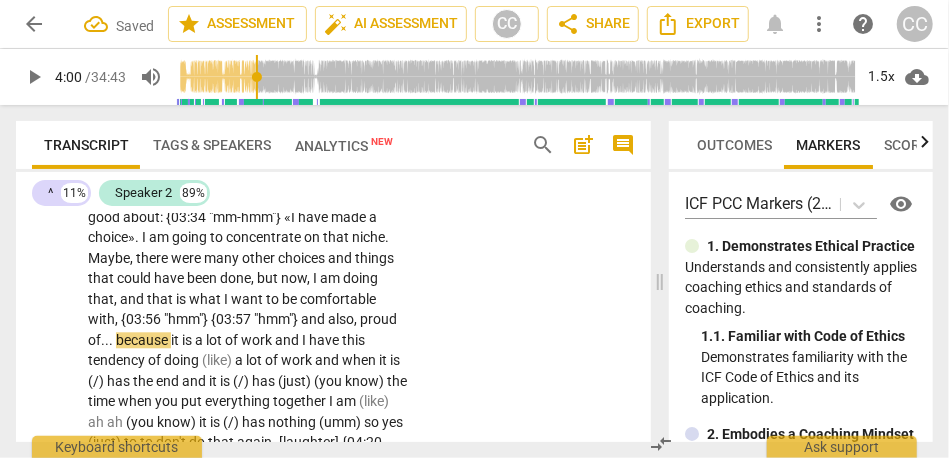 click on "because" at bounding box center [143, 340] 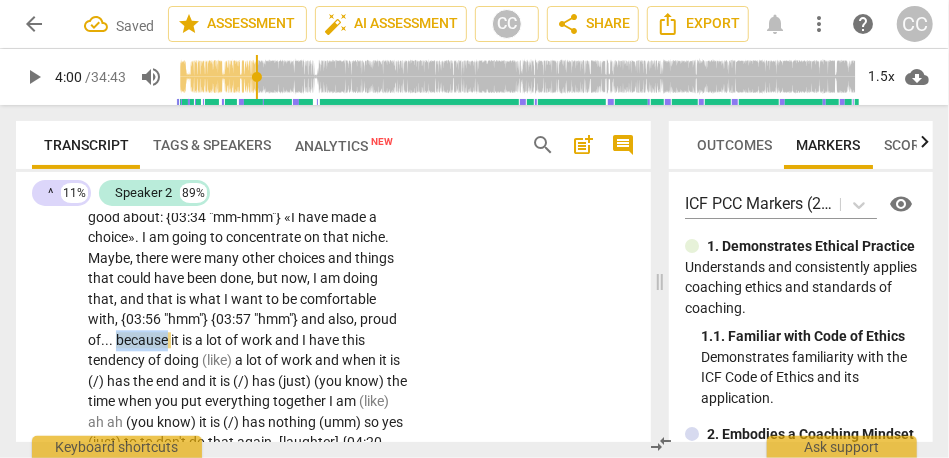 click on "because" at bounding box center [143, 340] 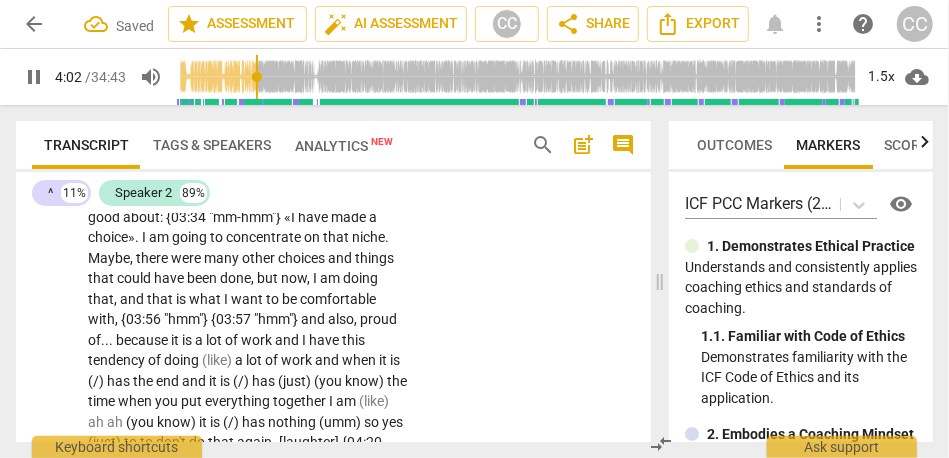 click on "and" at bounding box center [288, 340] 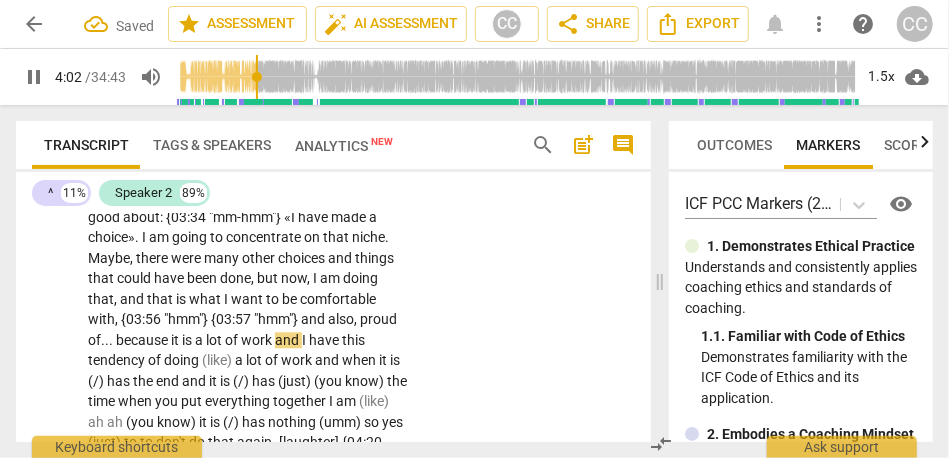type on "243" 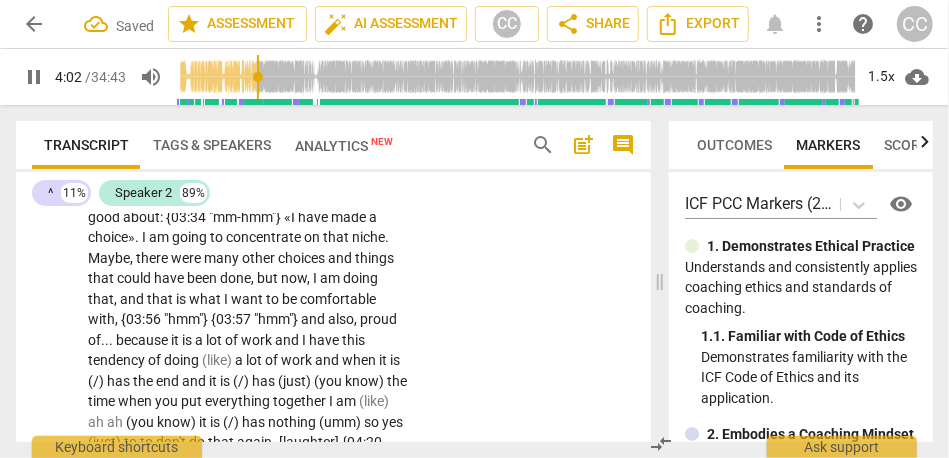 type 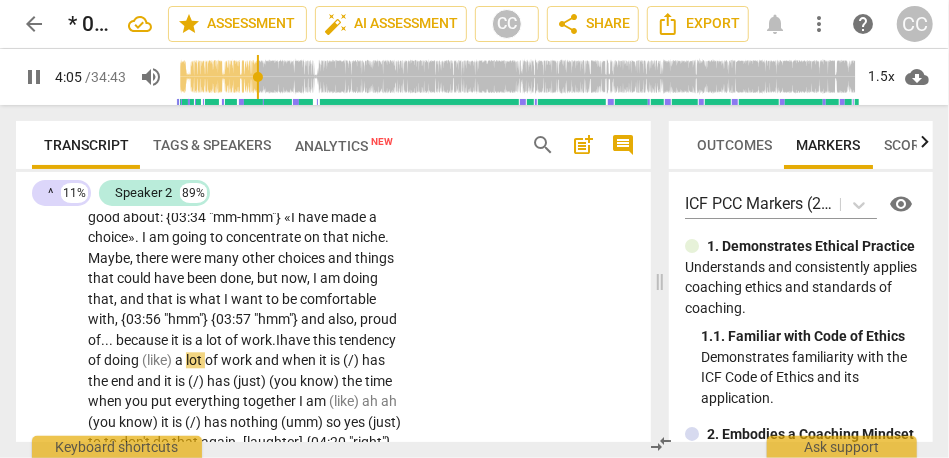 click on "have" at bounding box center (296, 340) 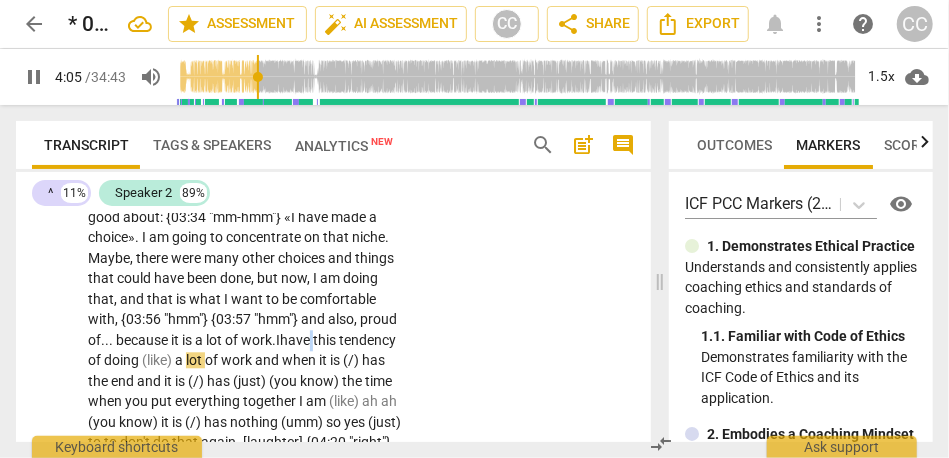 click on "have" at bounding box center [296, 340] 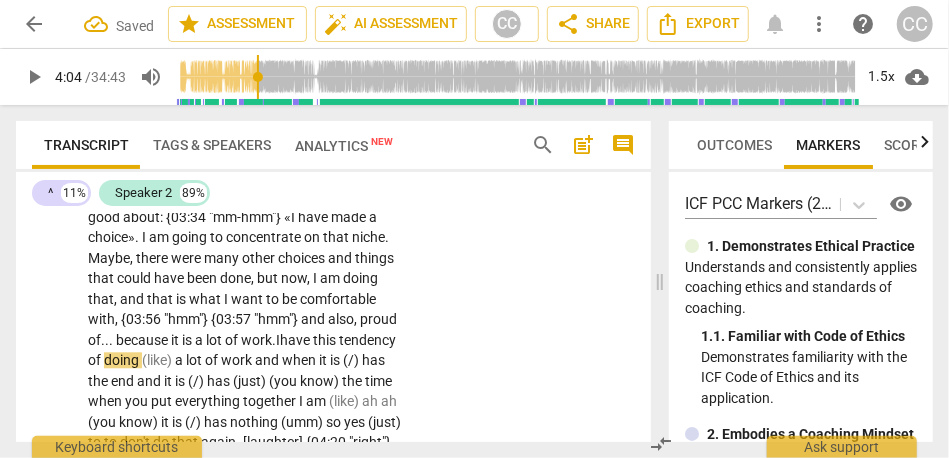 click on "(like)" at bounding box center (158, 360) 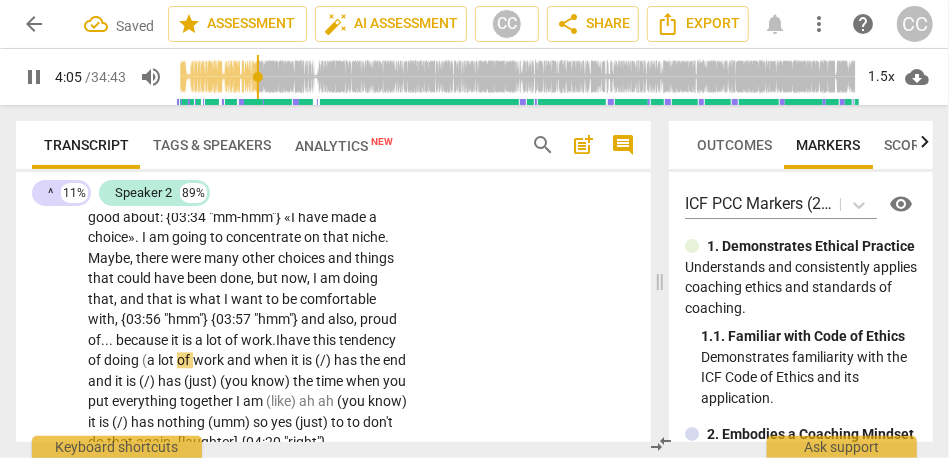 click on "(just)" at bounding box center (202, 381) 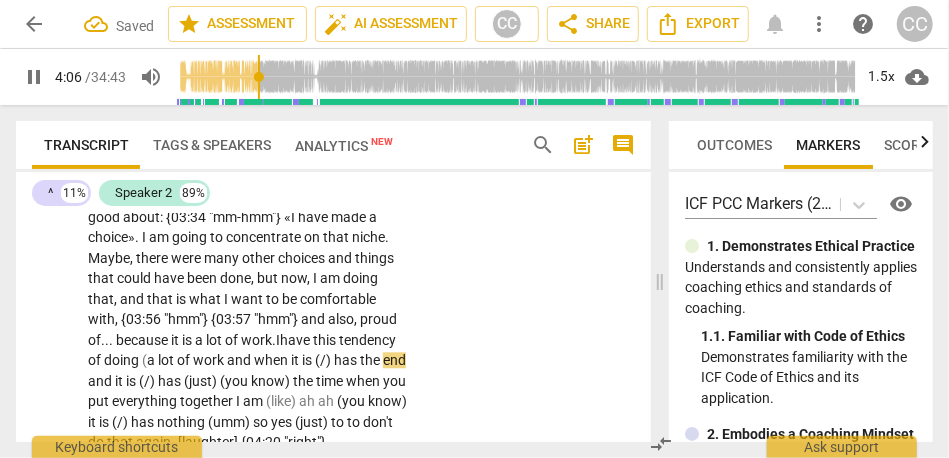 click on "a" at bounding box center [152, 360] 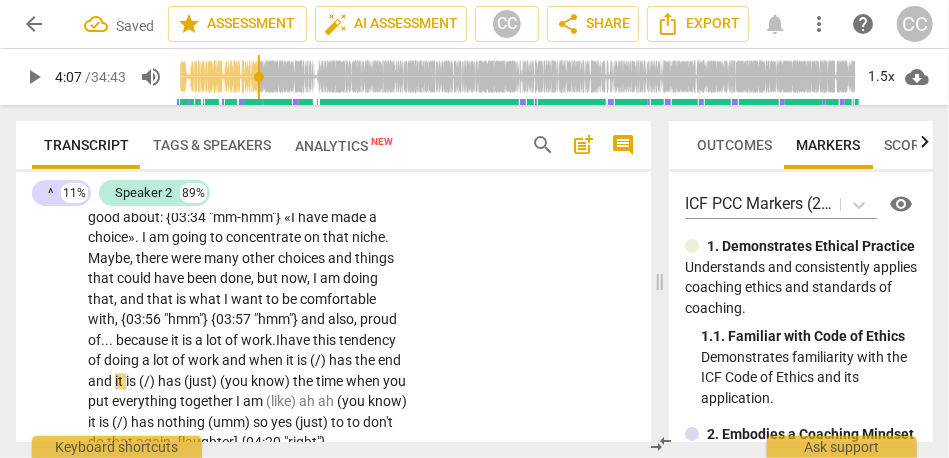 click on "and" at bounding box center (235, 360) 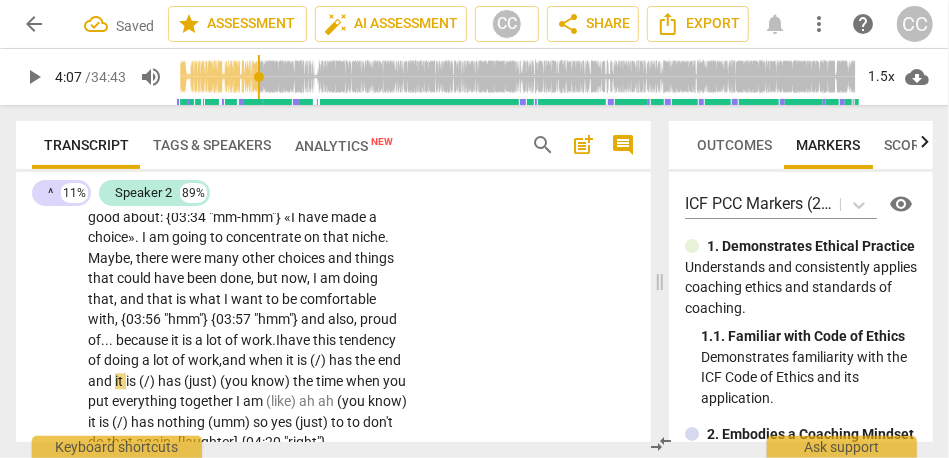 click on "and" at bounding box center (235, 360) 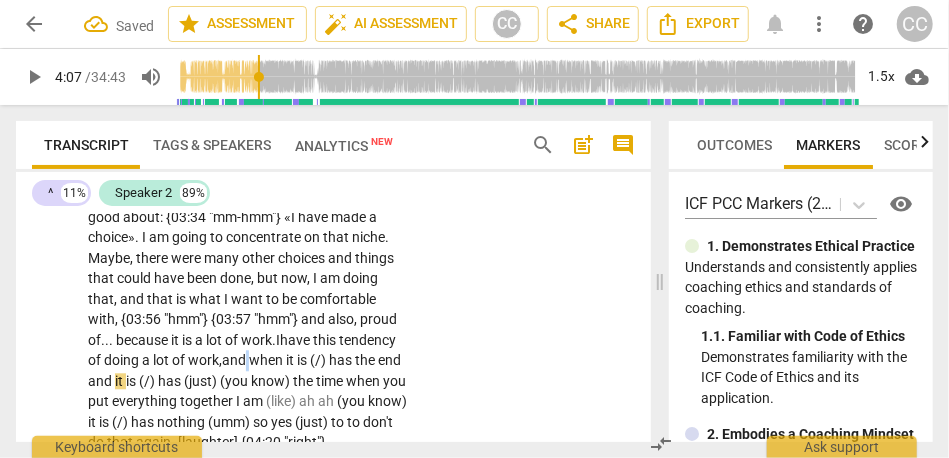 click on "and" at bounding box center (235, 360) 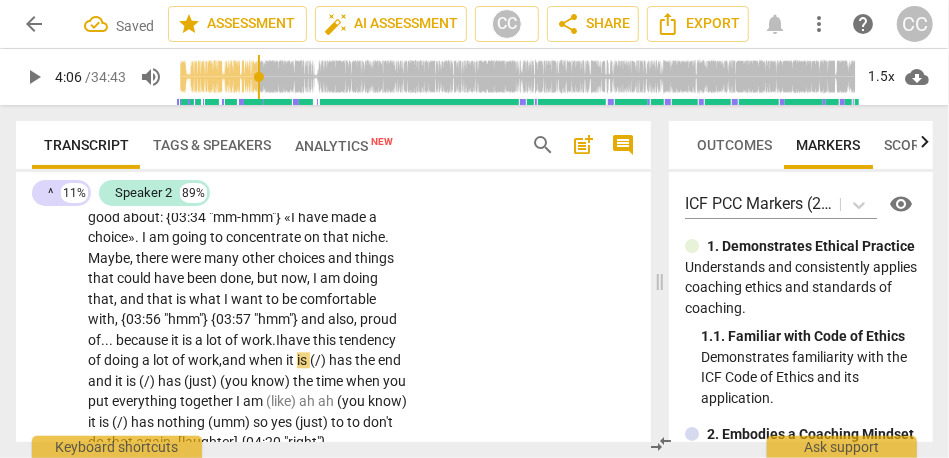 click on "(/)" at bounding box center (319, 360) 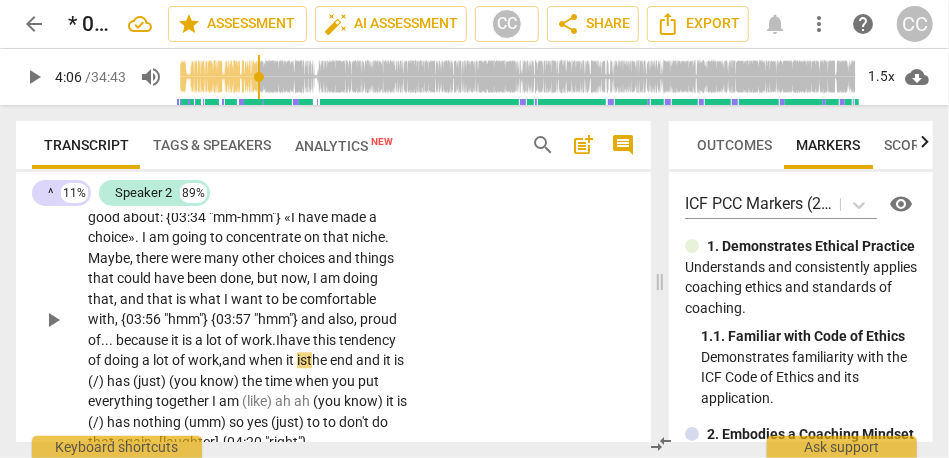 click on "S2 play_arrow pause 03:24 + Add competency keyboard_arrow_right Yes .   {03:26   "yes"}   To   choose   to   be   good ,   and   to   feel   good   about :   {03:34   "mm-hmm"}   «I   have   made   a   choice» .   I   am   going   to   concentrate   on   that   niche .   Maybe ,   there   were   many   other   choices   and   things   that   could   have   been   done ,   but   now ,   I   am   doing   that ,   and   that   is   what   I   want   to   be   comfortable   with ,   {03:56   "hmm"}   {03:57   "hmm"}   and   also ,   proud   of . . .   because   it   is   a   lot   of   work.  I  have   this   tendency   of   doing   a   lot   of   work,  and   when   it   is  t he   end   and   it   is   (/)   has   (just)   (you   know)   the   time   when   you   put   everything   together   I   am   (like)   ah   ah   (you   know)   it   is   (/)   has   nothing   (umm)   so   yes   (just)   to   to   don't   do   that   again .   [laughter]   {04:20   "right"}" at bounding box center (333, 303) 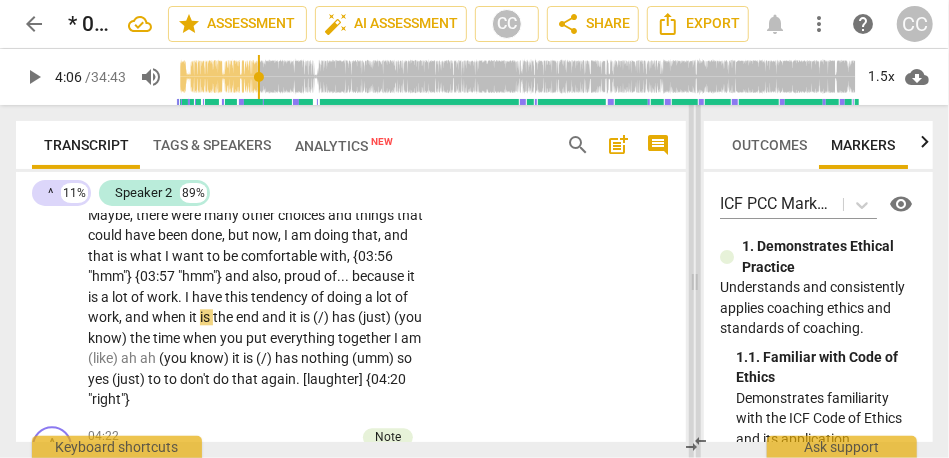 scroll, scrollTop: 1868, scrollLeft: 0, axis: vertical 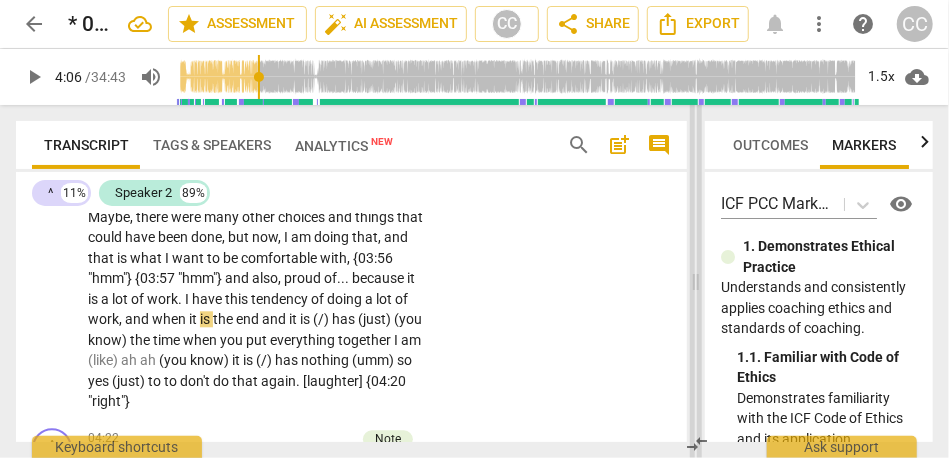 drag, startPoint x: 656, startPoint y: 280, endPoint x: 692, endPoint y: 280, distance: 36 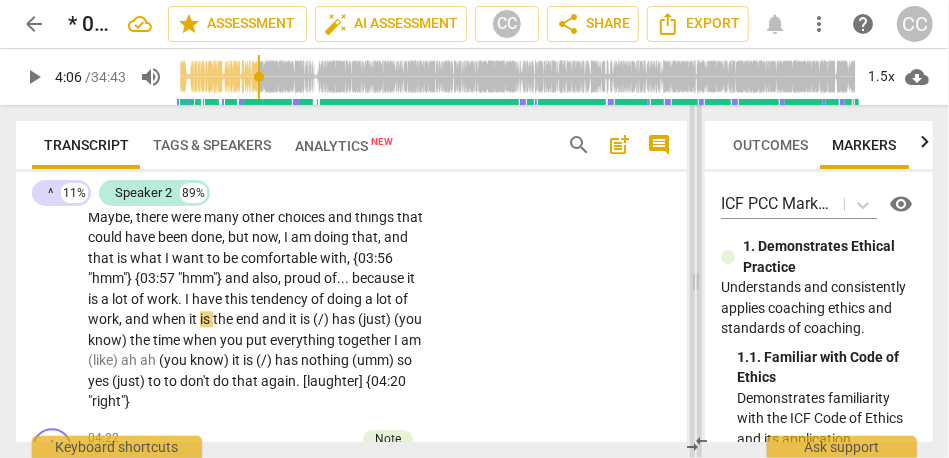click at bounding box center (696, 281) 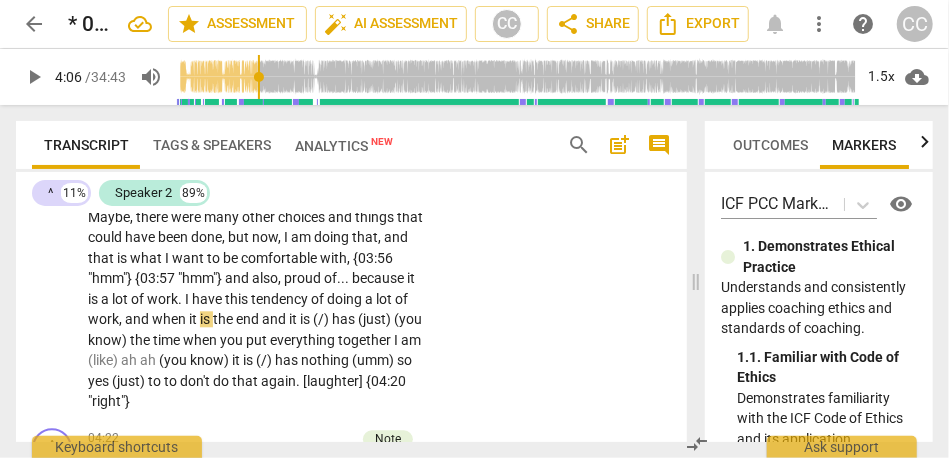 click on "with" at bounding box center [333, 258] 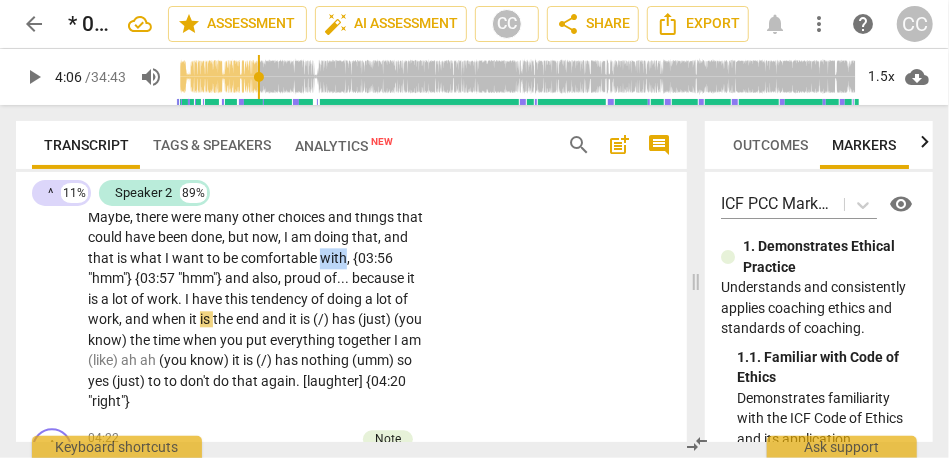 click on "with" at bounding box center [333, 258] 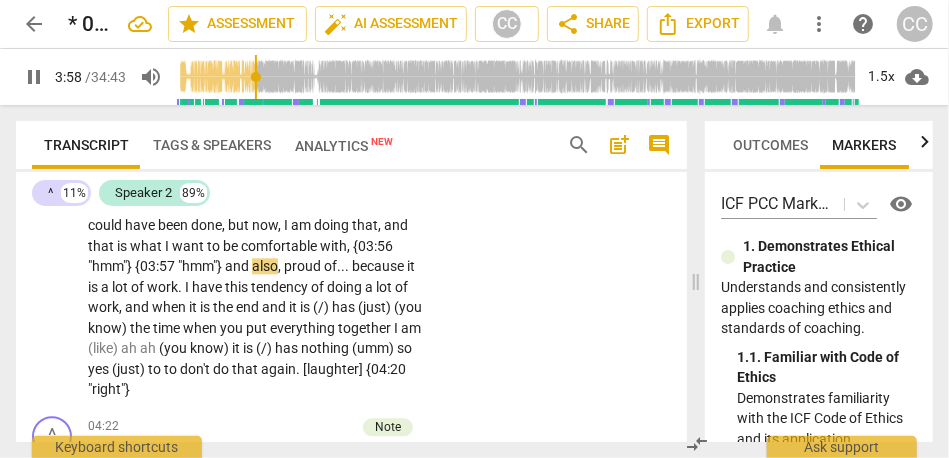 scroll, scrollTop: 1879, scrollLeft: 0, axis: vertical 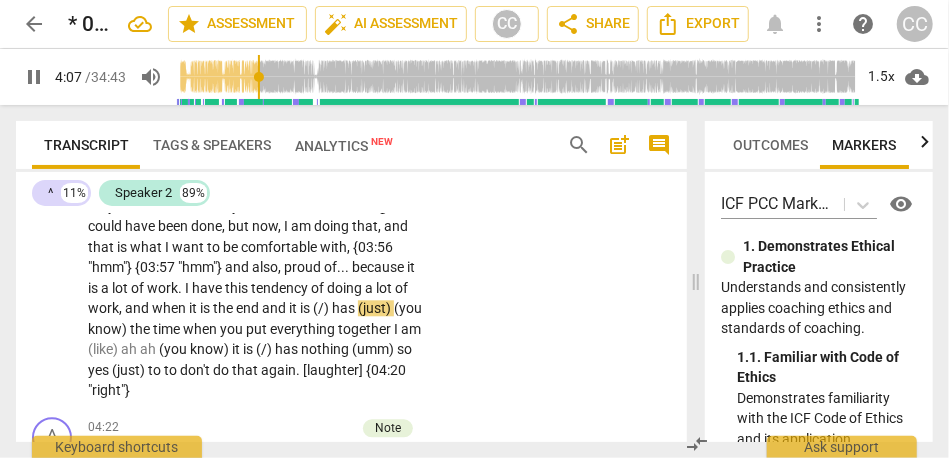 click on "and" at bounding box center [138, 308] 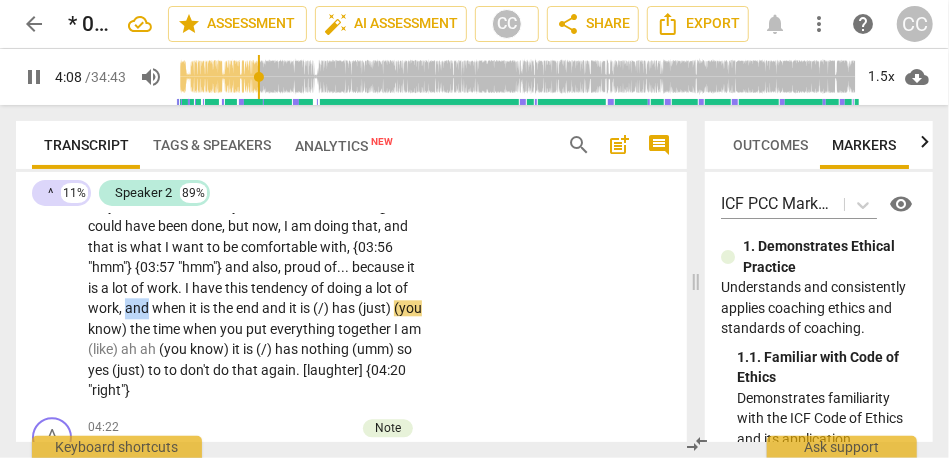 click on "and" at bounding box center [138, 308] 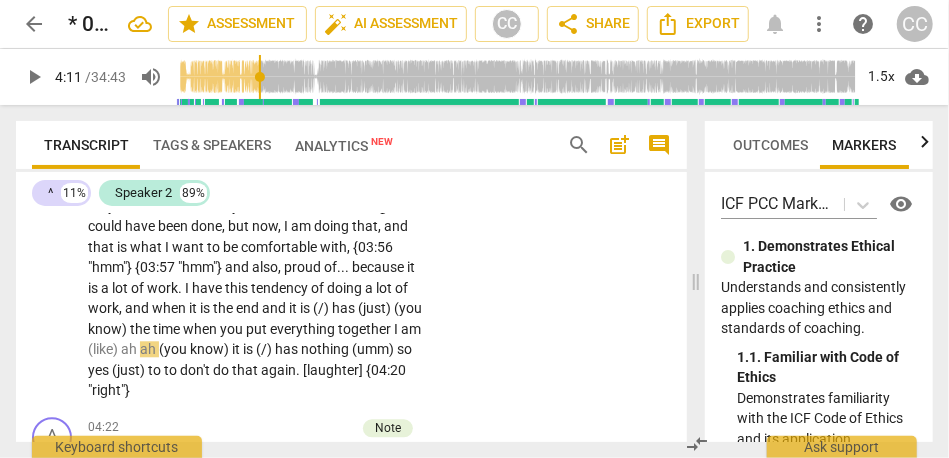 click on "the" at bounding box center (224, 308) 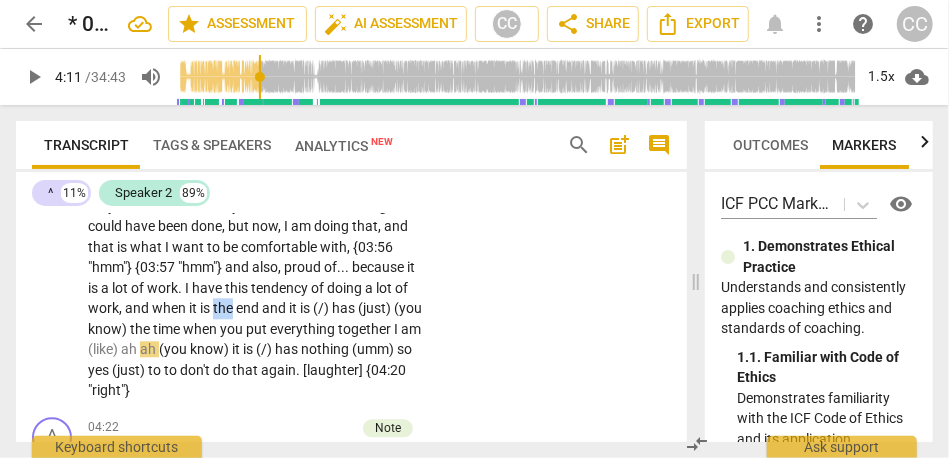 click on "the" at bounding box center (224, 308) 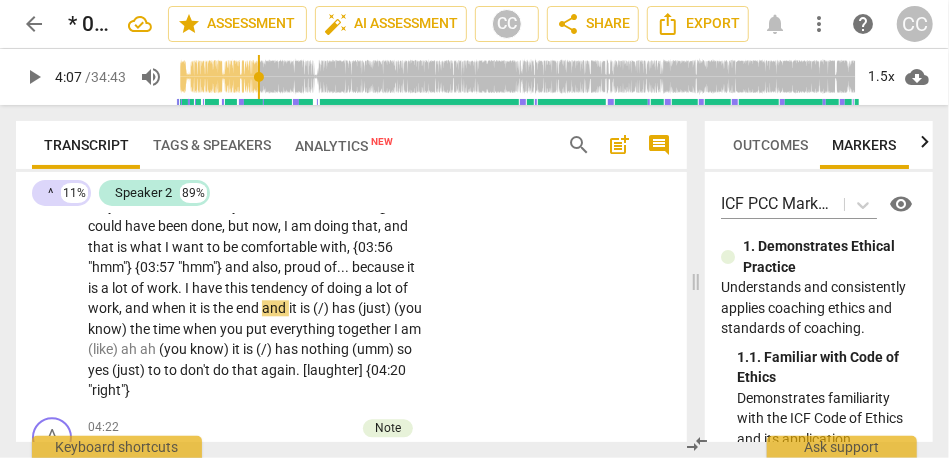 click on "and" at bounding box center [275, 308] 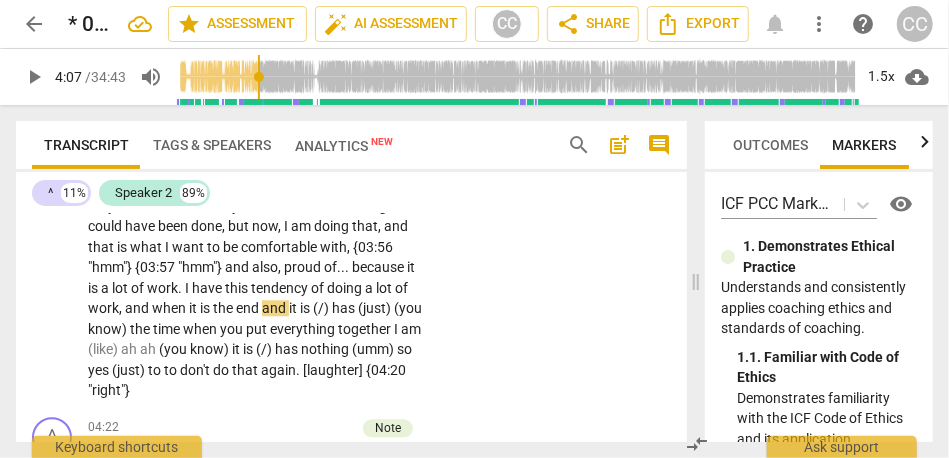 type on "247" 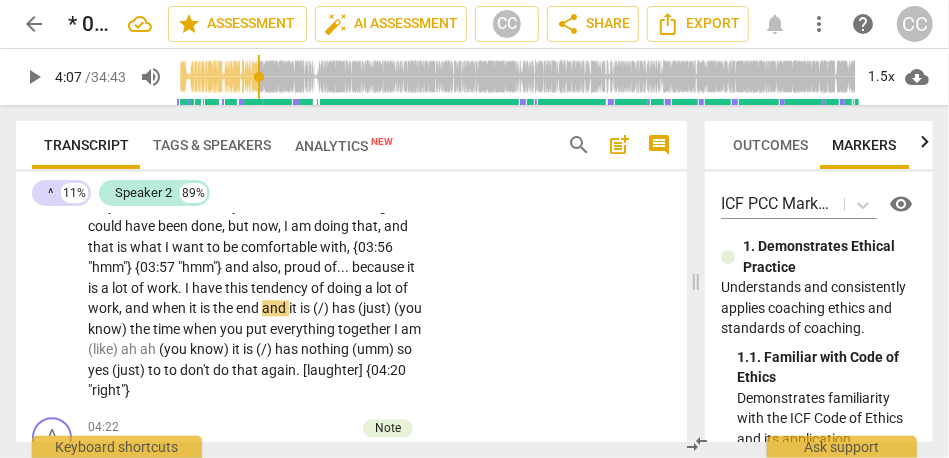 type 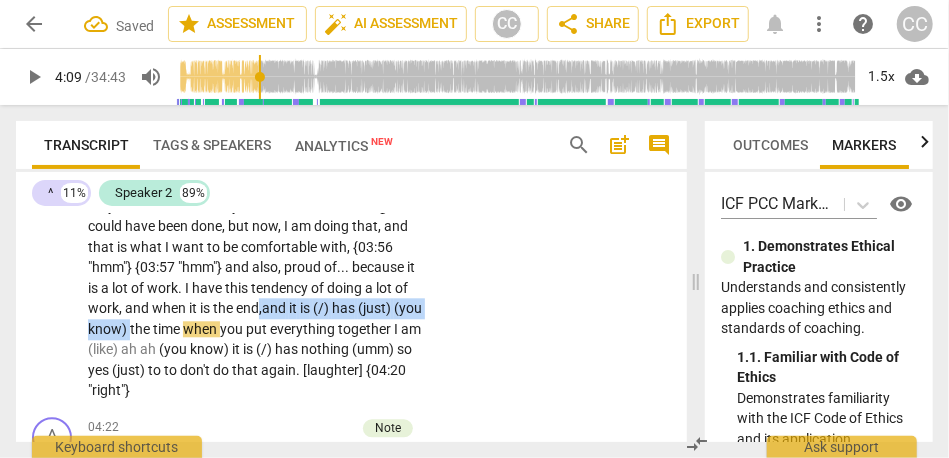 drag, startPoint x: 160, startPoint y: 369, endPoint x: 259, endPoint y: 345, distance: 101.86756 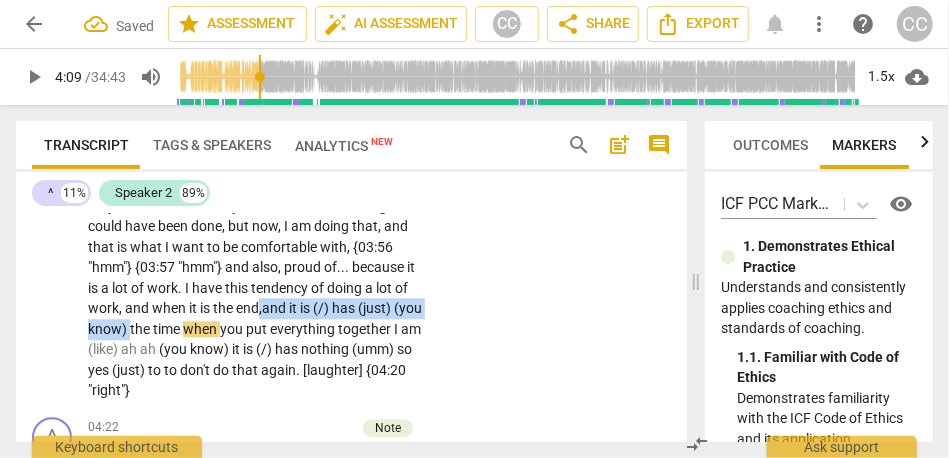 click on "Yes .   {03:26   "yes"}   To   choose   to   be   good ,   and   to   feel   good   about :   {03:34   "mm-hmm"}   «I   have   made   a   choice» .   I   am   going   to   concentrate   on   that   niche .   Maybe ,   there   were   many   other   choices   and   things   that   could   have   been   done ,   but   now ,   I   am   doing   that ,   and   that   is   what   I   want   to   be   comfortable   with ,   {03:56   "hmm"}   {03:57   "hmm"}   and   also ,   proud   of . . .   because   it   is   a   lot   of   work .   I   have   this   tendency   of   doing   a   lot   of   work ,   and   when   it   is   the   end,  and   it   is   (/)   has   (just)   (you   know)   the   time   when   you   put   everything   together   I   am   (like)   ah   ah   (you   know)   it   is   (/)   has   nothing   (umm)   so   yes   (just)   to   to   don't   do   that   again .   [laughter]   {04:20   "right"}" at bounding box center [257, 267] 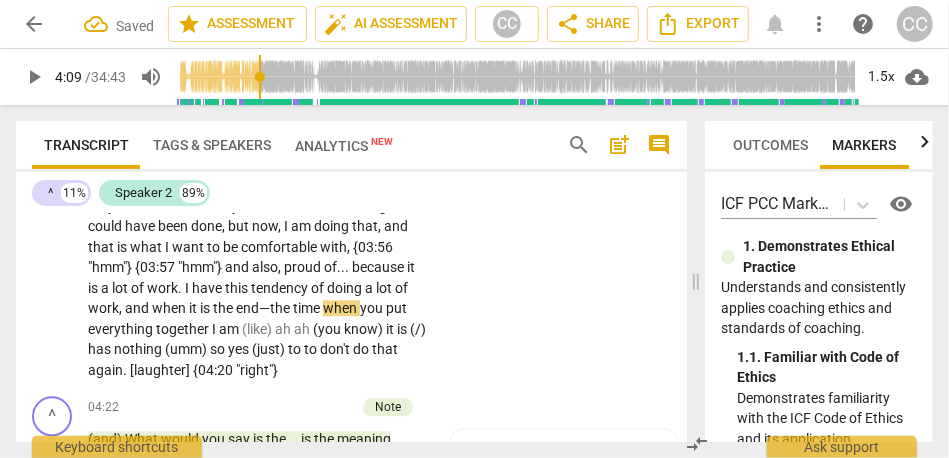 click on "time" at bounding box center [308, 308] 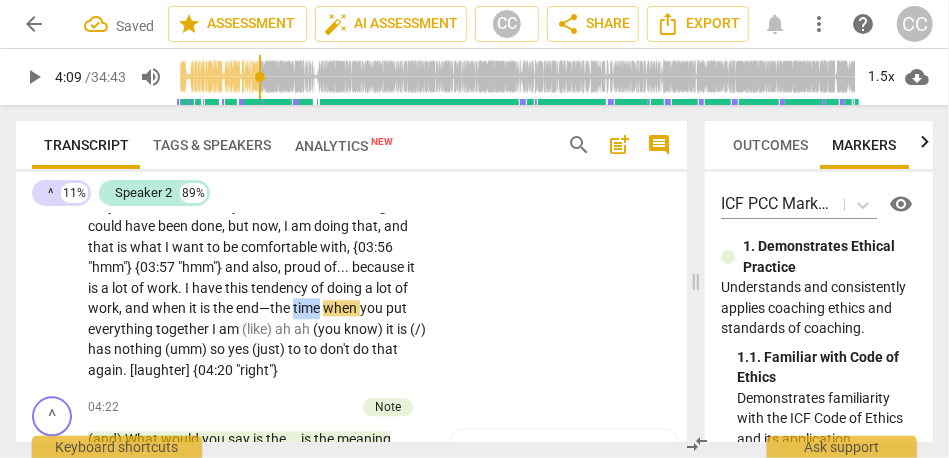 click on "time" at bounding box center [308, 308] 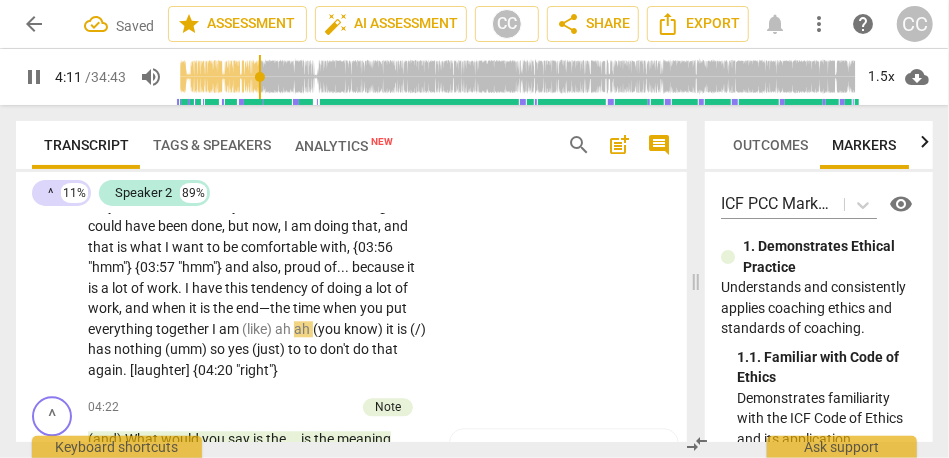 click on "I" at bounding box center [215, 329] 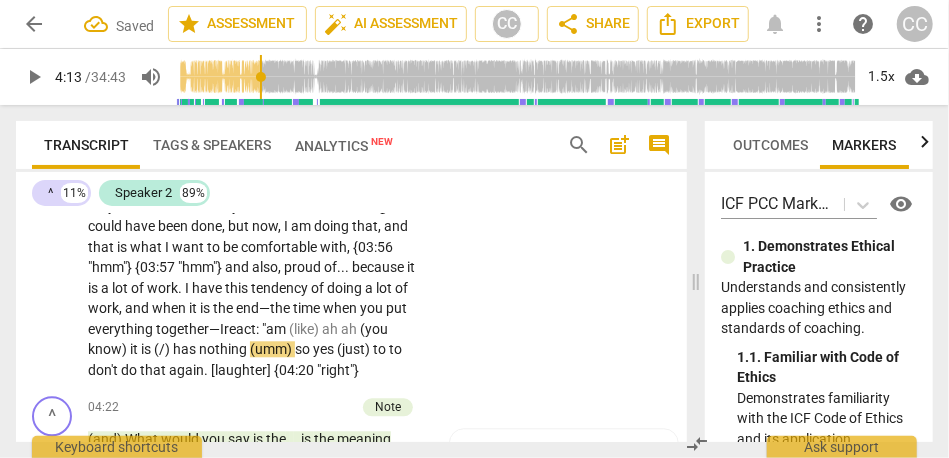 click on "I  react: "" at bounding box center (243, 329) 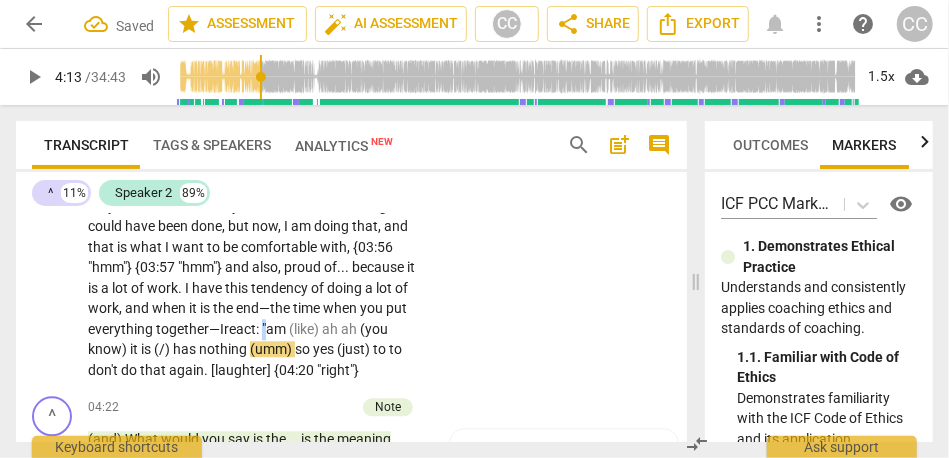 click on "I  react: "" at bounding box center [243, 329] 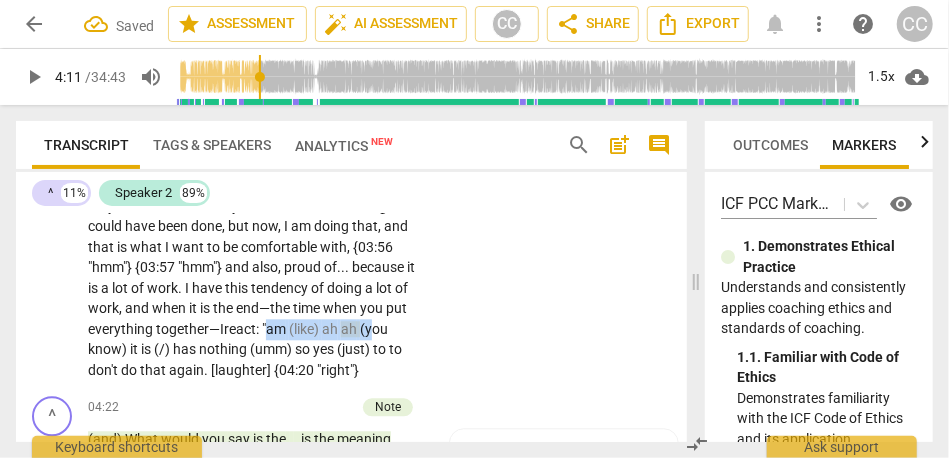 drag, startPoint x: 269, startPoint y: 372, endPoint x: 372, endPoint y: 370, distance: 103.01942 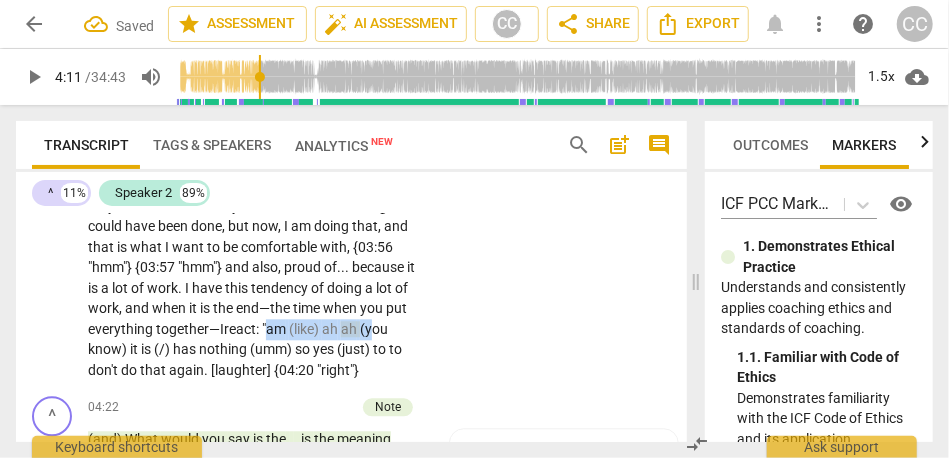click on "Yes .   {03:26   "yes"}   To   choose   to   be   good ,   and   to   feel   good   about :   {03:34   "mm-hmm"}   «I   have   made   a   choice» .   I   am   going   to   concentrate   on   that   niche .   Maybe ,   there   were   many   other   choices   and   things   that   could   have   been   done ,   but   now ,   I   am   doing   that ,   and   that   is   what   I   want   to   be   comfortable   with ,   {03:56   "hmm"}   {03:57   "hmm"}   and   also ,   proud   of . . .   because   it   is   a   lot   of   work .   I   have   this   tendency   of   doing   a   lot   of   work ,   and   when   it   is   the   end— the   time   when   you   put   everything   together— I  react: " am   (like)   ah   ah   (you   know)   it   is   (/)   has   nothing   (umm)   so   yes   (just)   to   to   don't   do   that   again .   [laughter]   {04:20   "right"}" at bounding box center (257, 257) 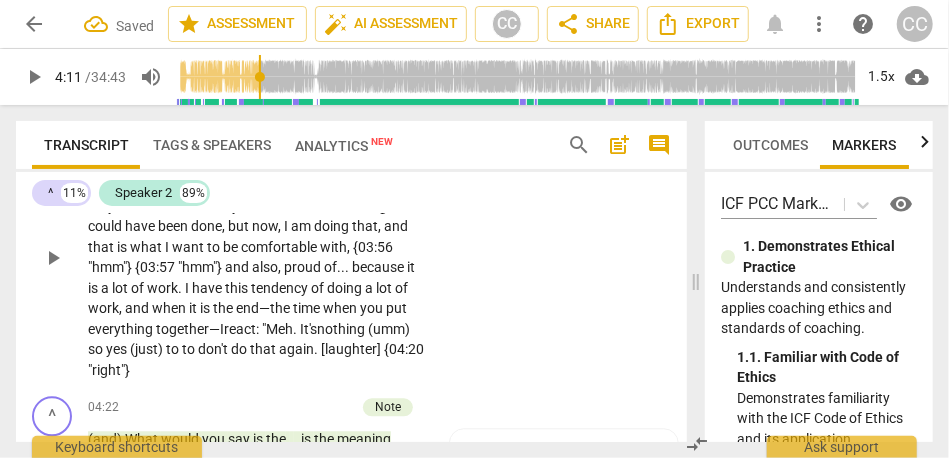 click on "S2 play_arrow pause 03:24 + Add competency keyboard_arrow_right Yes .   {03:26   "yes"}   To   choose   to   be   good ,   and   to   feel   good   about :   {03:34   "mm-hmm"}   «I   have   made   a   choice» .   I   am   going   to   concentrate   on   that   niche .   Maybe ,   there   were   many   other   choices   and   things   that   could   have   been   done ,   but   now ,   I   am   doing   that ,   and   that   is   what   I   want   to   be   comfortable   with ,   {03:56   "hmm"}   {03:57   "hmm"}   and   also ,   proud   of . . .   because   it   is   a   lot   of   work .   I   have   this   tendency   of   doing   a   lot   of   work ,   and   when   it   is   the   end— the   time   when   you   put   everything   together— I  react: "Meh. It's  nothing   (umm)   so   yes   (just)   to   to   don't   do   that   again .   [laughter]   {04:20   "right"}" at bounding box center (351, 240) 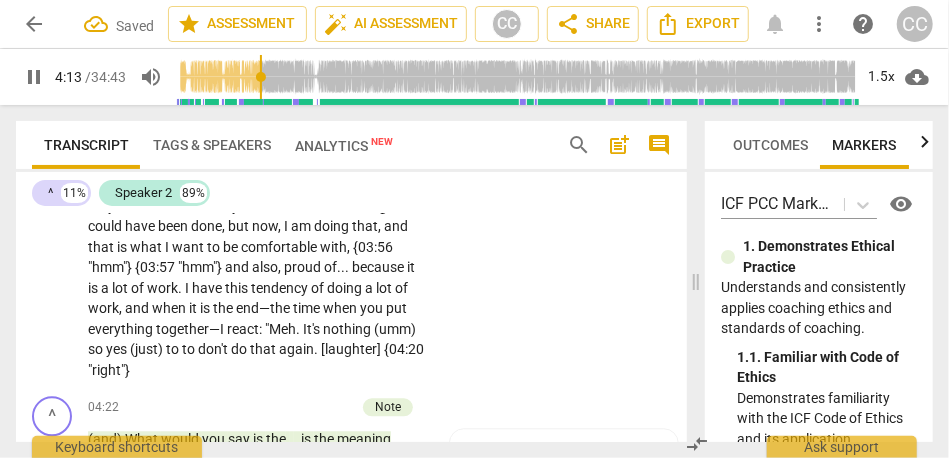click on "nothing" at bounding box center (348, 329) 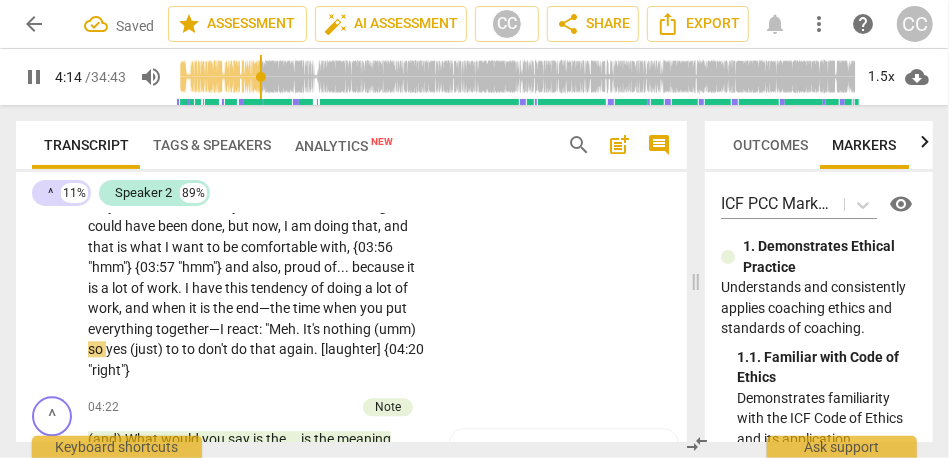 type on "255" 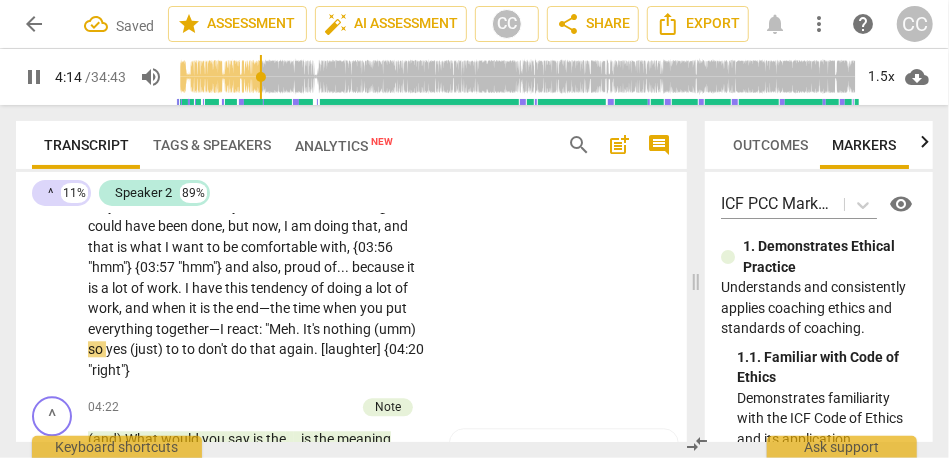 type 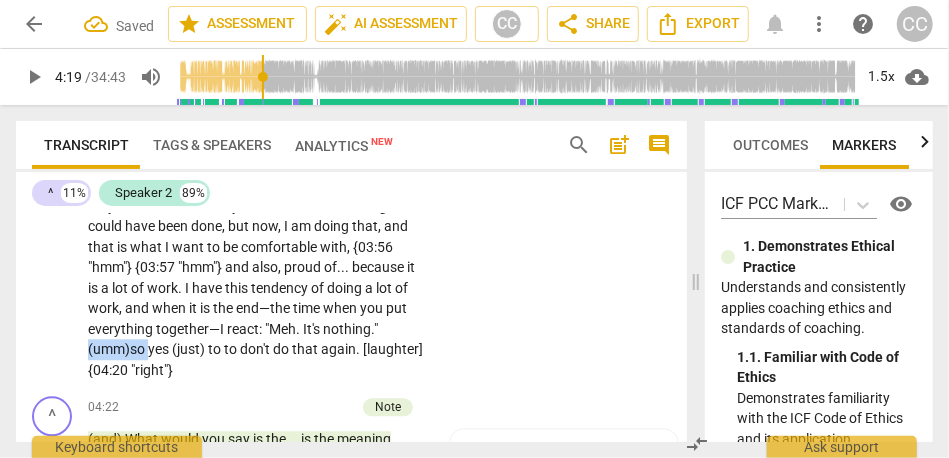 drag, startPoint x: 153, startPoint y: 389, endPoint x: 72, endPoint y: 390, distance: 81.00617 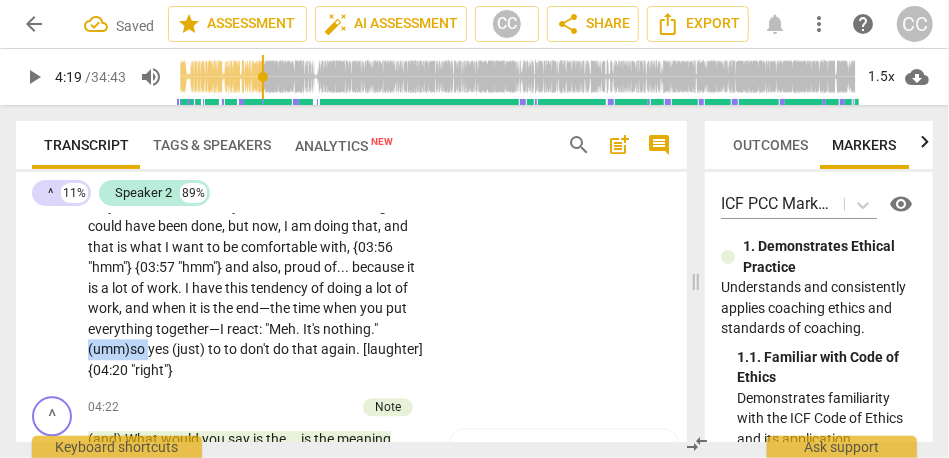 click on "S2 play_arrow pause 03:24 + Add competency keyboard_arrow_right Yes .   {03:26   "yes"}   To   choose   to   be   good ,   and   to   feel   good   about :   {03:34   "mm-hmm"}   «I   have   made   a   choice» .   I   am   going   to   concentrate   on   that   niche .   Maybe ,   there   were   many   other   choices   and   things   that   could   have   been   done ,   but   now ,   I   am   doing   that ,   and   that   is   what   I   want   to   be   comfortable   with ,   {03:56   "hmm"}   {03:57   "hmm"}   and   also ,   proud   of . . .   because   it   is   a   lot   of   work .   I   have   this   tendency   of   doing   a   lot   of   work ,   and   when   it   is   the   end—the   time   when   you   put   everything   together—I   react :   "Meh .   It's   nothing."   (umm)  so   yes   (just)   to   to   don't   do   that   again .   [laughter]   {04:20   "right"}" at bounding box center (351, 240) 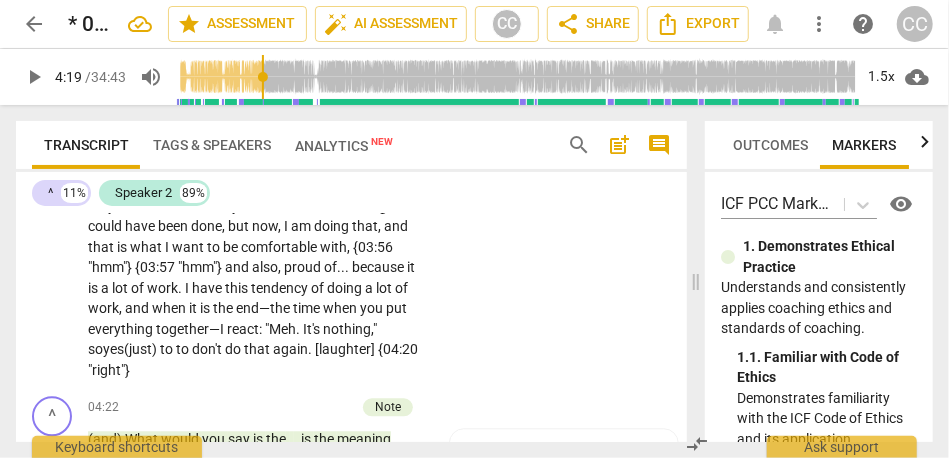 click on "to" at bounding box center (168, 349) 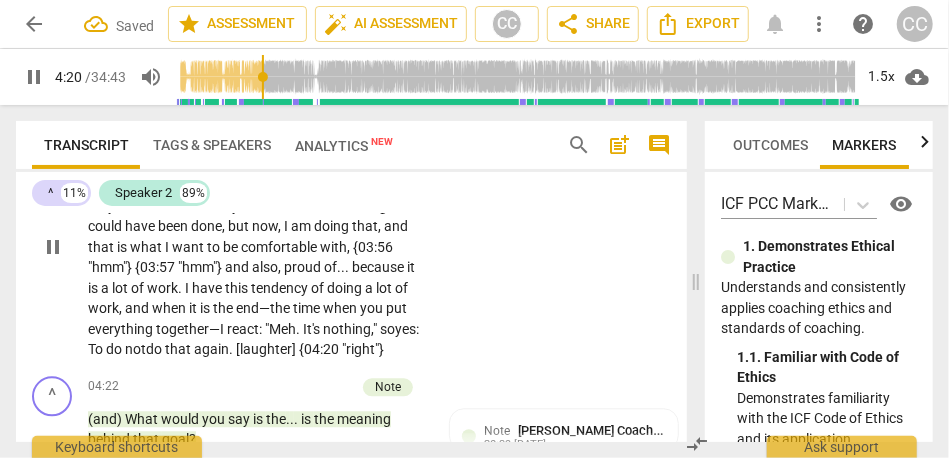 click on "S2 play_arrow pause 03:24 + Add competency keyboard_arrow_right Yes .   {03:26   "yes"}   To   choose   to   be   good ,   and   to   feel   good   about :   {03:34   "mm-hmm"}   «I   have   made   a   choice» .   I   am   going   to   concentrate   on   that   niche .   Maybe ,   there   were   many   other   choices   and   things   that   could   have   been   done ,   but   now ,   I   am   doing   that ,   and   that   is   what   I   want   to   be   comfortable   with ,   {03:56   "hmm"}   {03:57   "hmm"}   and   also ,   proud   of . . .   because   it   is   a   lot   of   work .   I   have   this   tendency   of   doing   a   lot   of   work ,   and   when   it   is   the   end—the   time   when   you   put   everything   together—I   react :   "Meh .   It's   nothing," so  yes: To do not  do   that   again .   [laughter]   {04:20   "right"}" at bounding box center [351, 230] 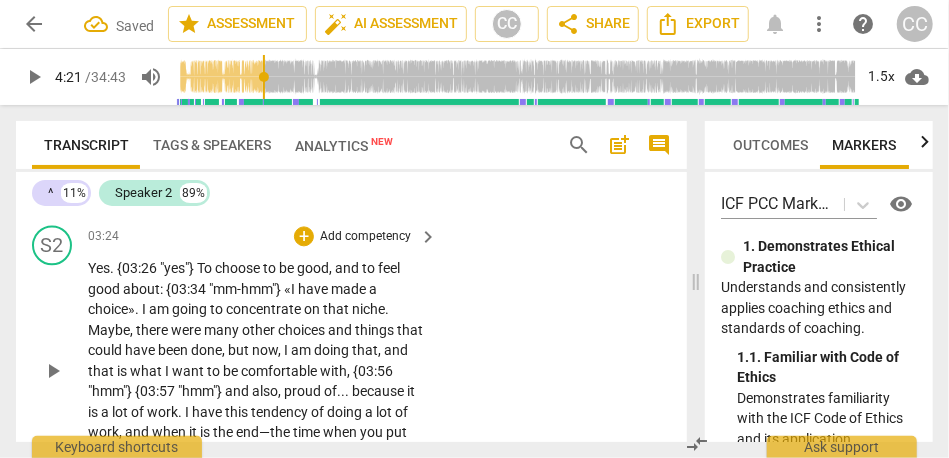 scroll, scrollTop: 1754, scrollLeft: 0, axis: vertical 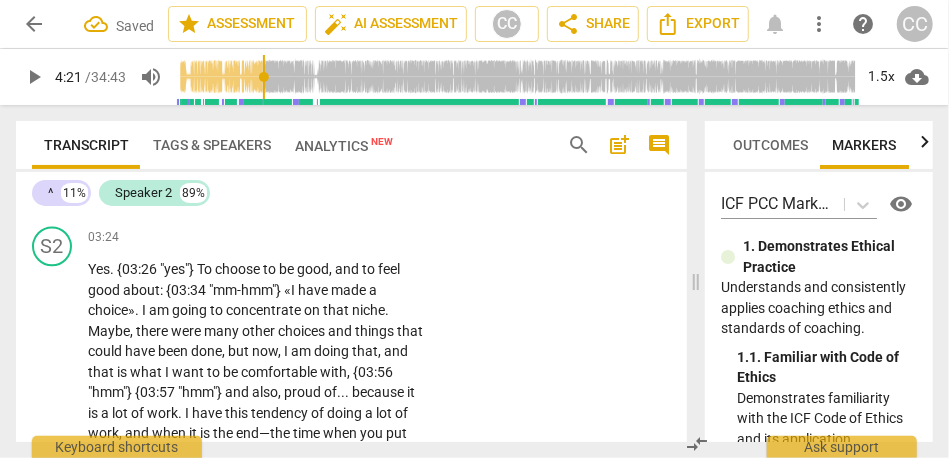 click on "Add competency" at bounding box center [365, 238] 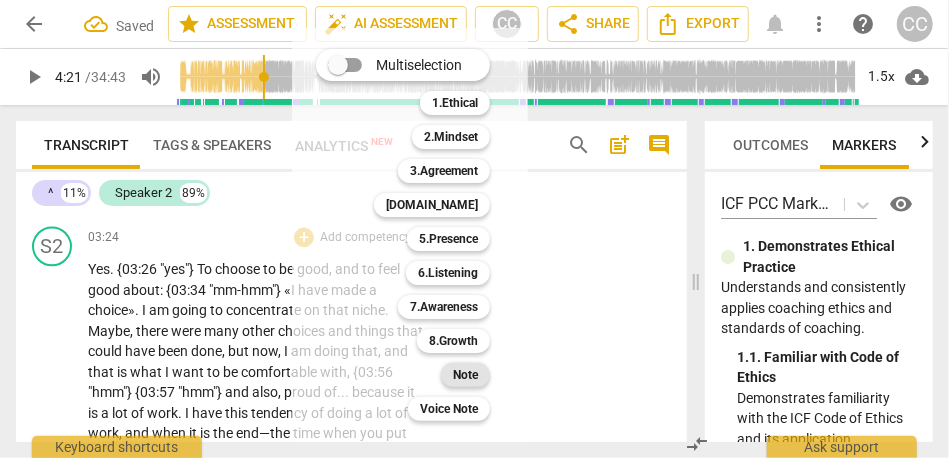 click on "Note" at bounding box center (465, 375) 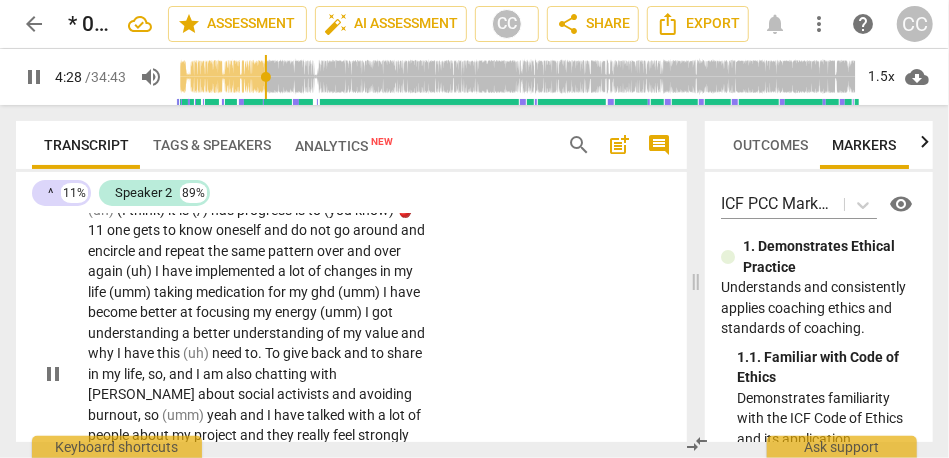 scroll, scrollTop: 2179, scrollLeft: 0, axis: vertical 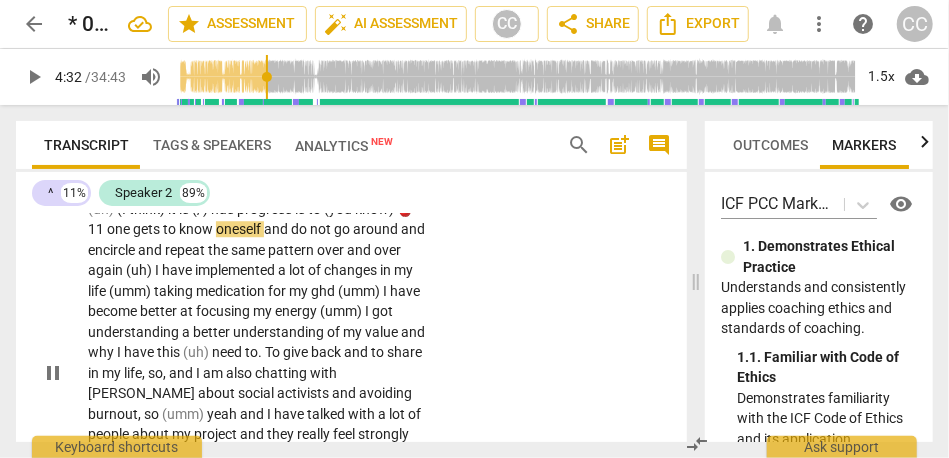 type on "272" 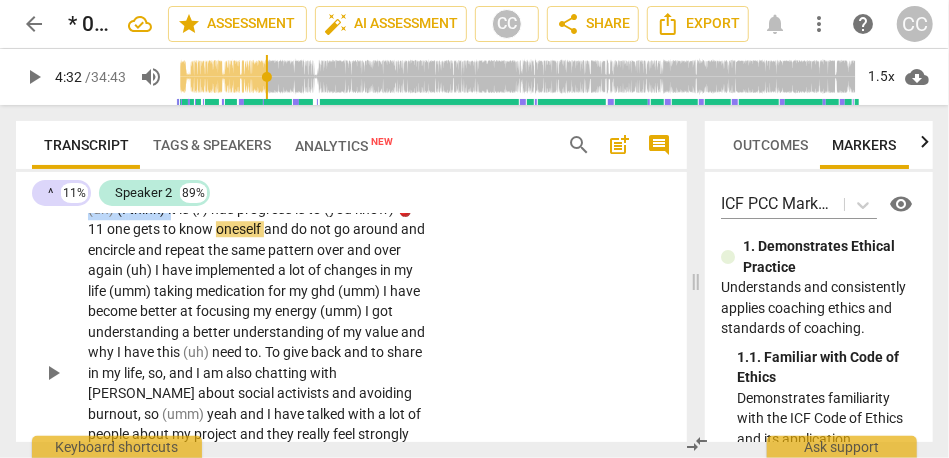 drag, startPoint x: 171, startPoint y: 249, endPoint x: 39, endPoint y: 252, distance: 132.03409 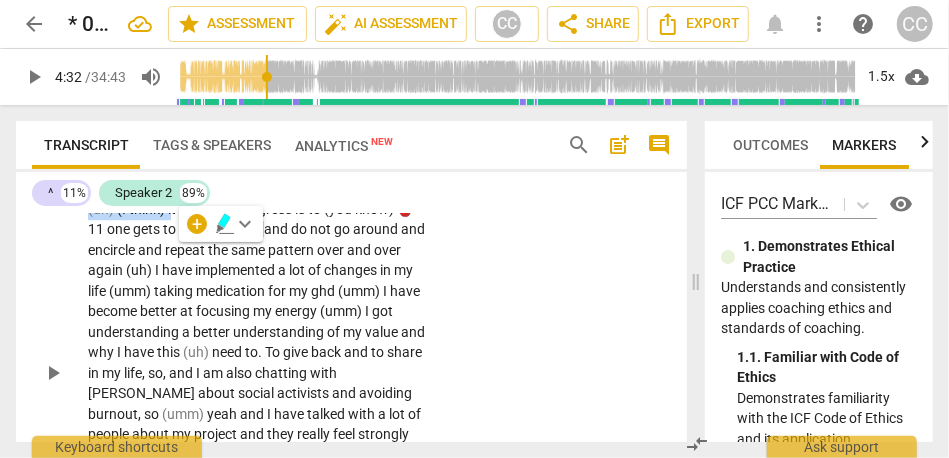 type 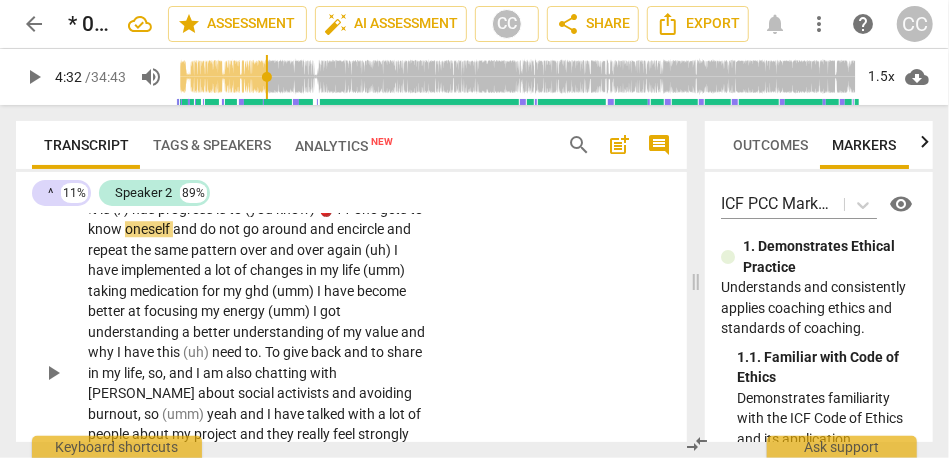 click on "S2 play_arrow pause 04:26 + Add competency keyboard_arrow_right I t   is   (/)   has   progress   is   to   (you   know)   🍎11   one   gets   to   know   oneself   and   do   not   go   around   and   encircle   and   repeat   the   same   pattern   over   and   over   again   (uh)   I   have   implemented   a   lot   of   changes   in   my   life   (umm)   taking   medication   for   my   ghd   (umm)   I   have   become   better   at   focusing   my   energy   (umm)   I   got   understanding   a   better   understanding   of   my   value   and   why   I   have   this   (uh)   need   to .   To   give   back   and   to   share   in   my   life ,   so ,   and   I   am   also   chatting   with   [PERSON_NAME]   about   social   activists   and   avoiding   burnout ,   so   (umm)   yeah   and   I   have   talked   with   a   lot   of   people   about   my   project   and   they   really   feel   strongly   about   it ,   so   (just)   even   (like)   two   minutes   ago   with   (umm)   [PERSON_NAME]   was   super   ," at bounding box center (351, 357) 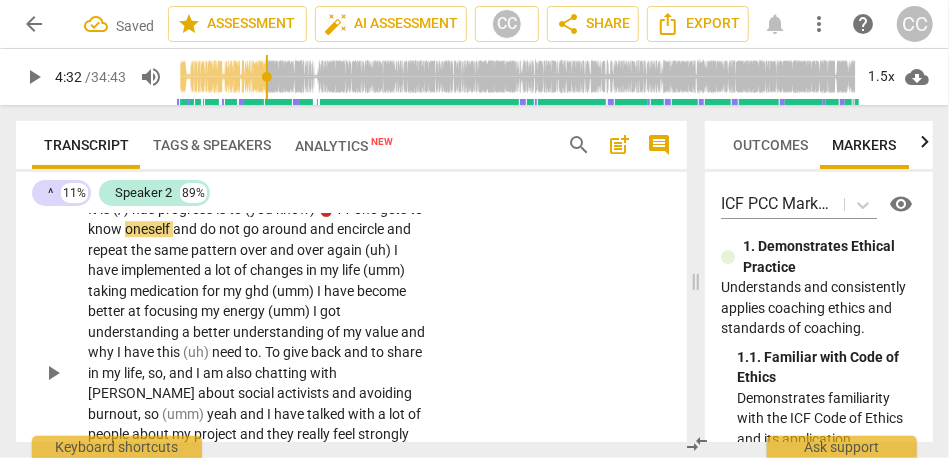 scroll, scrollTop: 2086, scrollLeft: 0, axis: vertical 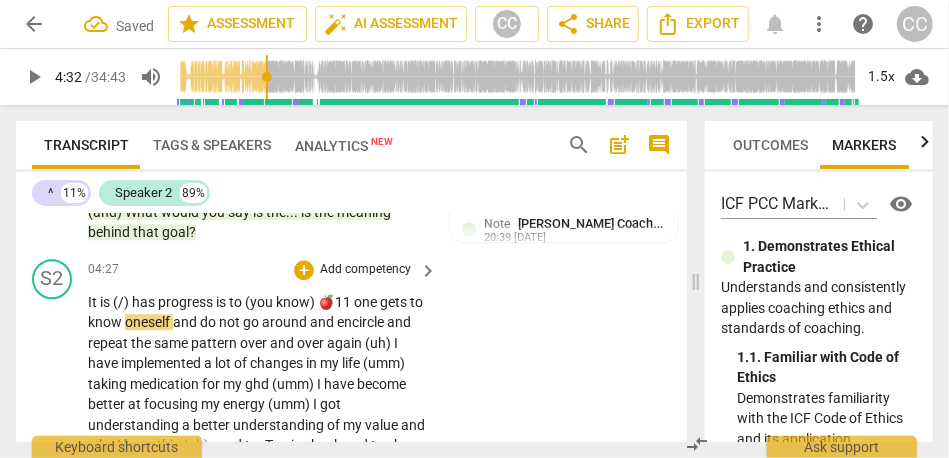 click on "It" at bounding box center (94, 302) 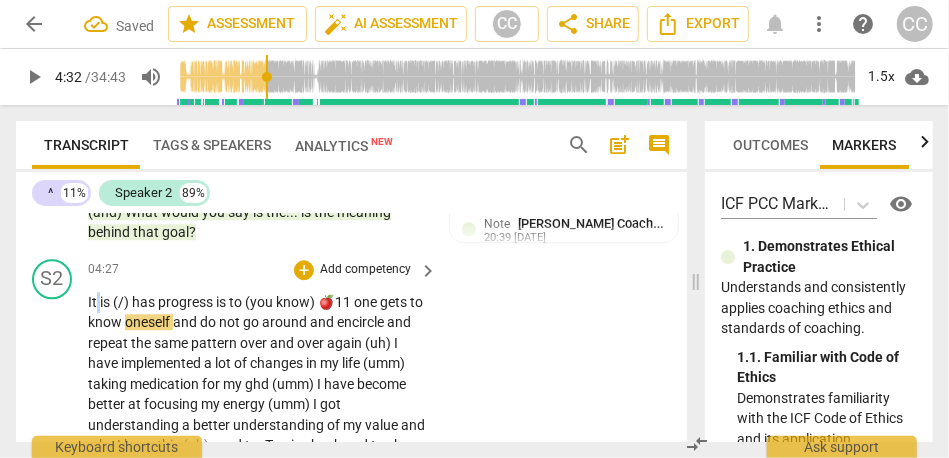 click on "It" at bounding box center (94, 302) 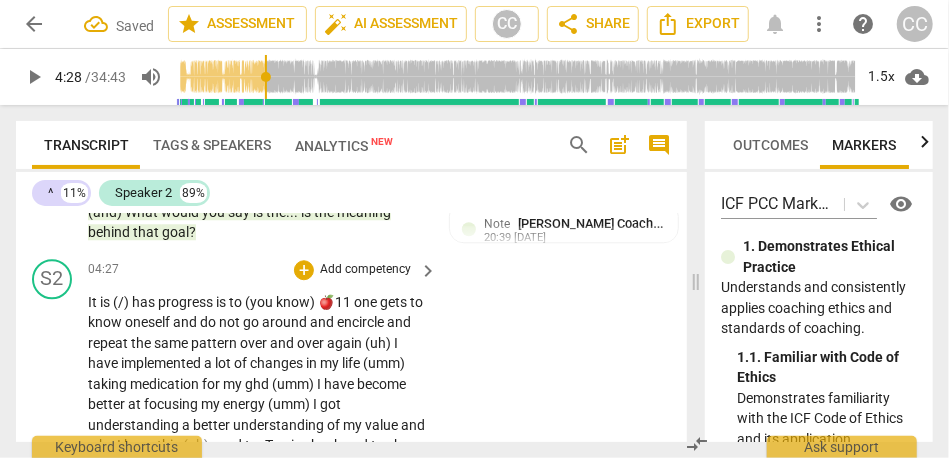 click on "has" at bounding box center (145, 302) 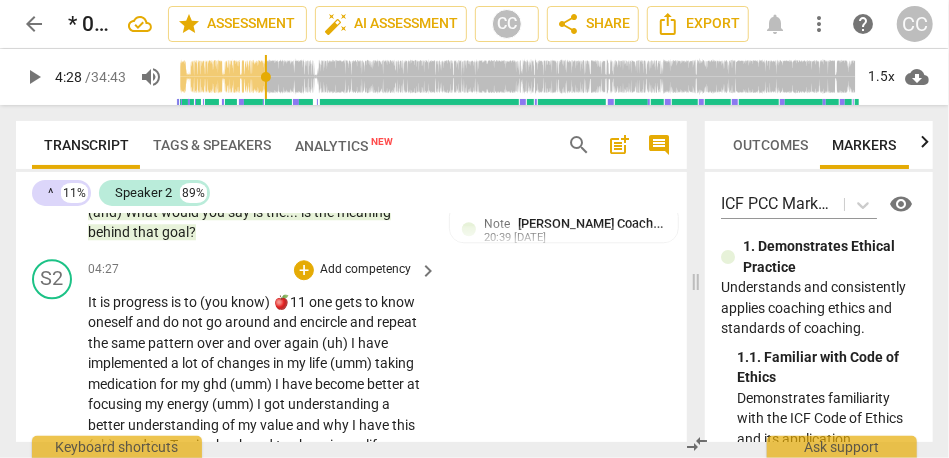 click on "is" at bounding box center (106, 302) 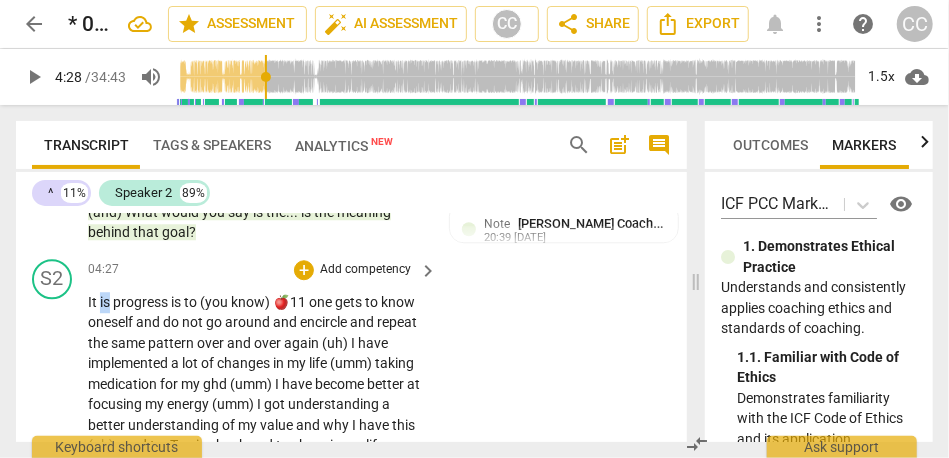 click on "is" at bounding box center [106, 302] 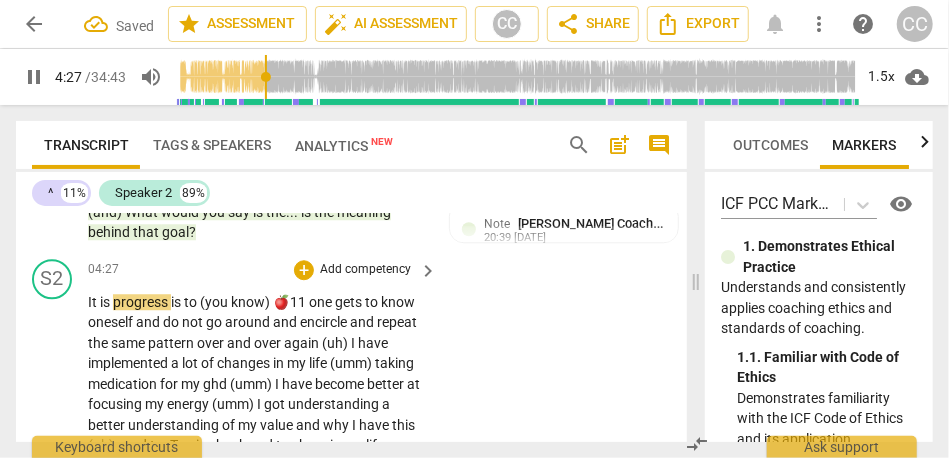 click on "It" at bounding box center [94, 302] 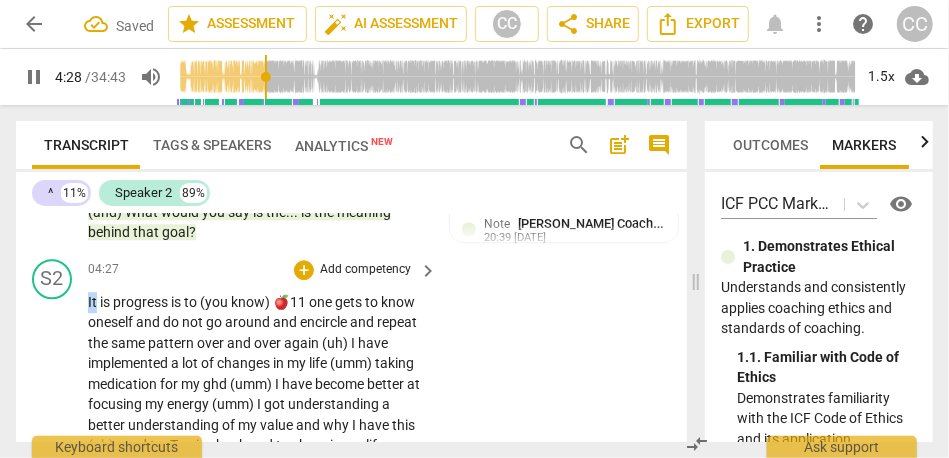 click on "It" at bounding box center [94, 302] 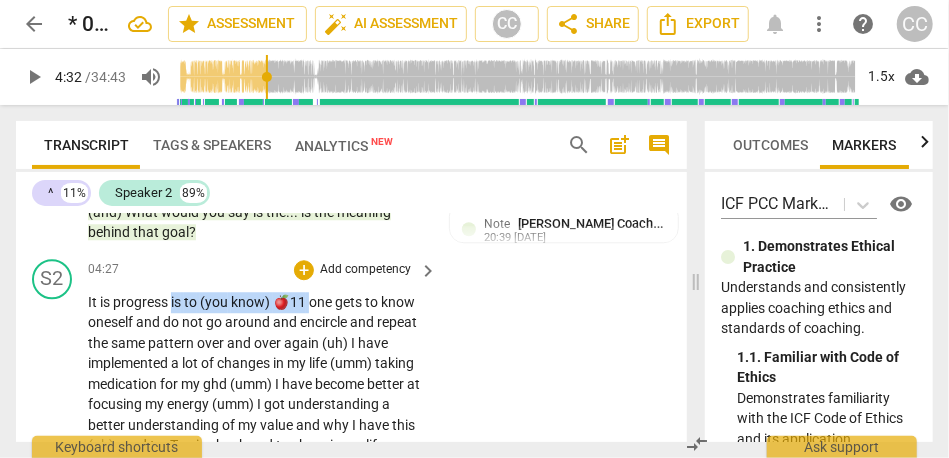 drag, startPoint x: 308, startPoint y: 343, endPoint x: 173, endPoint y: 348, distance: 135.09256 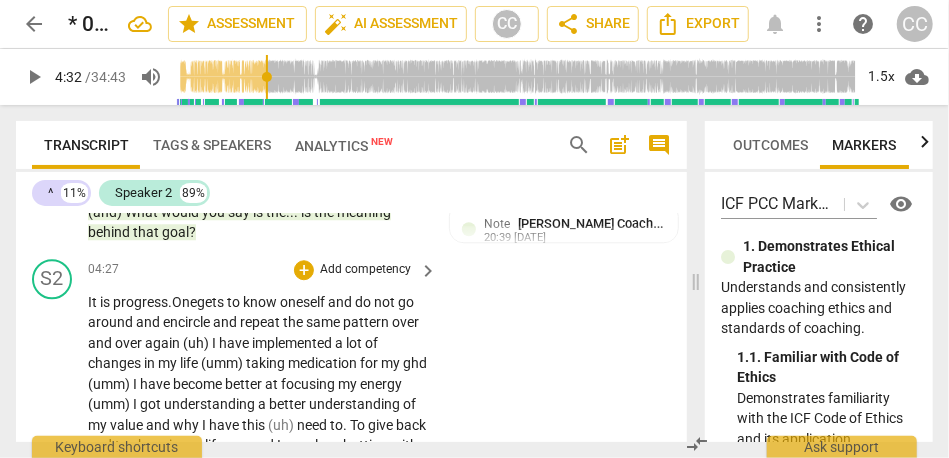 click on "One" at bounding box center [184, 302] 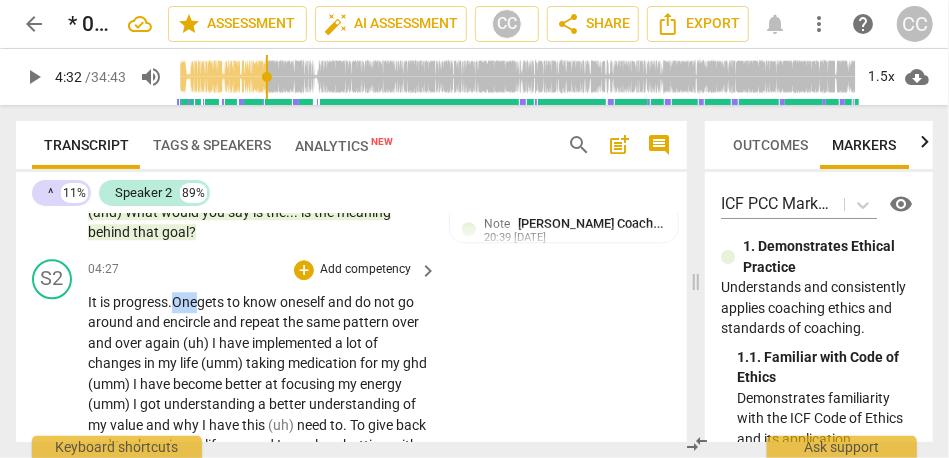 click on "One" at bounding box center (184, 302) 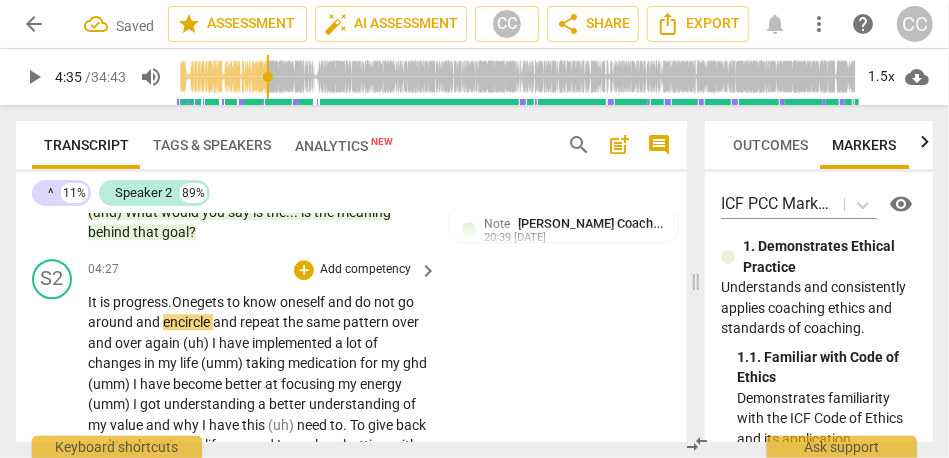 click on "do" at bounding box center (364, 302) 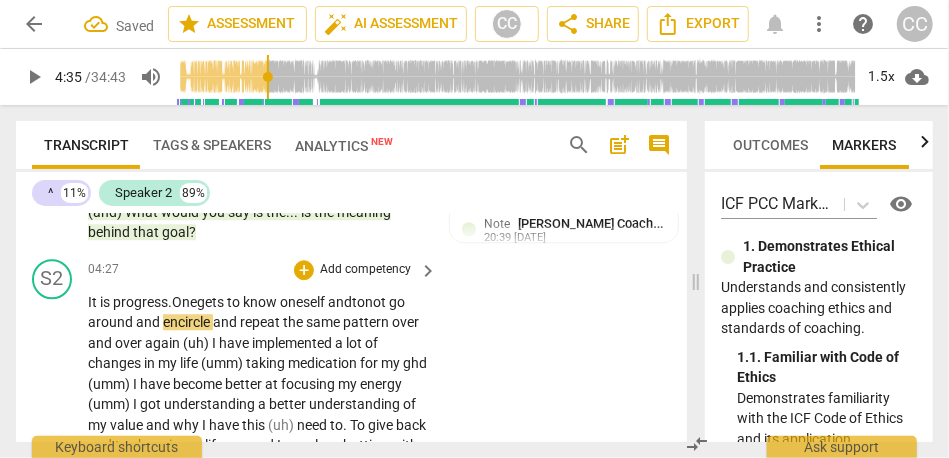 click on "not" at bounding box center (377, 302) 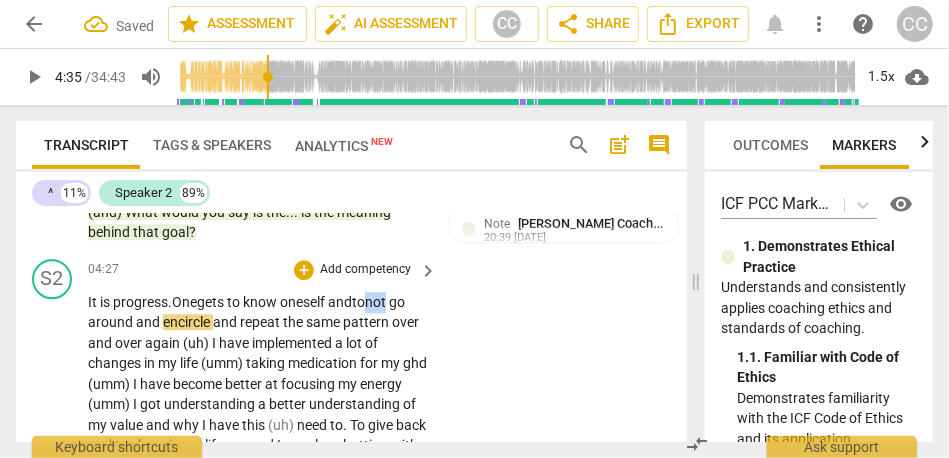 click on "not" at bounding box center [377, 302] 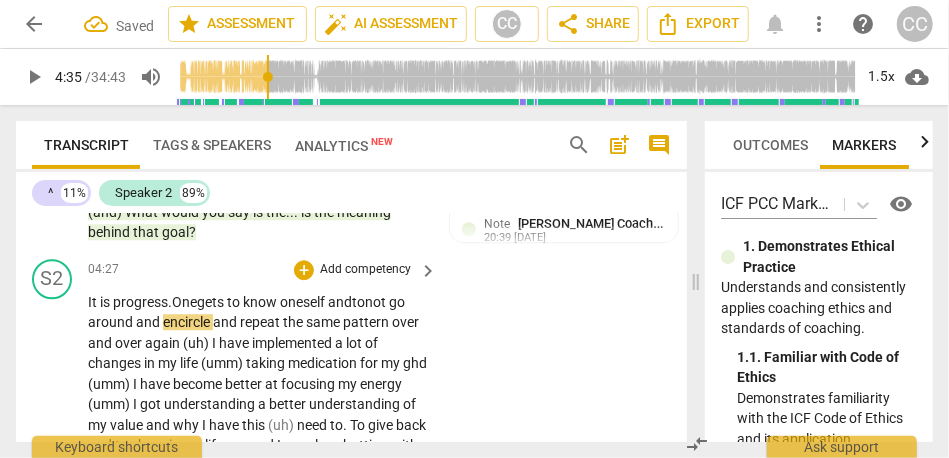 click on "and  to" at bounding box center (346, 302) 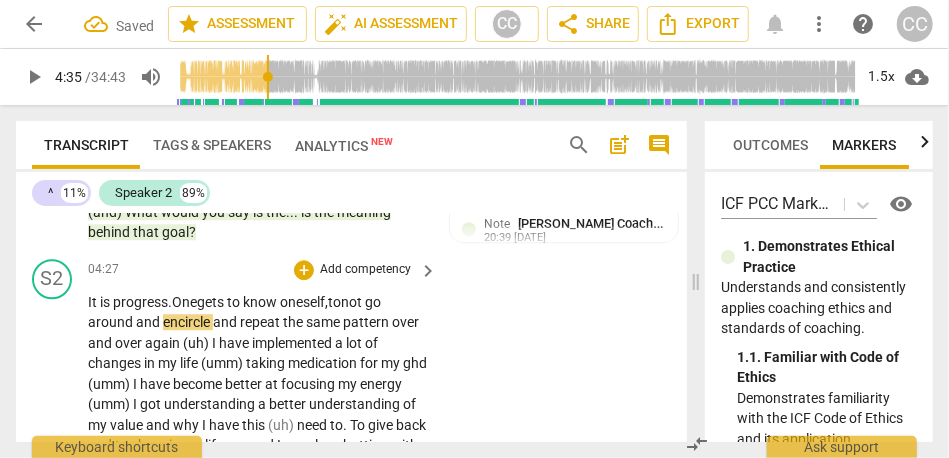 click on "not" at bounding box center (353, 302) 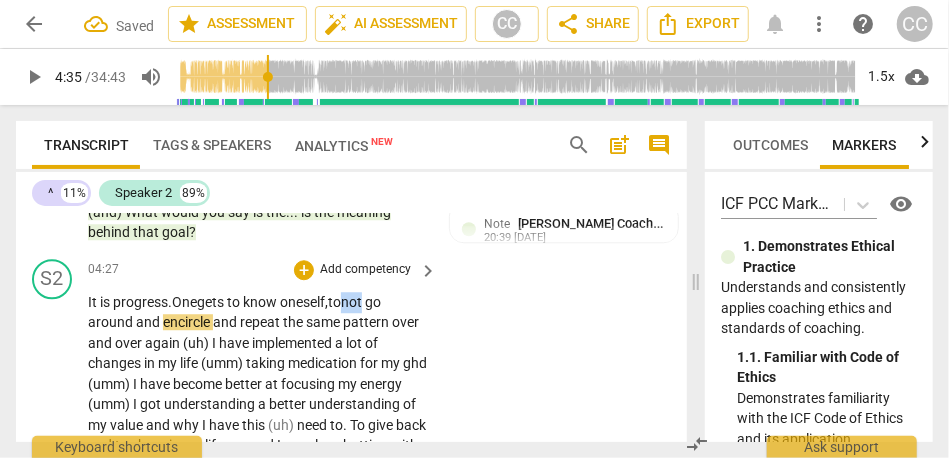 click on "not" at bounding box center [353, 302] 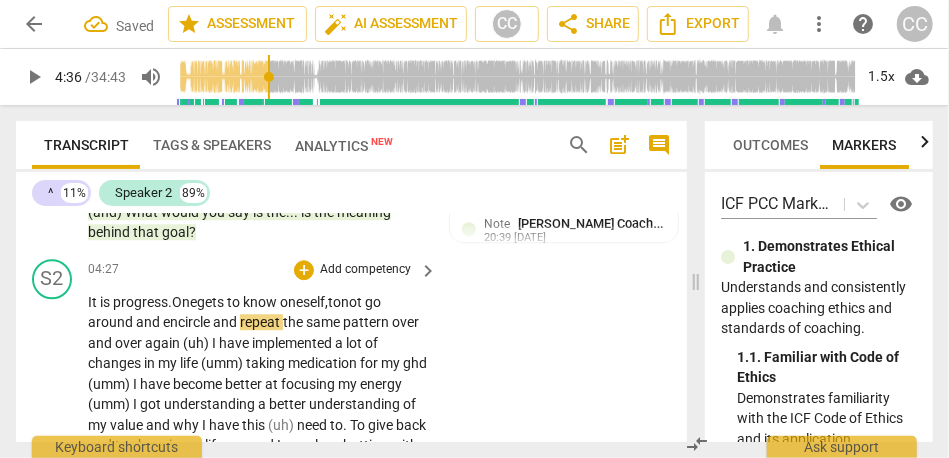 click on "and" at bounding box center (149, 322) 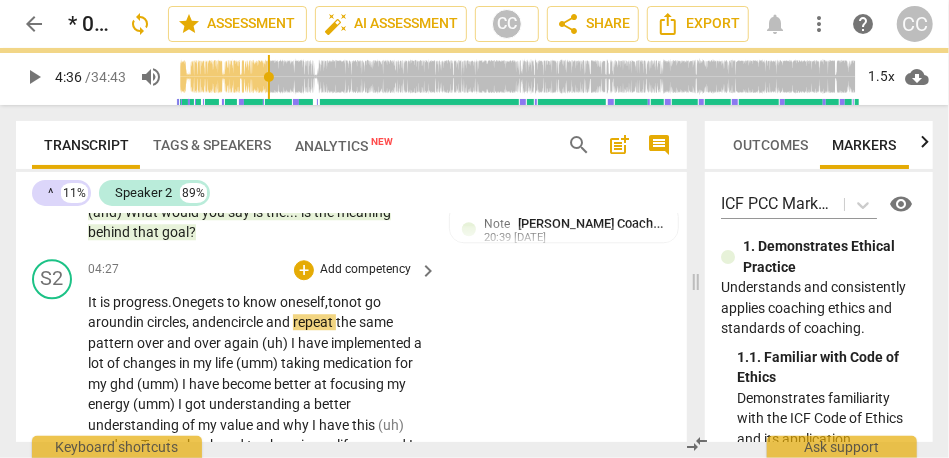 click on "oneself," at bounding box center (304, 302) 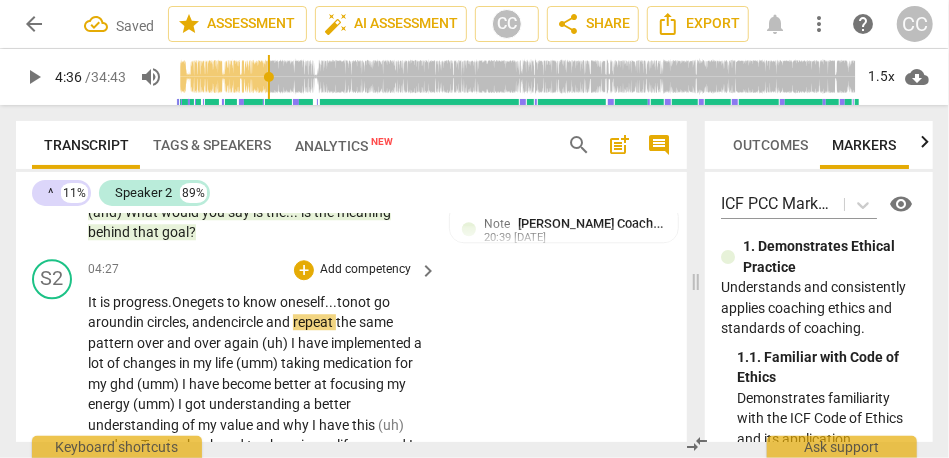 click on "around  in circles, and" at bounding box center (152, 322) 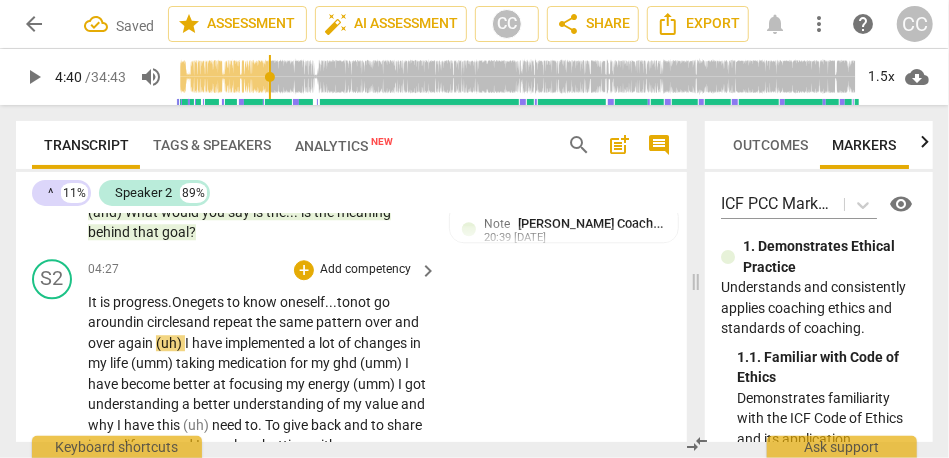 click on "and" at bounding box center (199, 322) 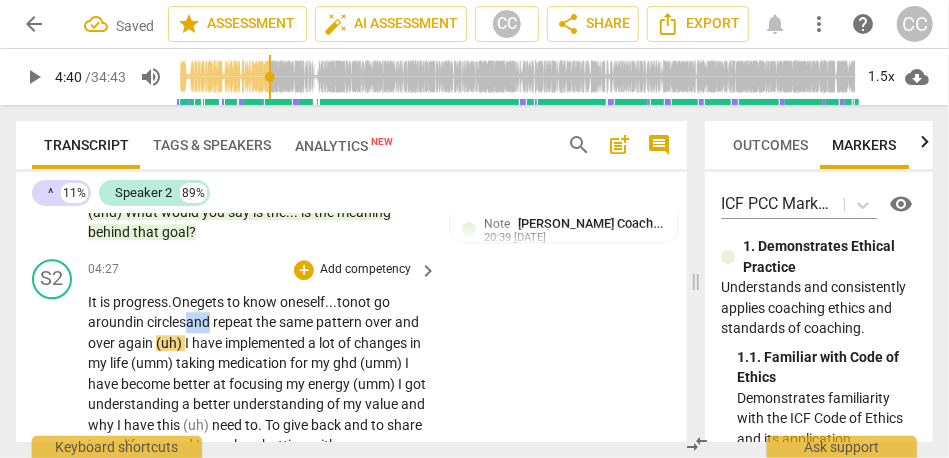 click on "and" at bounding box center (199, 322) 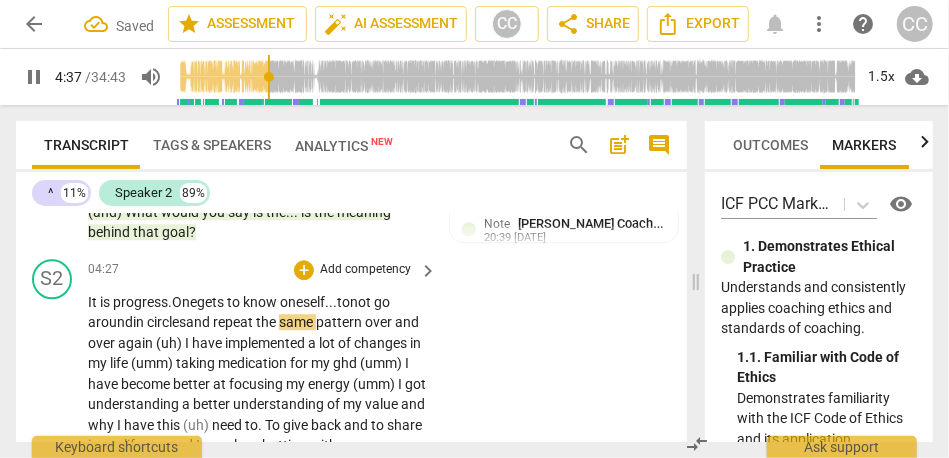 scroll, scrollTop: 2137, scrollLeft: 0, axis: vertical 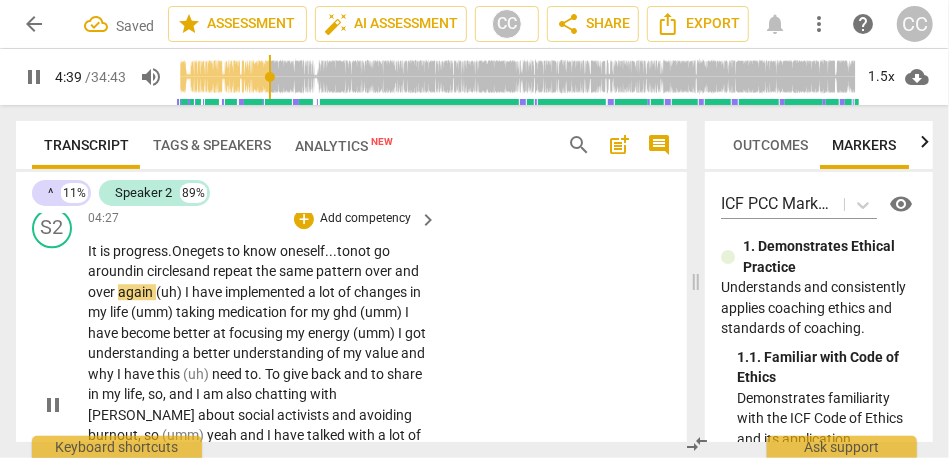 click on "(uh)" at bounding box center [170, 292] 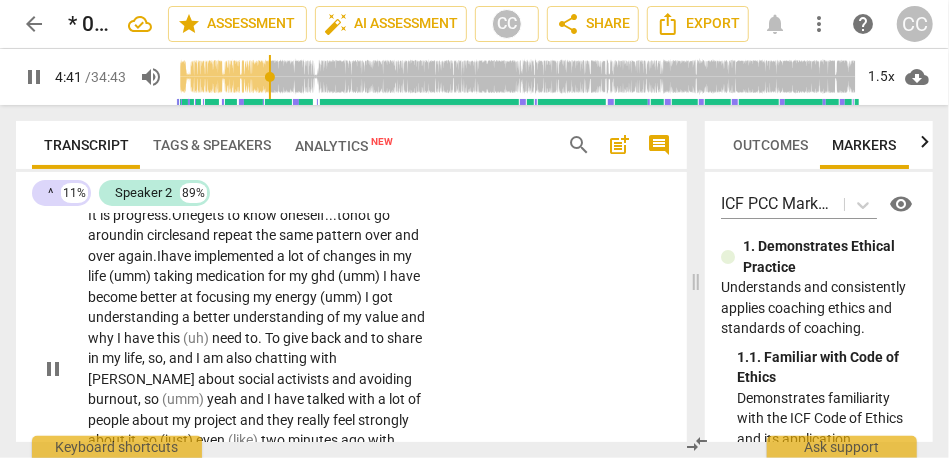 scroll, scrollTop: 2178, scrollLeft: 0, axis: vertical 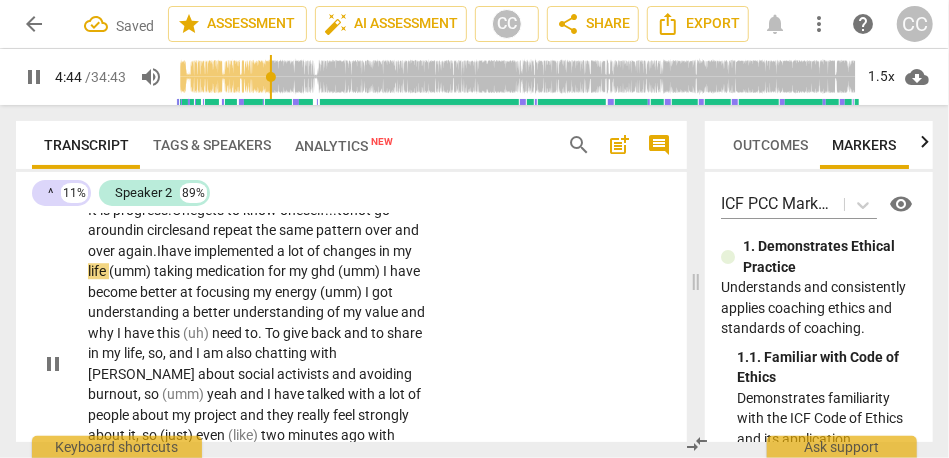 click on "(umm)" at bounding box center (131, 271) 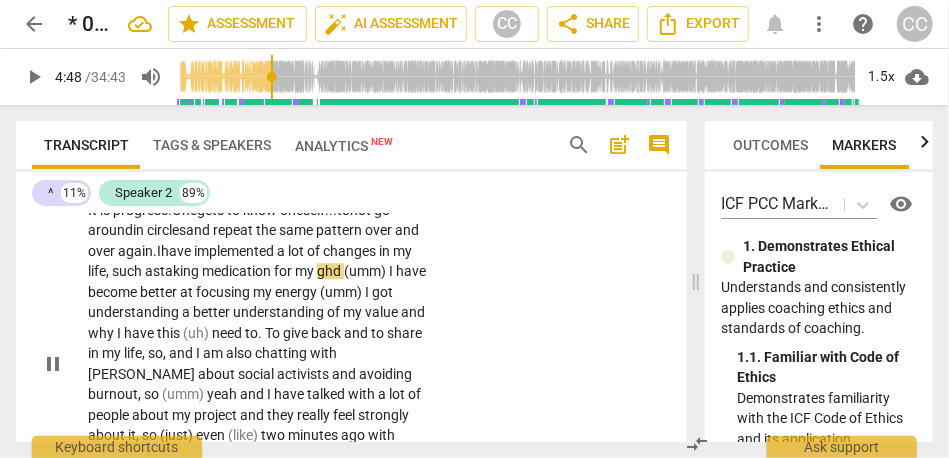 click on "my" at bounding box center (306, 271) 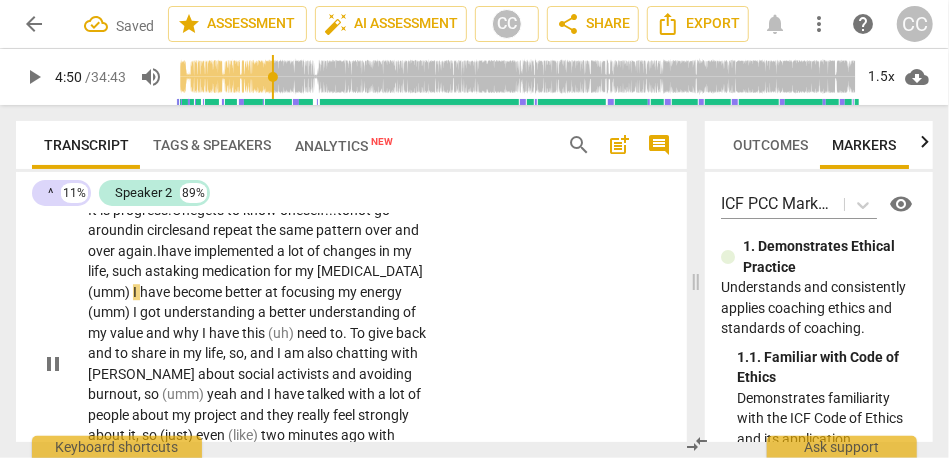 click on "(umm)" at bounding box center [110, 292] 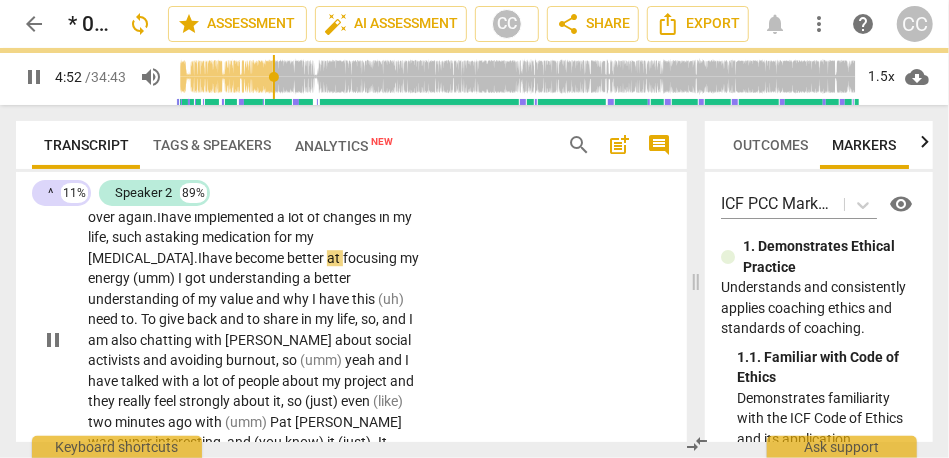 scroll, scrollTop: 2226, scrollLeft: 0, axis: vertical 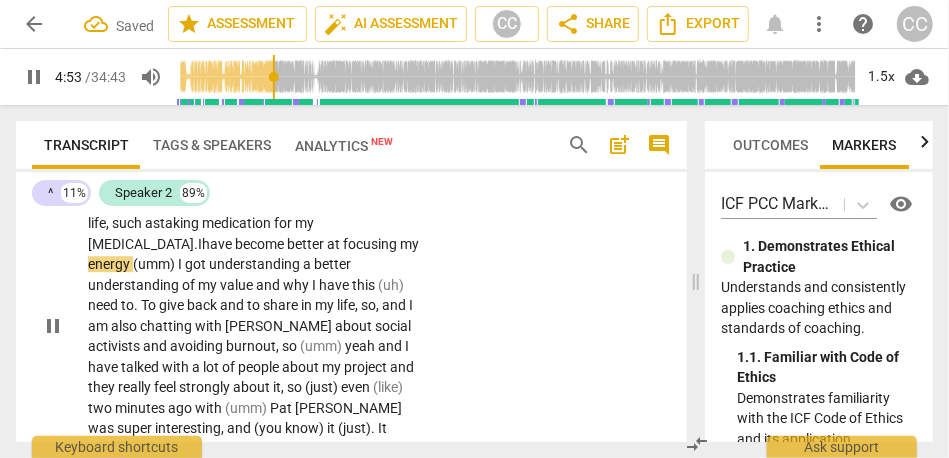 click on "(umm)" at bounding box center [155, 264] 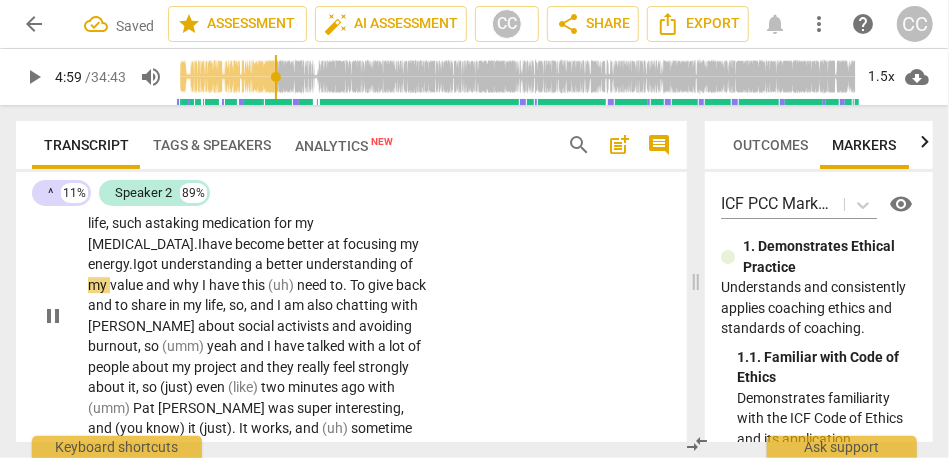 click on "I" at bounding box center [135, 264] 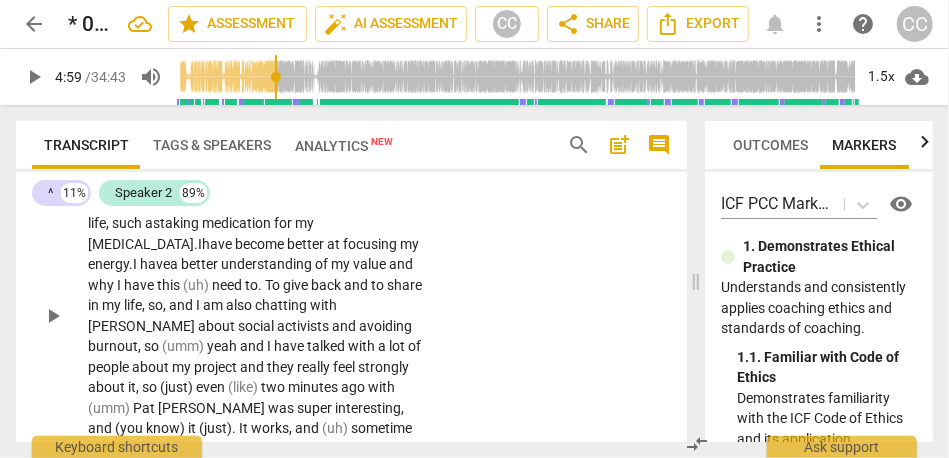 click on "I have" at bounding box center [151, 264] 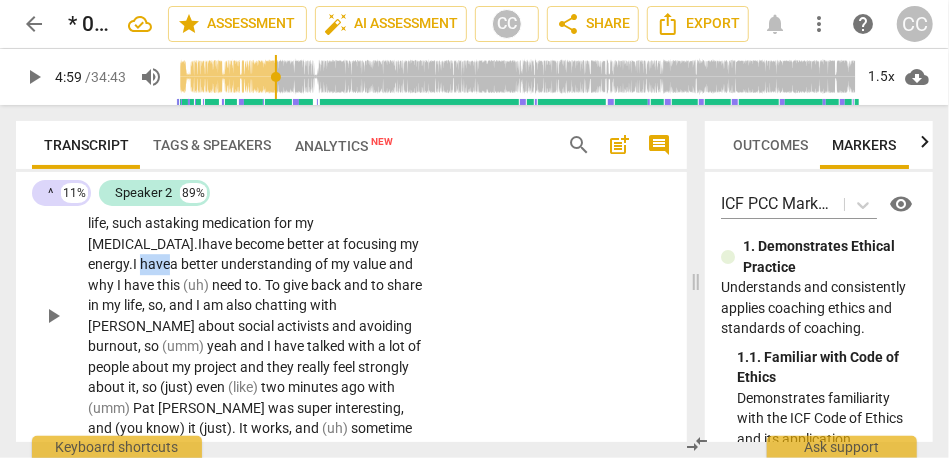 click on "I have" at bounding box center (151, 264) 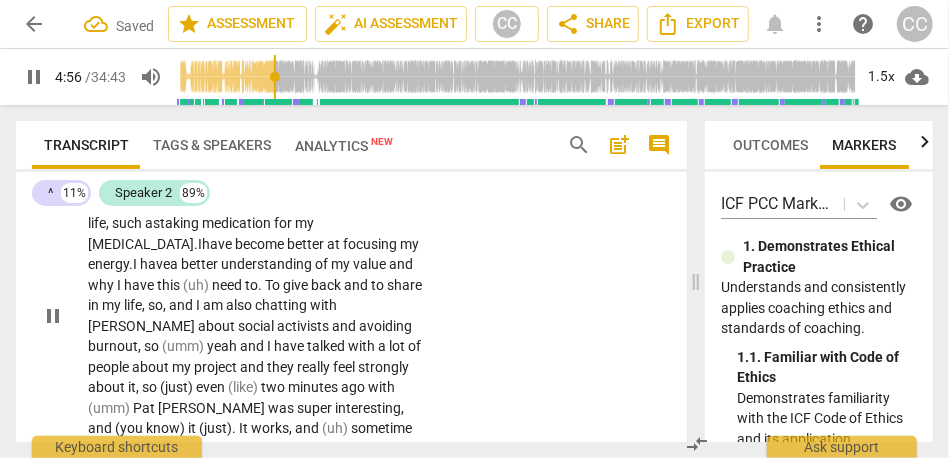scroll, scrollTop: 2256, scrollLeft: 0, axis: vertical 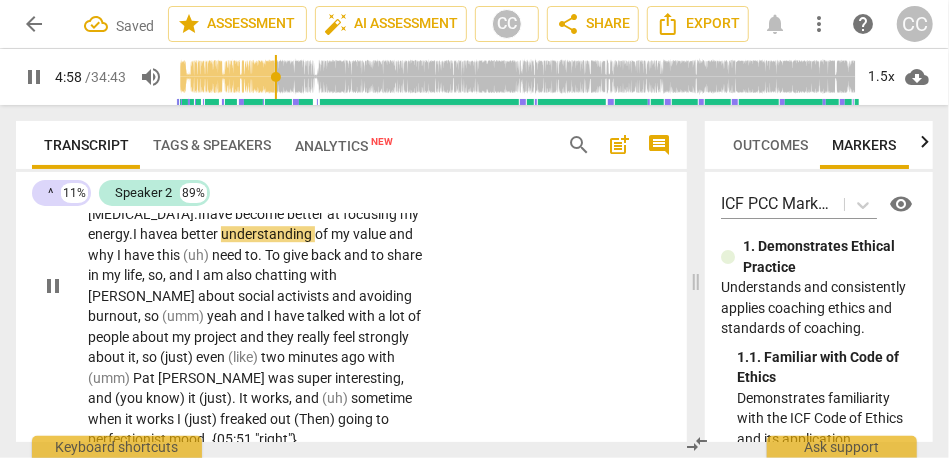 click on "I have" at bounding box center [151, 234] 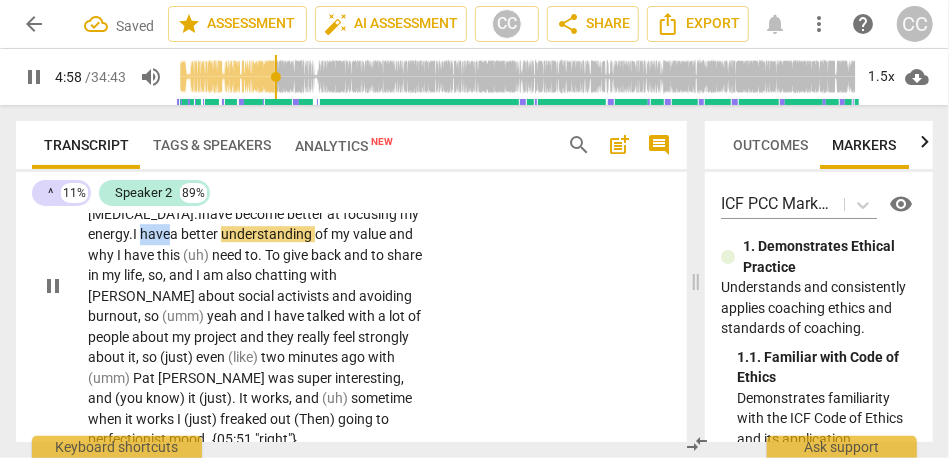 click on "I have" at bounding box center [151, 234] 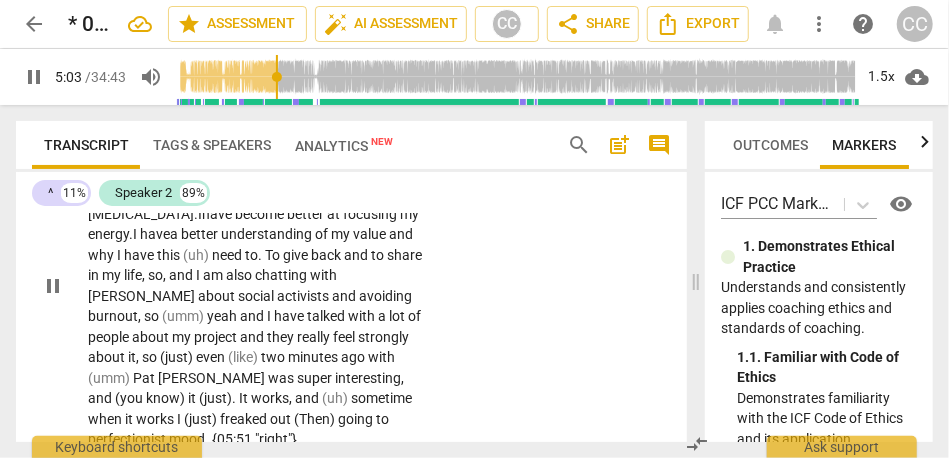 click on "need" at bounding box center [228, 255] 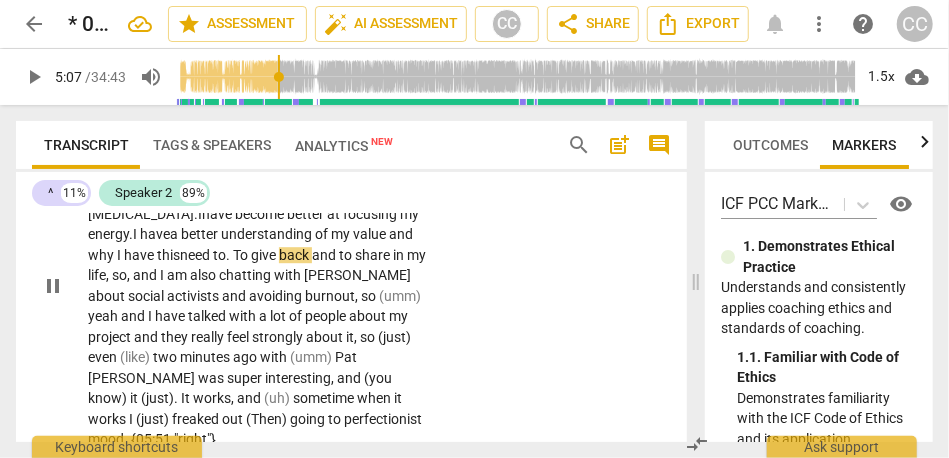 click on "To" at bounding box center [242, 255] 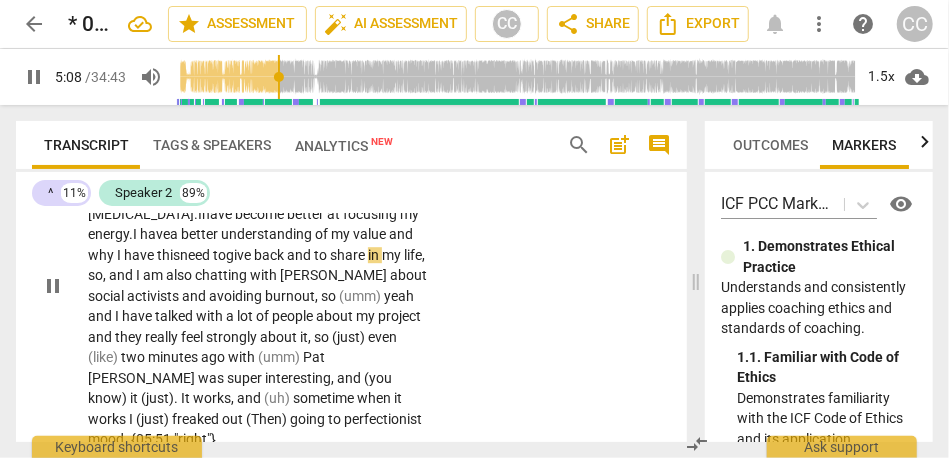 click on "need" at bounding box center (196, 255) 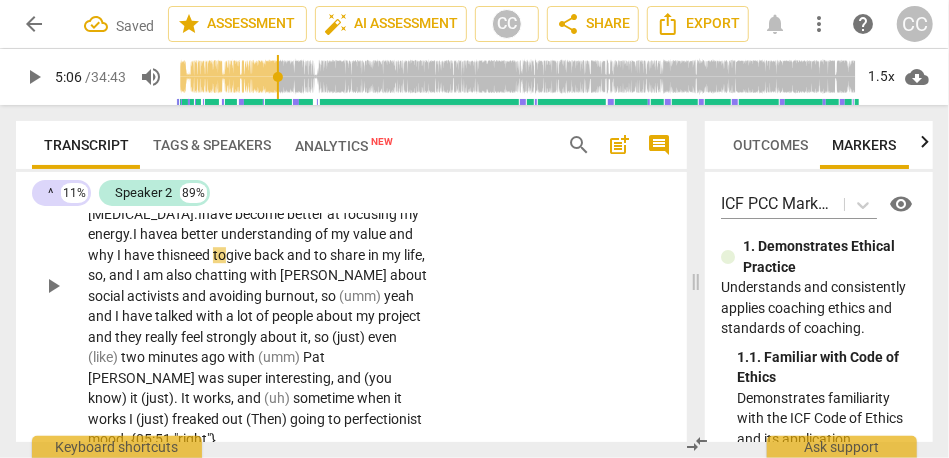 click on "why" at bounding box center [102, 255] 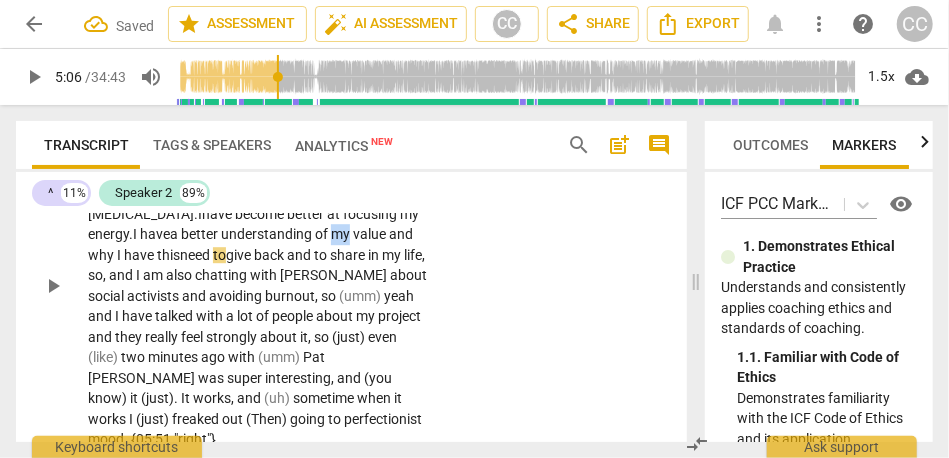 click on "my" at bounding box center (342, 234) 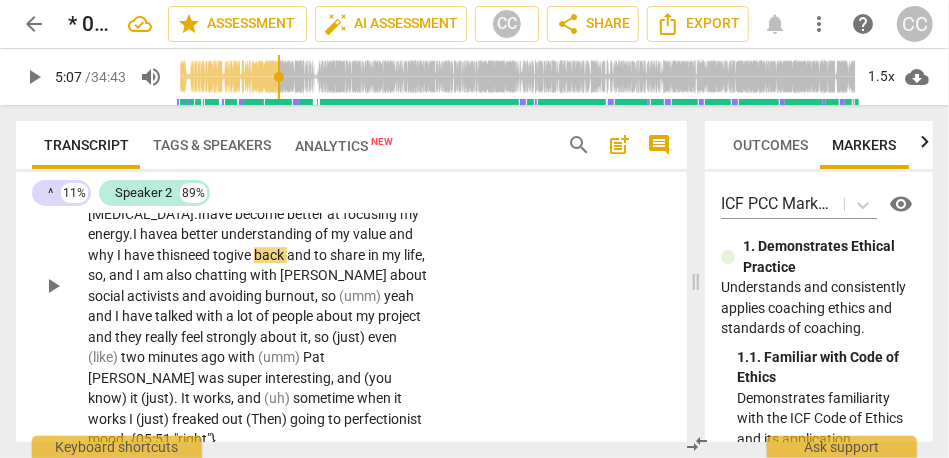 click on "why" at bounding box center (102, 255) 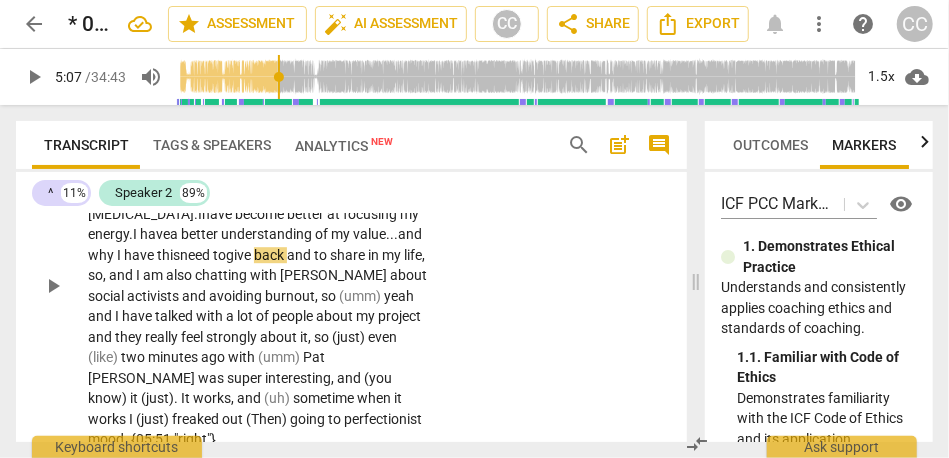 click on "and" at bounding box center [410, 234] 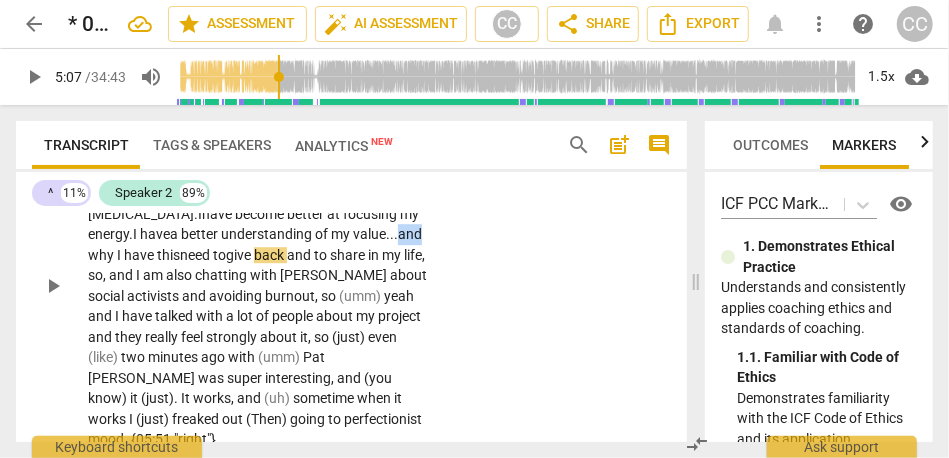 click on "and" at bounding box center (410, 234) 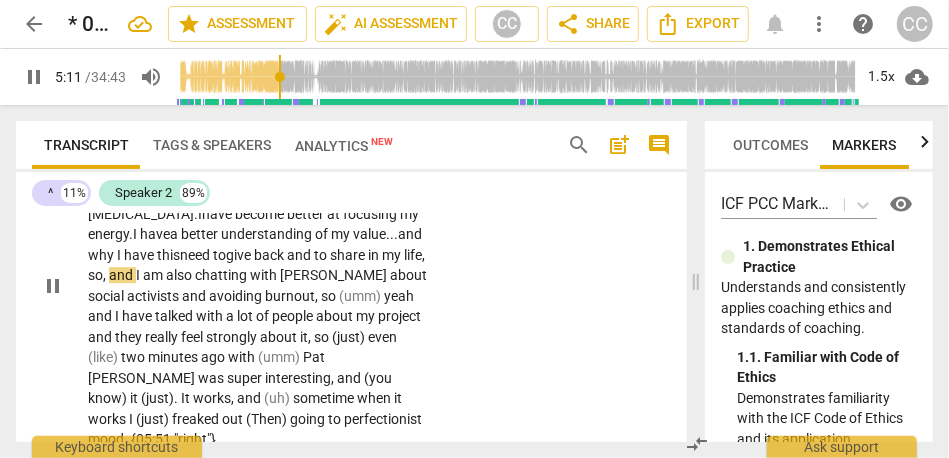 click on "life" at bounding box center (413, 255) 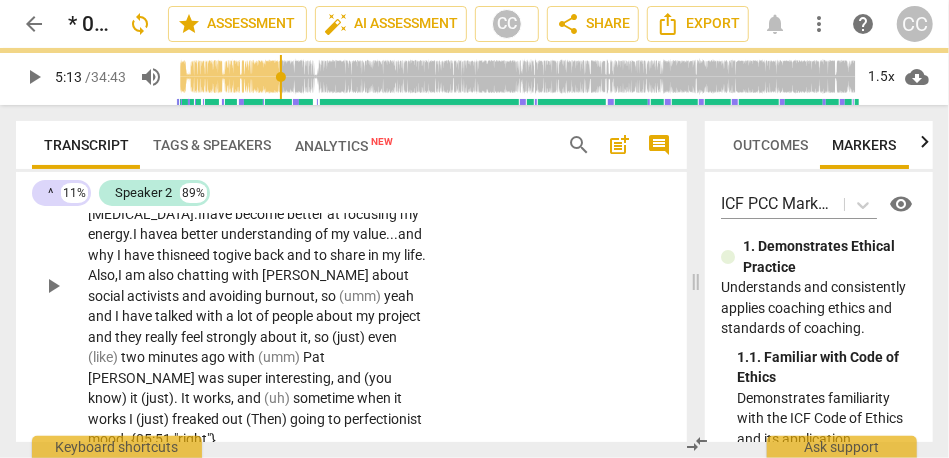 click on "am" at bounding box center [136, 275] 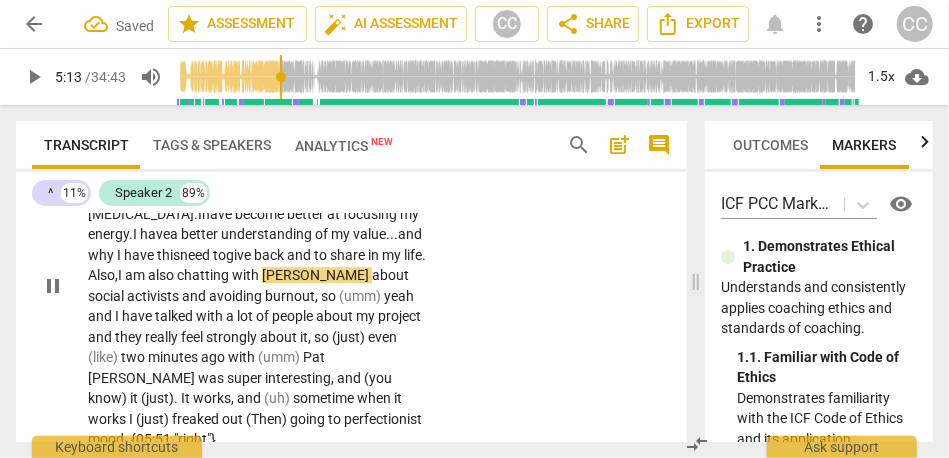 click on "[PERSON_NAME]" at bounding box center [317, 275] 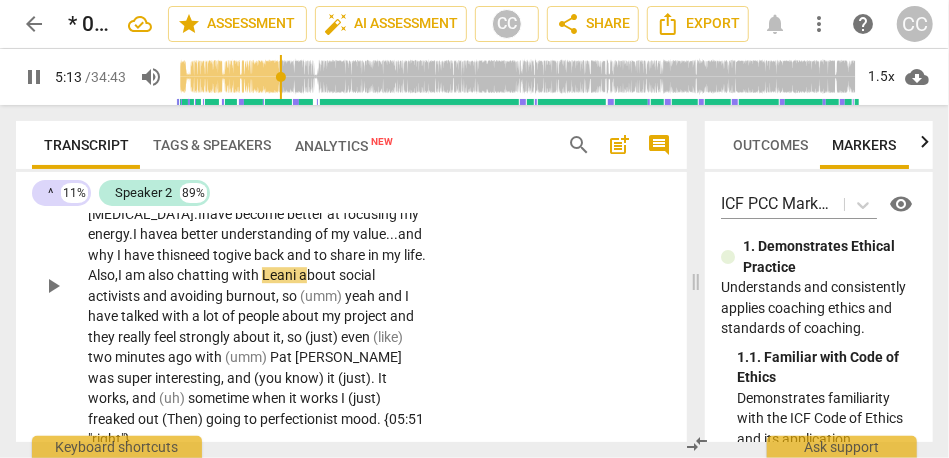 click on "S2 play_arrow pause 04:27 + Add competency keyboard_arrow_right It   is   progress.  One  gets   to   know   oneself...  to  not   go   around  in circles  and   repeat   the   same   pattern   over   and   over   again.  I  have   implemented   a   lot   of   changes   in   my   life, such as  taking   medication   for   my   [MEDICAL_DATA]  have   become   better   at   focusing   my   energy.  I have  a   better   understanding   of   my   value...  and   why   I   have   this  need   to  give   back   and   to   share   in   my   life. Also,  I   am   also   chatting   with   [PERSON_NAME] a bout   social   activists   and   avoiding   burnout ,   so   (umm)   yeah   and   I   have   talked   with   a   lot   of   people   about   my   project   and   they   really   feel   strongly   about   it ,   so   (just)   even   (like)   two   minutes   ago   with   (umm)   [PERSON_NAME]   was   super   interesting ,   and   (you   know)   it   (just) .   It   works ,   and   (uh)   sometime   when   it   works   I" at bounding box center (351, 269) 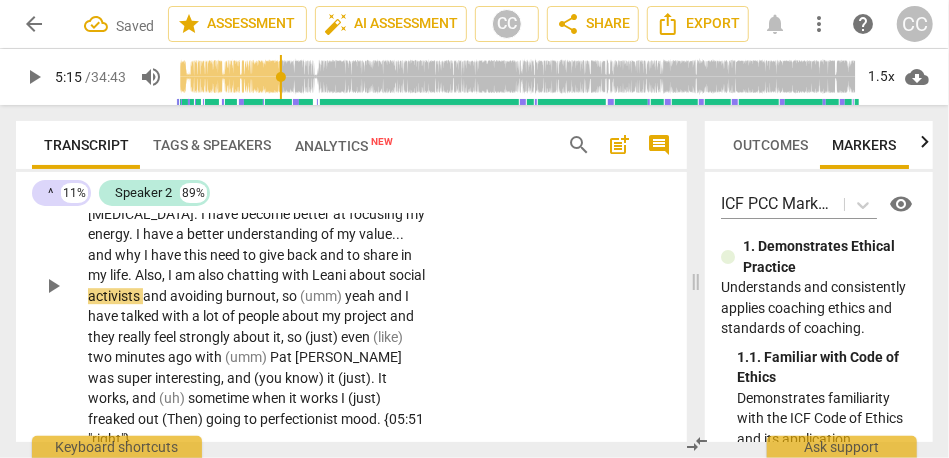 click on "chatting" at bounding box center [254, 275] 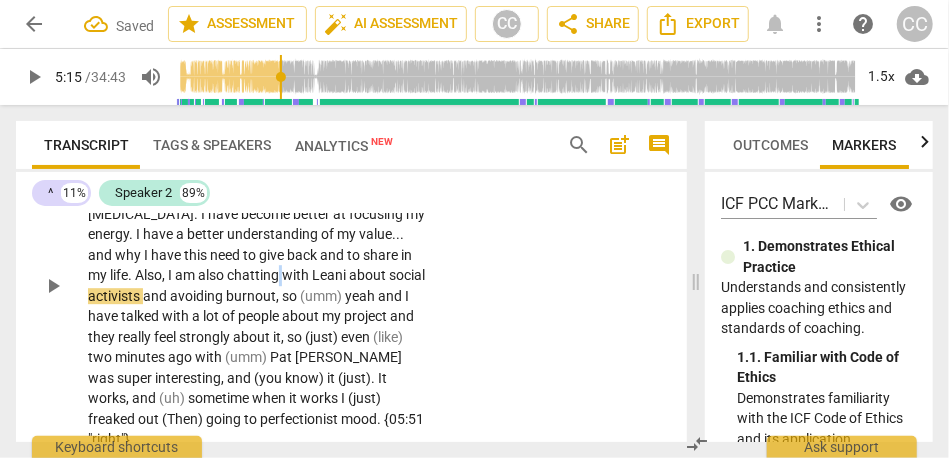 click on "chatting" at bounding box center [254, 275] 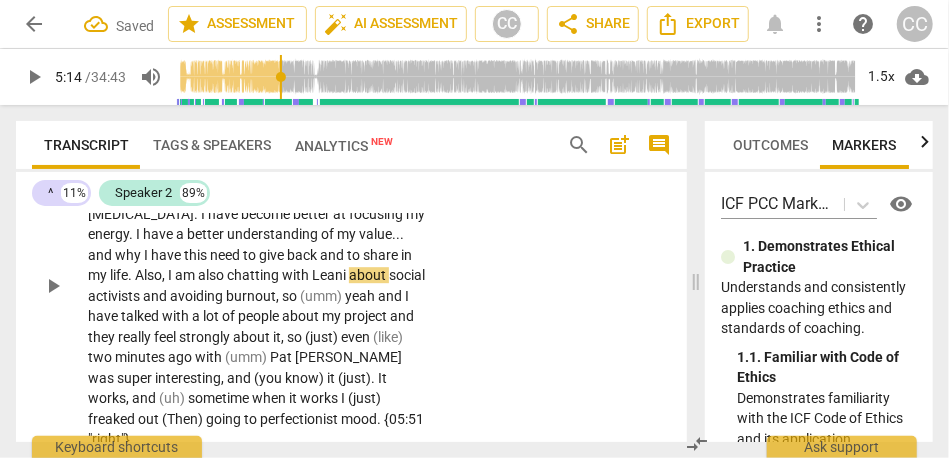 click on "Leani" at bounding box center (330, 275) 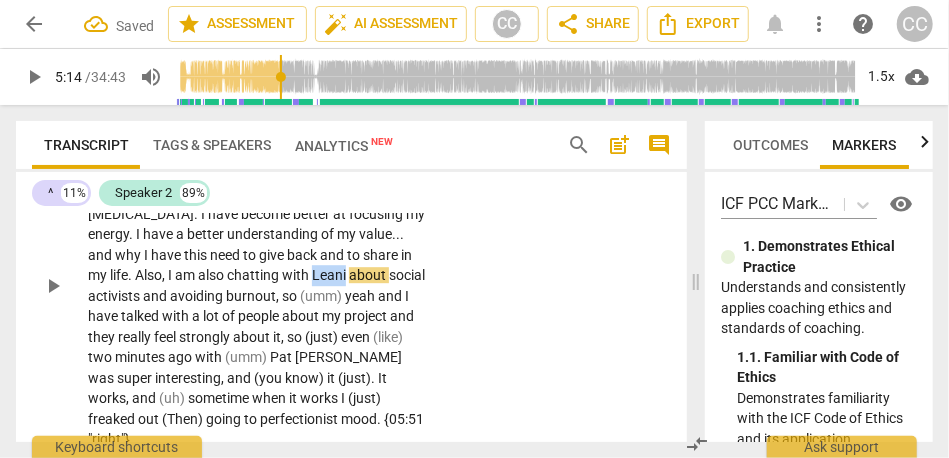 click on "Leani" at bounding box center [330, 275] 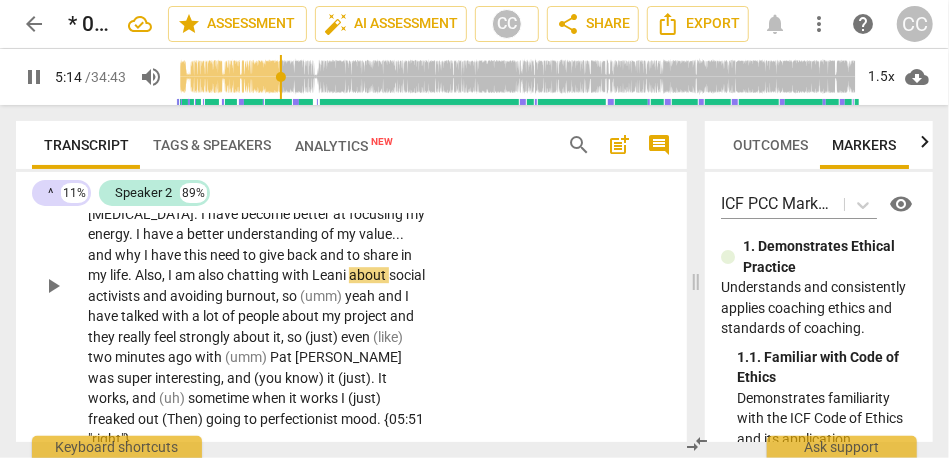 type on "315" 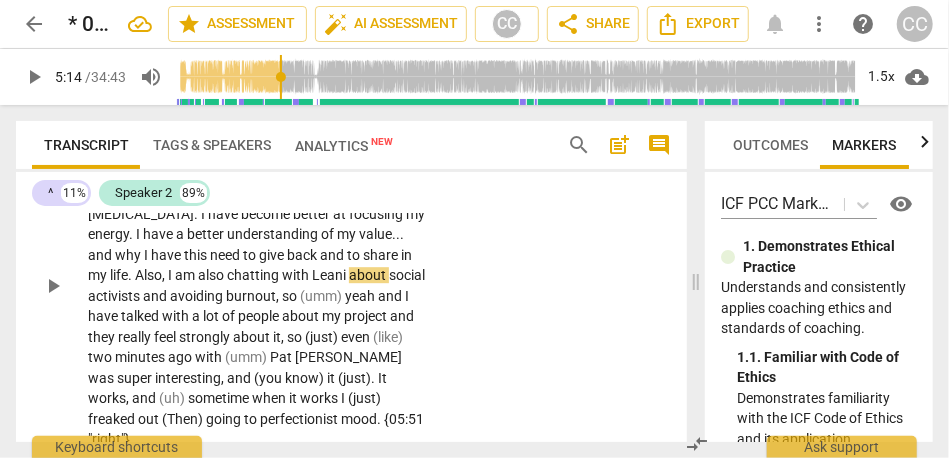 click on "about" at bounding box center (369, 275) 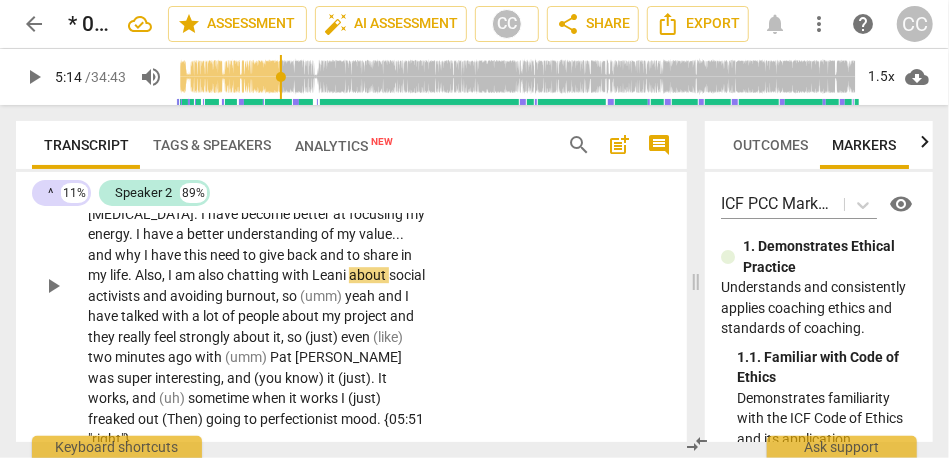 type 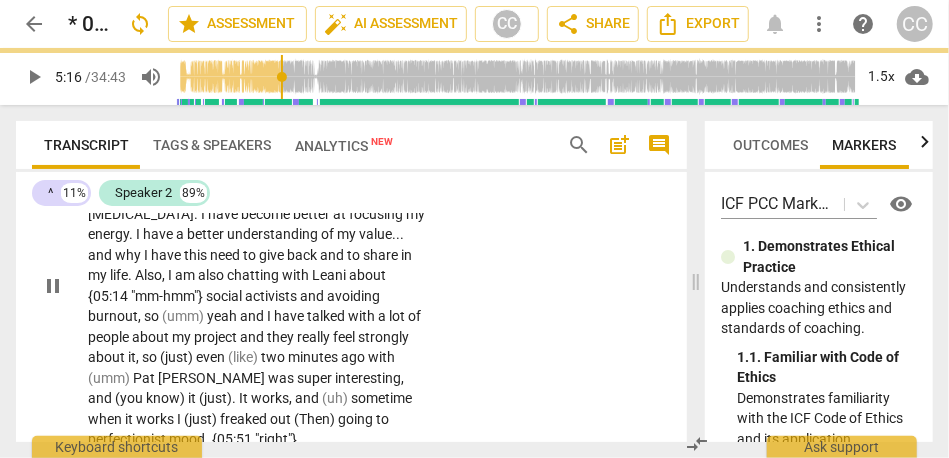 click on "about {05:14 "mm-hmm"}" at bounding box center (237, 285) 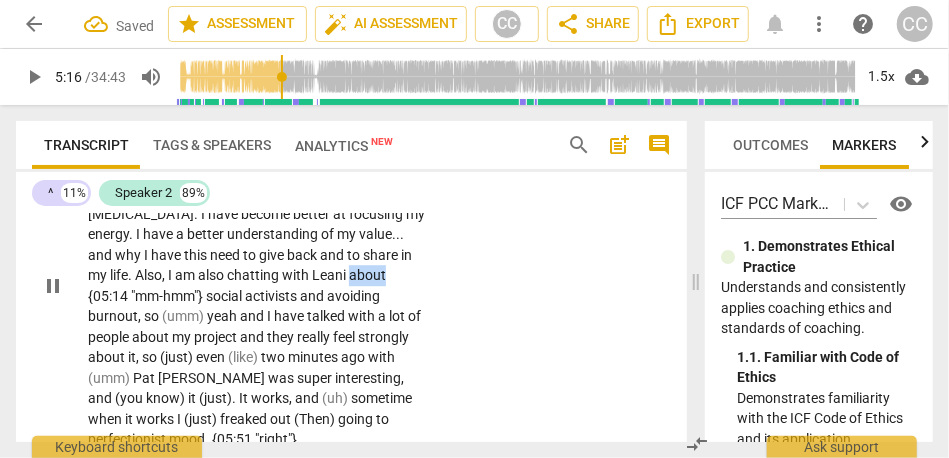 click on "about {05:14 "mm-hmm"}" at bounding box center [237, 285] 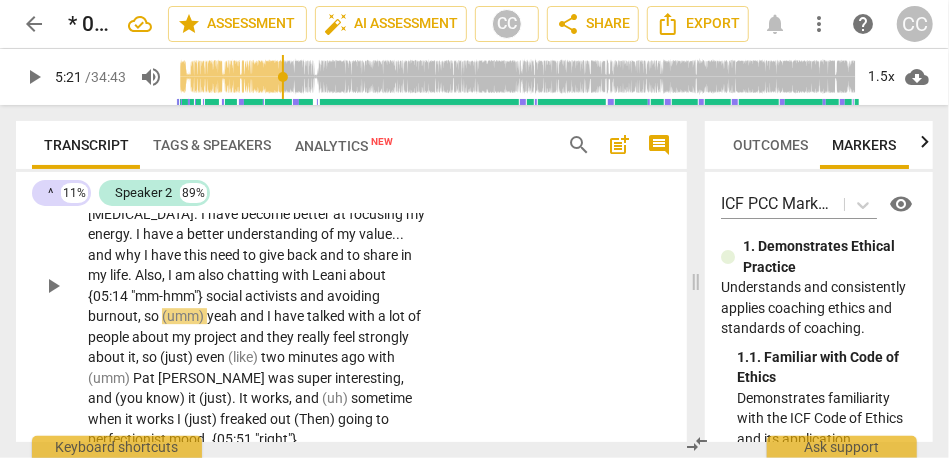 click on "chatting" at bounding box center (254, 275) 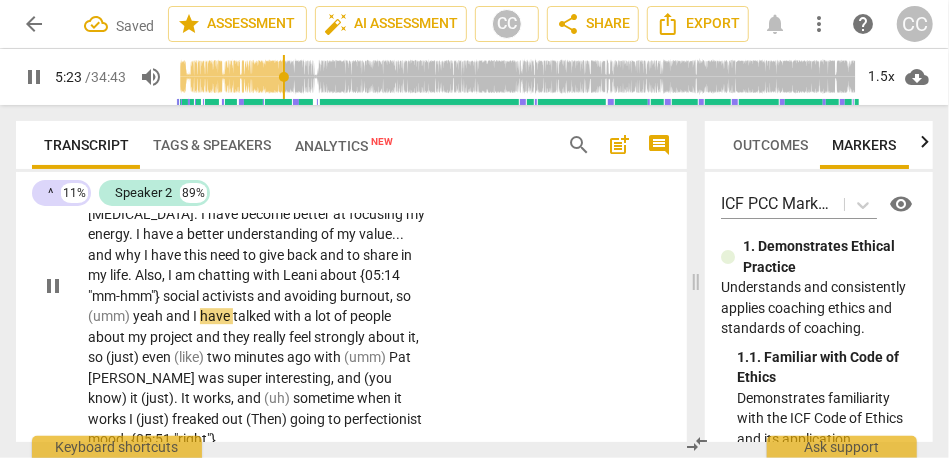 click on "(umm)" at bounding box center (110, 316) 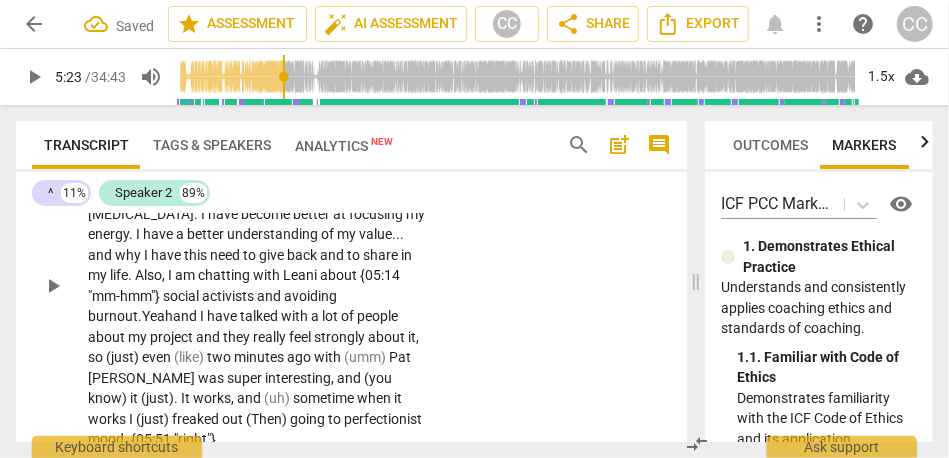 click on "I" at bounding box center (203, 316) 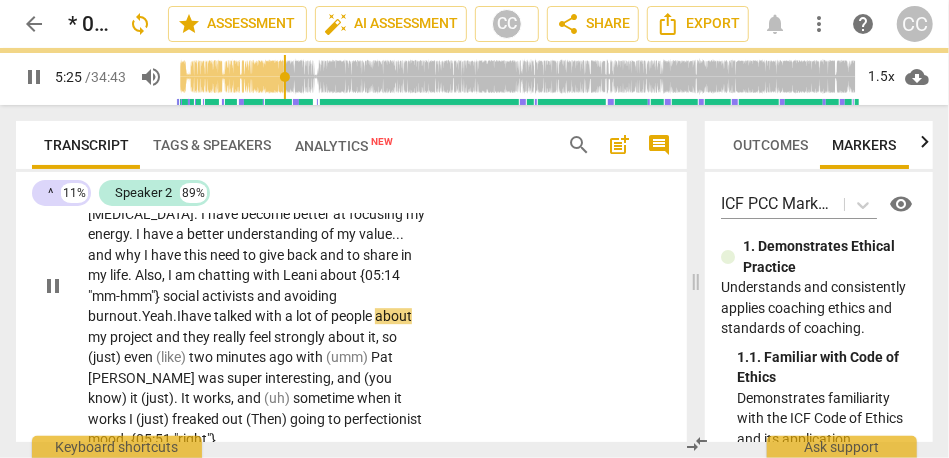 scroll, scrollTop: 2287, scrollLeft: 0, axis: vertical 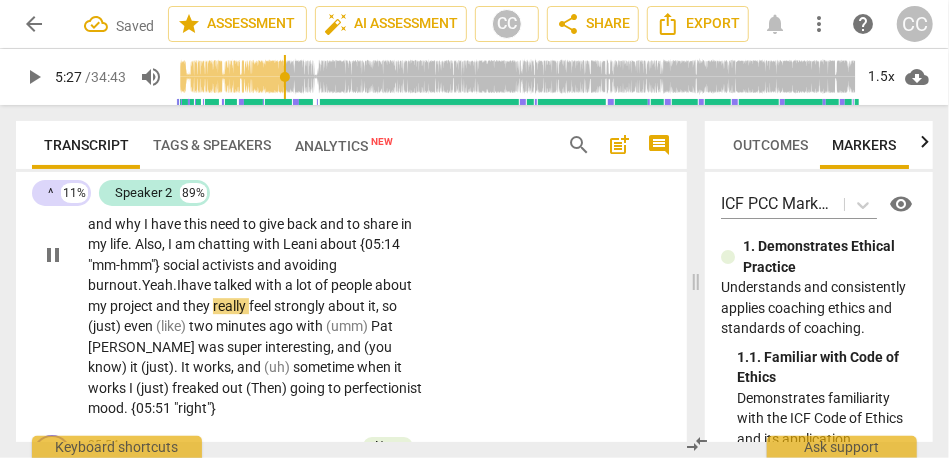 click on "they" at bounding box center (198, 306) 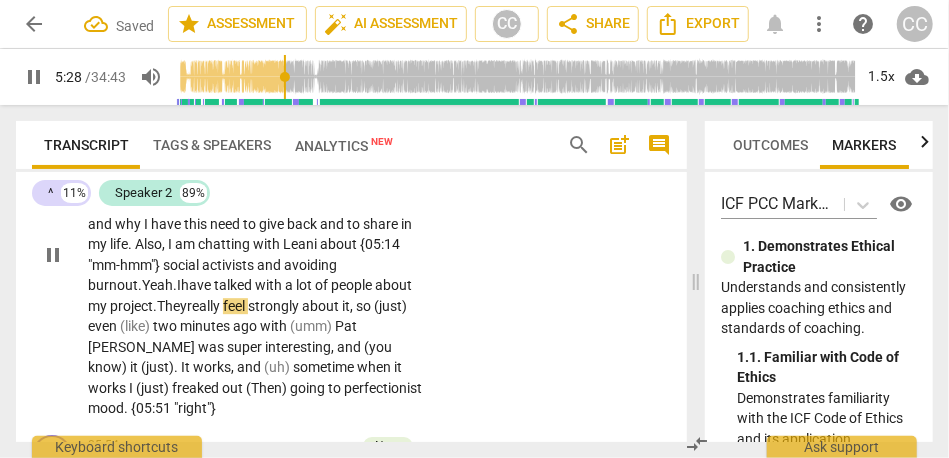 scroll, scrollTop: 2323, scrollLeft: 0, axis: vertical 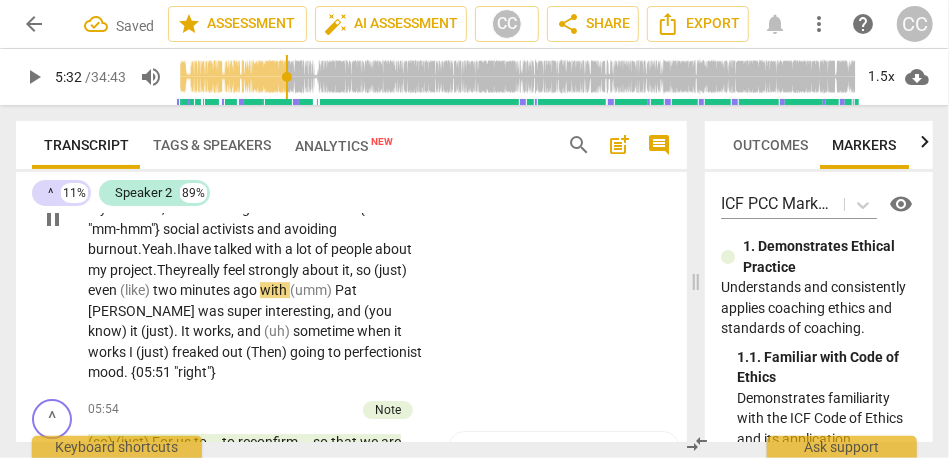 click on "even" at bounding box center [104, 290] 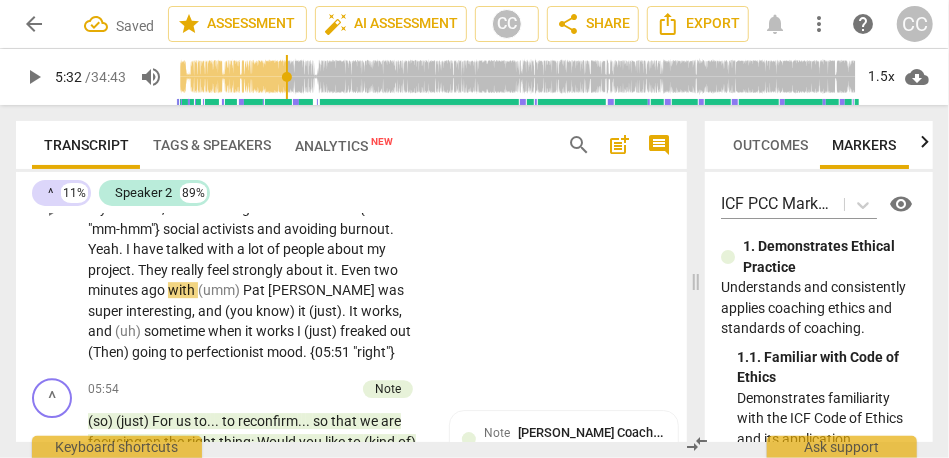 click on "S2 play_arrow pause 04:27 + Add competency keyboard_arrow_right It   is   progress .   One   gets   to   know   oneself . . .   to   not   go   around   in   circles   and   repeat   the   same   pattern   over   and   over   again .   I   have   implemented   a   lot   of   changes   in   my   life ,   such   as   taking   medication   for   my   [MEDICAL_DATA]   have   become   better   at   focusing   my   energy .   I   have   a   better   understanding   of   my   value . . .   and   why   I   have   this   need   to   give   back   and   to   share   in   my   life .   Also ,   I   am   chatting   with   [PERSON_NAME]   about   {05:14   "mm-hmm"}   social   activists   and   avoiding   burnout .   Yeah .   I   have   talked   with   a   lot   of   people   about   my   project .   They   really   feel   strongly   about   it .   Even   two   minutes   ago   with   (umm)   [PERSON_NAME]   was   super   interesting ,   and   (you   know)   it   (just) .   It   works ,   and   (uh)   sometime   when   it   works   I" at bounding box center (351, 192) 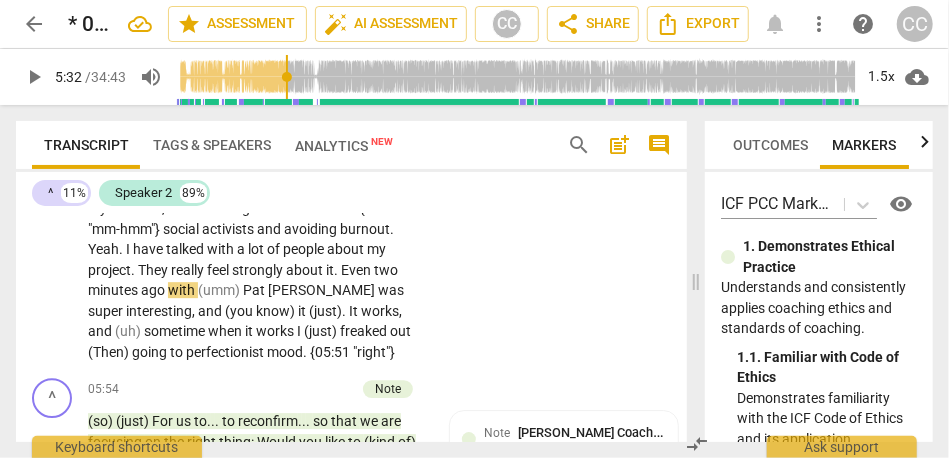click on "about" at bounding box center [306, 270] 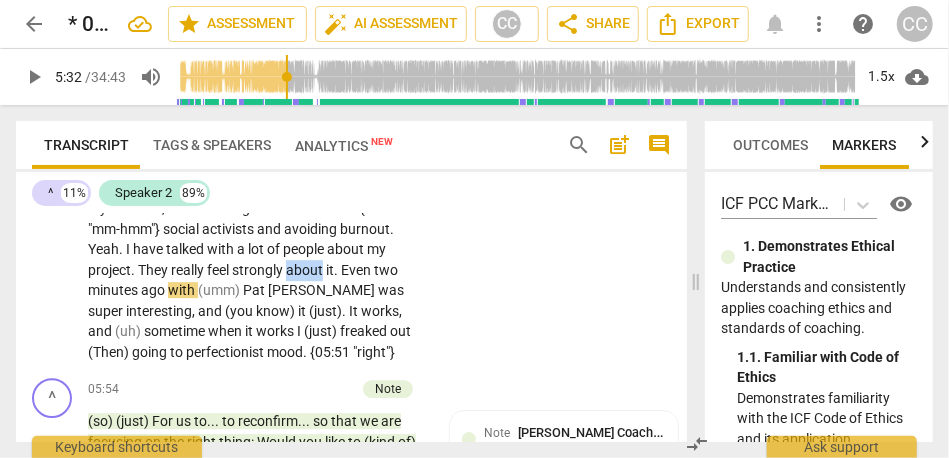 click on "about" at bounding box center (306, 270) 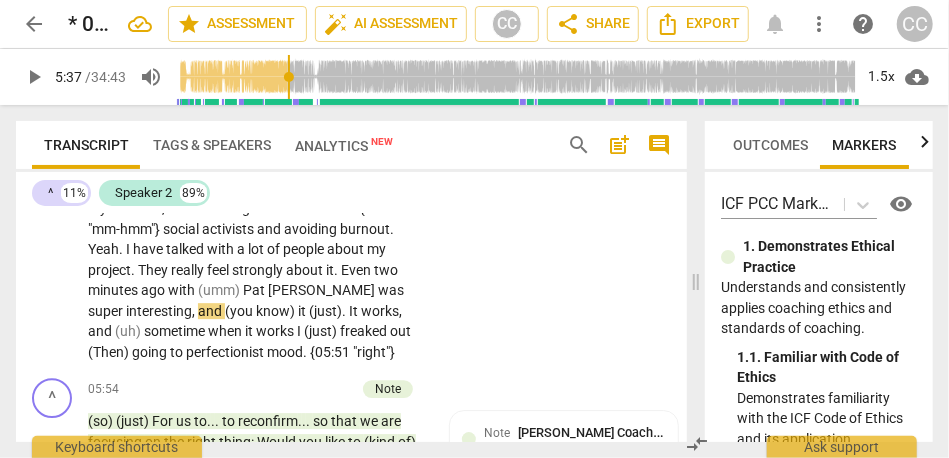 type on "338" 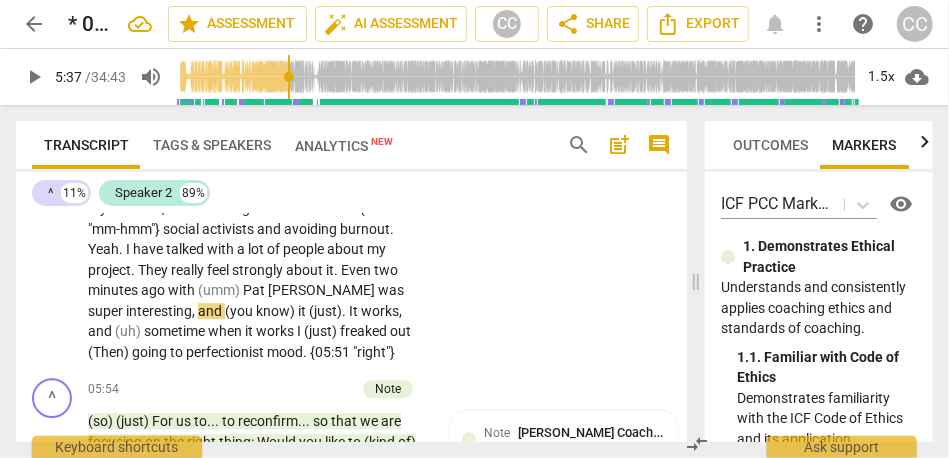 type 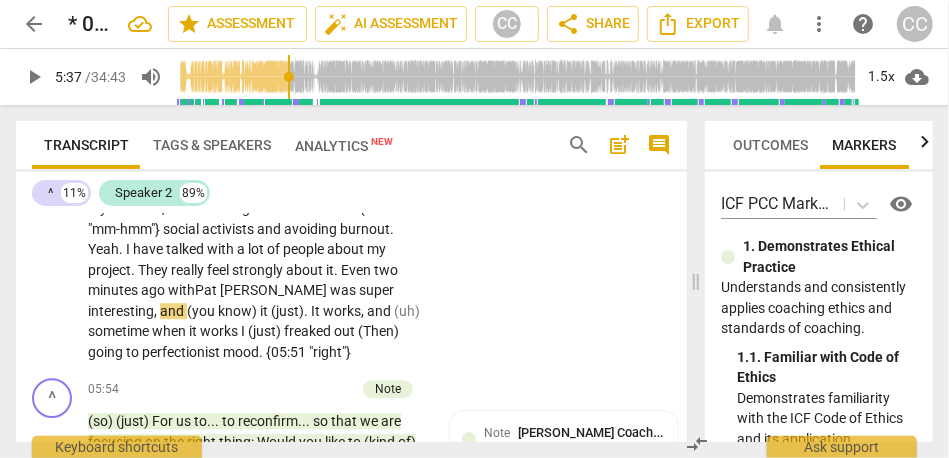click on "minutes" at bounding box center [114, 290] 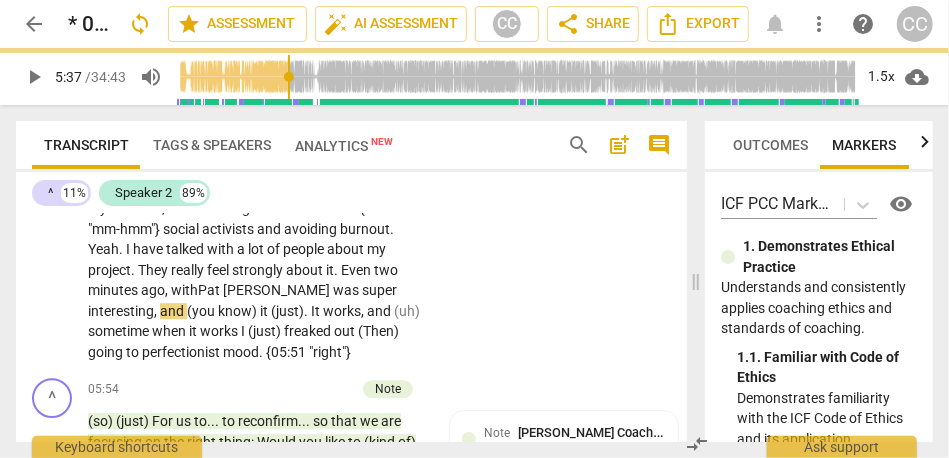 click on "ago," at bounding box center [156, 290] 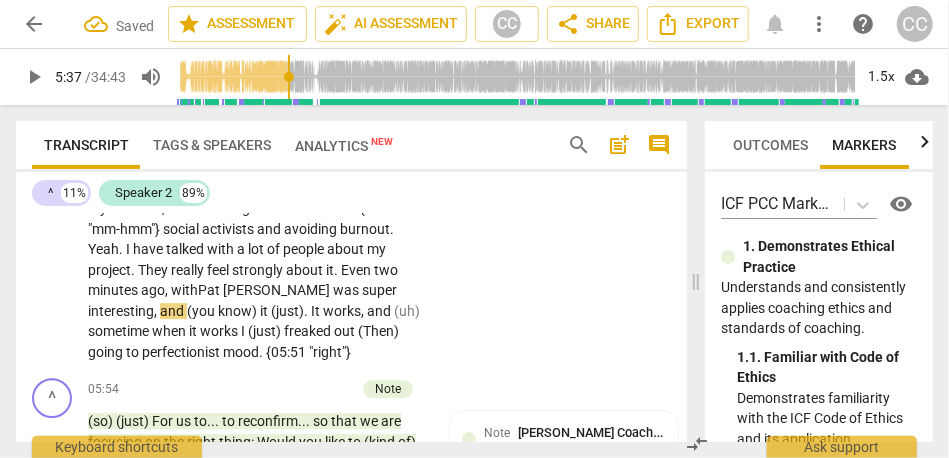 click on "ago," at bounding box center (156, 290) 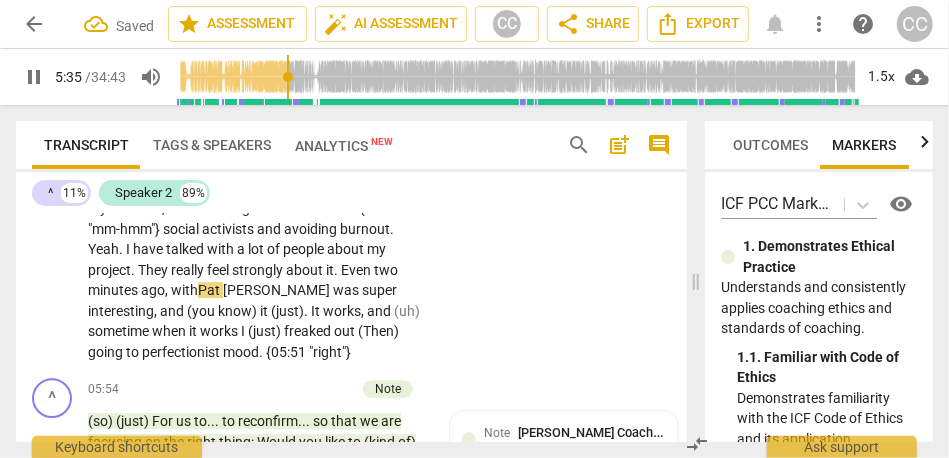 click on "was" at bounding box center [347, 290] 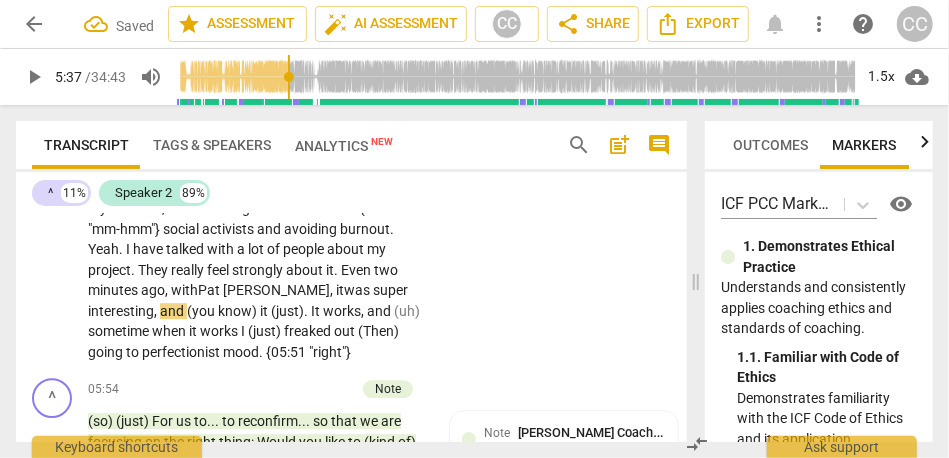 click on "It   is   progress .   One   gets   to   know   oneself . . .   to   not   go   around   in   circles   and   repeat   the   same   pattern   over   and   over   again .   I   have   implemented   a   lot   of   changes   in   my   life ,   such   as   taking   medication   for   my   [MEDICAL_DATA]   have   become   better   at   focusing   my   energy .   I   have   a   better   understanding   of   my   value . . .   and   why   I   have   this   need   to   give   back   and   to   share   in   my   life .   Also ,   I   am   chatting   with   [PERSON_NAME]   about   {05:14   "mm-hmm"}   social   activists   and   avoiding   burnout .   Yeah .   I   have   talked   with   a   lot   of   people   about   my   project .   They   really   feel   strongly   about   it .   Even   two   minutes   ago,   with  [PERSON_NAME], it  was   super   interesting ,   and   (you   know)   it   (just) .   It   works ,   and   (uh)   sometime   when   it   works   I   (just)   freaked   out   (Then)   going   to   perfectionist   mood" at bounding box center [257, 209] 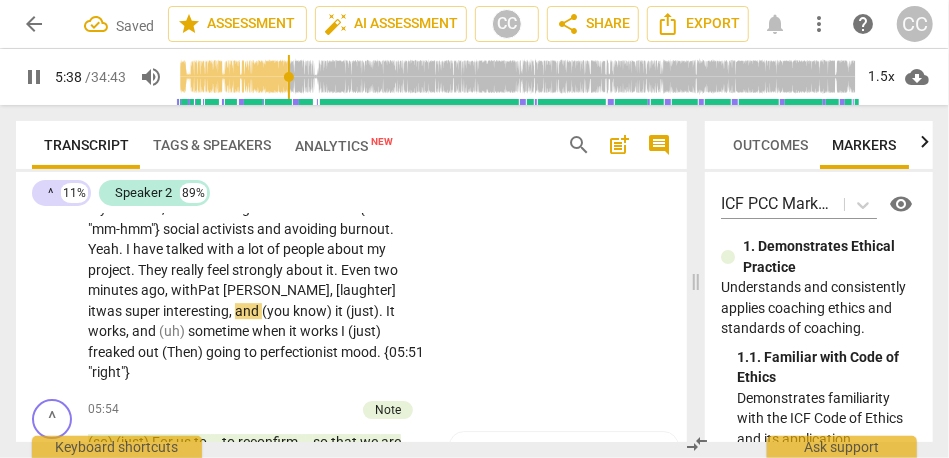 click on "It   is   progress .   One   gets   to   know   oneself . . .   to   not   go   around   in   circles   and   repeat   the   same   pattern   over   and   over   again .   I   have   implemented   a   lot   of   changes   in   my   life ,   such   as   taking   medication   for   my   [MEDICAL_DATA]   have   become   better   at   focusing   my   energy .   I   have   a   better   understanding   of   my   value . . .   and   why   I   have   this   need   to   give   back   and   to   share   in   my   life .   Also ,   I   am   chatting   with   [PERSON_NAME]   about   {05:14   "mm-hmm"}   social   activists   and   avoiding   burnout .   Yeah .   I   have   talked   with   a   lot   of   people   about   my   project .   They   really   feel   strongly   about   it .   Even   two   minutes   ago,   with  [PERSON_NAME], [laughter] it  was   super   interesting ,   and   (you   know)   it   (just) .   It   works ,   and   (uh)   sometime   when   it   works   I   (just)   freaked   out   (Then)   going   to     mood ." at bounding box center [263, 219] 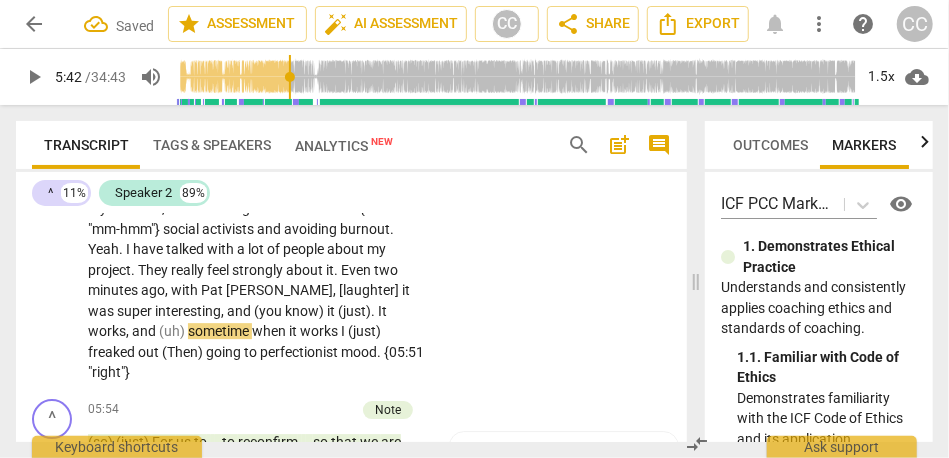 type on "343" 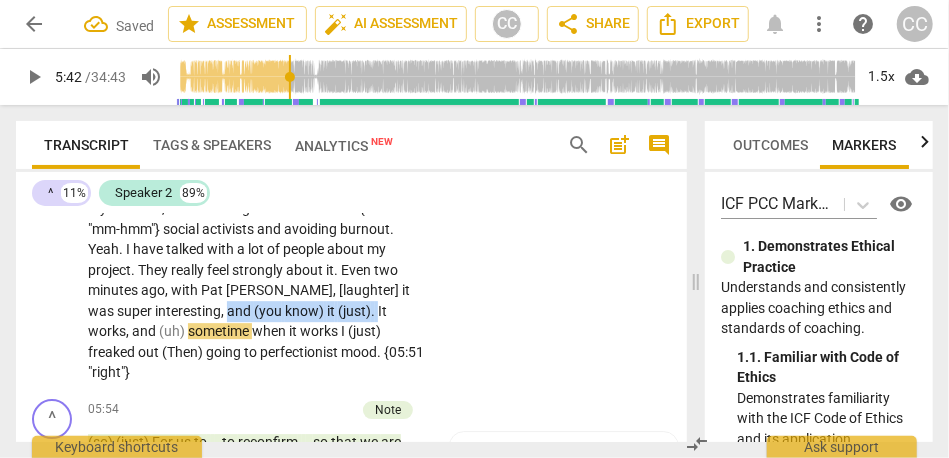 drag, startPoint x: 237, startPoint y: 349, endPoint x: 71, endPoint y: 352, distance: 166.0271 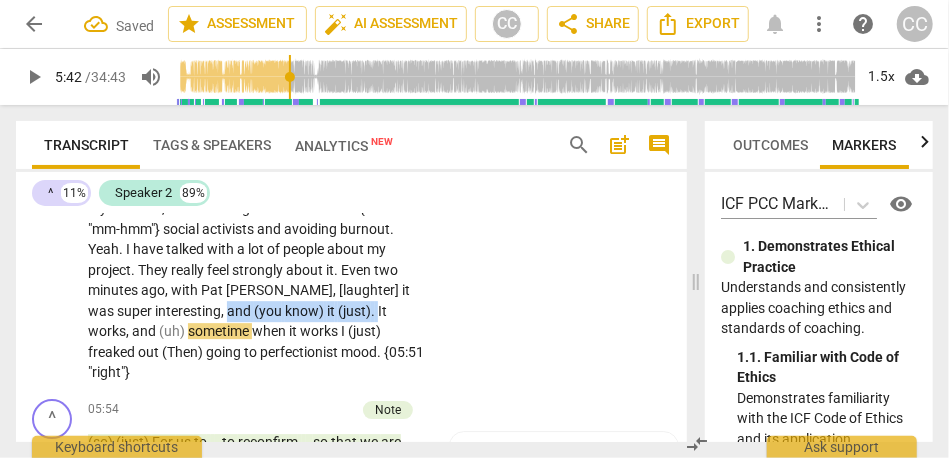 click on "S2 play_arrow pause 04:27 + Add competency keyboard_arrow_right It   is   progress .   One   gets   to   know   oneself . . .   to   not   go   around   in   circles   and   repeat   the   same   pattern   over   and   over   again .   I   have   implemented   a   lot   of   changes   in   my   life ,   such   as   taking   medication   for   my   [MEDICAL_DATA]   have   become   better   at   focusing   my   energy .   I   have   a   better   understanding   of   my   value . . .   and   why   I   have   this   need   to   give   back   and   to   share   in   my   life .   Also ,   I   am   chatting   with   [PERSON_NAME]   about   {05:14   "mm-hmm"}   social   activists   and   avoiding   burnout .   Yeah .   I   have   talked   with   a   lot   of   people   about   my   project .   They   really   feel   strongly   about   it .   Even   two   minutes   ago ,   with   [PERSON_NAME] ,   [laughter]   it   was   super   interesting ,   and   (you   know)   it   (just) .   It   works ,   and   (uh)   sometime   when   it" at bounding box center (351, 202) 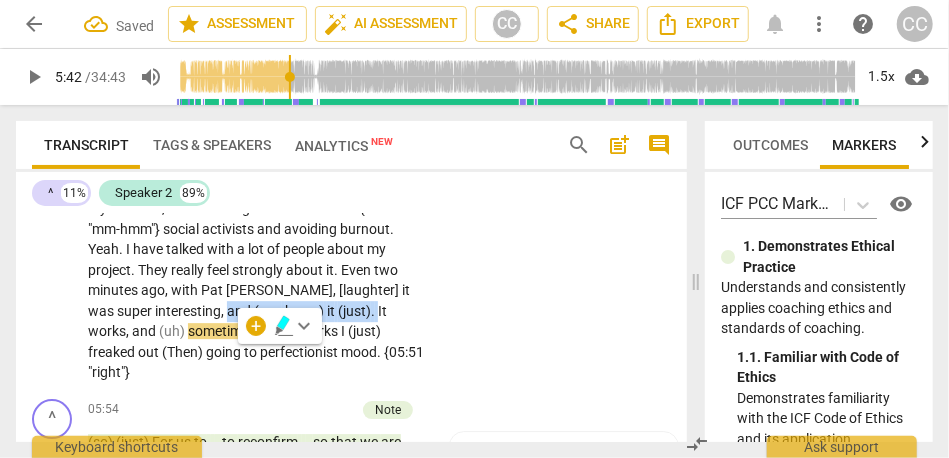 type 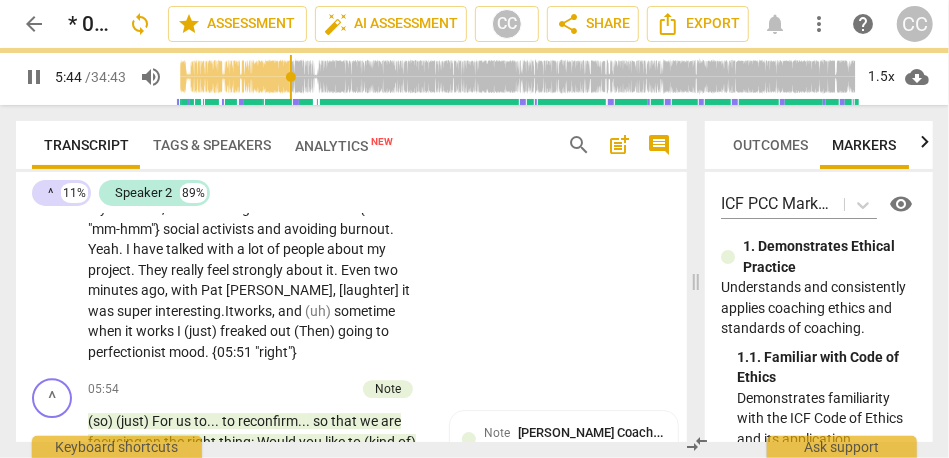 click on "sometime" at bounding box center (364, 311) 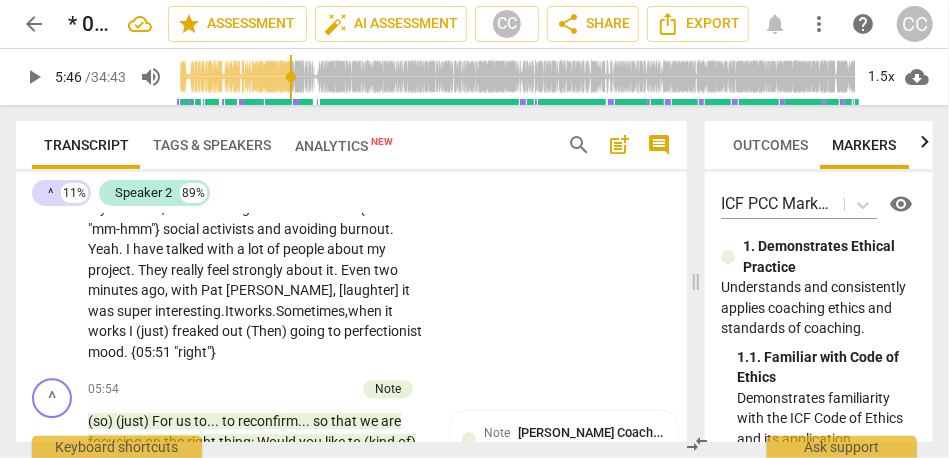click on "works." at bounding box center (255, 311) 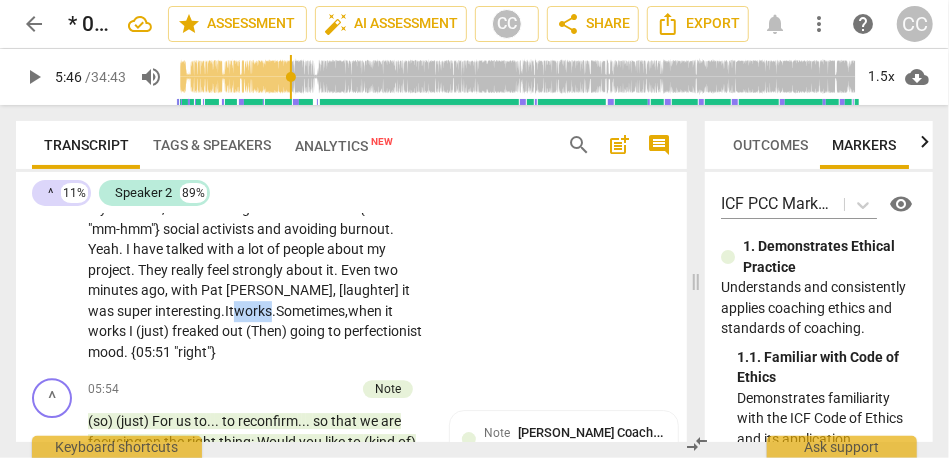 click on "works." at bounding box center [255, 311] 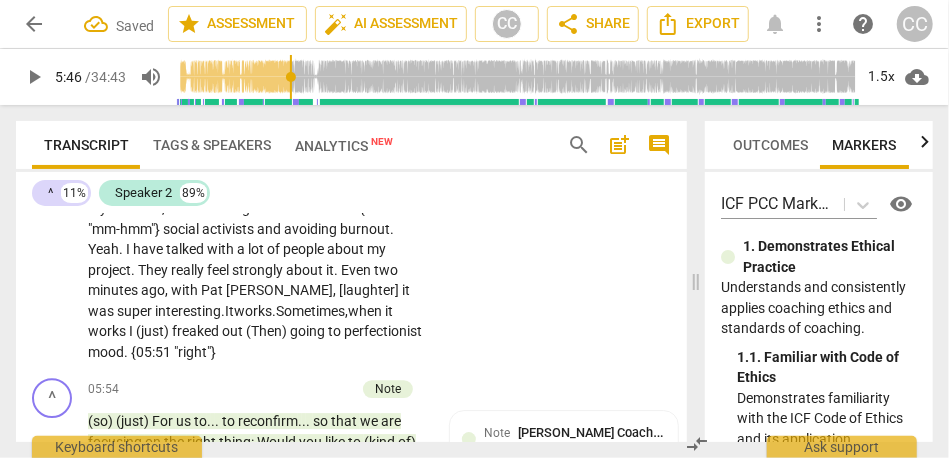 click on "works" at bounding box center (108, 331) 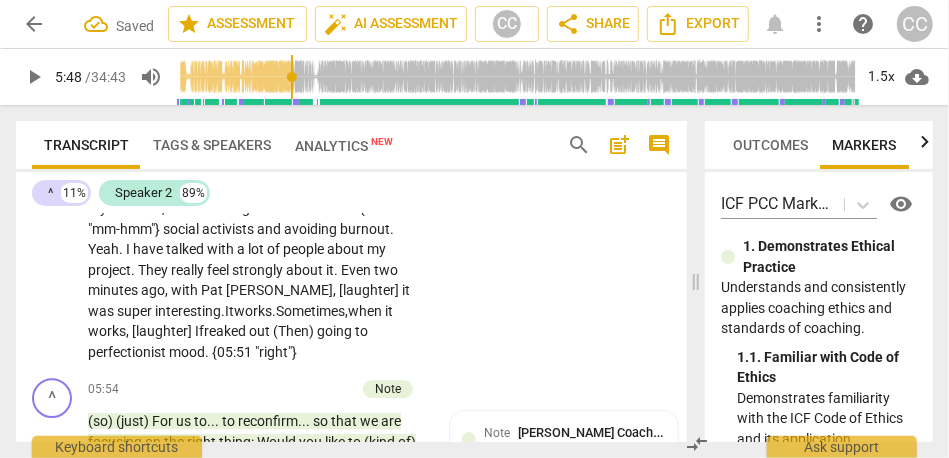 click on "freaked" at bounding box center [224, 331] 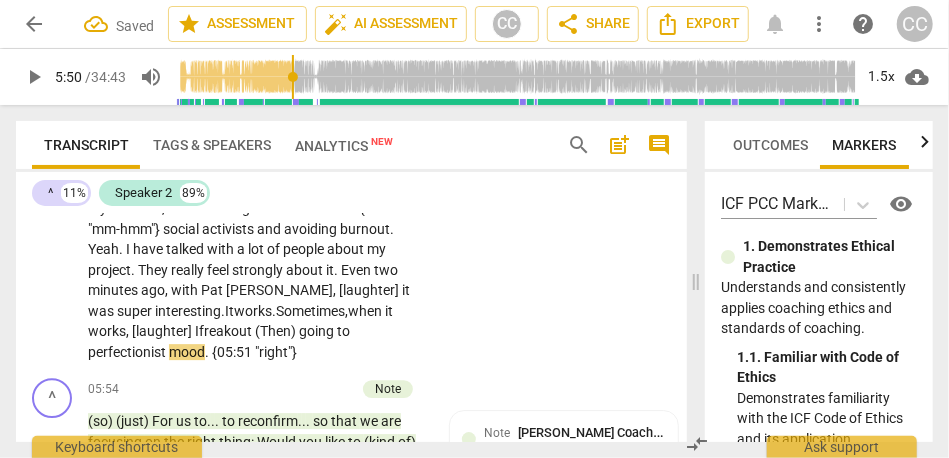 click on "out" at bounding box center [243, 331] 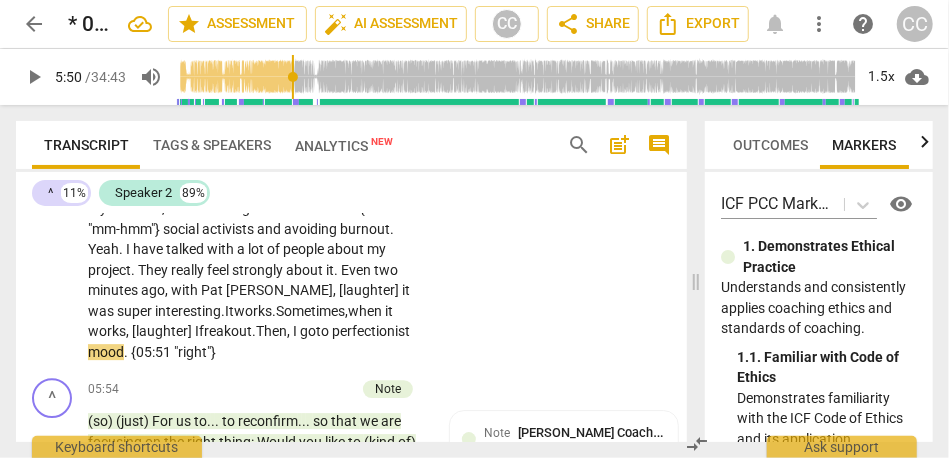 click on "S2 play_arrow pause 04:27 + Add competency keyboard_arrow_right It   is   progress .   One   gets   to   know   oneself . . .   to   not   go   around   in   circles   and   repeat   the   same   pattern   over   and   over   again .   I   have   implemented   a   lot   of   changes   in   my   life ,   such   as   taking   medication   for   my   [MEDICAL_DATA]   have   become   better   at   focusing   my   energy .   I   have   a   better   understanding   of   my   value . . .   and   why   I   have   this   need   to   give   back   and   to   share   in   my   life .   Also ,   I   am   chatting   with   [PERSON_NAME]   about   {05:14   "mm-hmm"}   social   activists   and   avoiding   burnout .   Yeah .   I   have   talked   with   a   lot   of   people   about   my   project .   They   really   feel   strongly   about   it .   Even   two   minutes   ago ,   with   [PERSON_NAME] ,   [laughter]   it   was   super   interesting.  It  works.  Sometimes,  when   it   works, [laughter]   I  freak  out.  to     ." at bounding box center (351, 192) 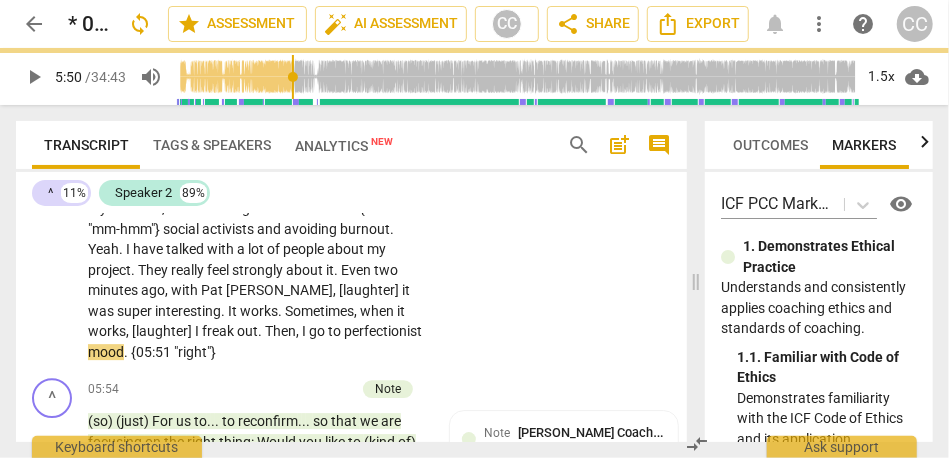 scroll, scrollTop: 2313, scrollLeft: 0, axis: vertical 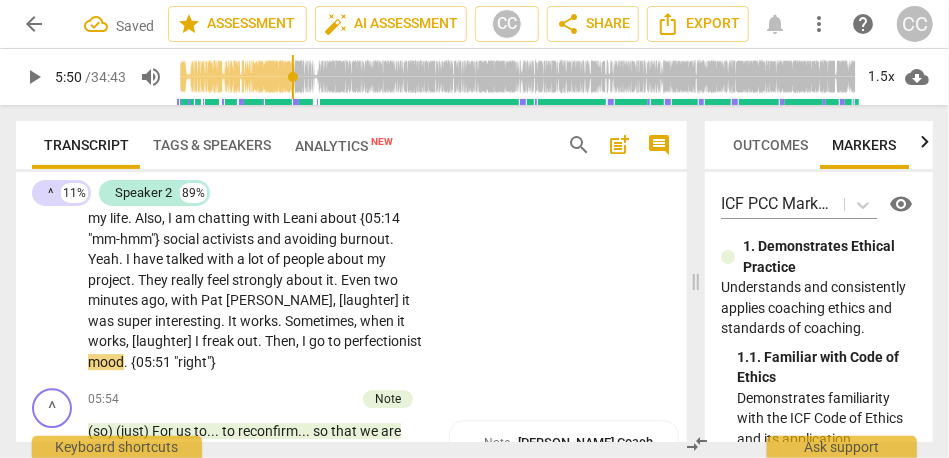 click on "interesting" at bounding box center [188, 321] 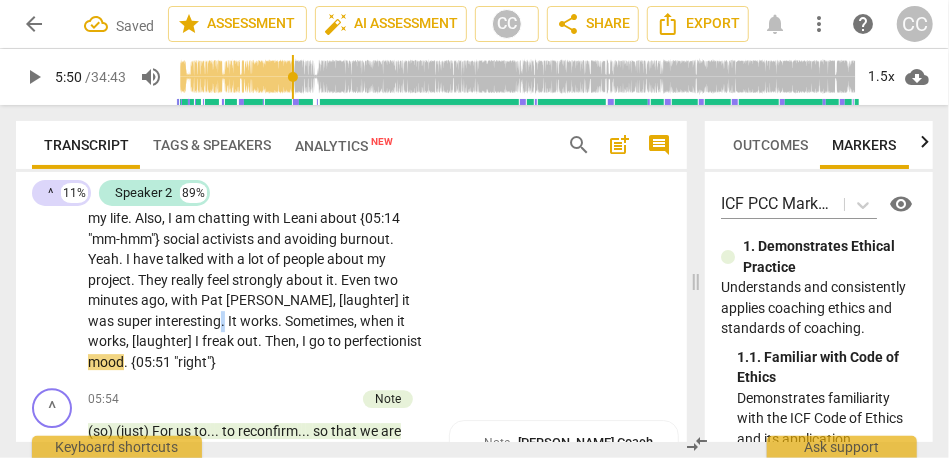 click on "interesting" at bounding box center (188, 321) 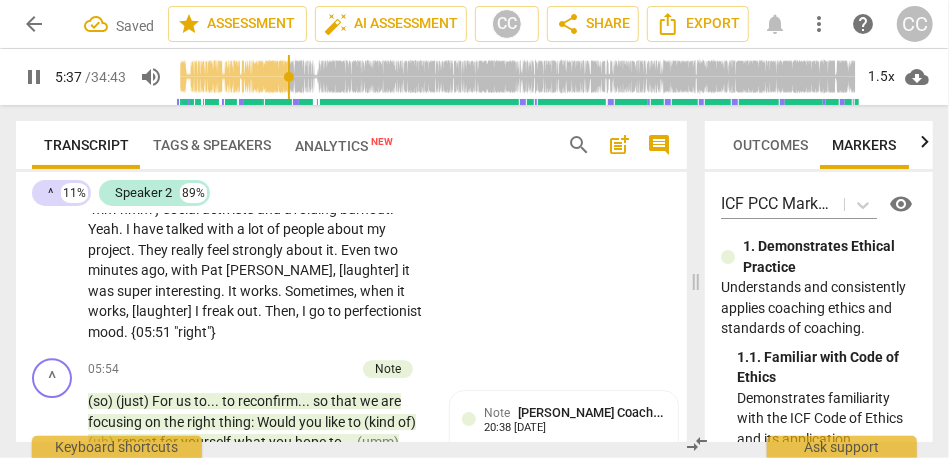 scroll, scrollTop: 2345, scrollLeft: 0, axis: vertical 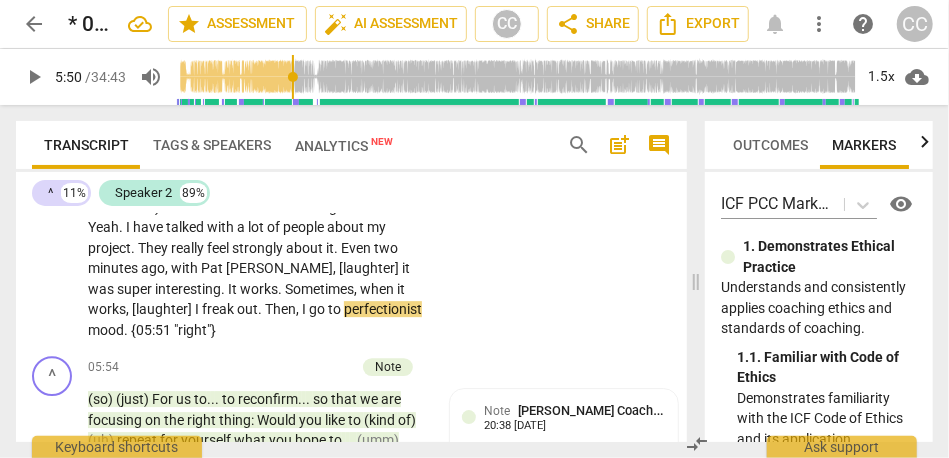 click on "out" at bounding box center (247, 309) 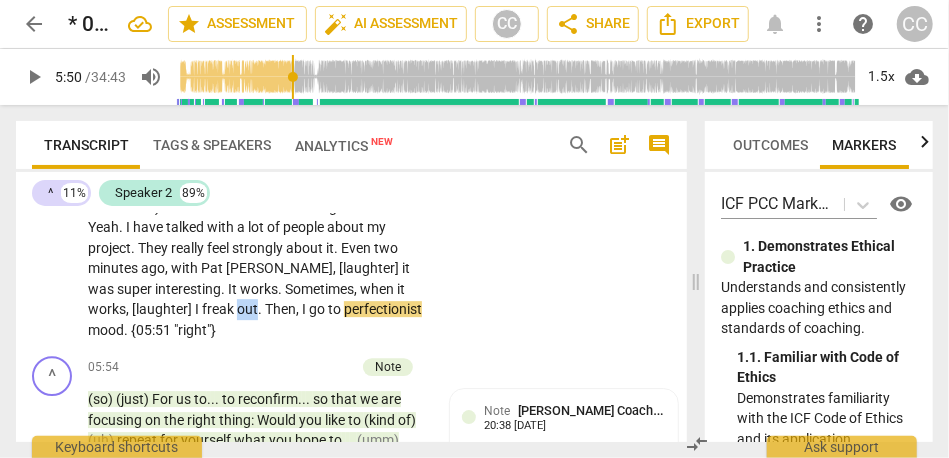 click on "out" at bounding box center (247, 309) 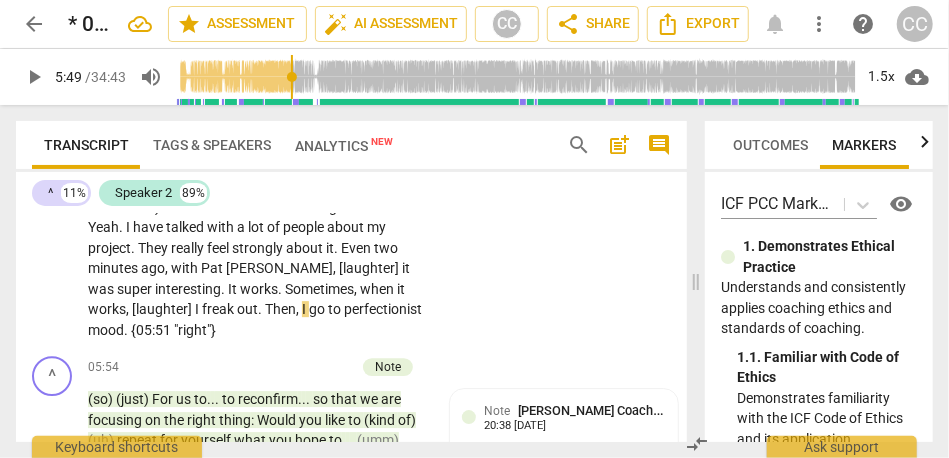 type on "349" 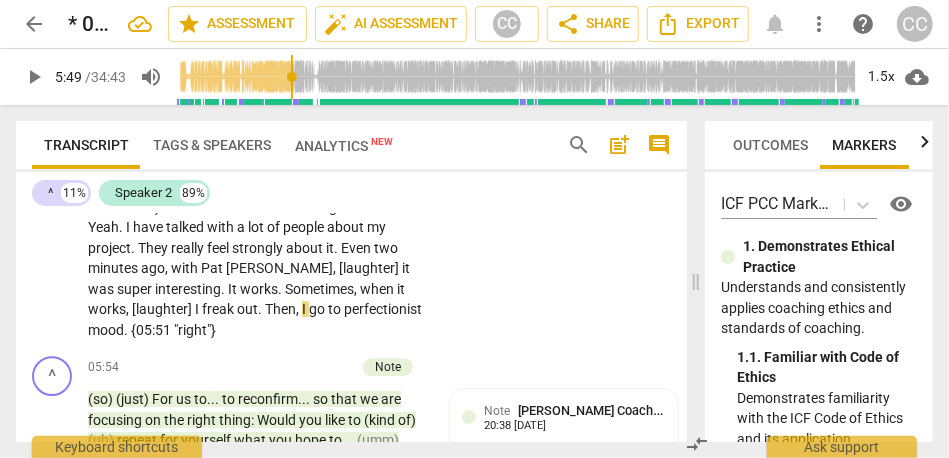 click on "," at bounding box center [299, 309] 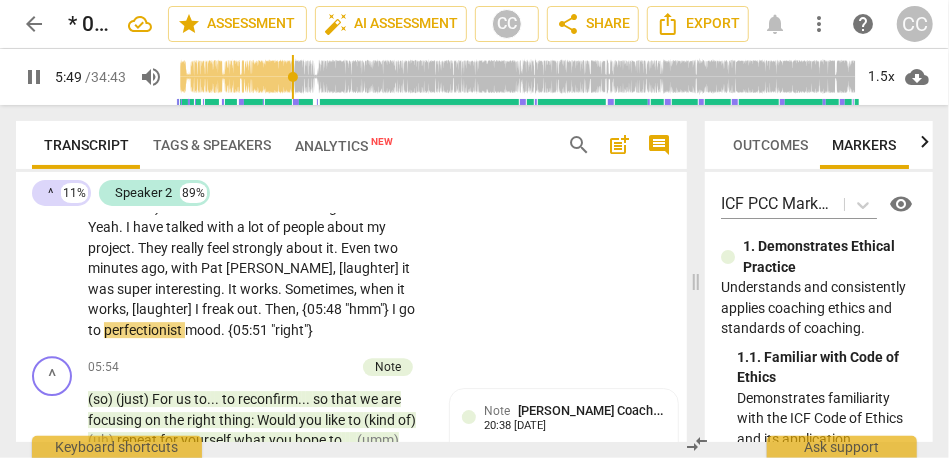 click on "freak" at bounding box center [219, 309] 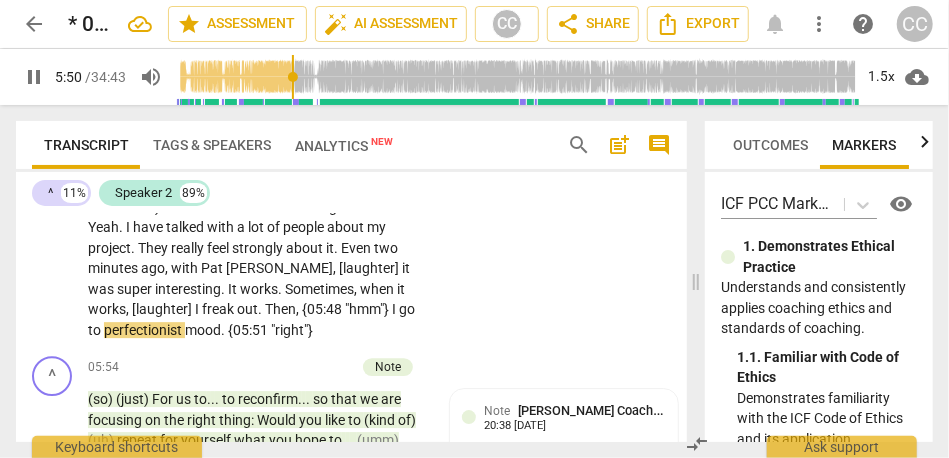 click on "S2 play_arrow pause 04:27 + Add competency keyboard_arrow_right It   is   progress .   One   gets   to   know   oneself . . .   to   not   go   around   in   circles   and   repeat   the   same   pattern   over   and   over   again .   I   have   implemented   a   lot   of   changes   in   my   life ,   such   as   taking   medication   for   my   [MEDICAL_DATA]   have   become   better   at   focusing   my   energy .   I   have   a   better   understanding   of   my   value . . .   and   why   I   have   this   need   to   give   back   and   to   share   in   my   life .   Also ,   I   am   chatting   with   [PERSON_NAME]   about   {05:14   "mm-hmm"}   social   activists   and   avoiding   burnout .   Yeah .   I   have   talked   with   a   lot   of   people   about   my   project .   They   really   feel   strongly   about   it .   Even   two   minutes   ago ,   with   [PERSON_NAME] ,   [laughter]   it   was   super   interesting .   It   works .   Sometimes ,   when   it   works ,   [laughter]   I   freak   out ." at bounding box center [351, 170] 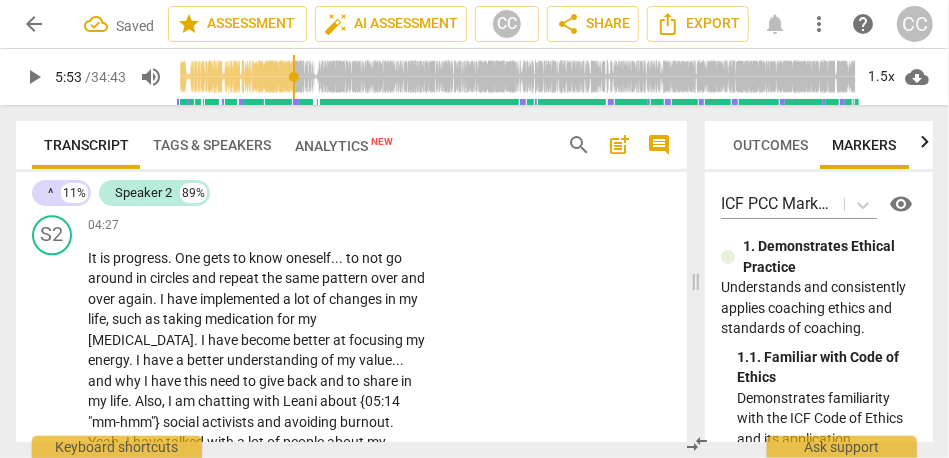 scroll, scrollTop: 2131, scrollLeft: 0, axis: vertical 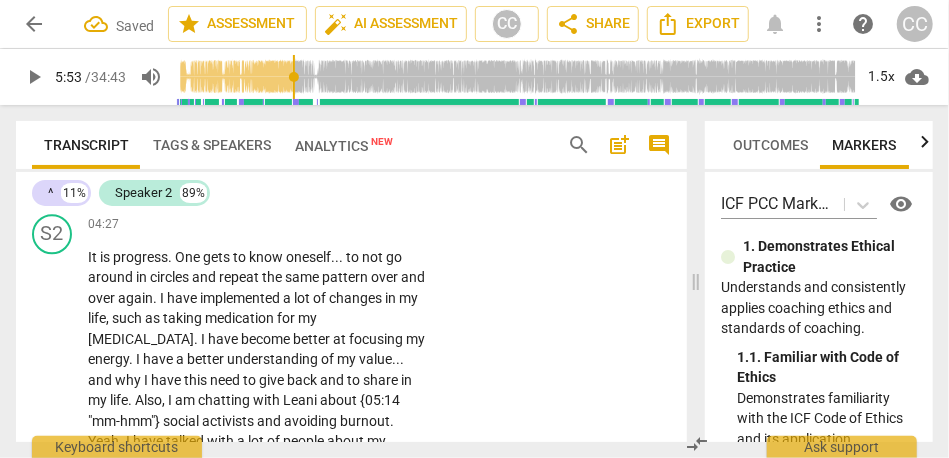 click on "Add competency" at bounding box center [365, 225] 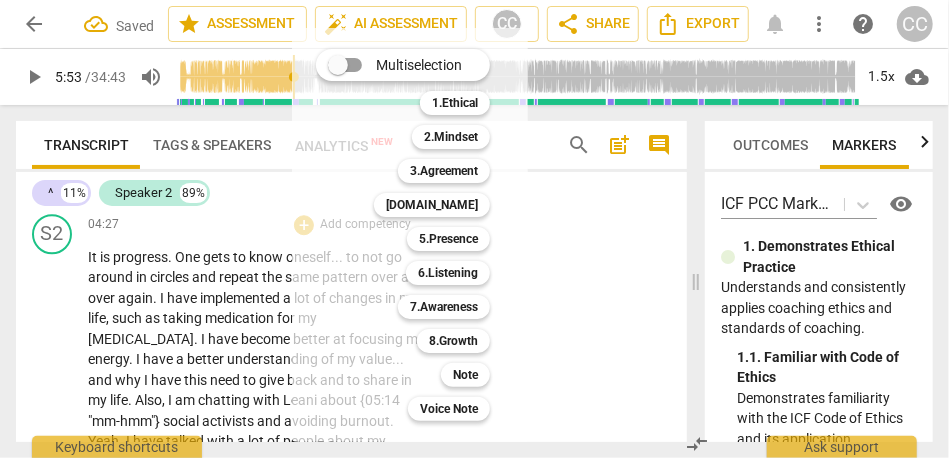 click on "Note 9" at bounding box center [476, 375] 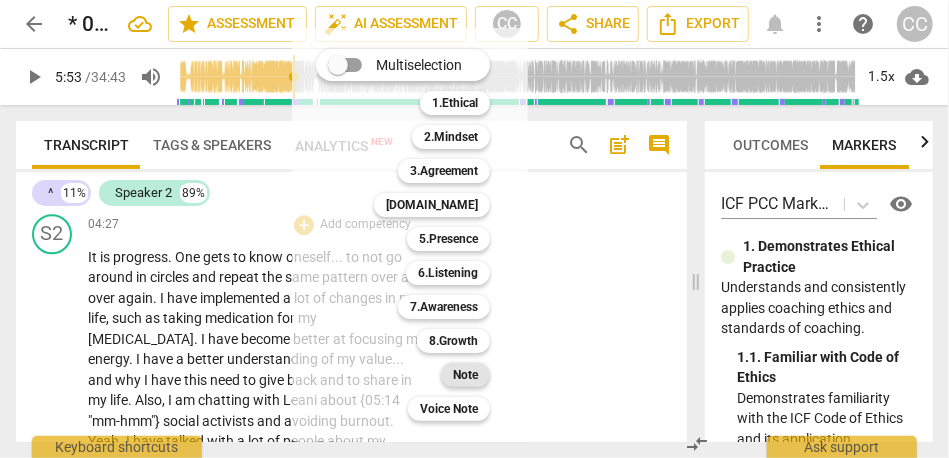 click on "Note" at bounding box center (465, 375) 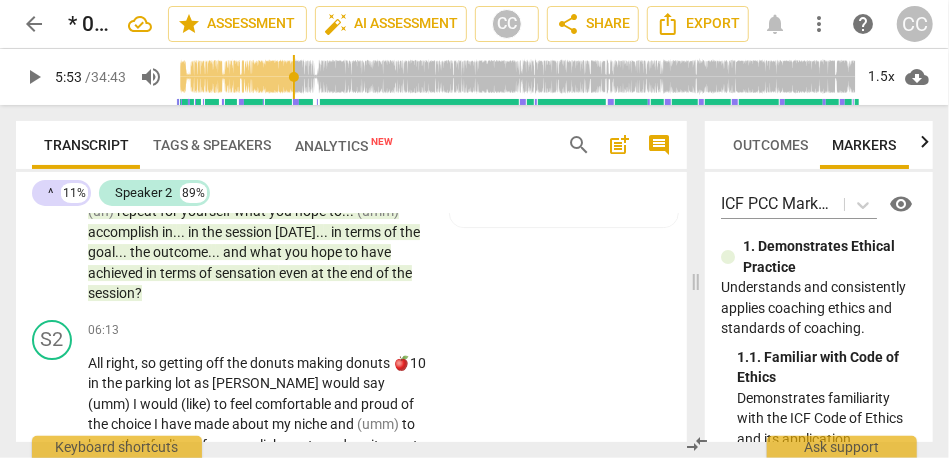 scroll, scrollTop: 2574, scrollLeft: 0, axis: vertical 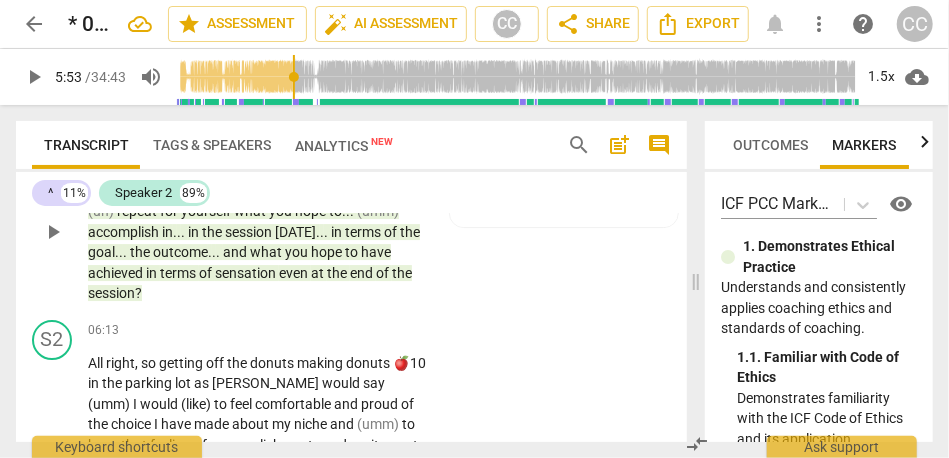 click on "even" at bounding box center [295, 273] 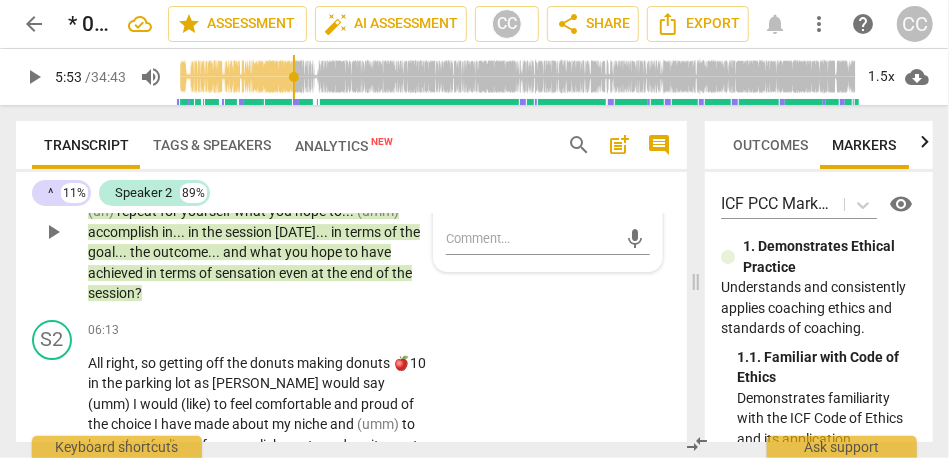 click on "even" at bounding box center (295, 273) 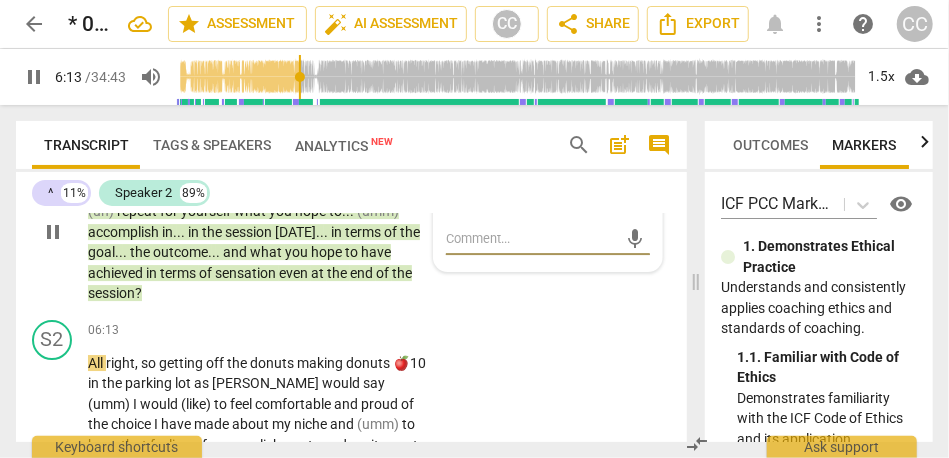 scroll, scrollTop: 2688, scrollLeft: 0, axis: vertical 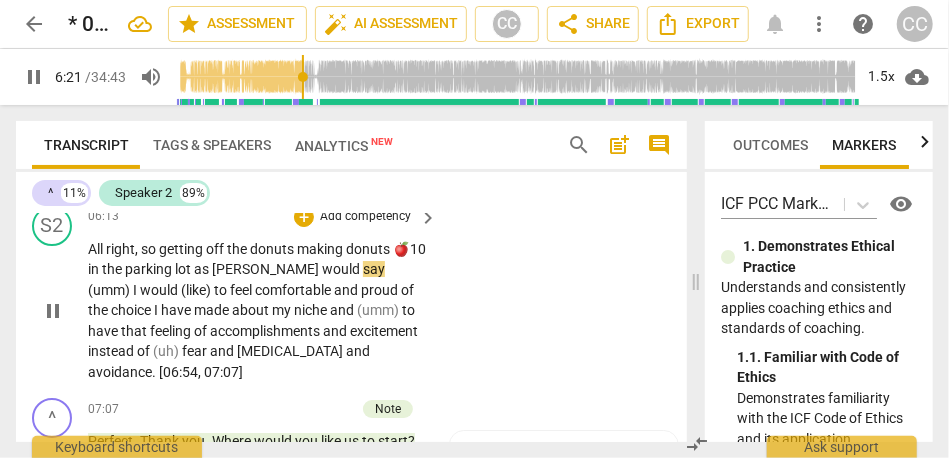 click on "right" at bounding box center [120, 249] 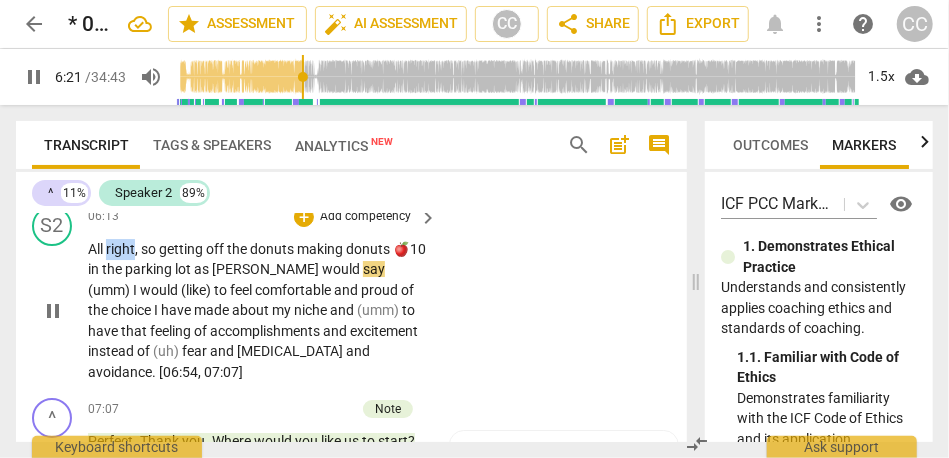 click on "right" at bounding box center [120, 249] 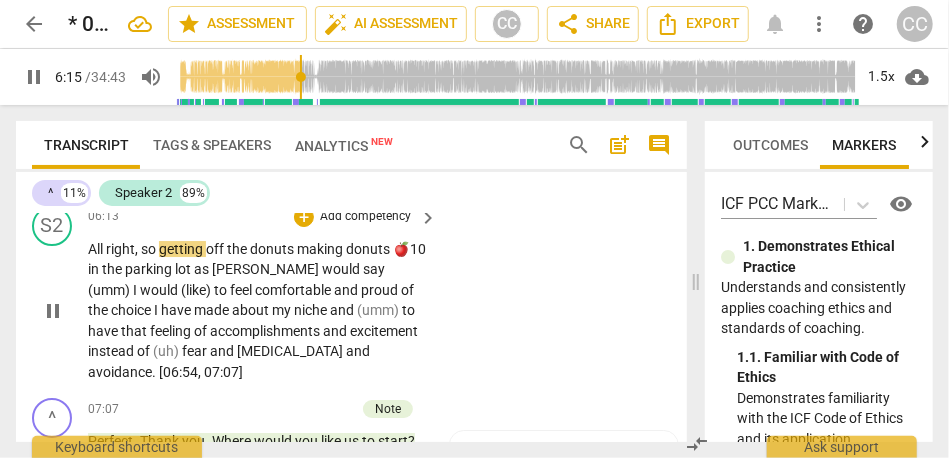 click on "getting" at bounding box center [182, 249] 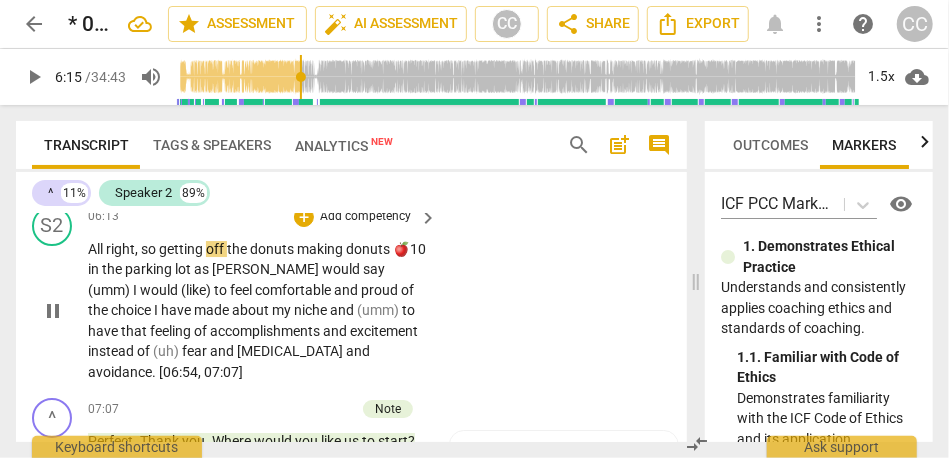 type on "376" 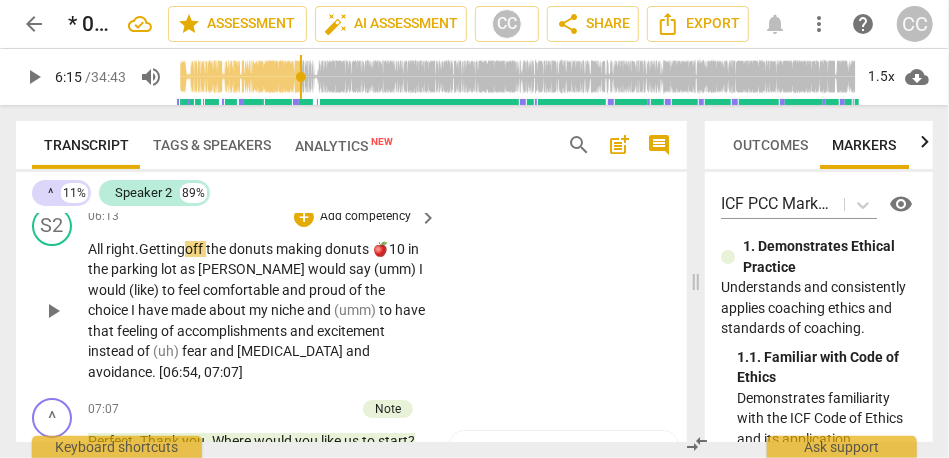 click on "Getting" at bounding box center (162, 249) 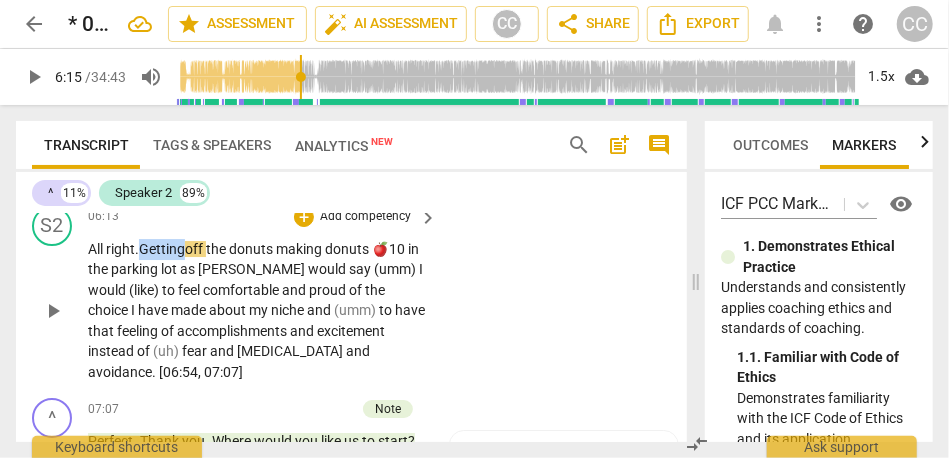 click on "Getting" at bounding box center [162, 249] 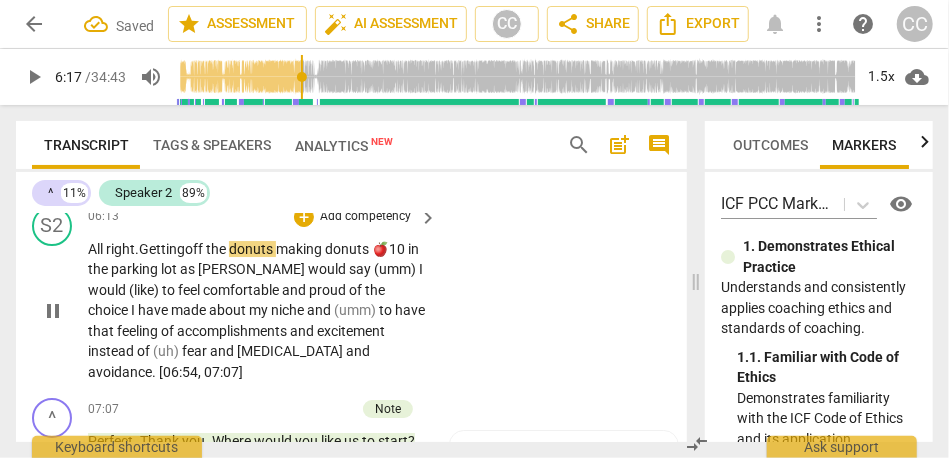 click on "making" at bounding box center [300, 249] 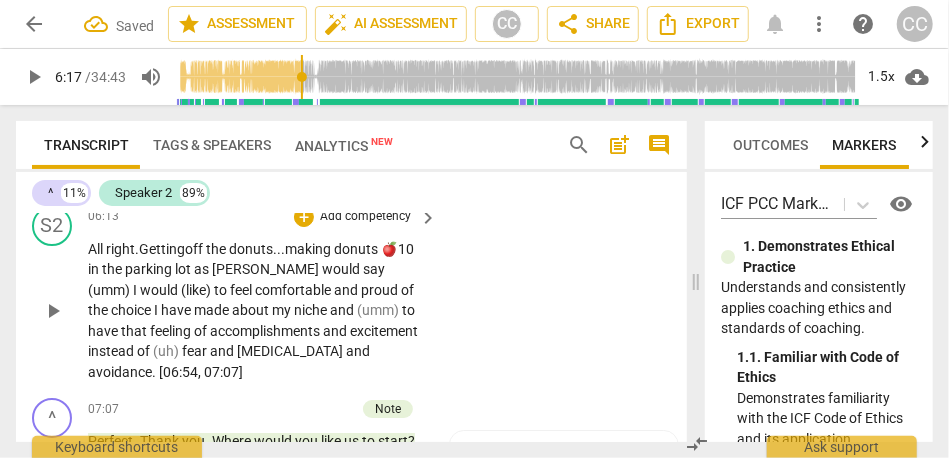drag, startPoint x: 389, startPoint y: 292, endPoint x: 394, endPoint y: 283, distance: 10.29563 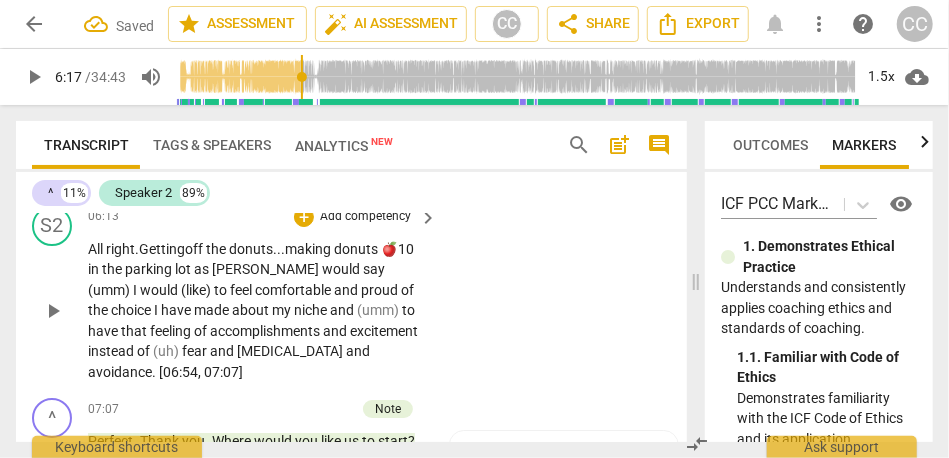 click on "🍎10" at bounding box center [397, 249] 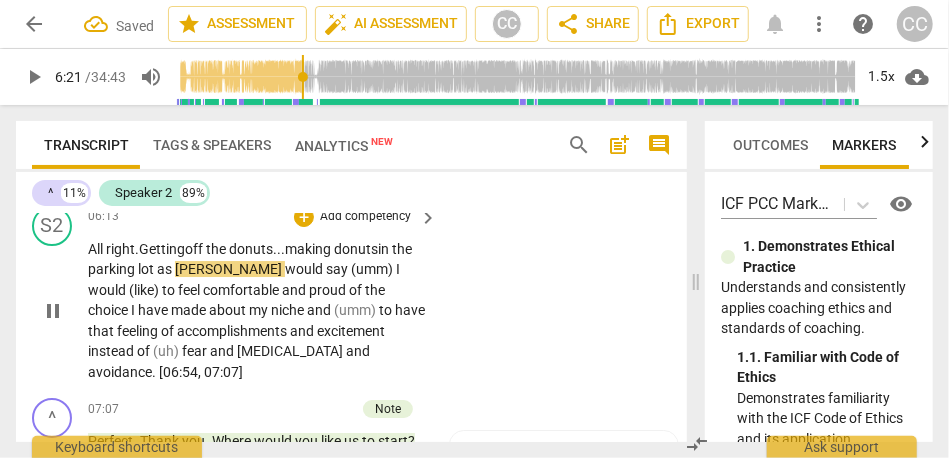 click on "parking" at bounding box center (113, 269) 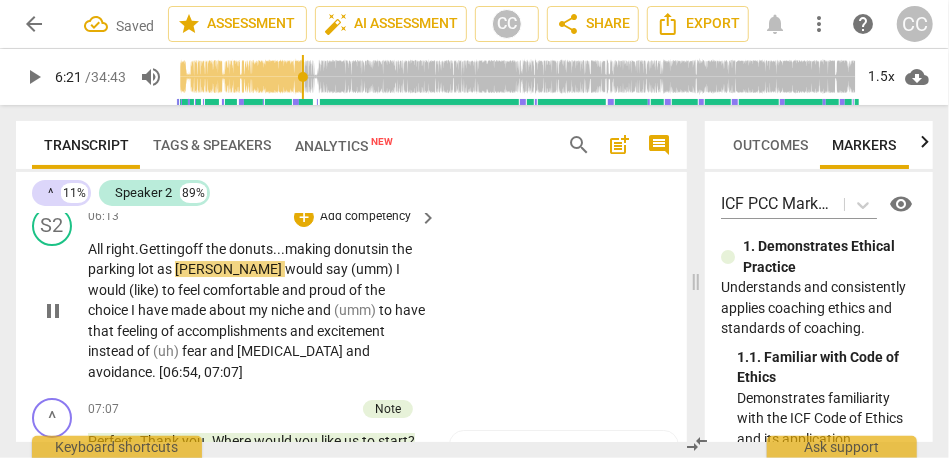 click on "parking" at bounding box center [113, 269] 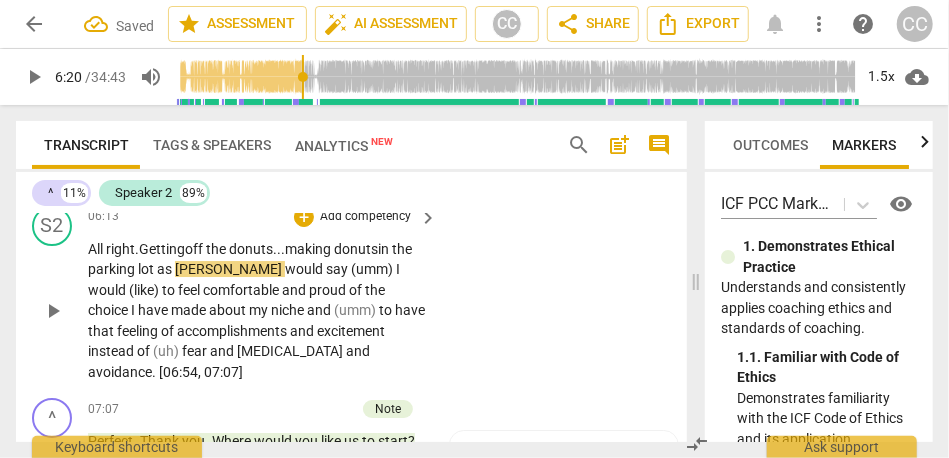 click on "as" at bounding box center [166, 269] 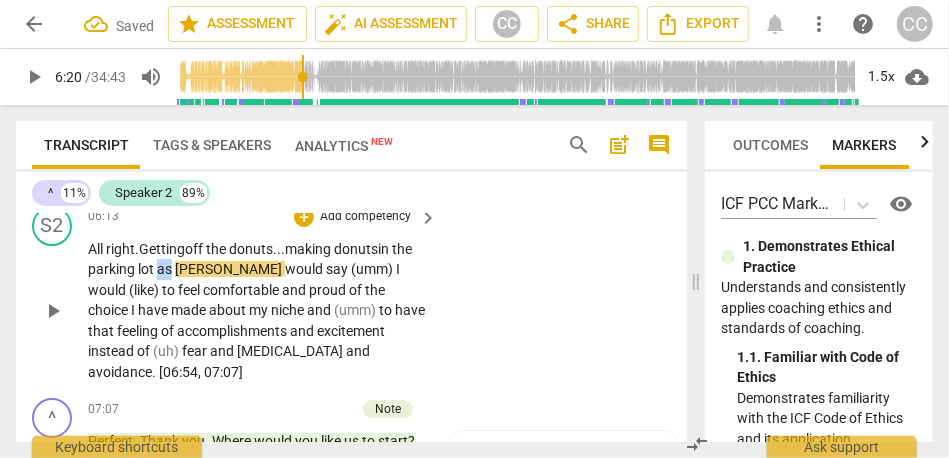 click on "as" at bounding box center (166, 269) 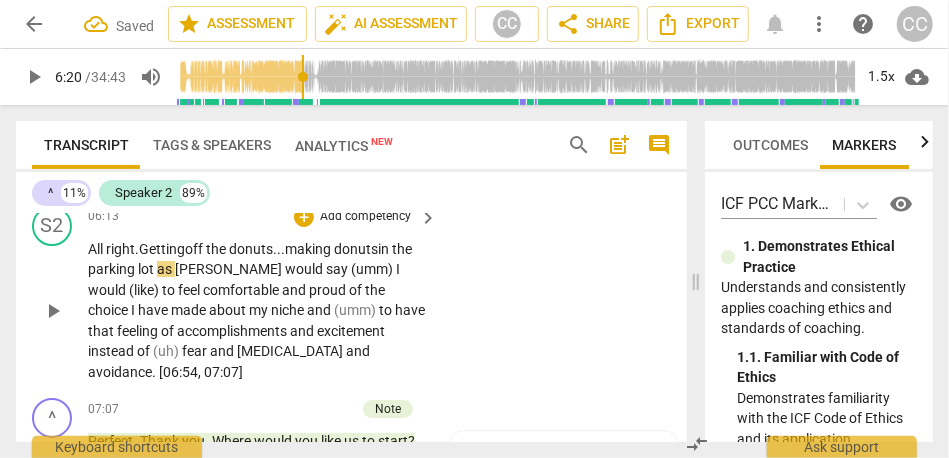 click on "as" at bounding box center [166, 269] 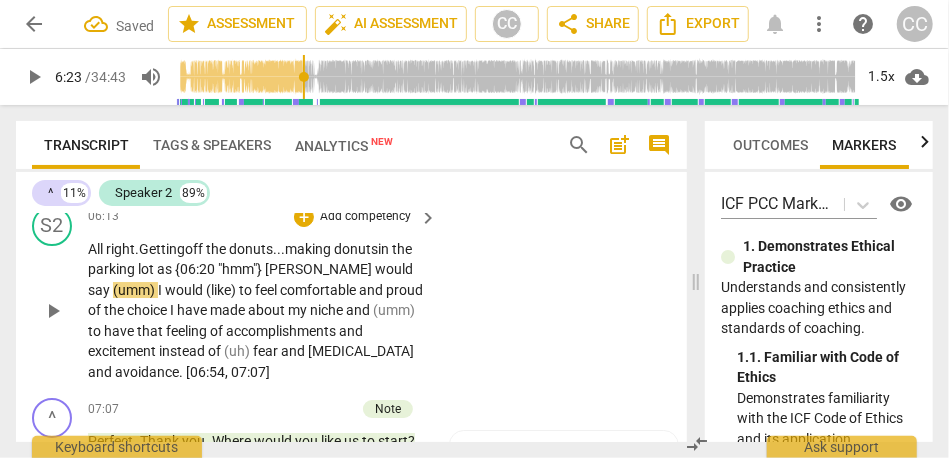 click on "making" at bounding box center (309, 249) 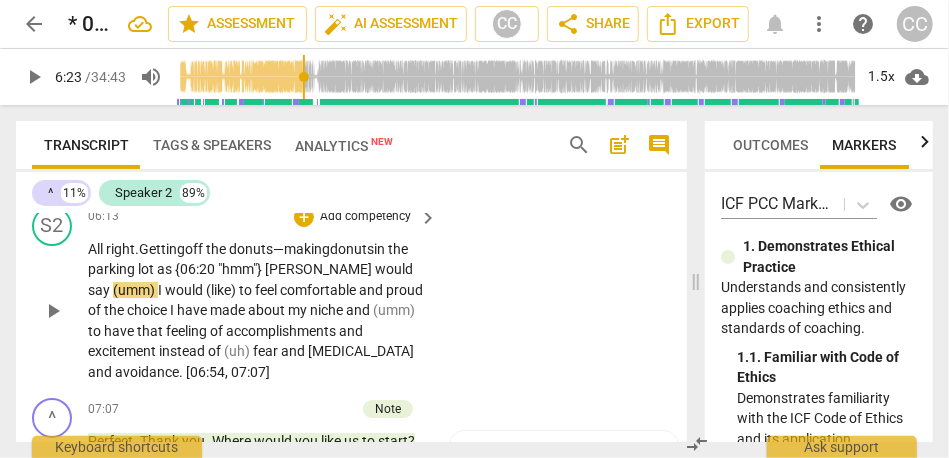 click on "say" at bounding box center (100, 290) 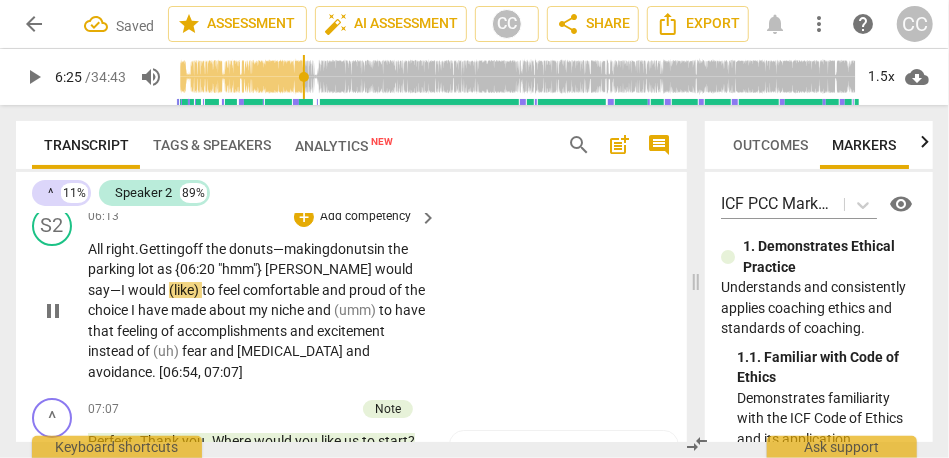 click on "(like)" at bounding box center [185, 290] 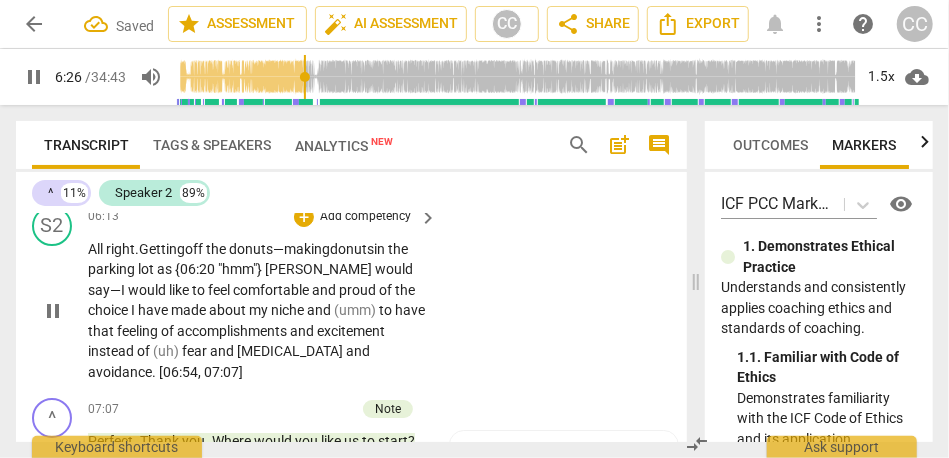 click on "All   right.  Getting  off   the   donuts— making  donuts  i n   the   parking   lot   as {06:20 "hmm"}   [PERSON_NAME]   would   say— I   would like   to   feel   comfortable   and   proud   of   the   choice   I   have   made   about   my   niche   and   (umm)   to   have   that   feeling   of   accomplishments   and   excitement   instead   of   (uh)   fear   and   [MEDICAL_DATA]   and   avoidance .   [06:54 ,   07:07]" at bounding box center (257, 311) 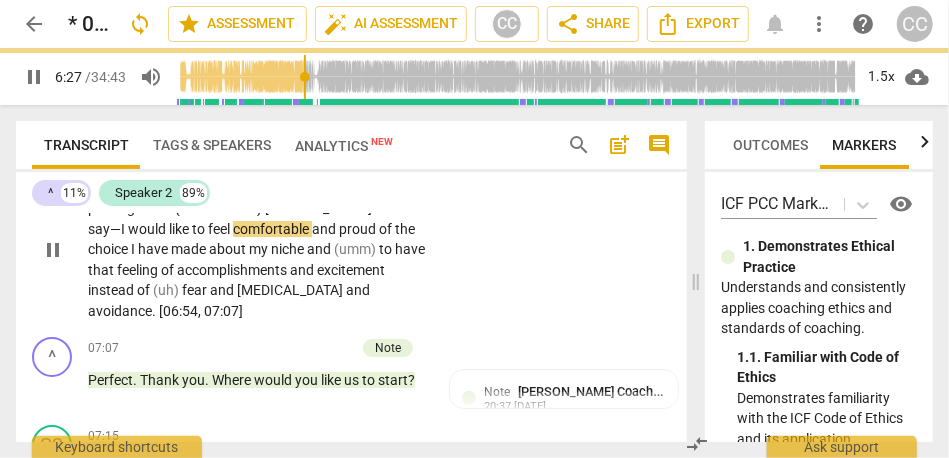 scroll, scrollTop: 2750, scrollLeft: 0, axis: vertical 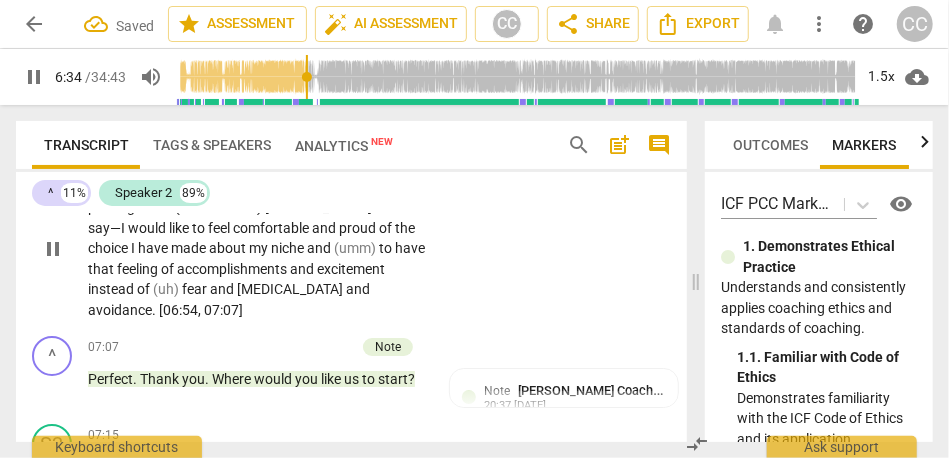 click on "(umm)" at bounding box center (356, 248) 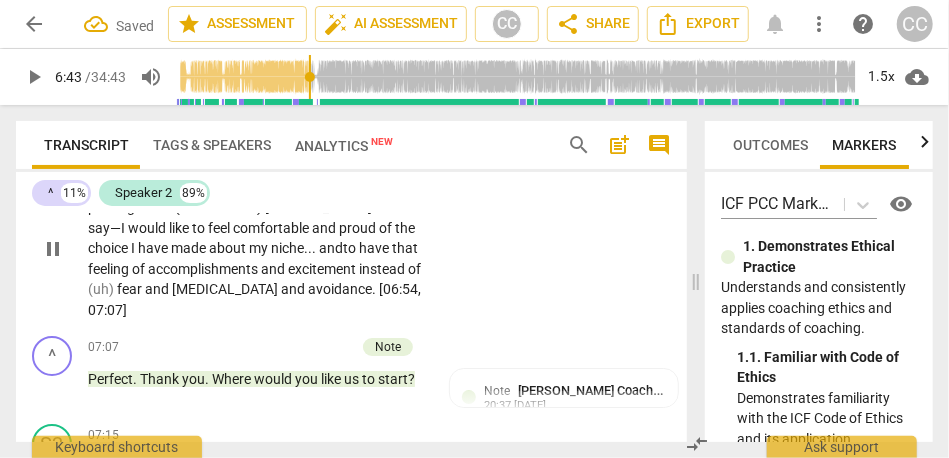 click on "and" at bounding box center (274, 269) 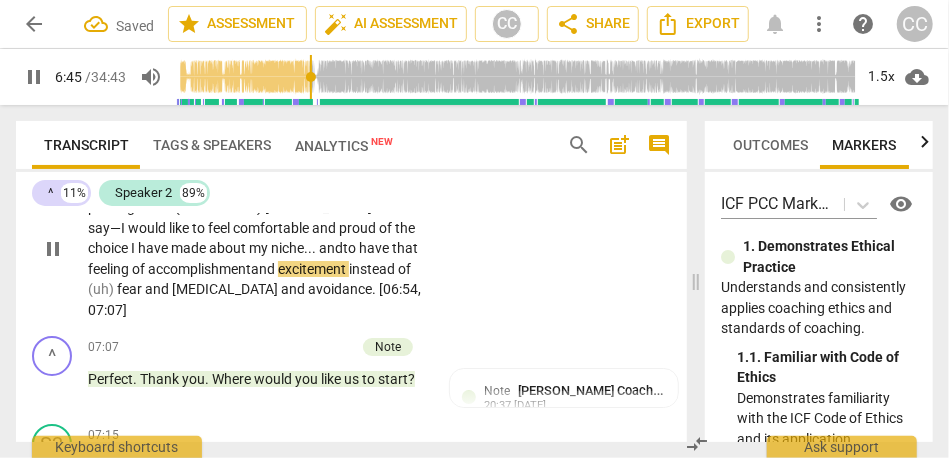 click on "instead" at bounding box center (373, 269) 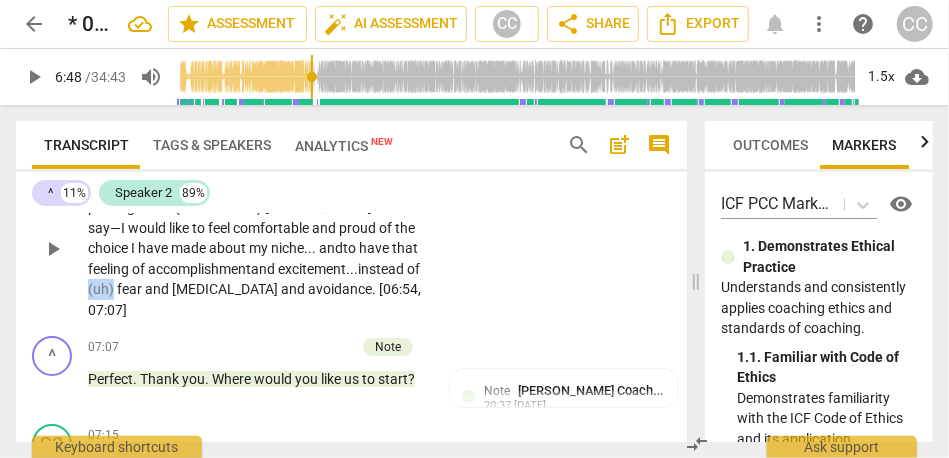 drag, startPoint x: 372, startPoint y: 314, endPoint x: 427, endPoint y: 314, distance: 55 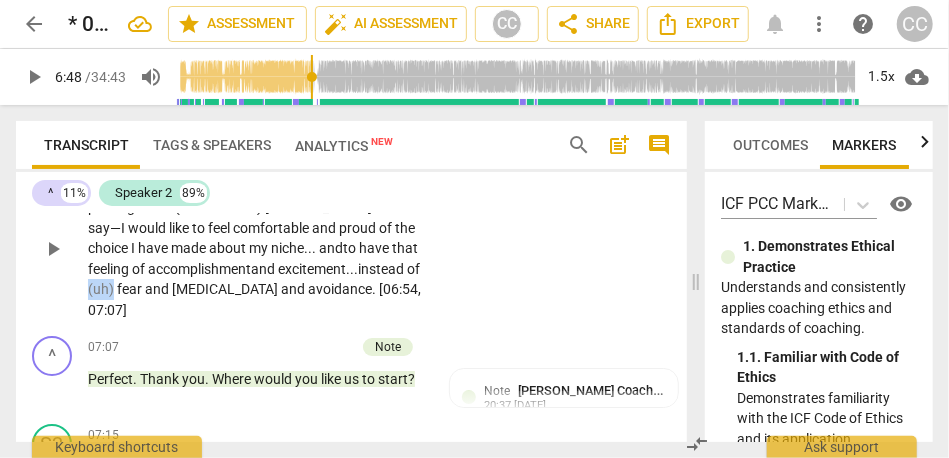 click on "All   right.  Getting  off   the   donuts— making  donuts  i n   the   parking   lot   as {06:20 "hmm"}   [PERSON_NAME]   would   say— I   would like   to   feel   comfortable   and   proud   of   the   choice   I   have   made   about   my   niche... and  to   have   that   feeling   of   accomplishment  and   excitement...  instead   of   (uh)   fear   and   [MEDICAL_DATA]   and   avoidance .   [06:54 ,   07:07]" at bounding box center [263, 249] 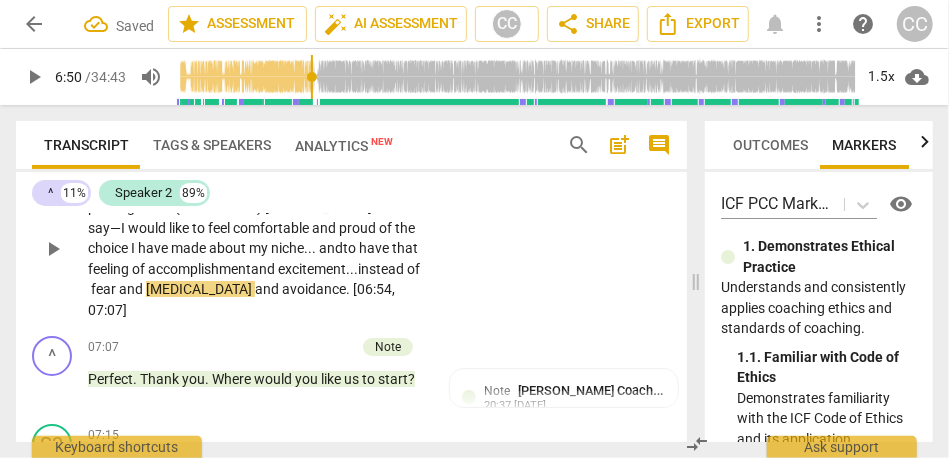 click on "and" at bounding box center [132, 289] 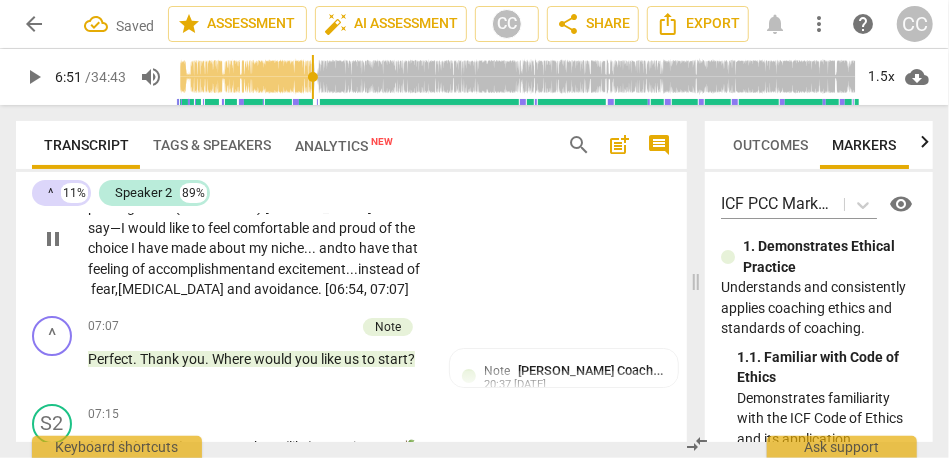 click on "[MEDICAL_DATA]" at bounding box center [172, 289] 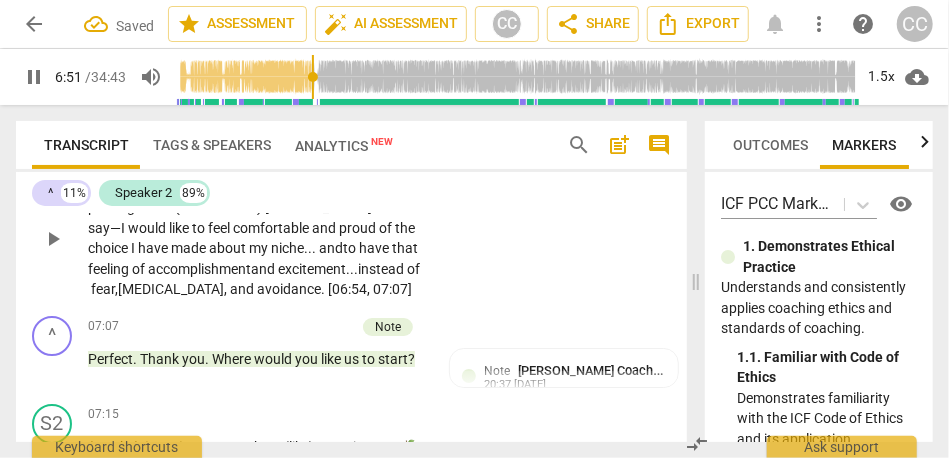 click on "S2 play_arrow pause 06:13 + Add competency keyboard_arrow_right All   right.  Getting  off   the   donuts— making  donuts  i n   the   parking   lot   as {06:20 "hmm"}   [PERSON_NAME]   would   say— I   would like   to   feel   comfortable   and   proud   of   the   choice   I   have   made   about   my   niche... and  to   have   that   feeling   of   accomplishment  and   excitement...  instead   of     fear,  [MEDICAL_DATA],   and   avoidance .   [06:54 ,   07:07]" at bounding box center (351, 222) 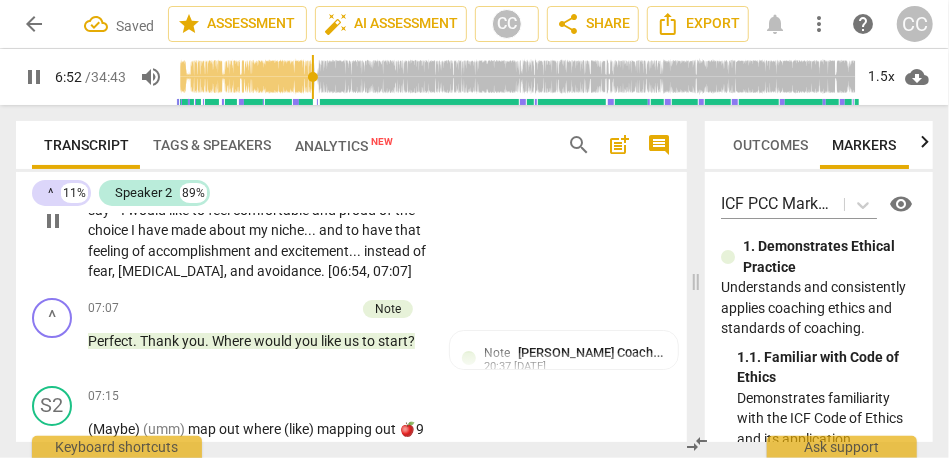 scroll, scrollTop: 2781, scrollLeft: 0, axis: vertical 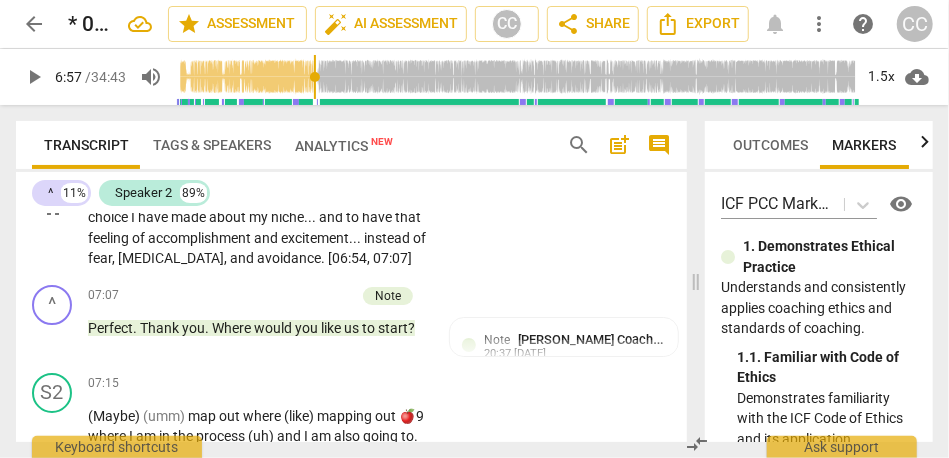 type on "418" 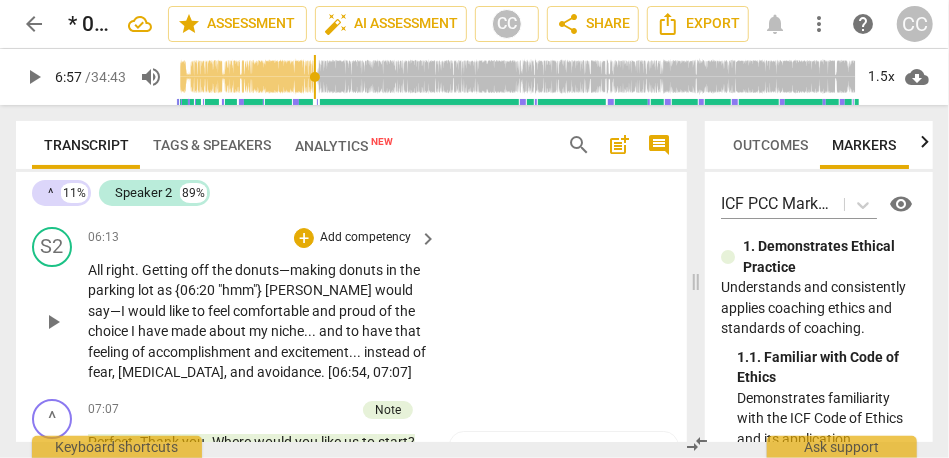 scroll, scrollTop: 2657, scrollLeft: 0, axis: vertical 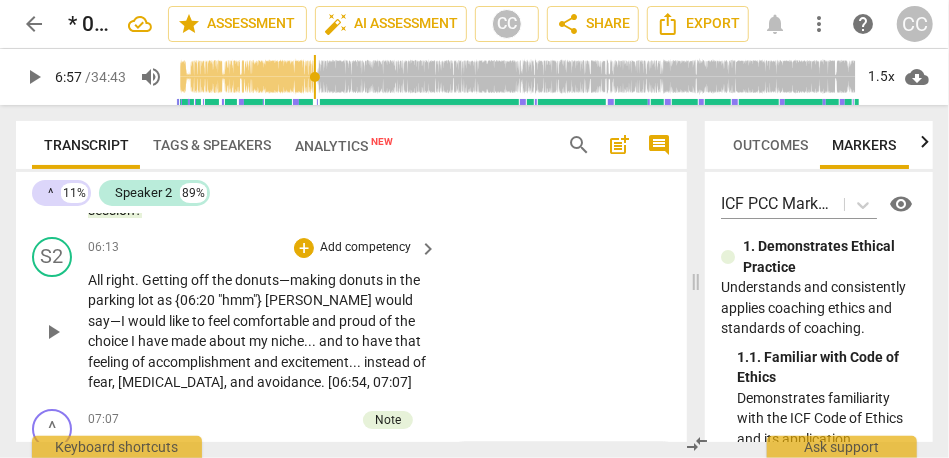 click on "Add competency" at bounding box center (365, 248) 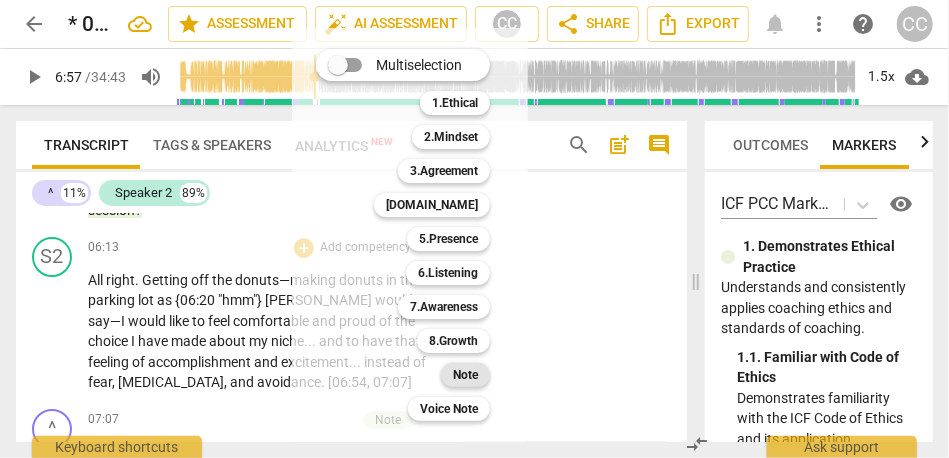 click on "Note" at bounding box center (465, 375) 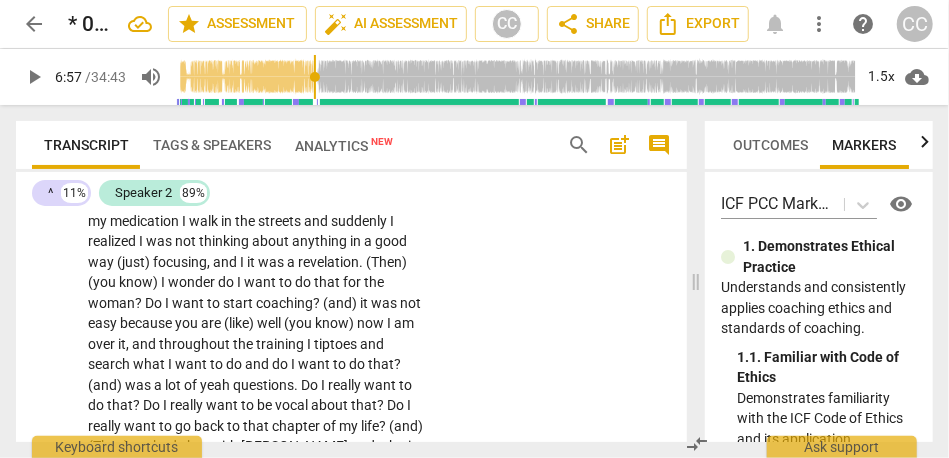 scroll, scrollTop: 3593, scrollLeft: 0, axis: vertical 